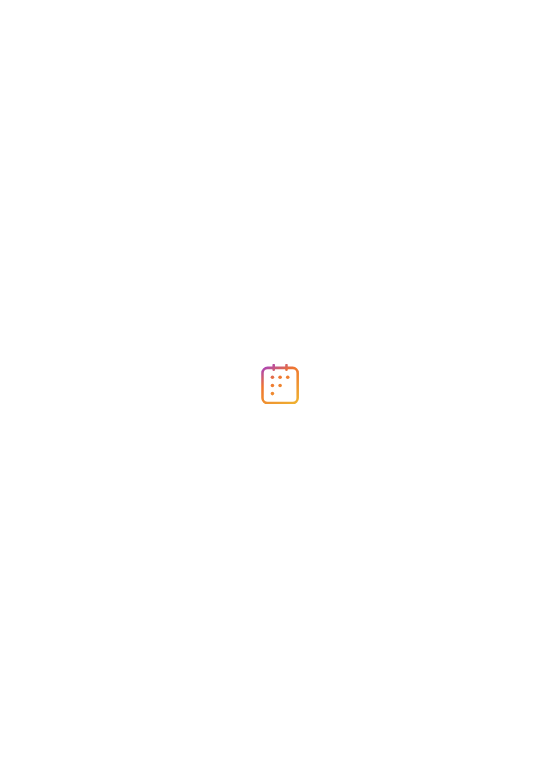 scroll, scrollTop: 0, scrollLeft: 0, axis: both 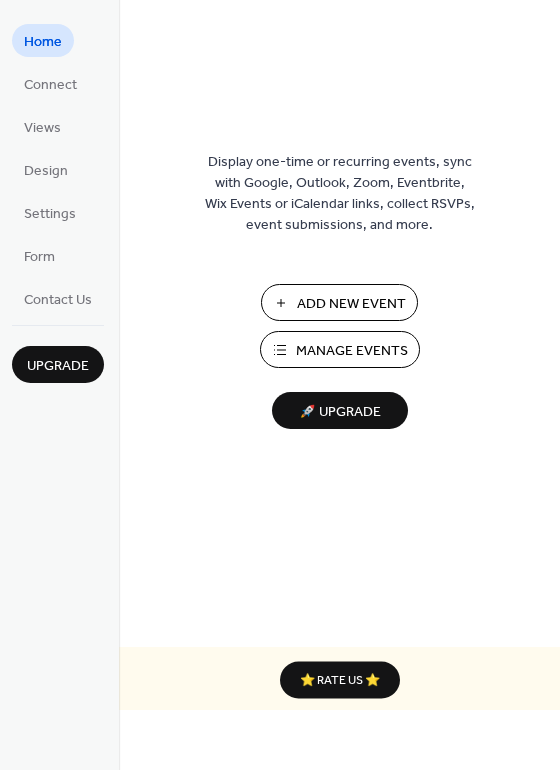 click on "Add New Event" at bounding box center (351, 304) 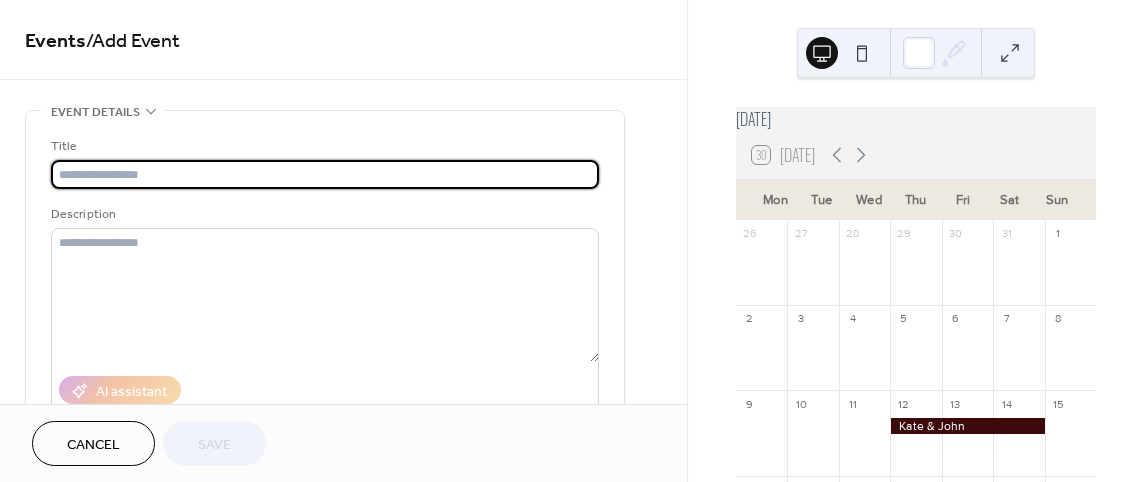 scroll, scrollTop: 0, scrollLeft: 0, axis: both 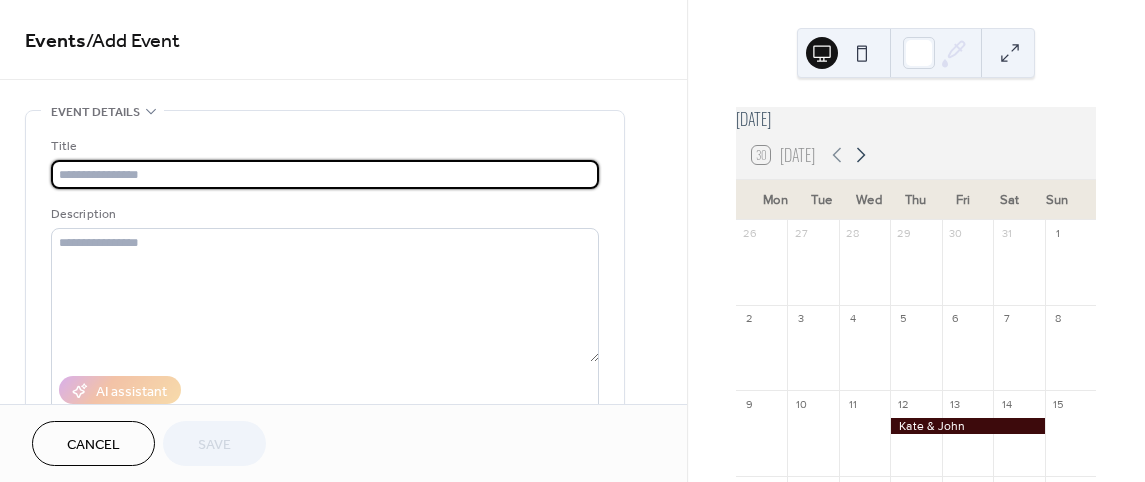 click 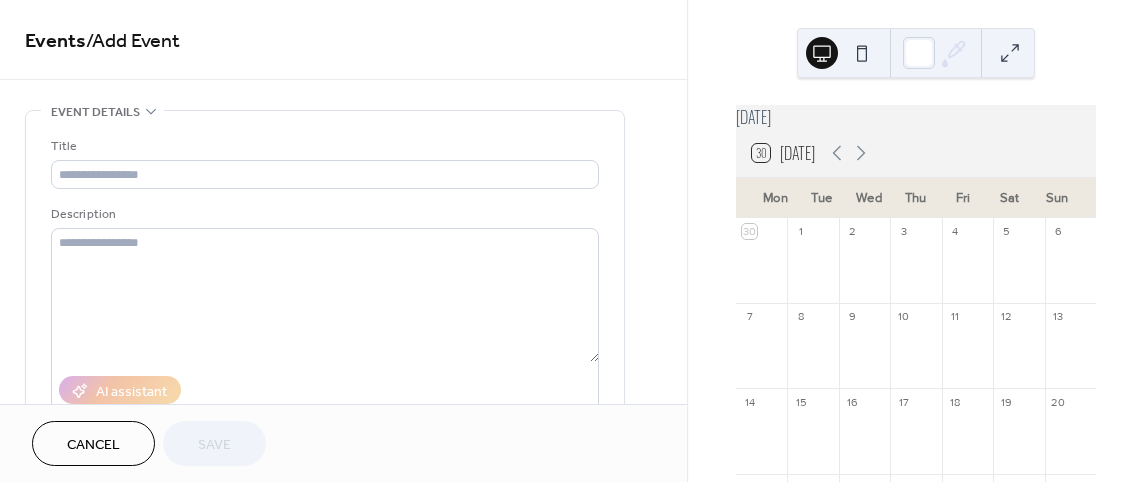 scroll, scrollTop: 0, scrollLeft: 0, axis: both 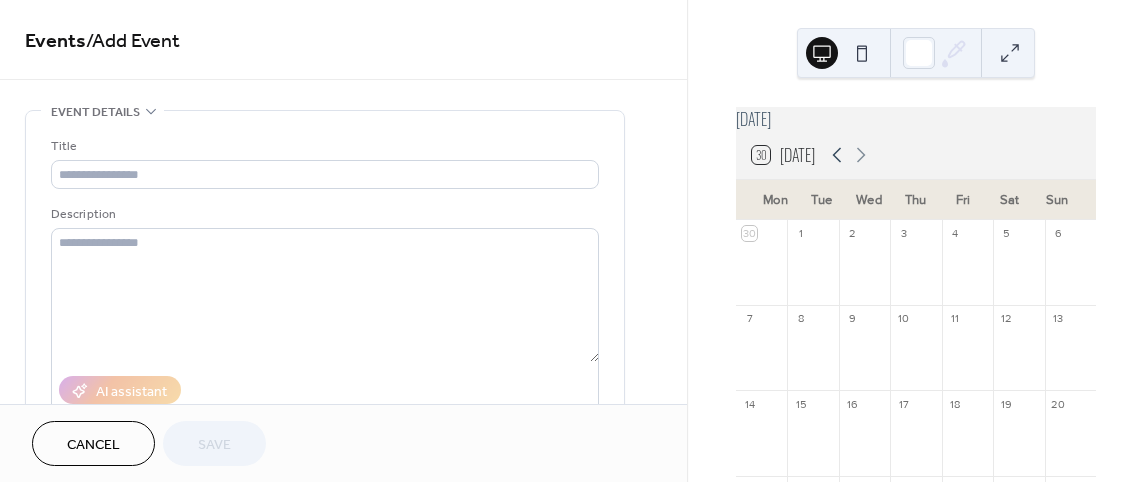 click 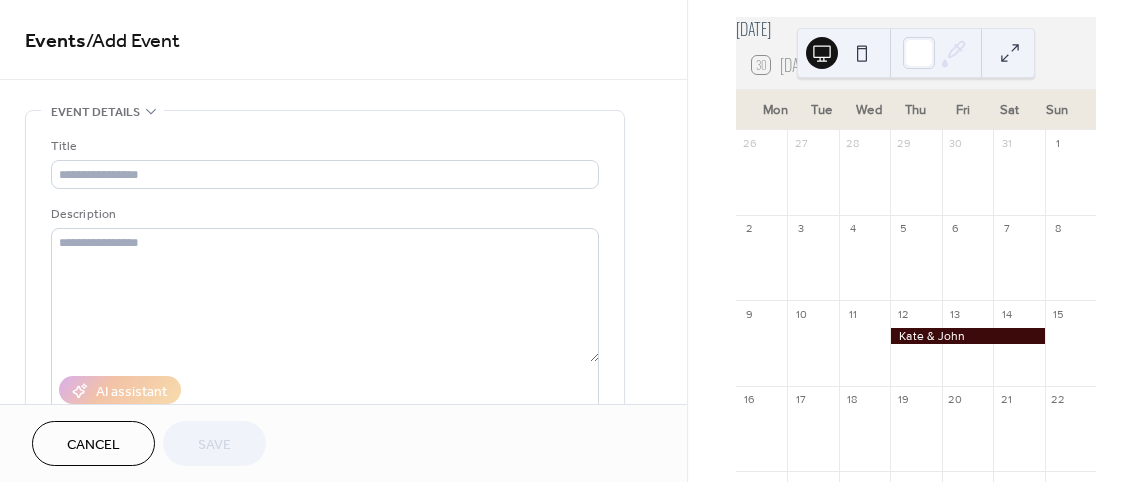 scroll, scrollTop: 0, scrollLeft: 0, axis: both 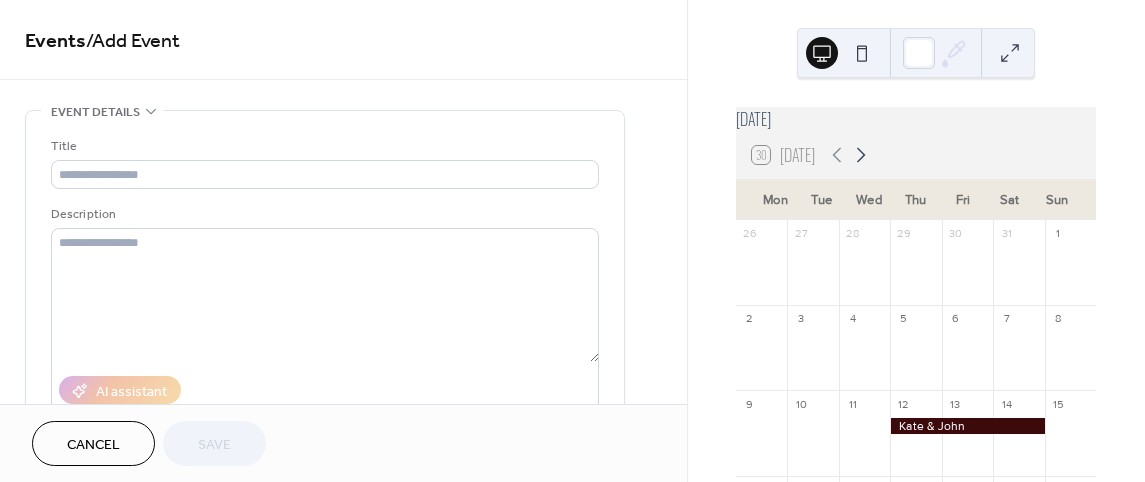 click 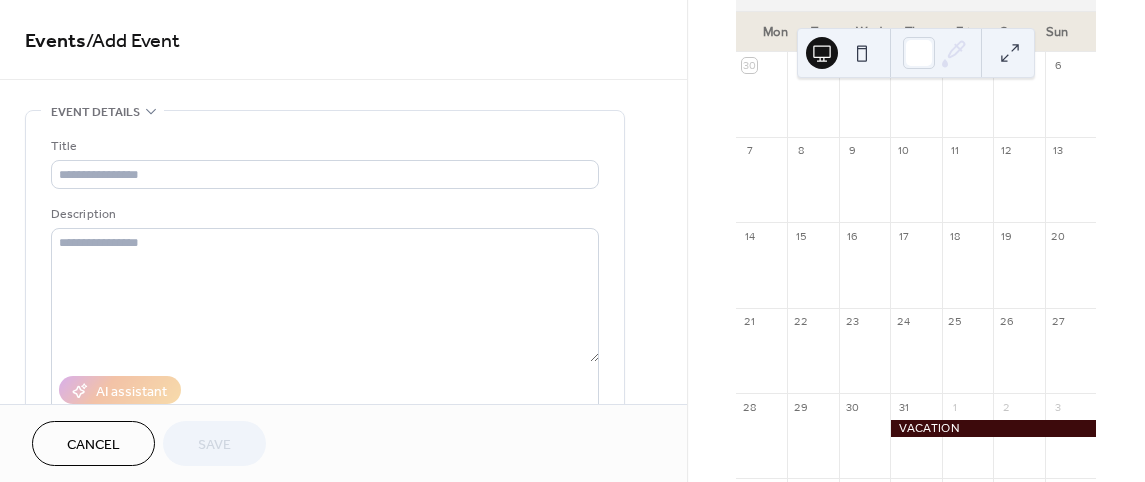 scroll, scrollTop: 200, scrollLeft: 0, axis: vertical 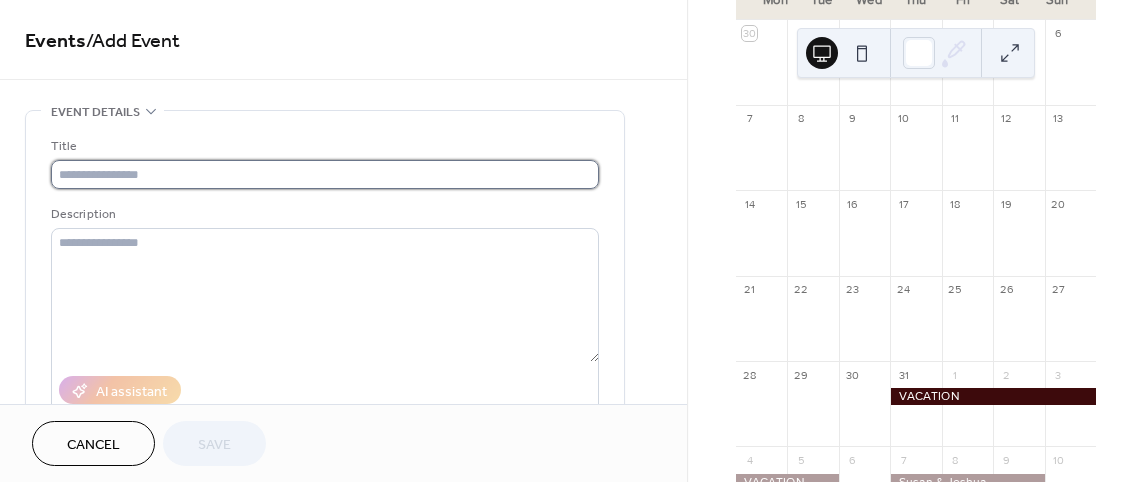 click at bounding box center (325, 174) 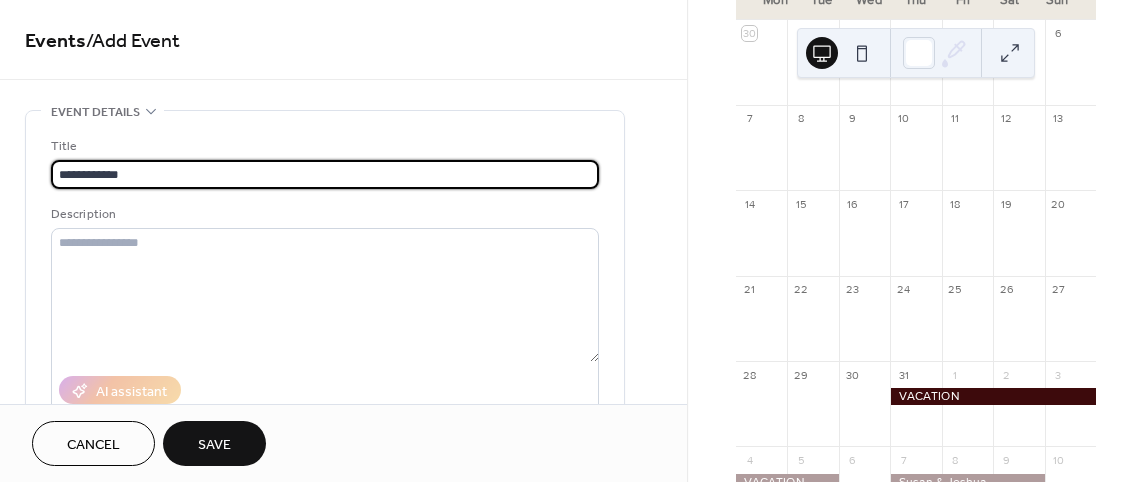 scroll, scrollTop: 0, scrollLeft: 0, axis: both 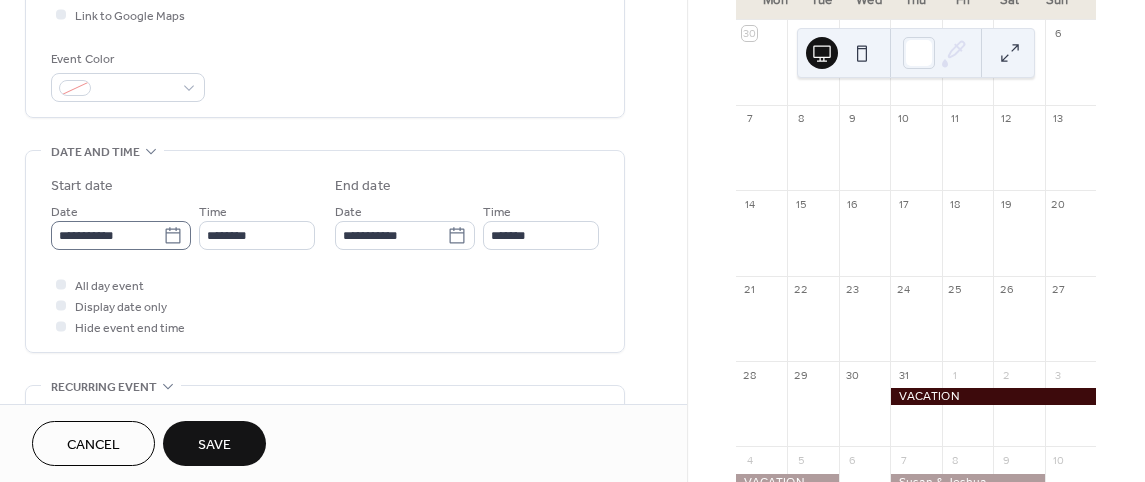 type on "**********" 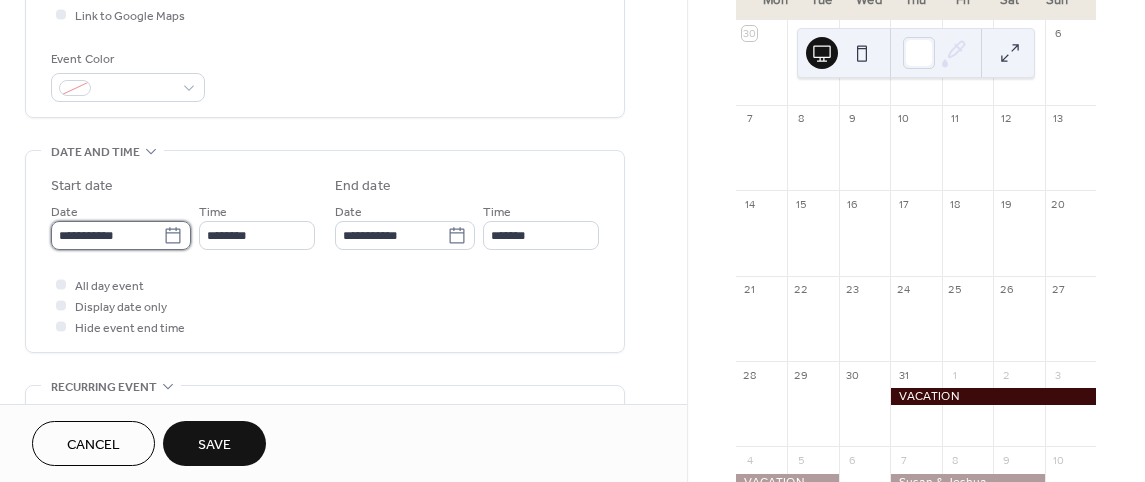 scroll, scrollTop: 0, scrollLeft: 0, axis: both 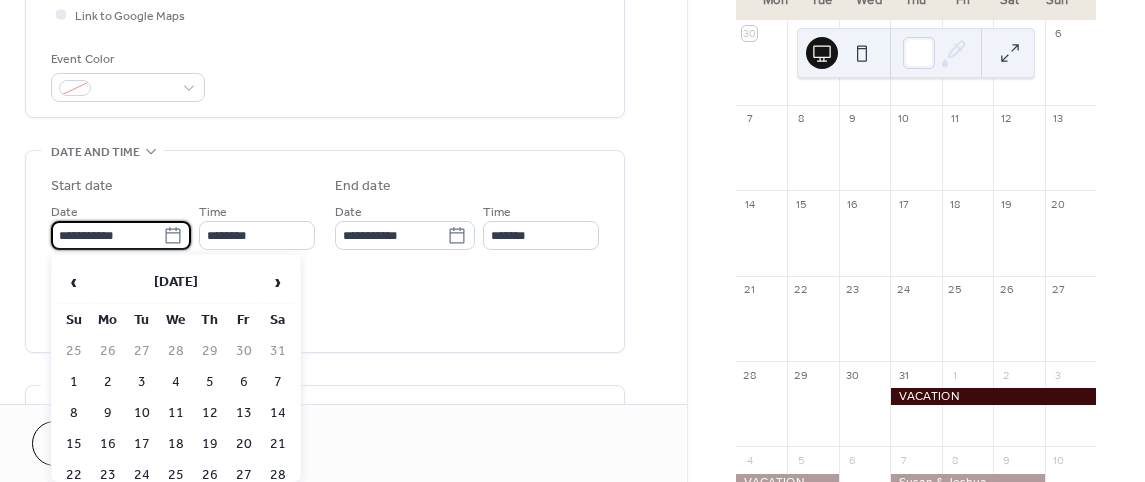 click on "**********" at bounding box center (107, 235) 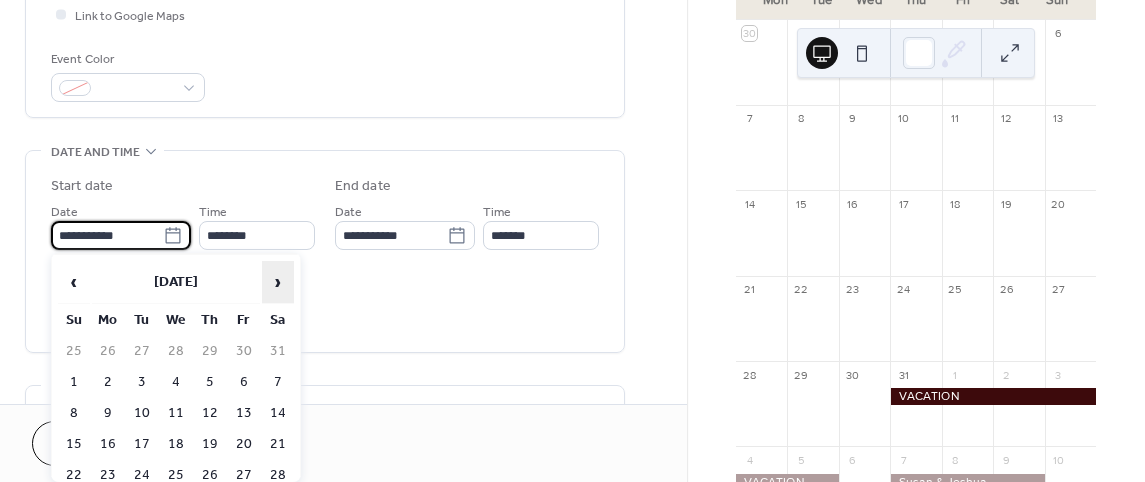 click on "›" at bounding box center (278, 282) 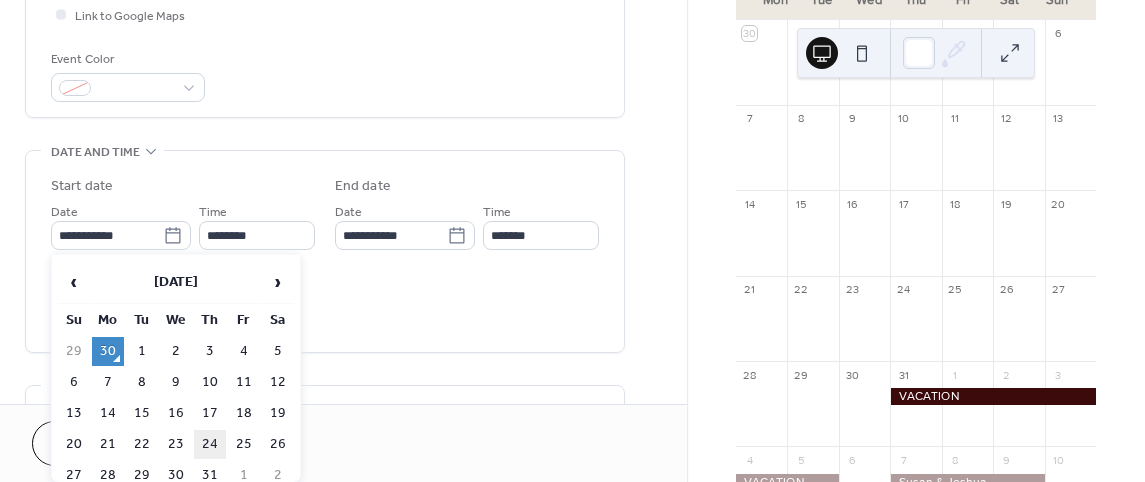 click on "24" at bounding box center [210, 444] 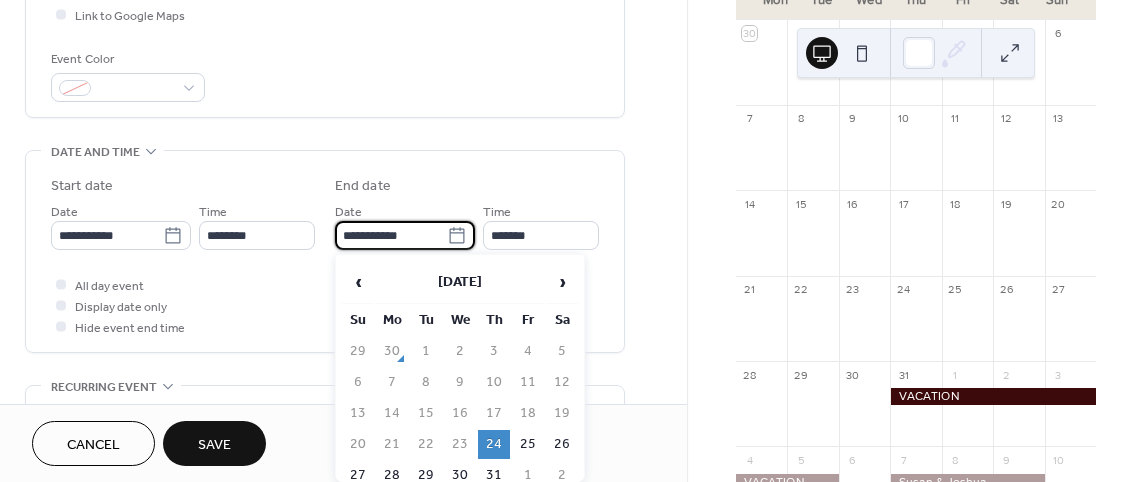click on "**********" at bounding box center [391, 235] 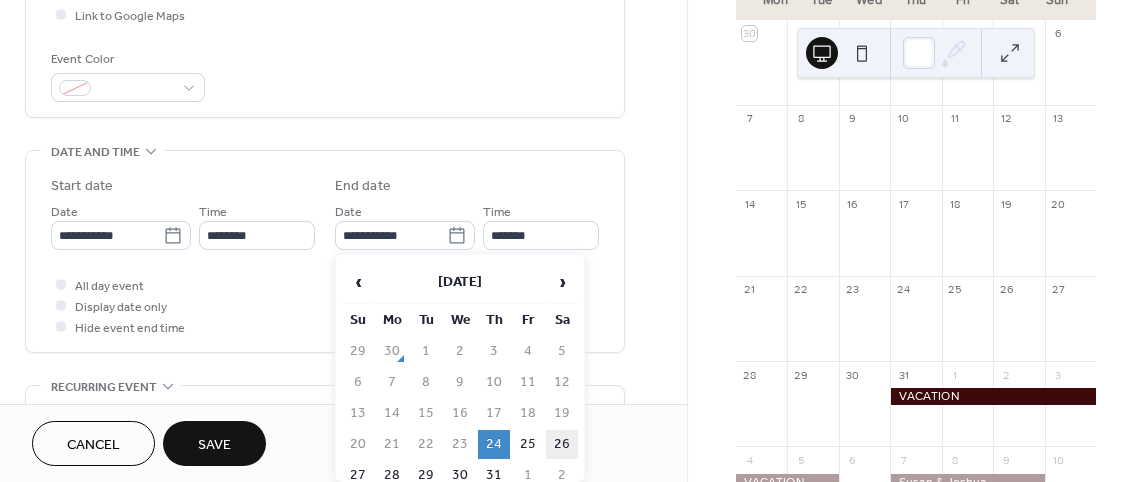 click on "26" at bounding box center (562, 444) 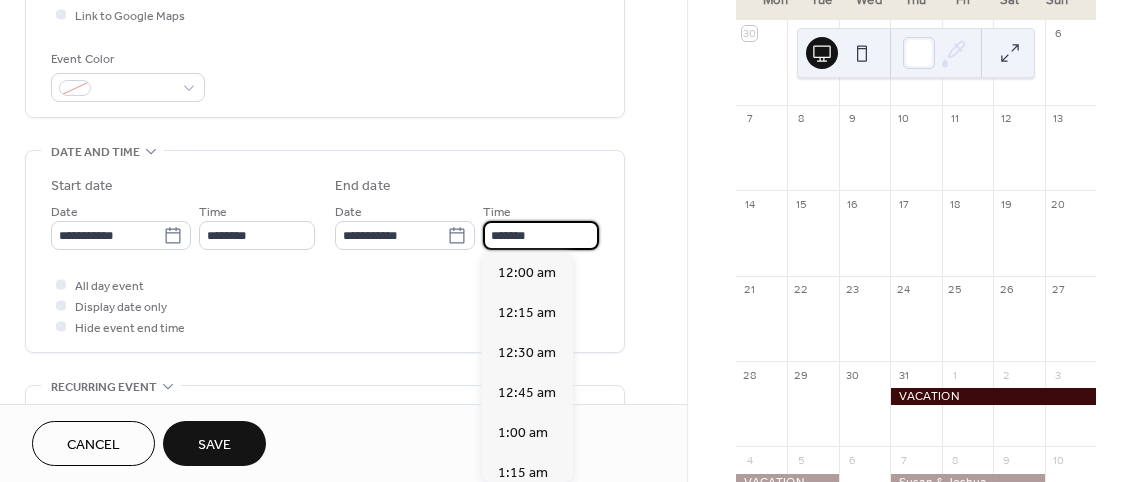 click on "*******" at bounding box center [541, 235] 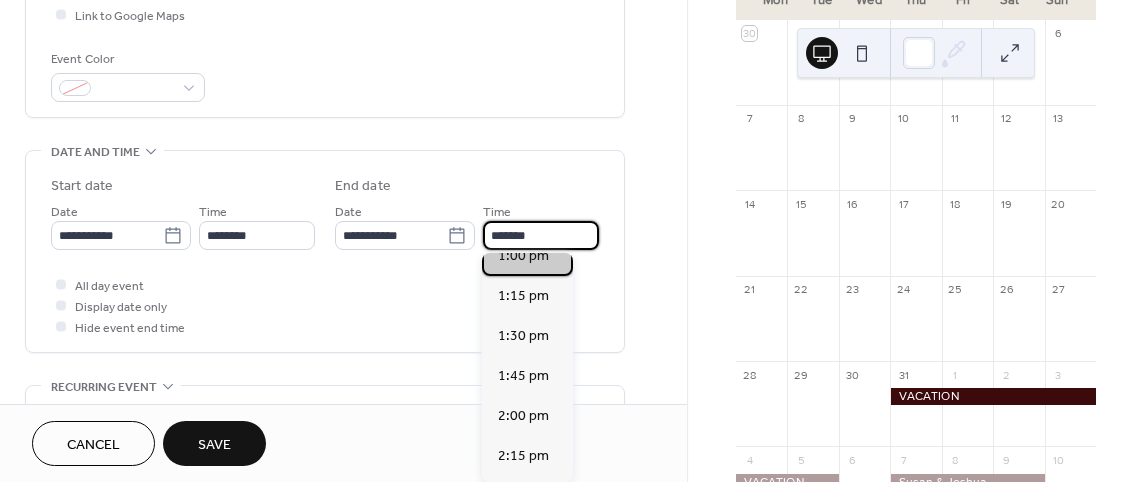 click on "1:00 pm" at bounding box center [523, 256] 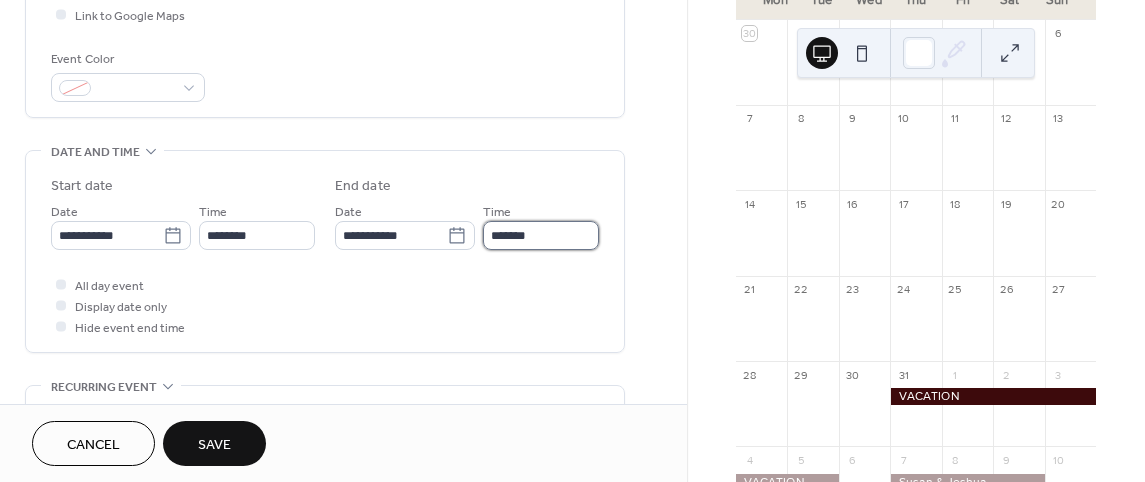click on "*******" at bounding box center [541, 235] 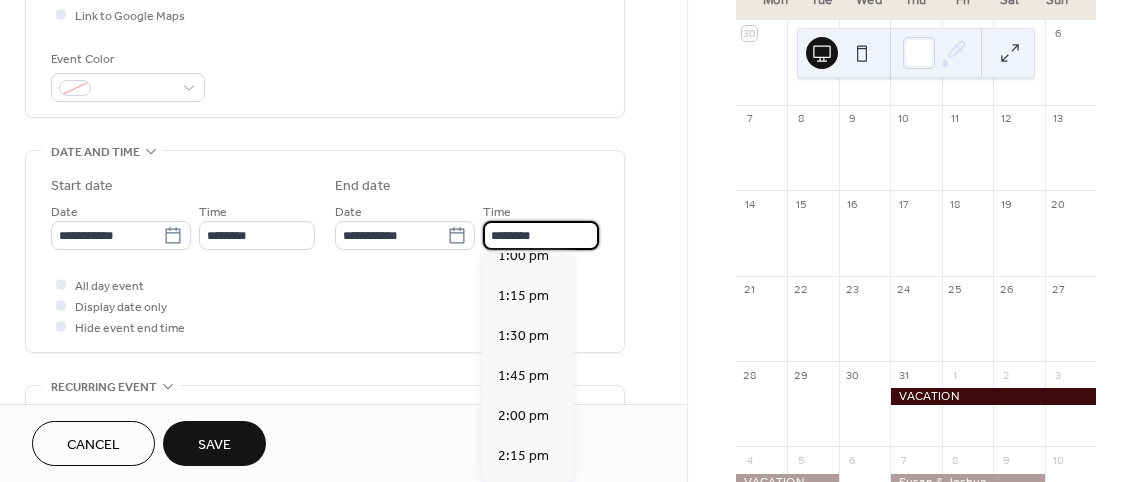 scroll, scrollTop: 1936, scrollLeft: 0, axis: vertical 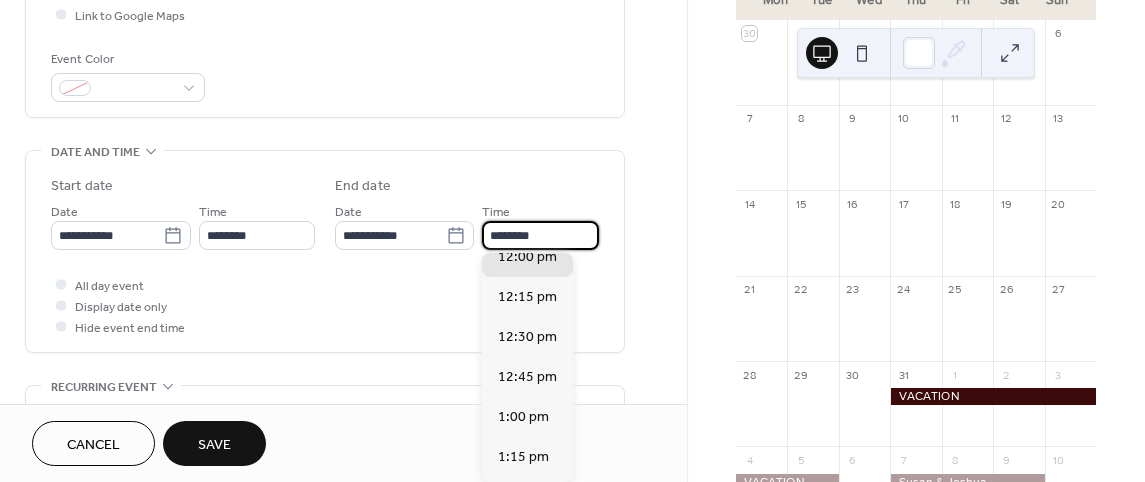 click on "********" at bounding box center [540, 235] 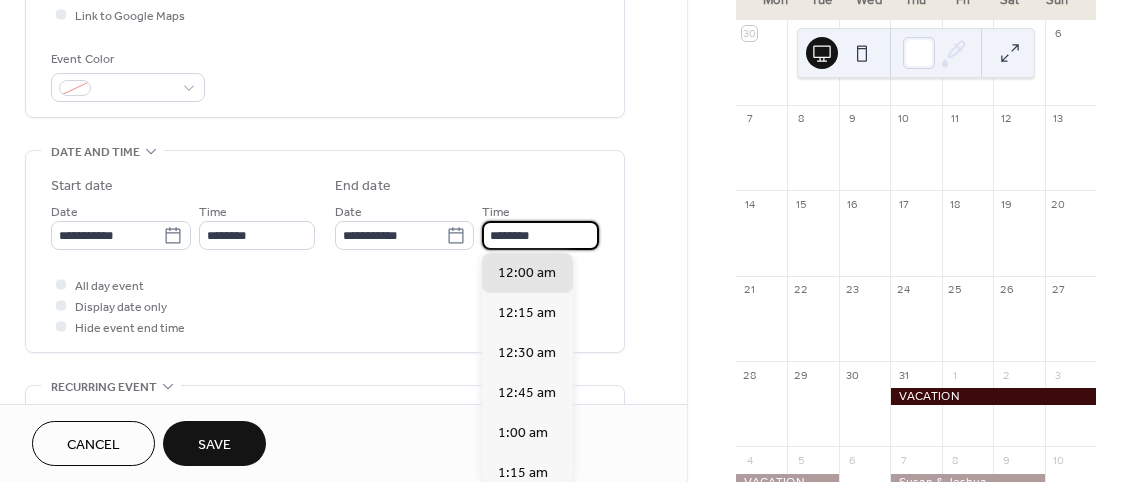 scroll, scrollTop: 0, scrollLeft: 0, axis: both 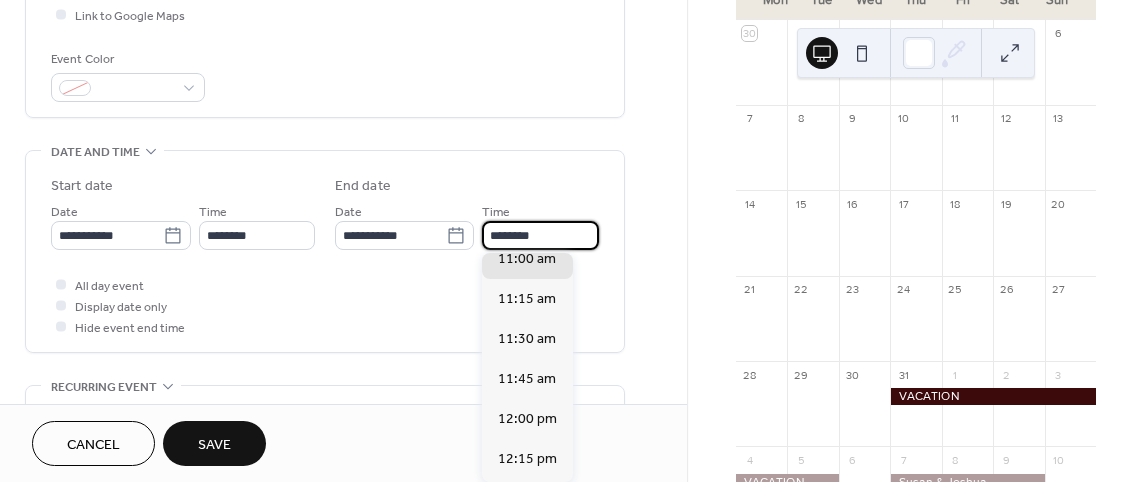 click on "********" at bounding box center [540, 235] 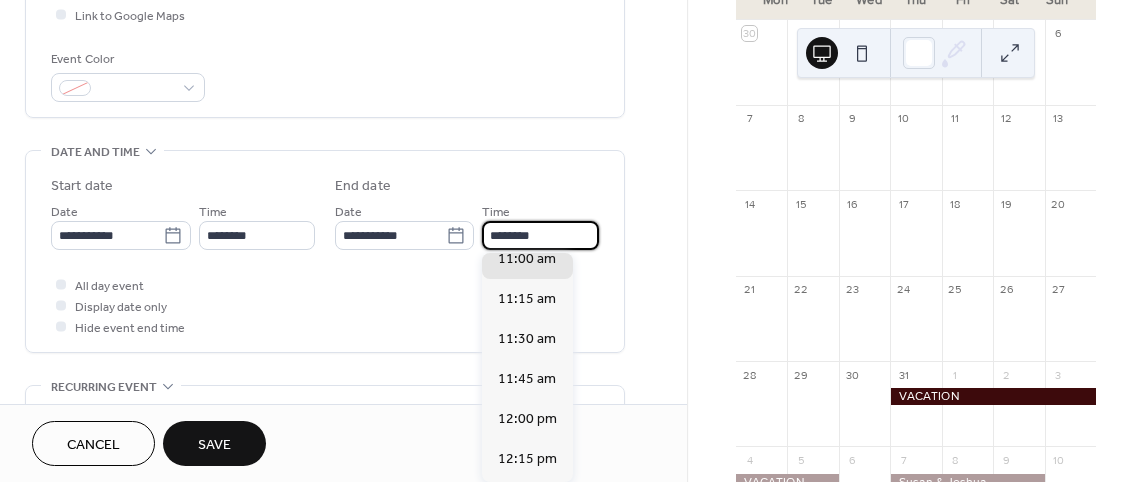 scroll, scrollTop: 3642, scrollLeft: 0, axis: vertical 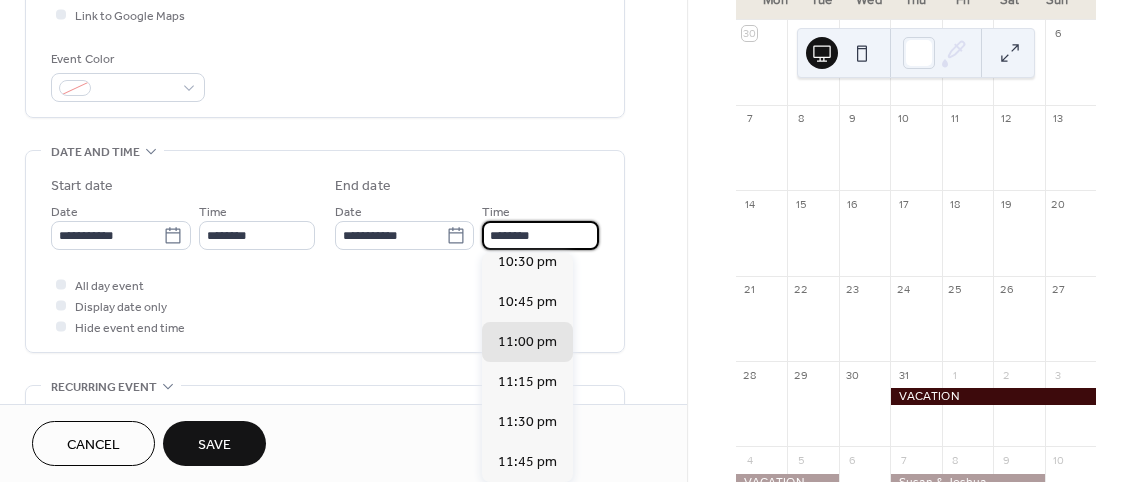 type on "********" 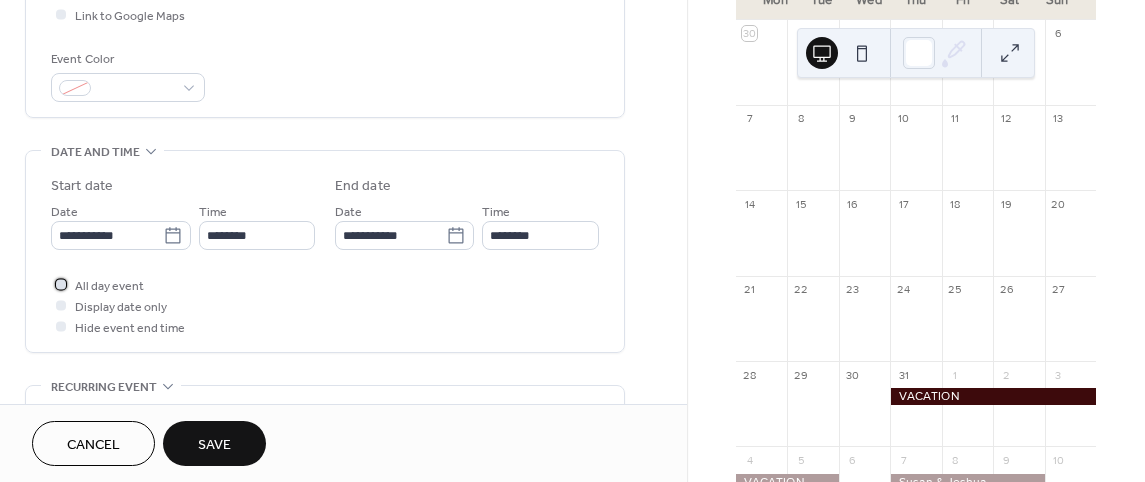 click at bounding box center [61, 284] 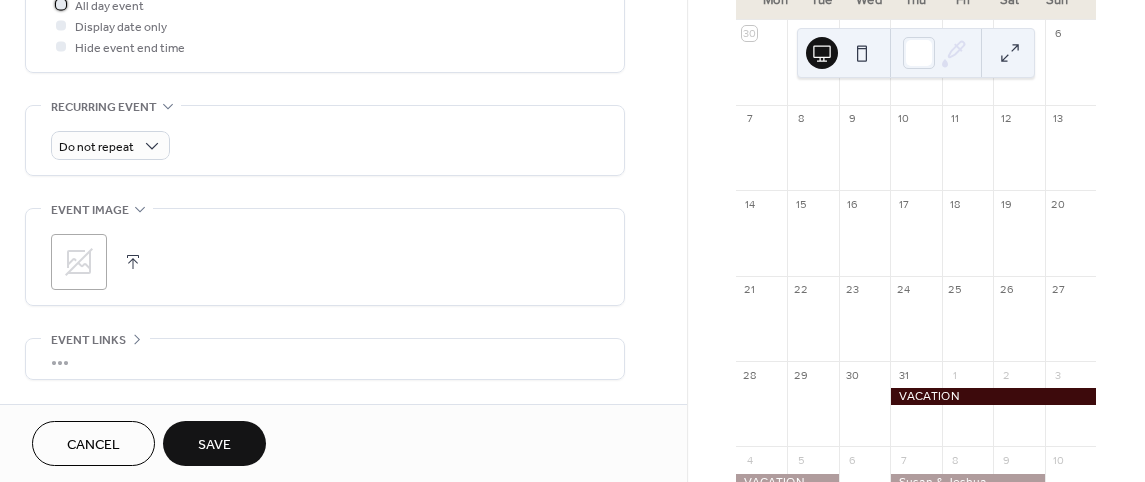 scroll, scrollTop: 718, scrollLeft: 0, axis: vertical 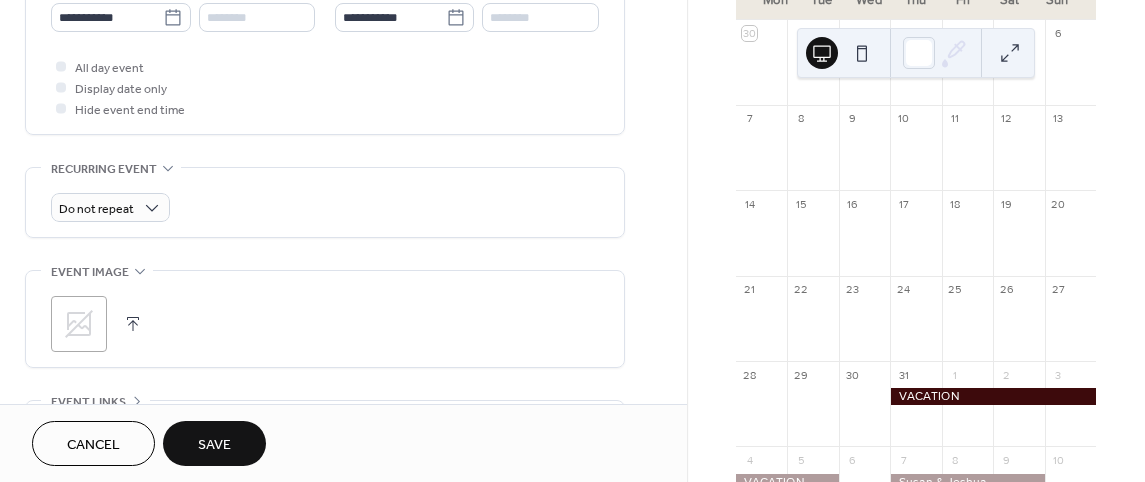 click on "Save" at bounding box center (214, 445) 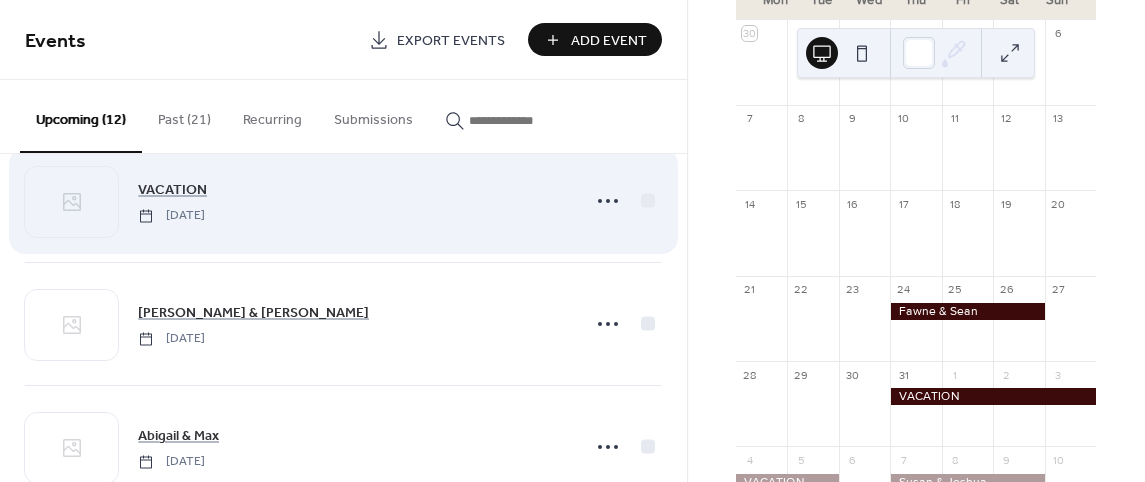 scroll, scrollTop: 200, scrollLeft: 0, axis: vertical 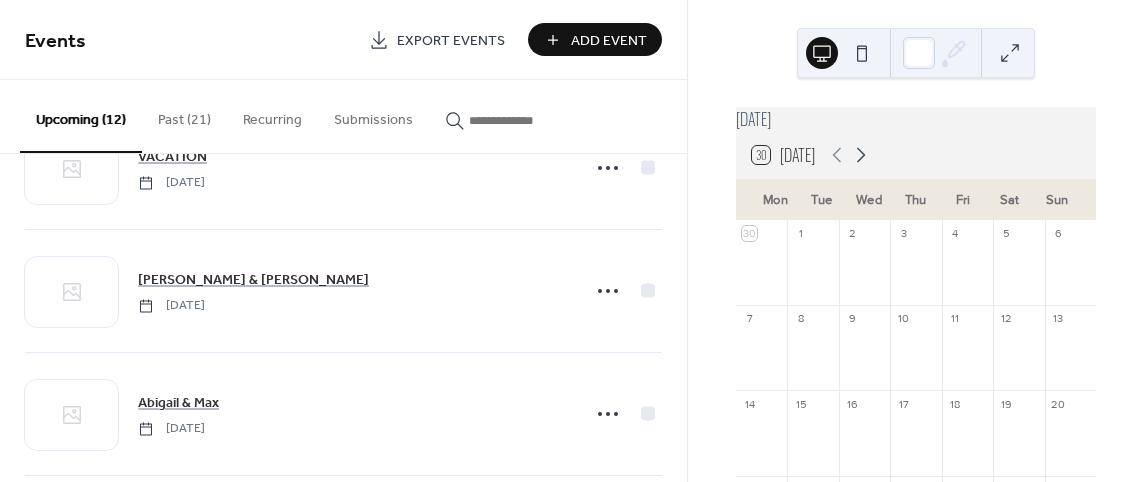 click 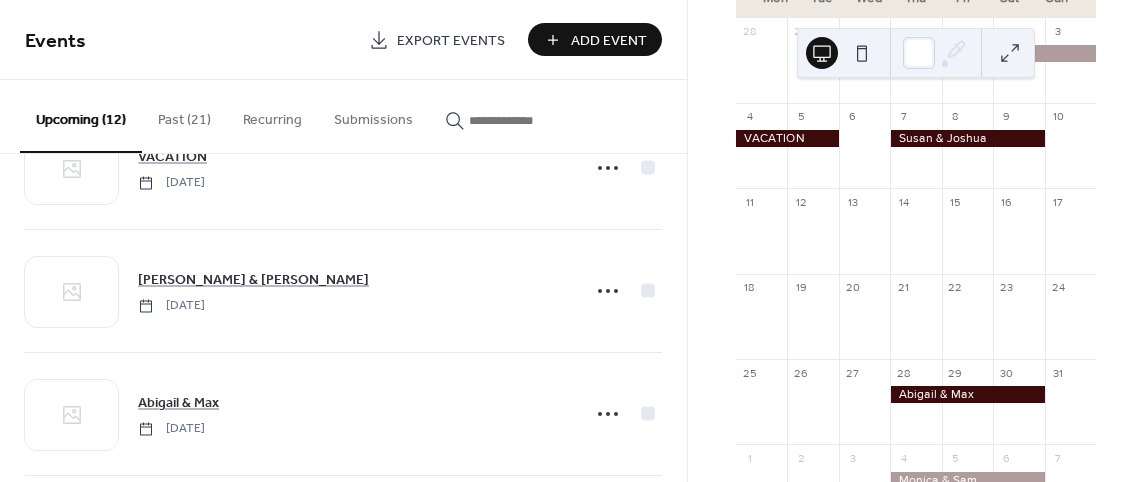 scroll, scrollTop: 200, scrollLeft: 0, axis: vertical 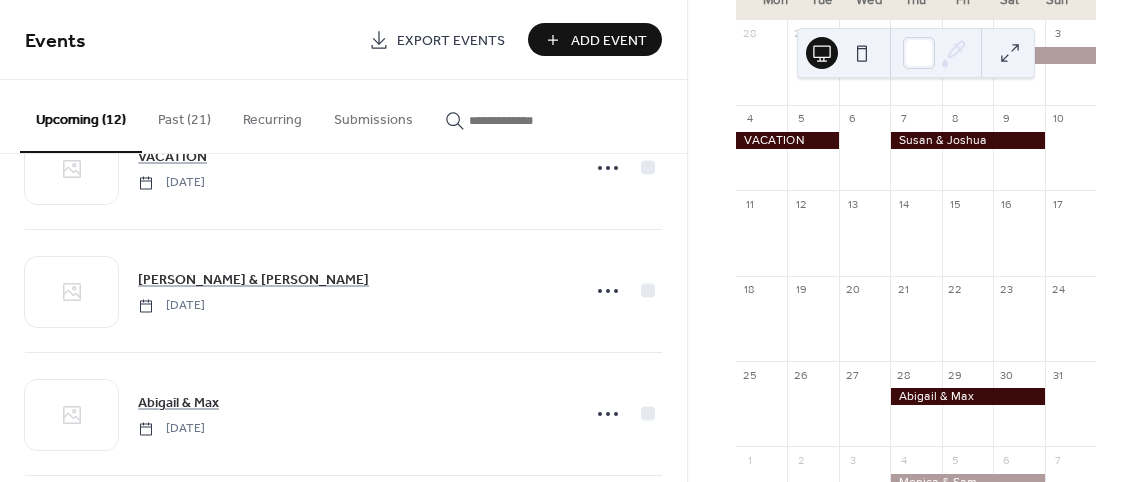 click on "Add Event" at bounding box center [609, 41] 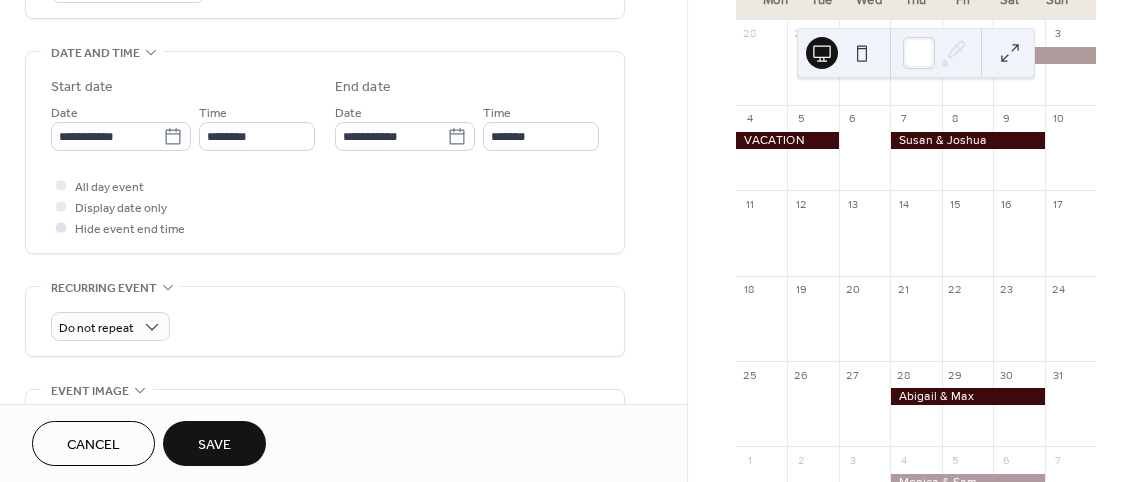scroll, scrollTop: 600, scrollLeft: 0, axis: vertical 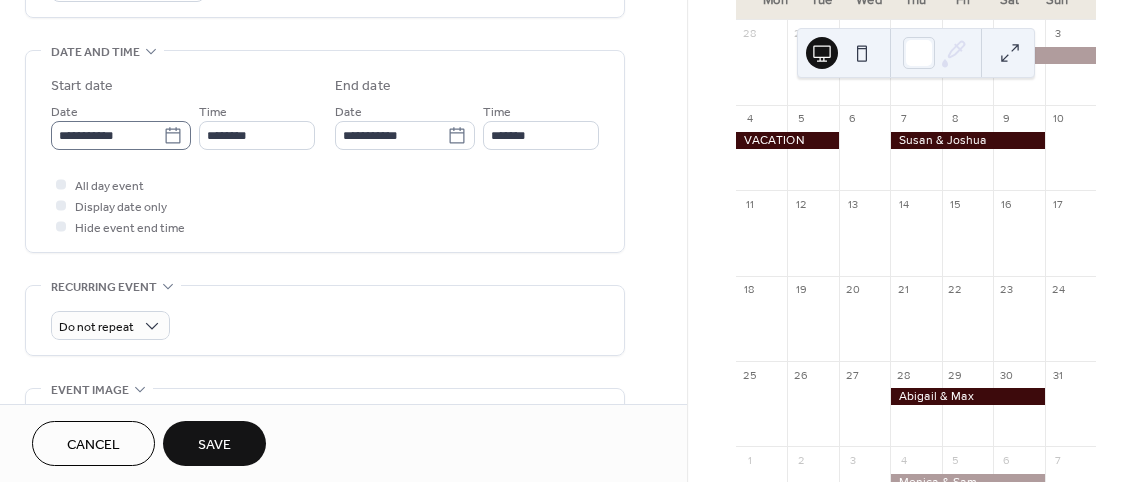 type on "**********" 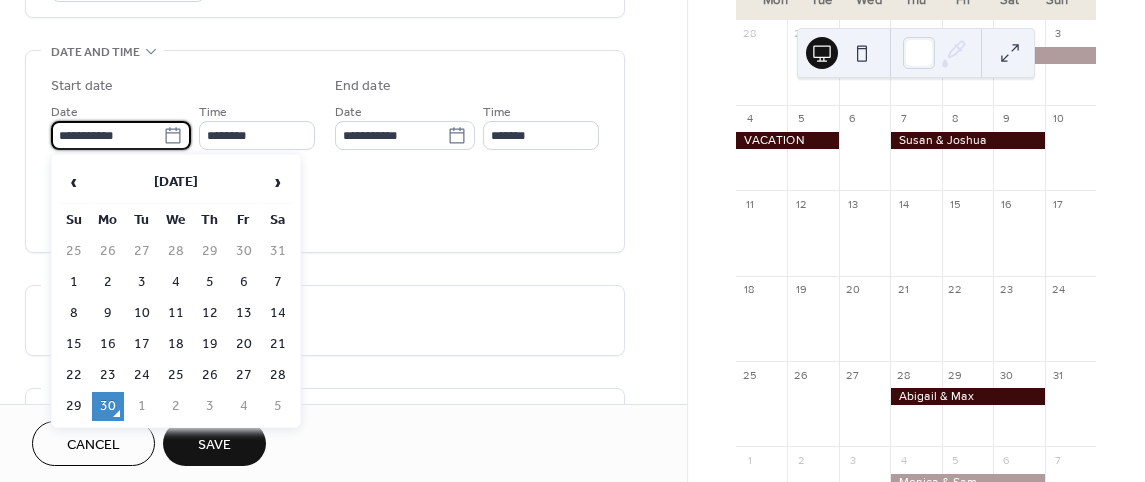 click on "**********" at bounding box center (107, 135) 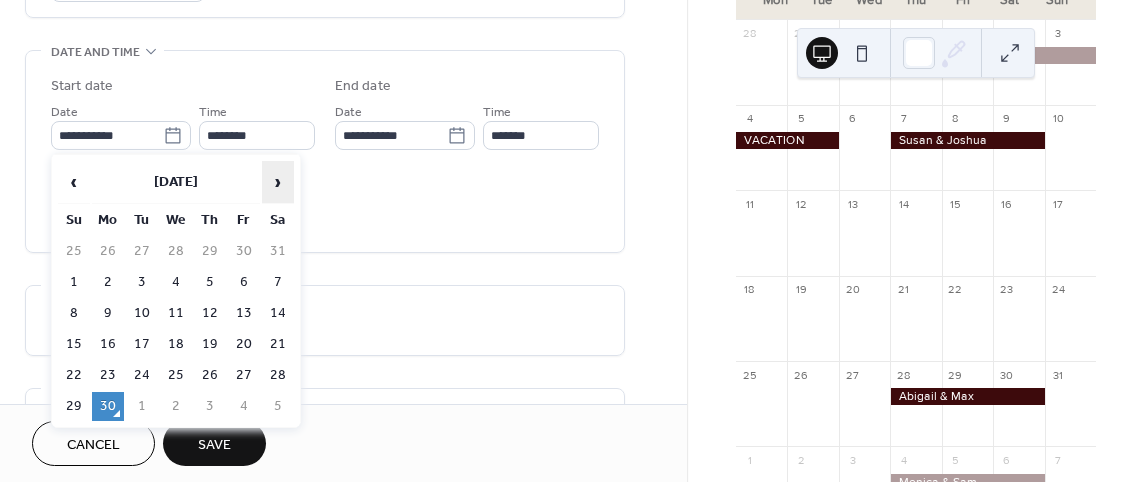click on "›" at bounding box center (278, 182) 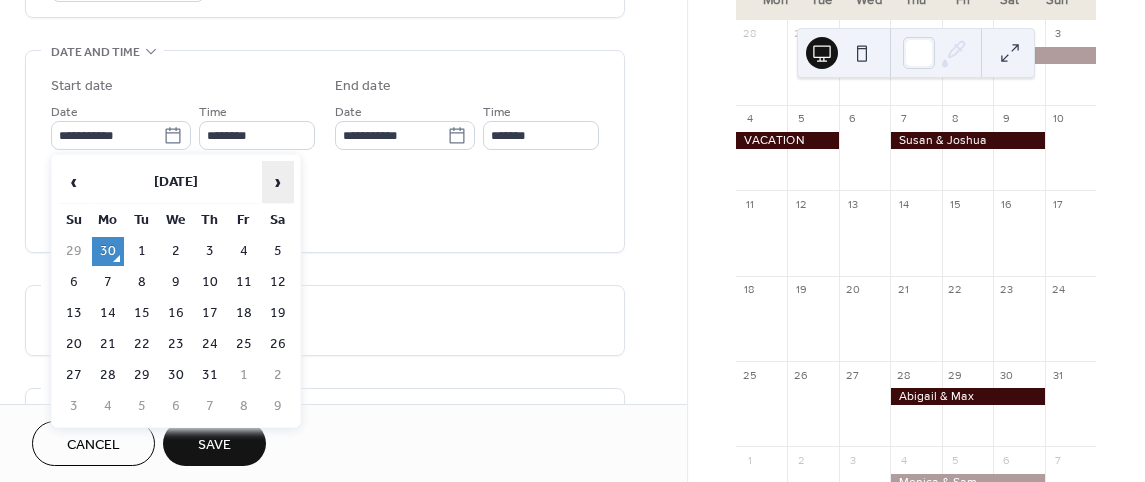 click on "›" at bounding box center [278, 182] 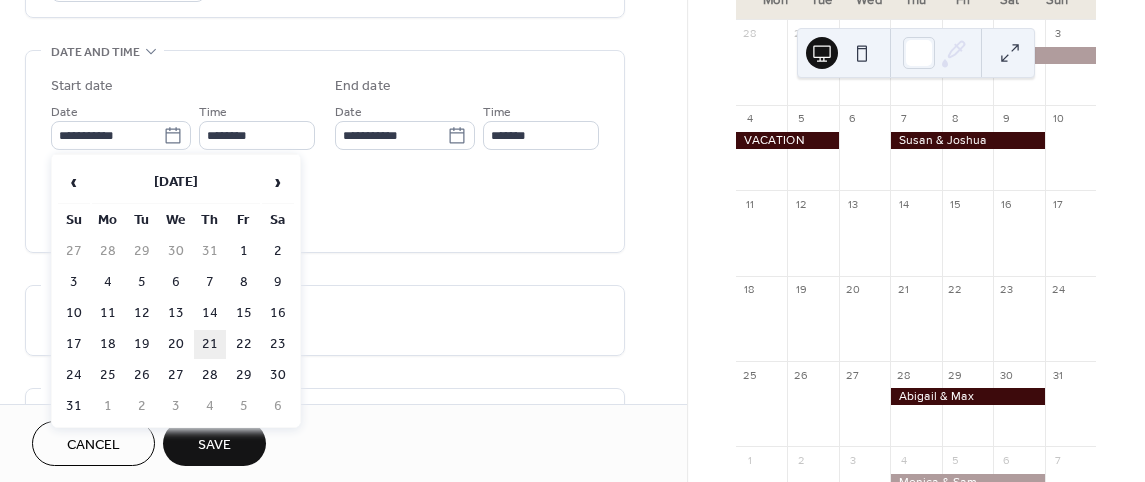 click on "21" at bounding box center [210, 344] 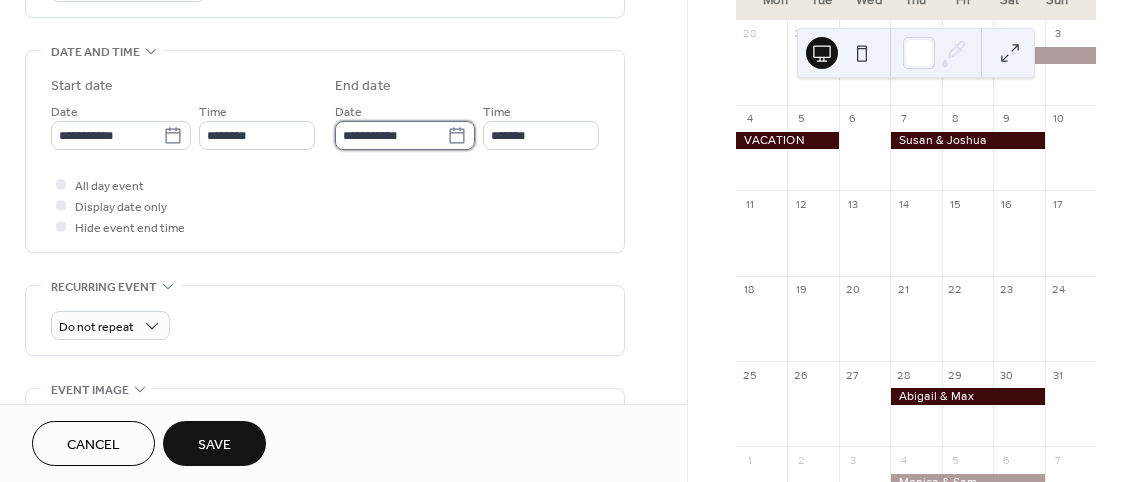 click on "**********" at bounding box center [391, 135] 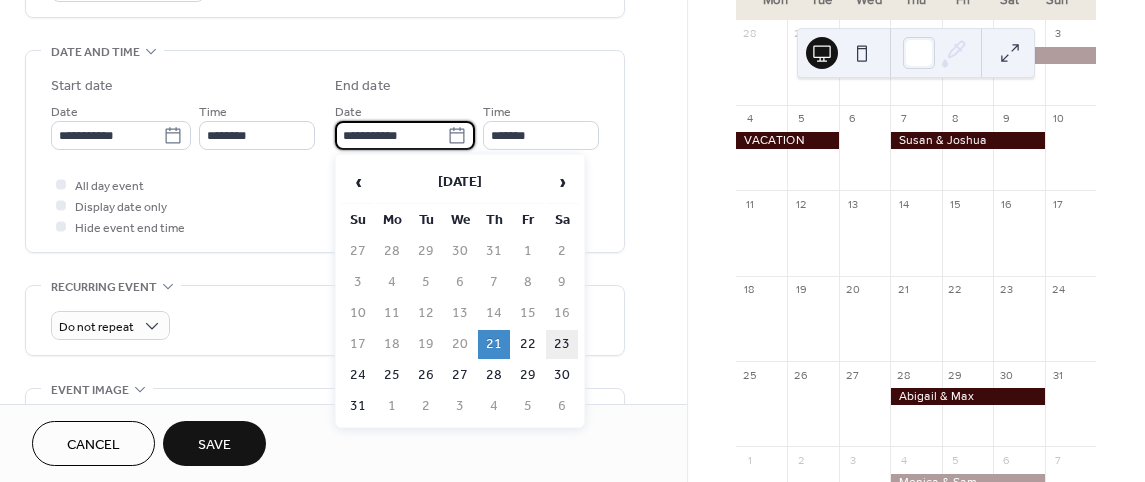 click on "23" at bounding box center [562, 344] 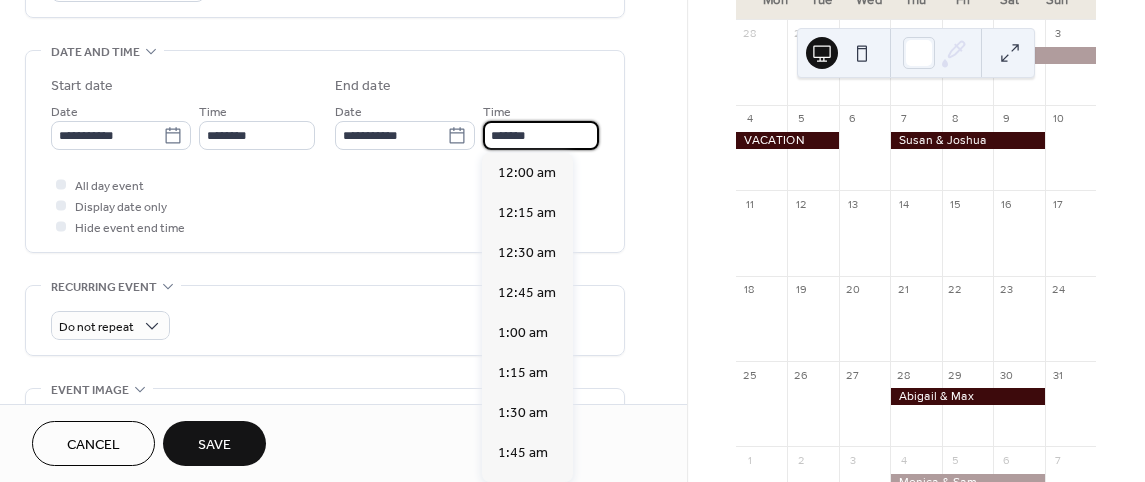 click on "*******" at bounding box center (541, 135) 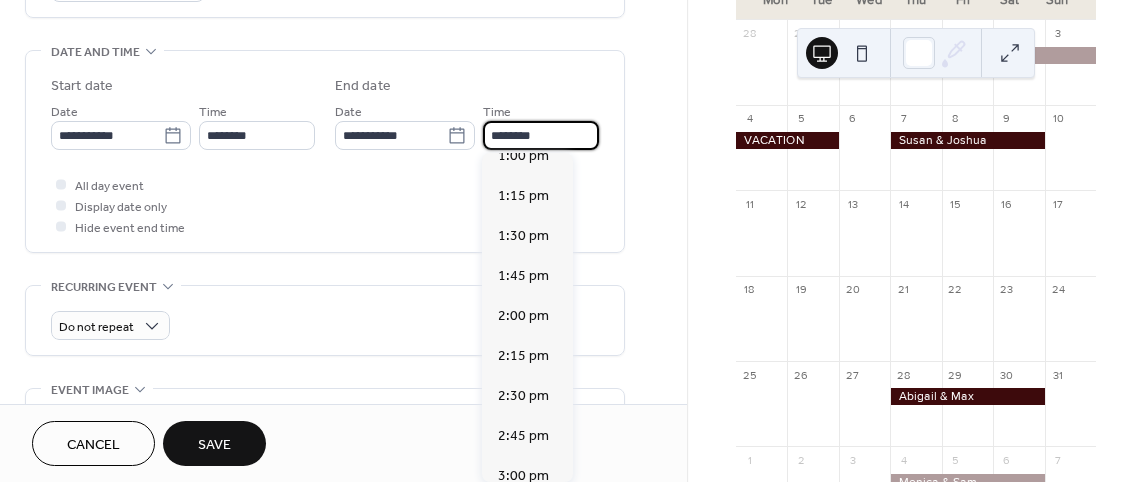 scroll, scrollTop: 3542, scrollLeft: 0, axis: vertical 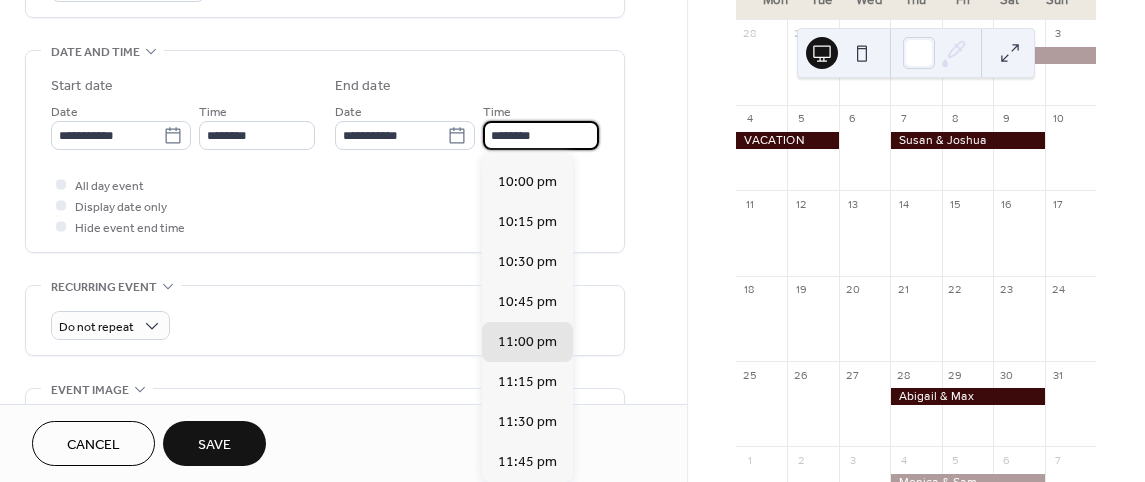 type on "********" 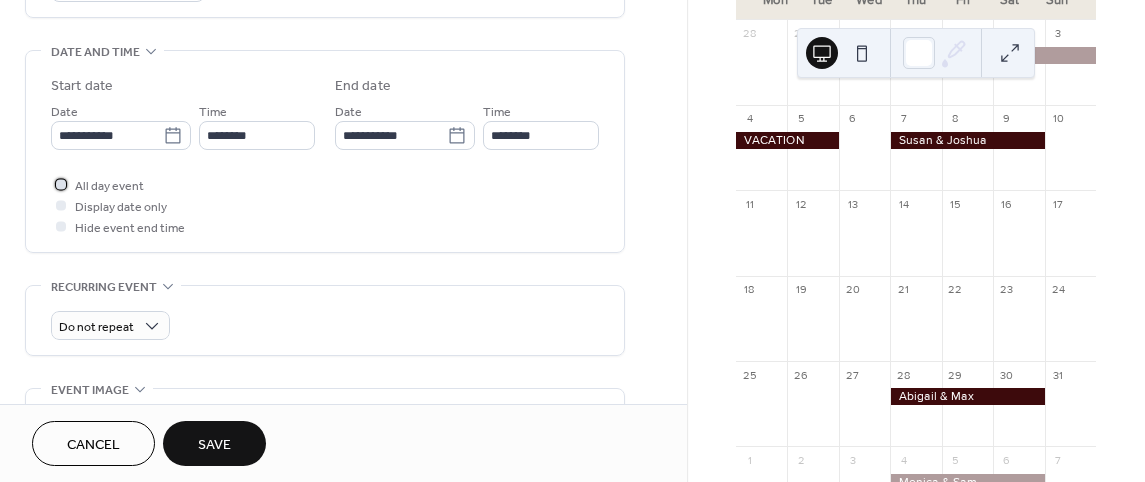 click at bounding box center [61, 184] 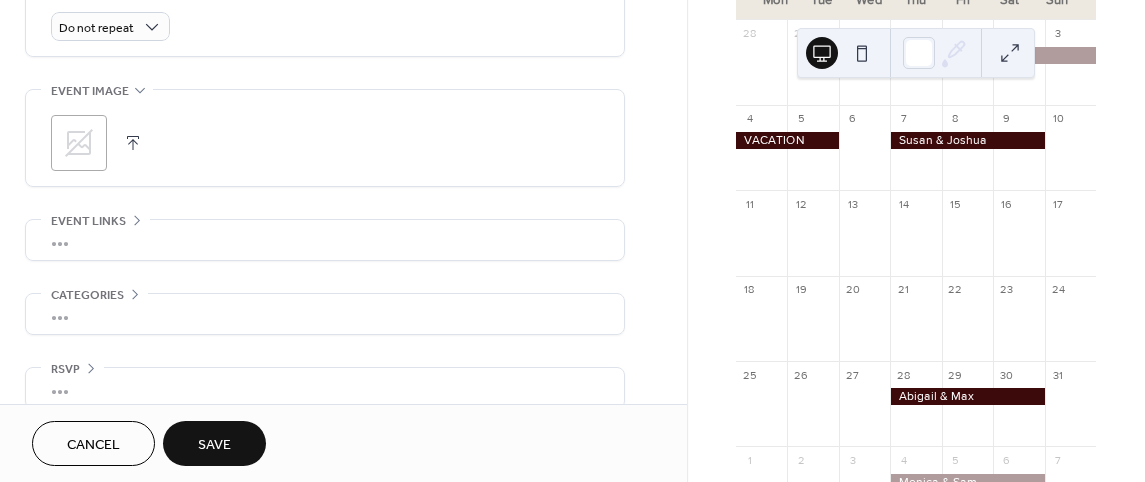 scroll, scrollTop: 918, scrollLeft: 0, axis: vertical 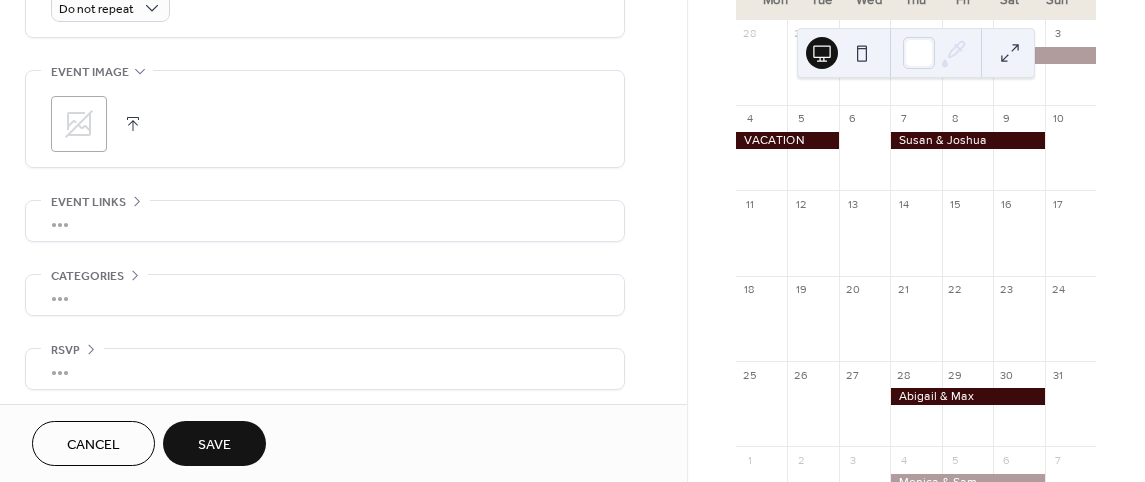 click on "Save" at bounding box center (214, 445) 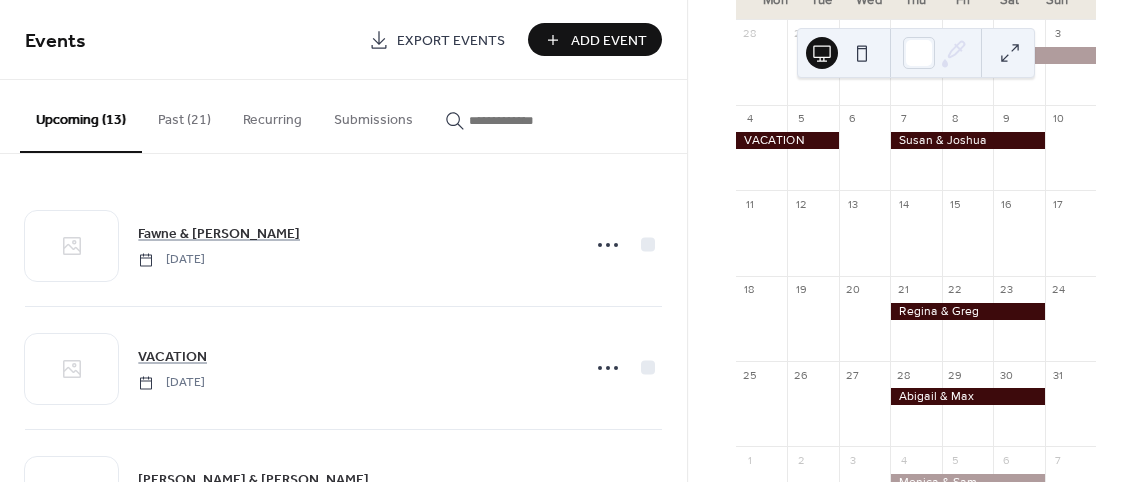 click at bounding box center (967, 396) 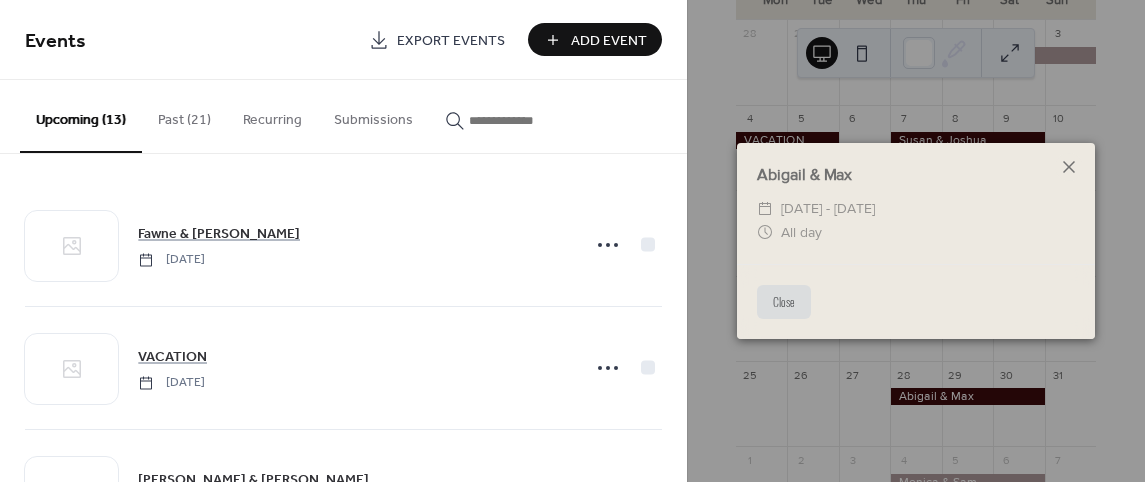 click 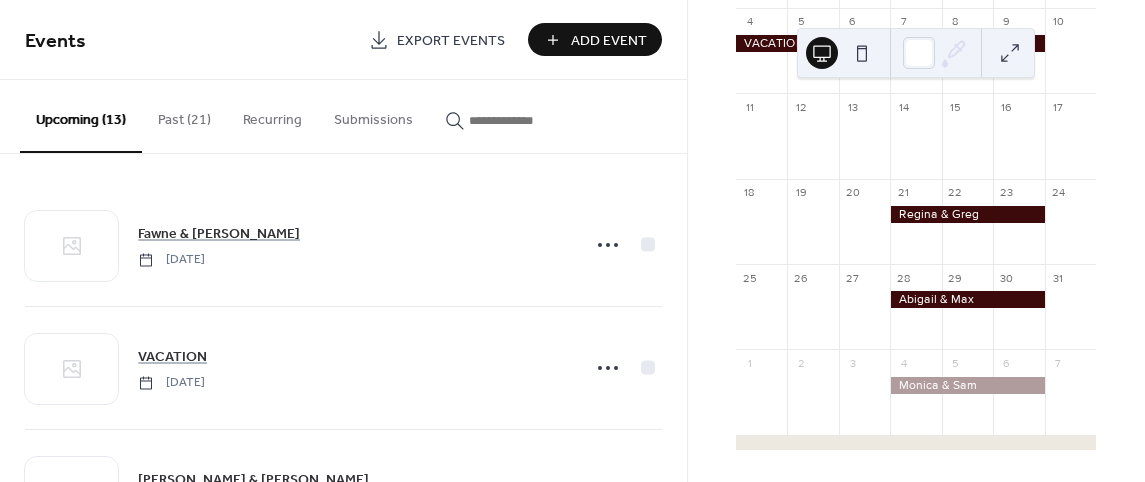 scroll, scrollTop: 300, scrollLeft: 0, axis: vertical 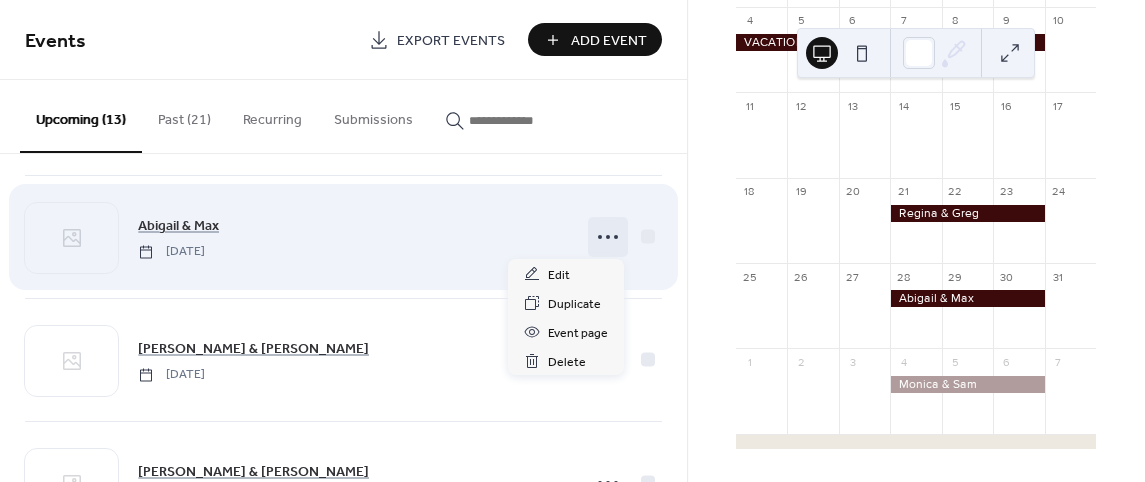click 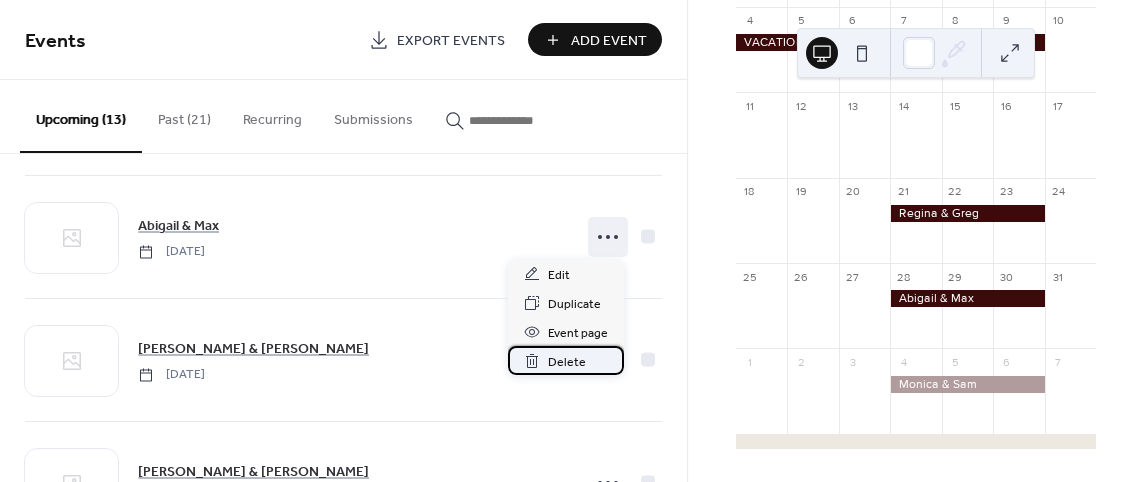 click on "Delete" at bounding box center (567, 362) 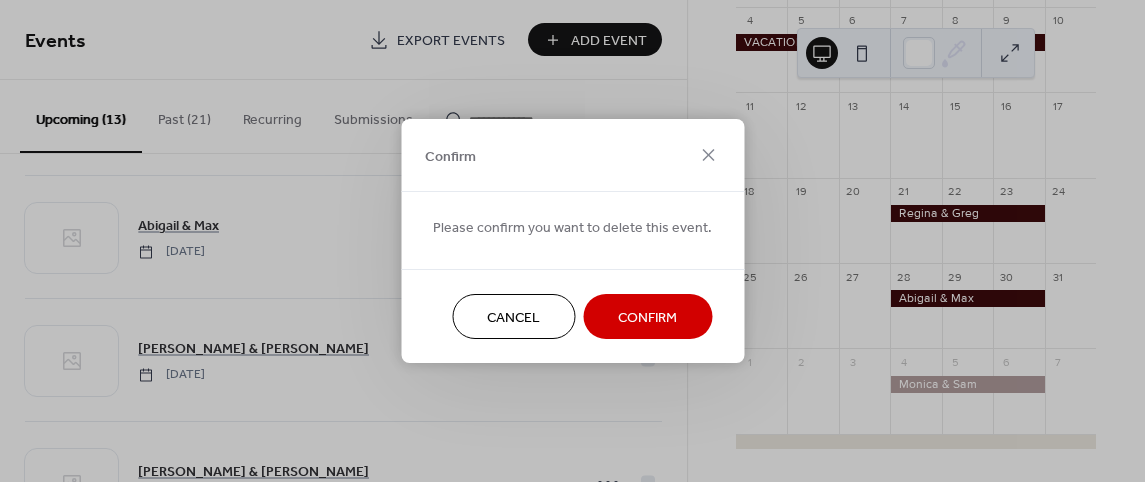 click on "Confirm" at bounding box center [647, 316] 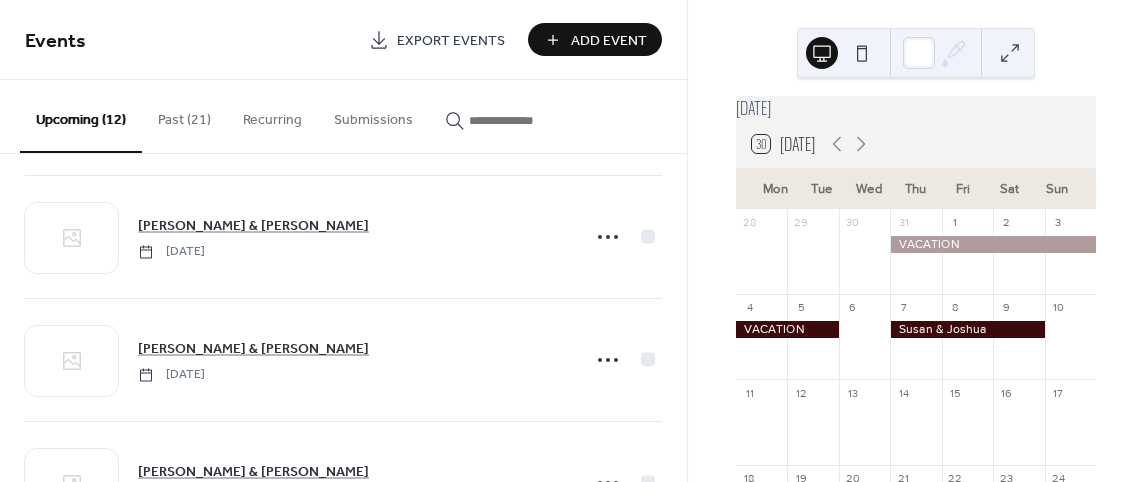 scroll, scrollTop: 0, scrollLeft: 0, axis: both 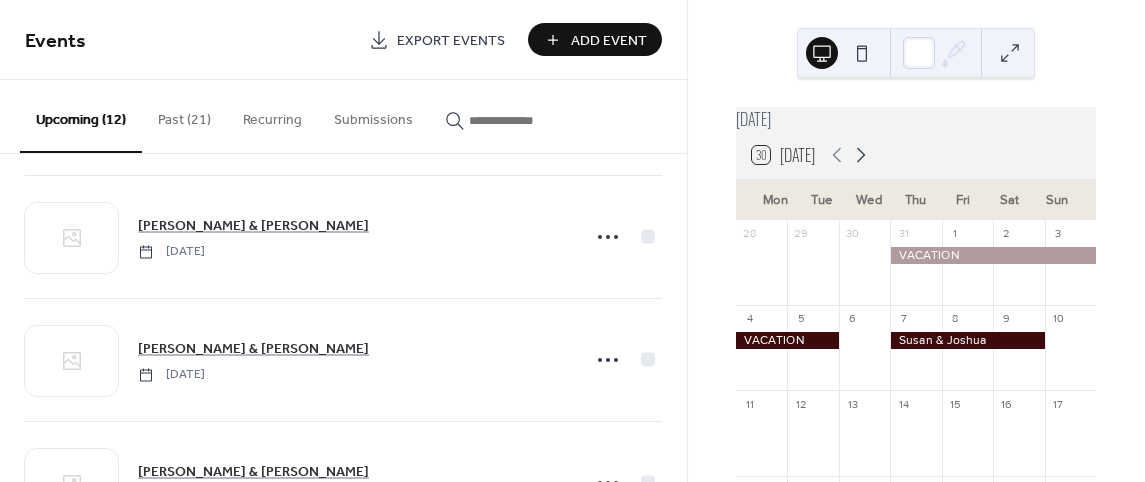 click 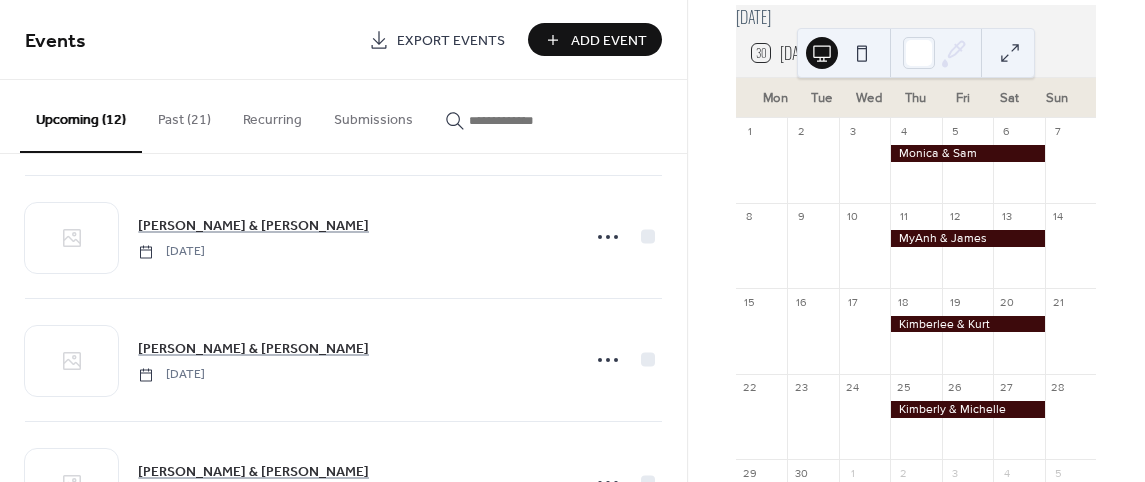 scroll, scrollTop: 100, scrollLeft: 0, axis: vertical 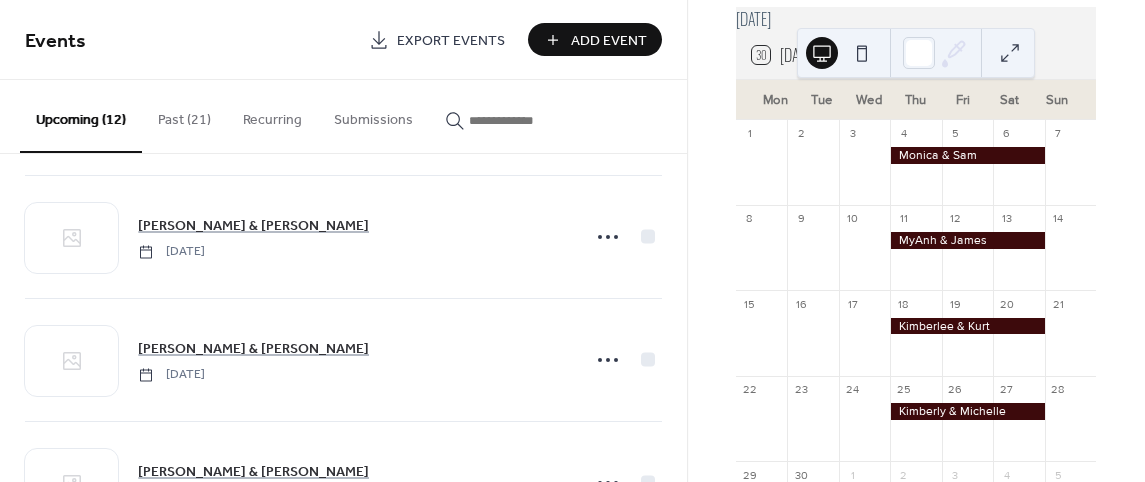 click at bounding box center (967, 240) 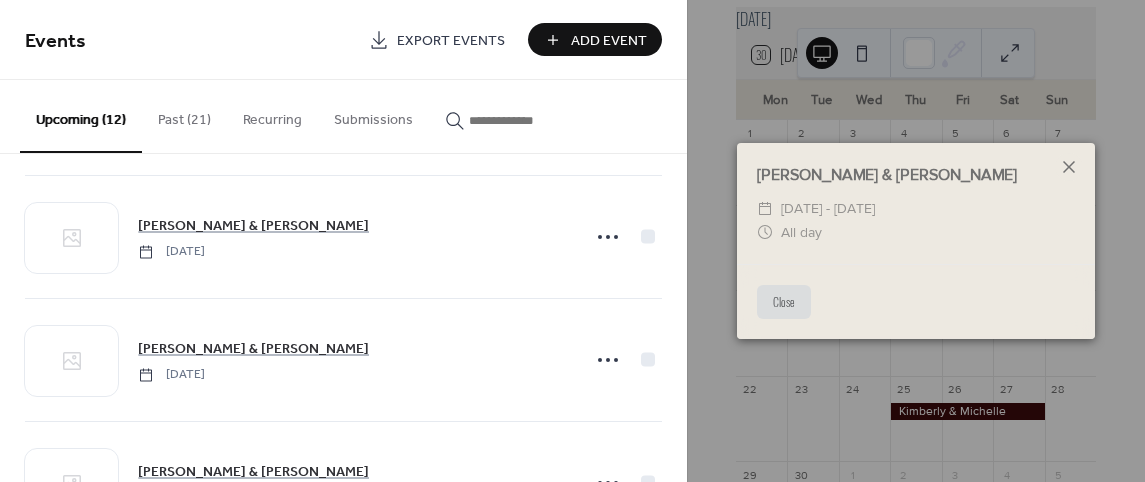 click 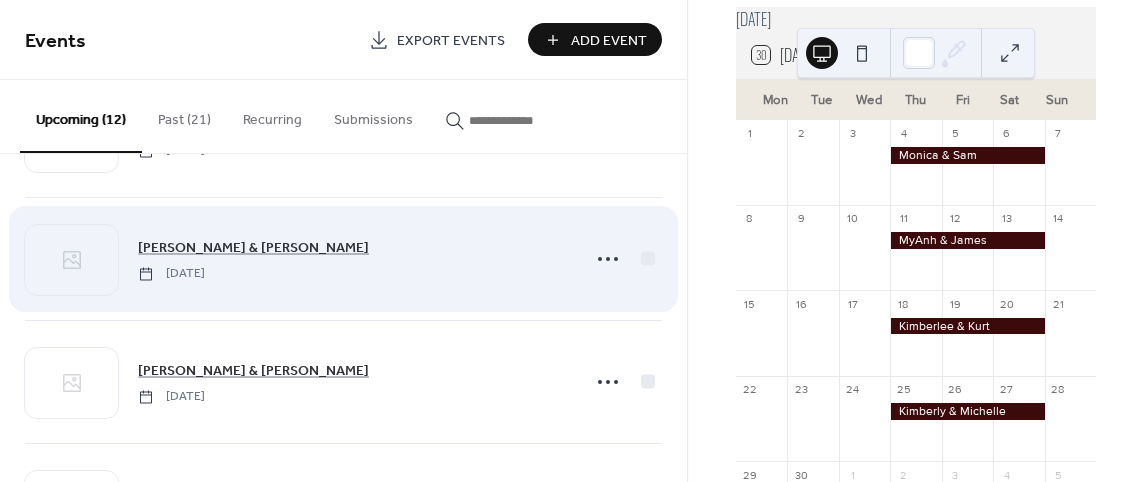 scroll, scrollTop: 600, scrollLeft: 0, axis: vertical 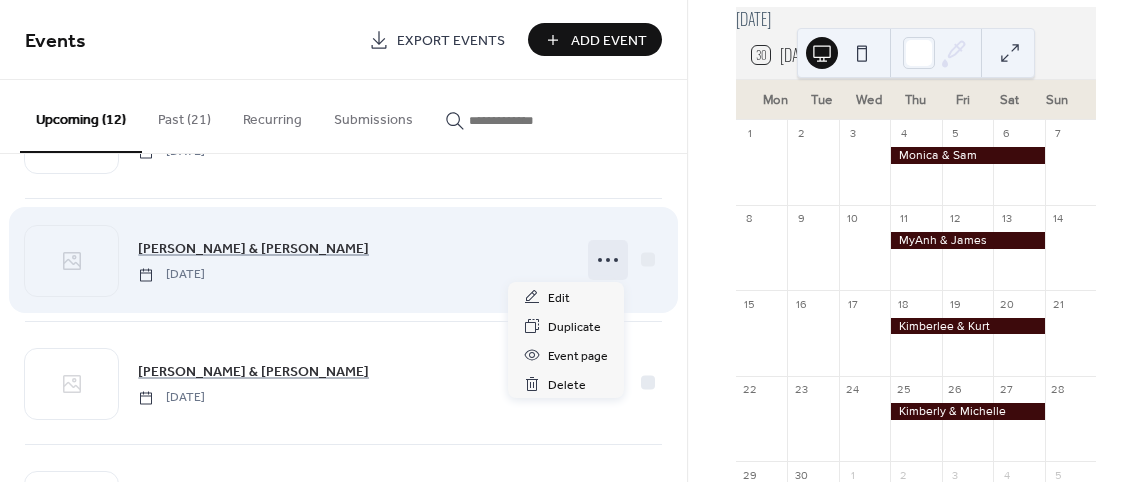 click 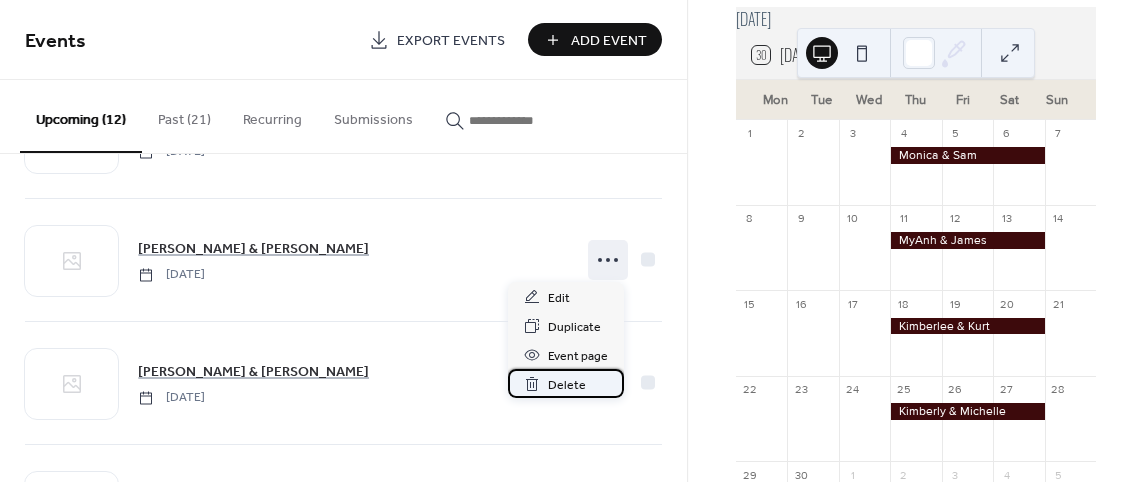 click on "Delete" at bounding box center (567, 385) 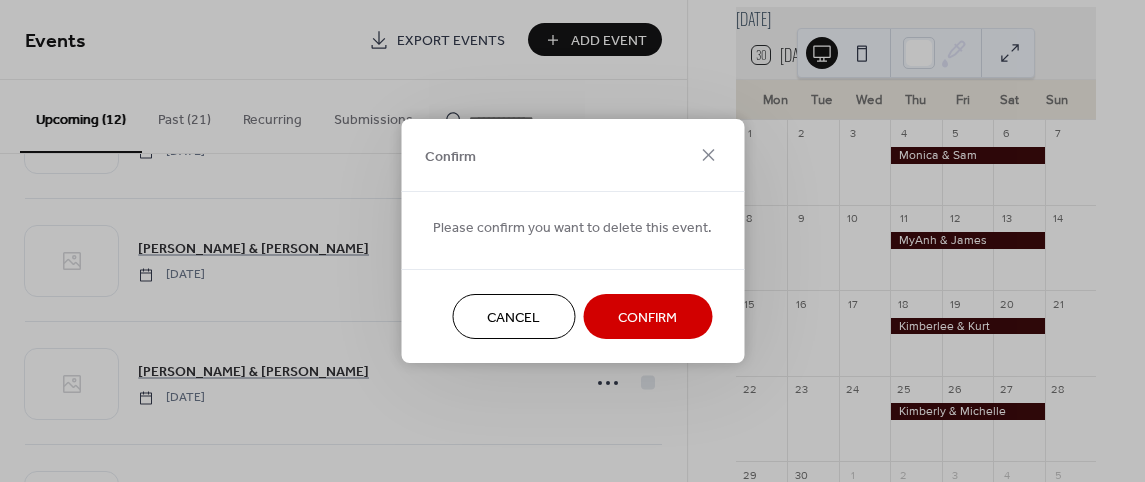 click on "Confirm" at bounding box center (647, 316) 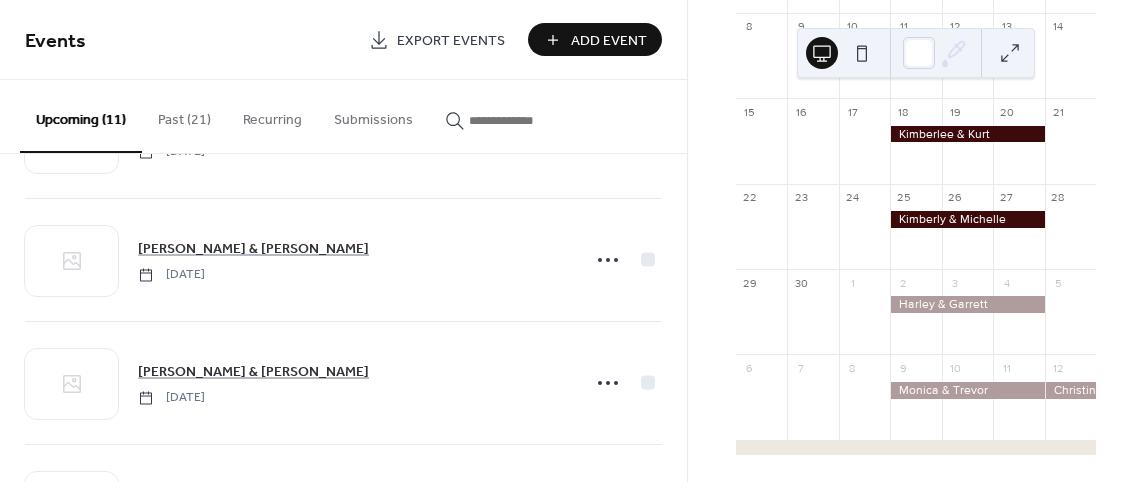 scroll, scrollTop: 300, scrollLeft: 0, axis: vertical 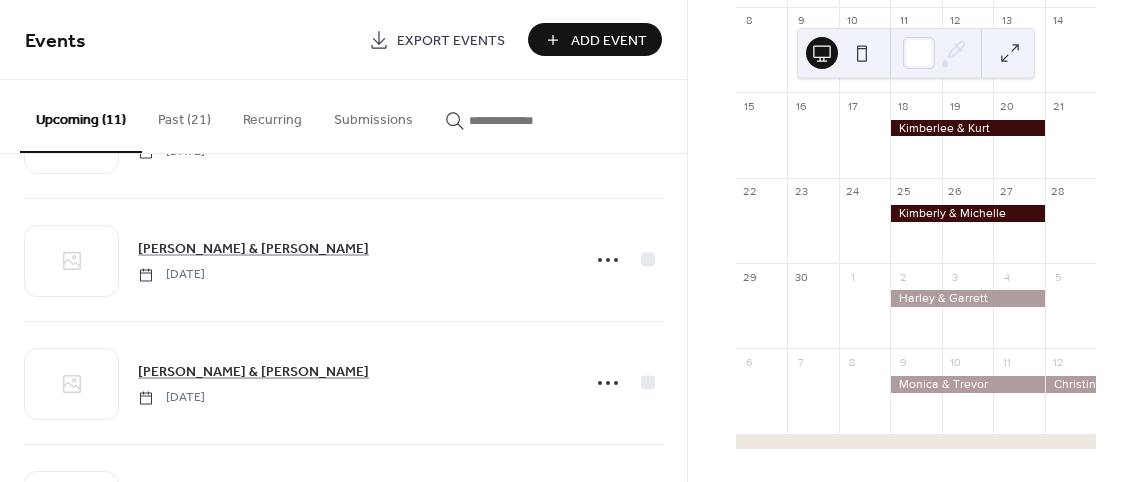 click at bounding box center [967, 213] 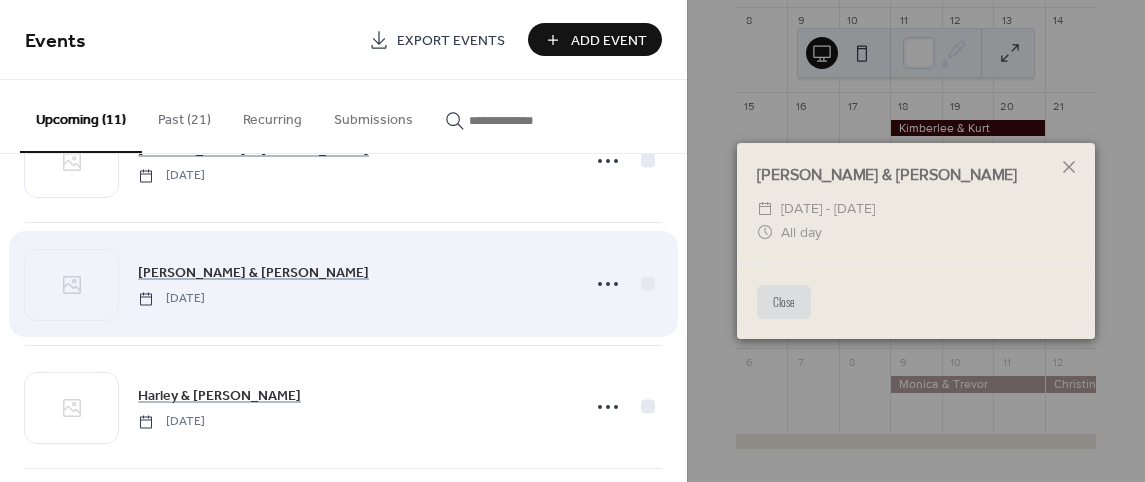 scroll, scrollTop: 700, scrollLeft: 0, axis: vertical 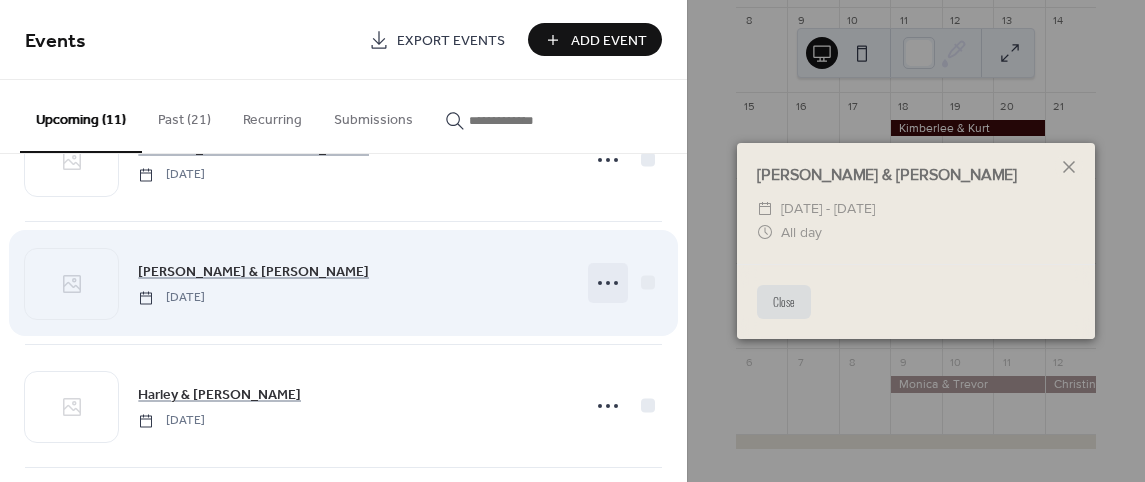 click 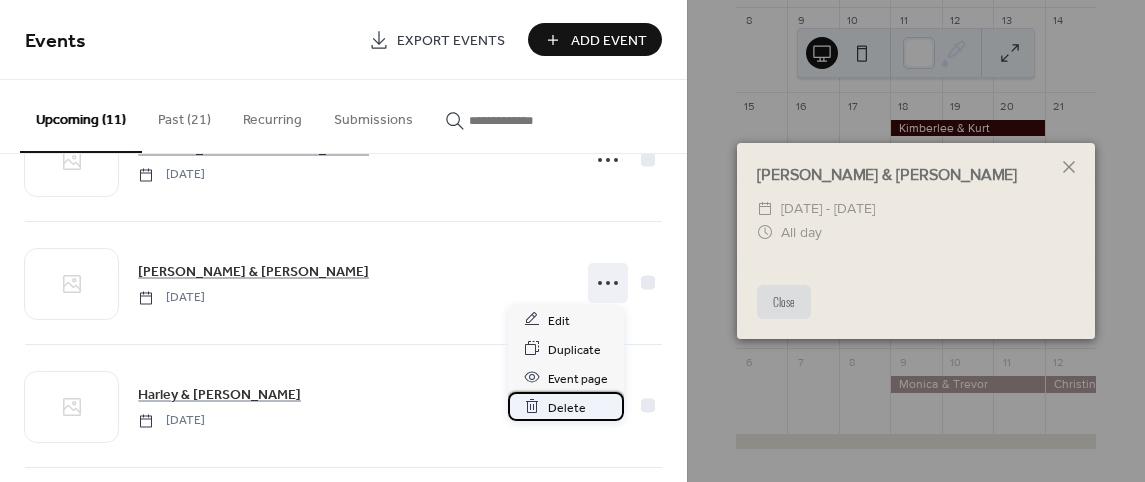 click on "Delete" at bounding box center [567, 407] 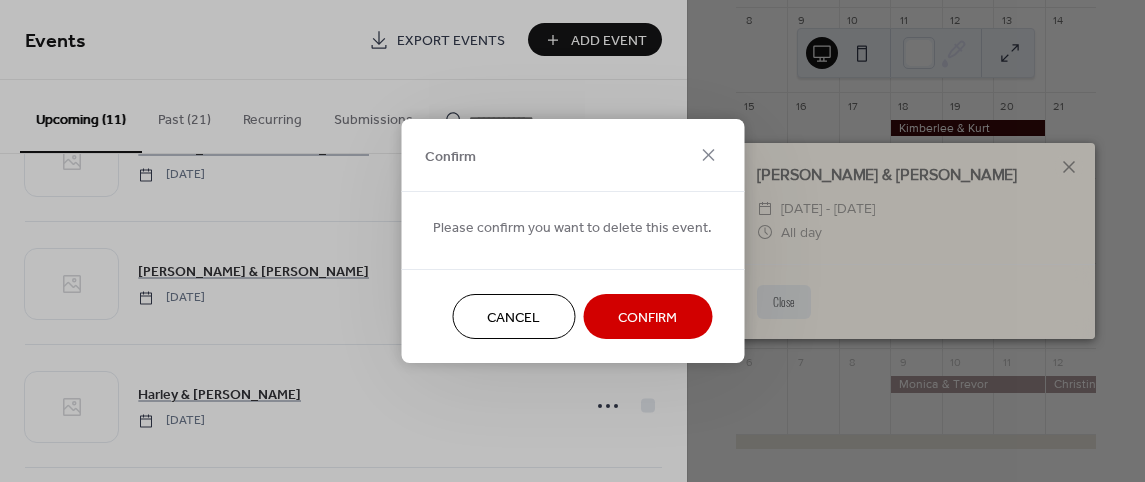 click on "Confirm" at bounding box center (647, 318) 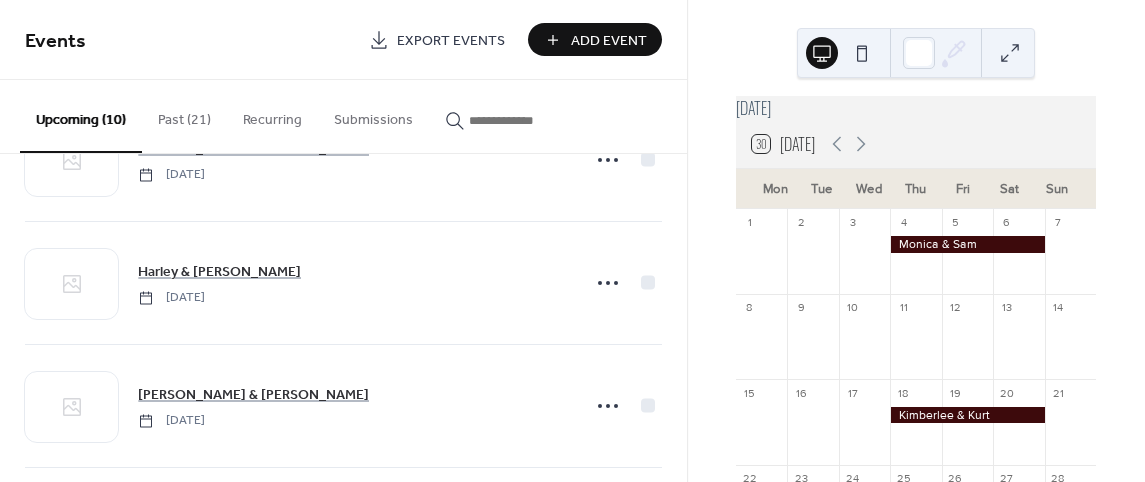 scroll, scrollTop: 0, scrollLeft: 0, axis: both 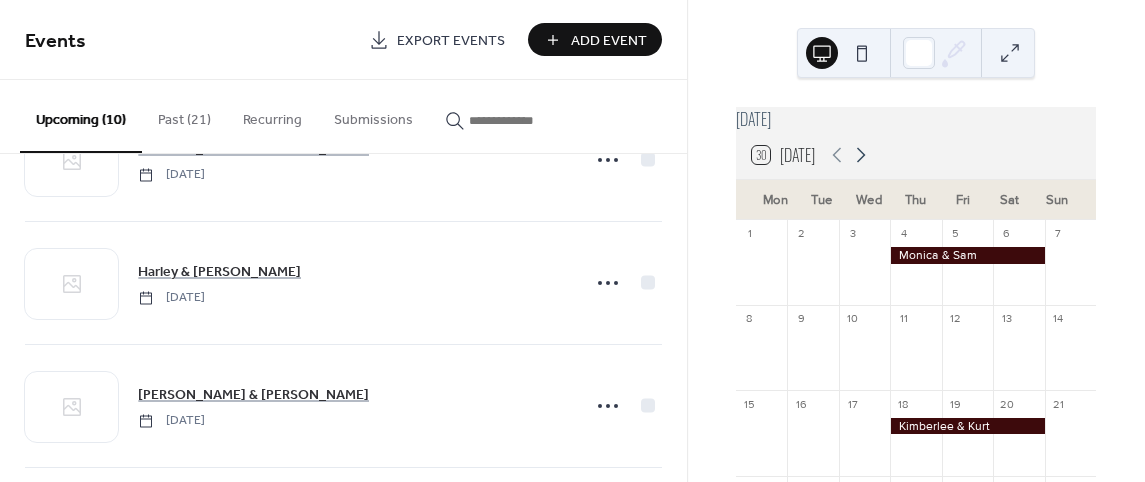 click 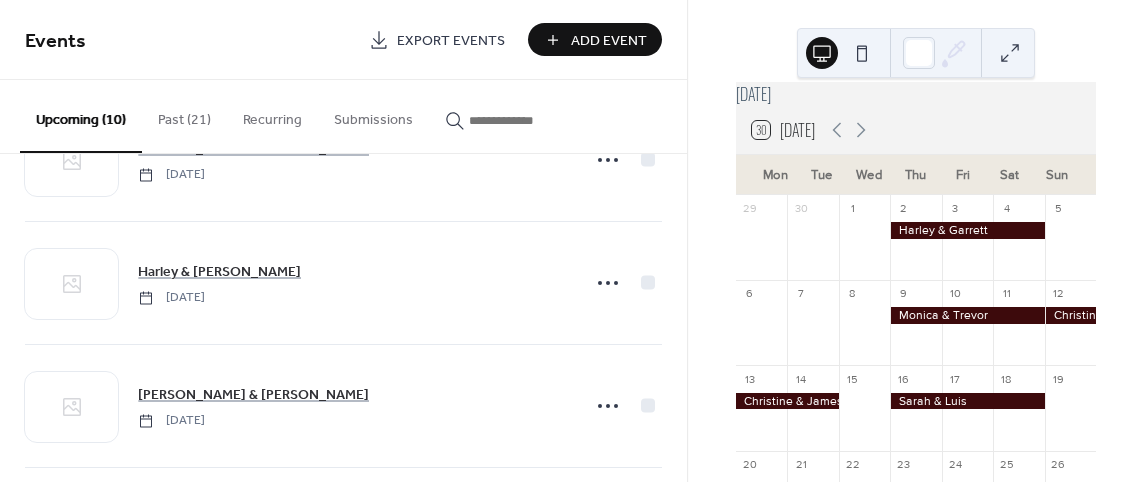scroll, scrollTop: 0, scrollLeft: 0, axis: both 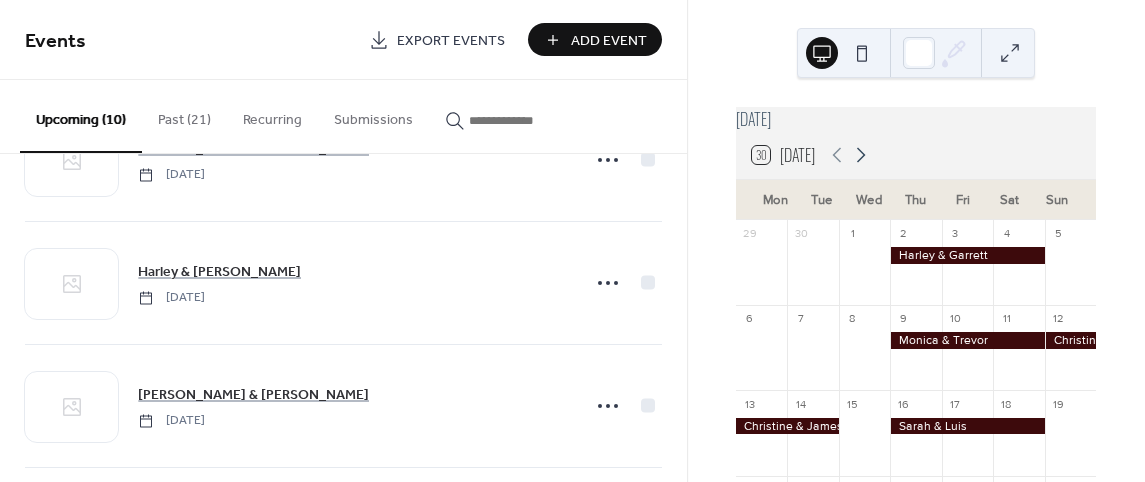 click 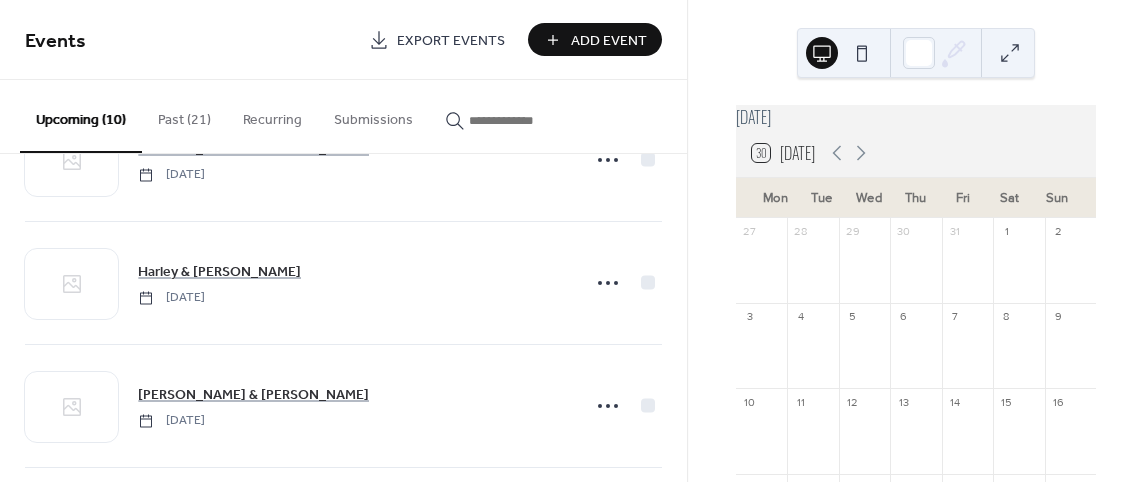 scroll, scrollTop: 0, scrollLeft: 0, axis: both 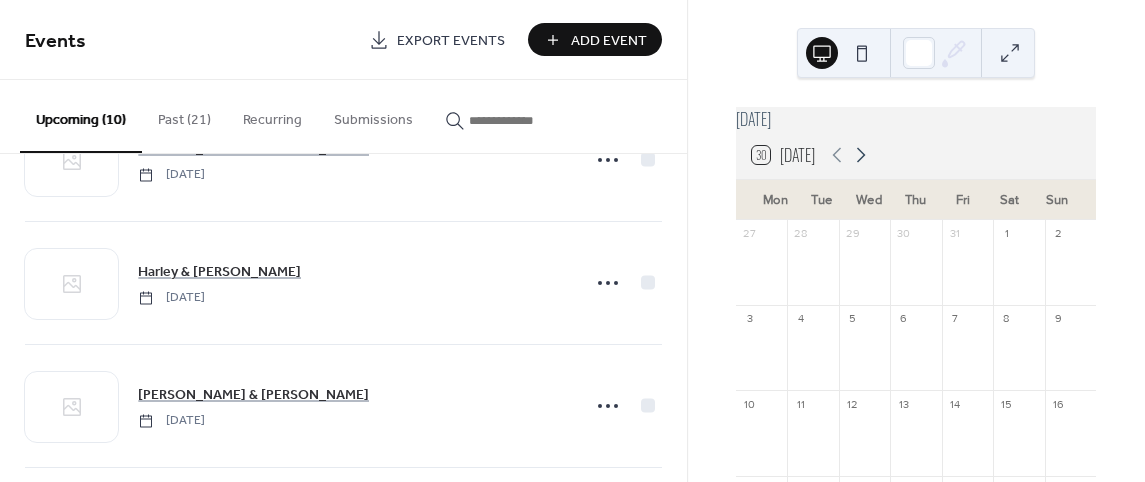 click 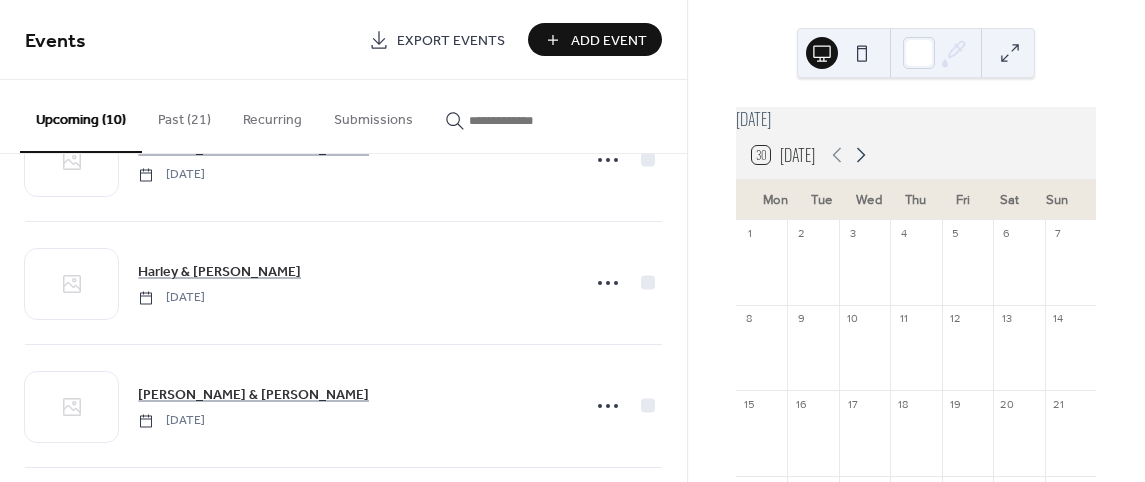 click 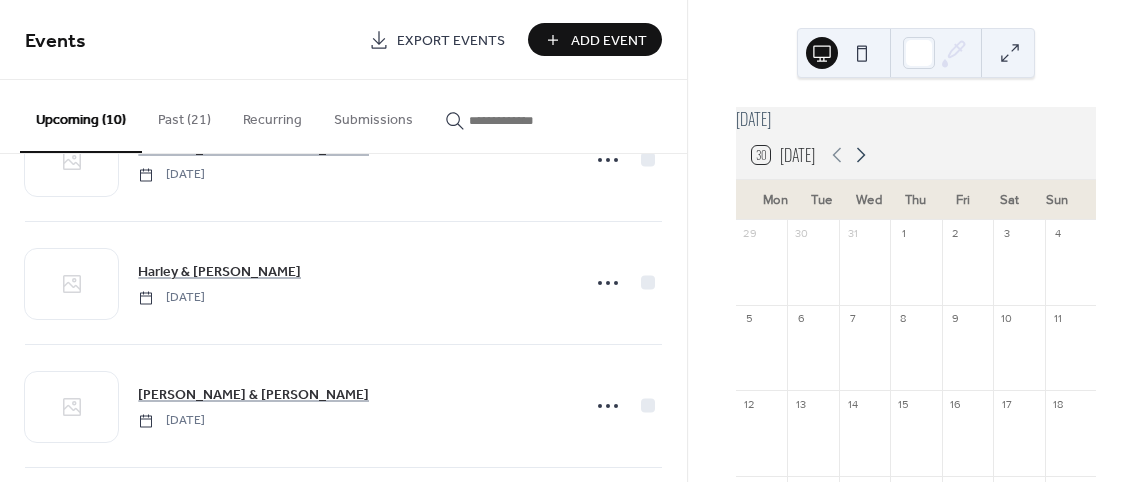 click 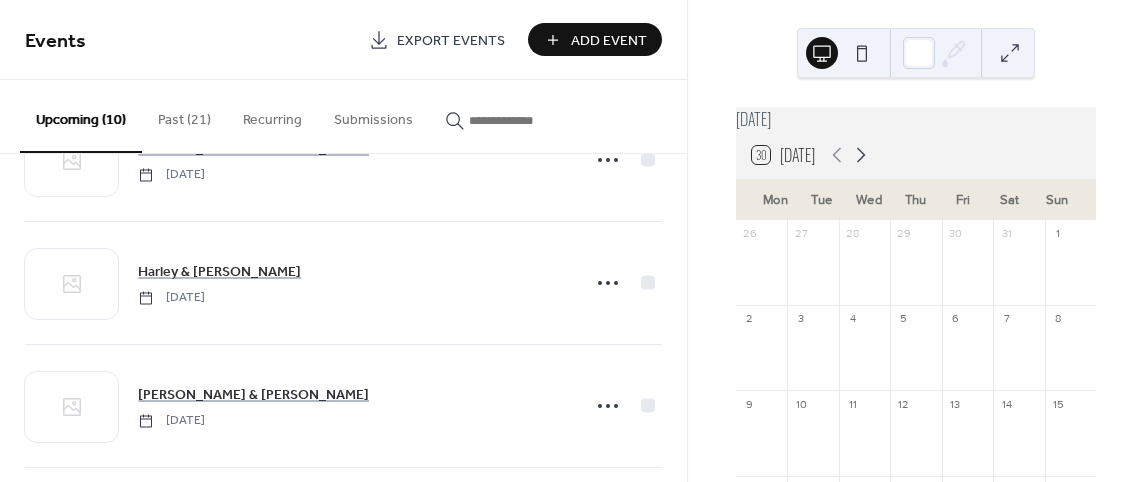 click 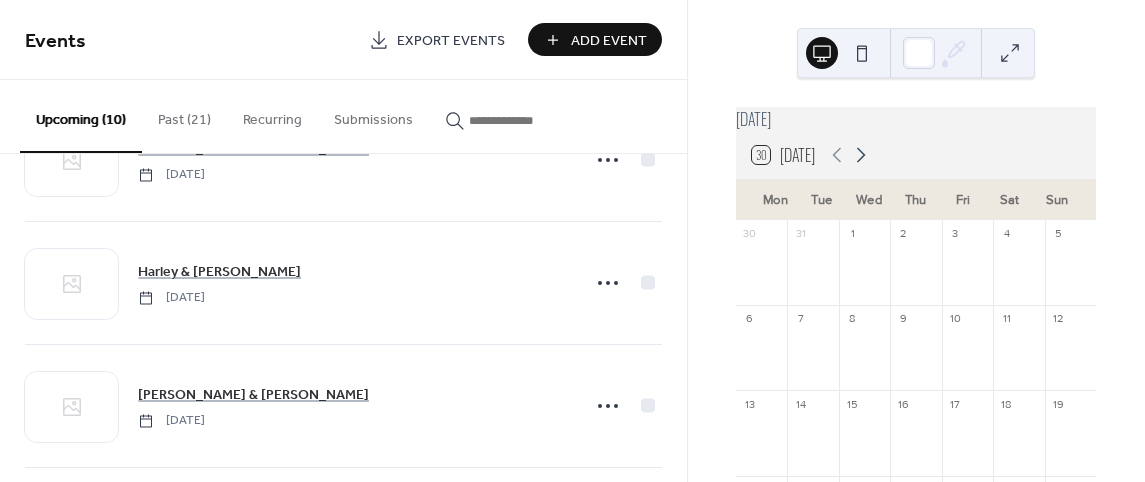 click 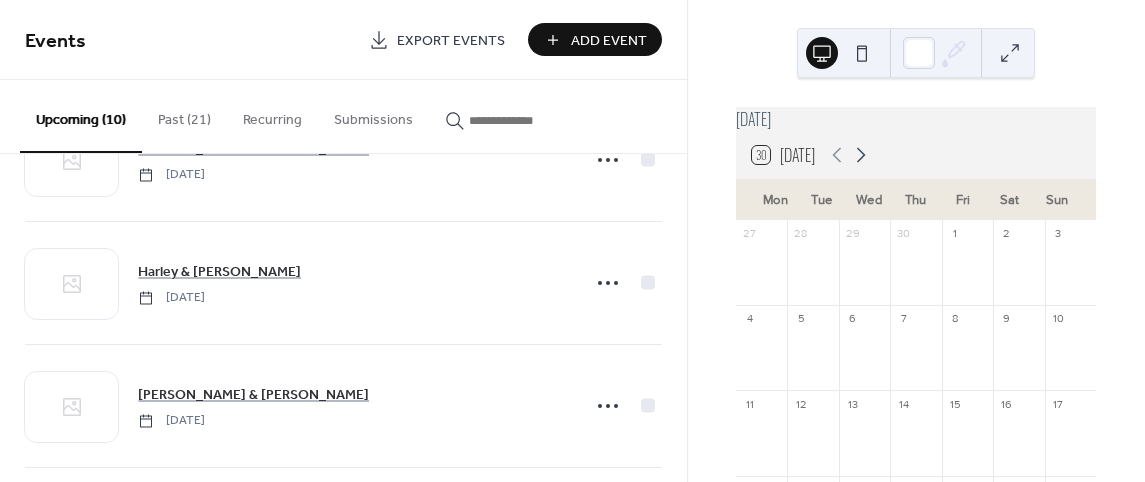 click 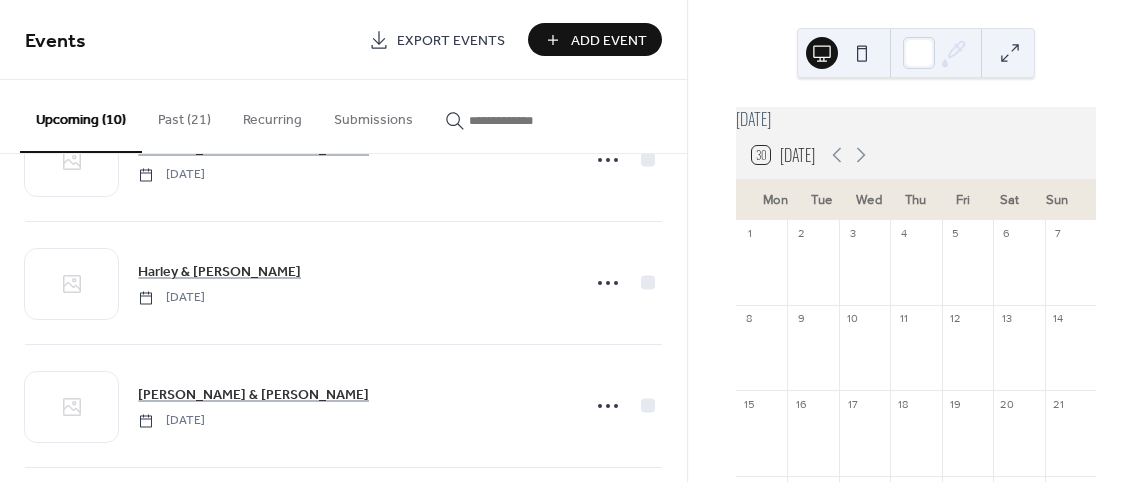 click on "Add Event" at bounding box center (609, 41) 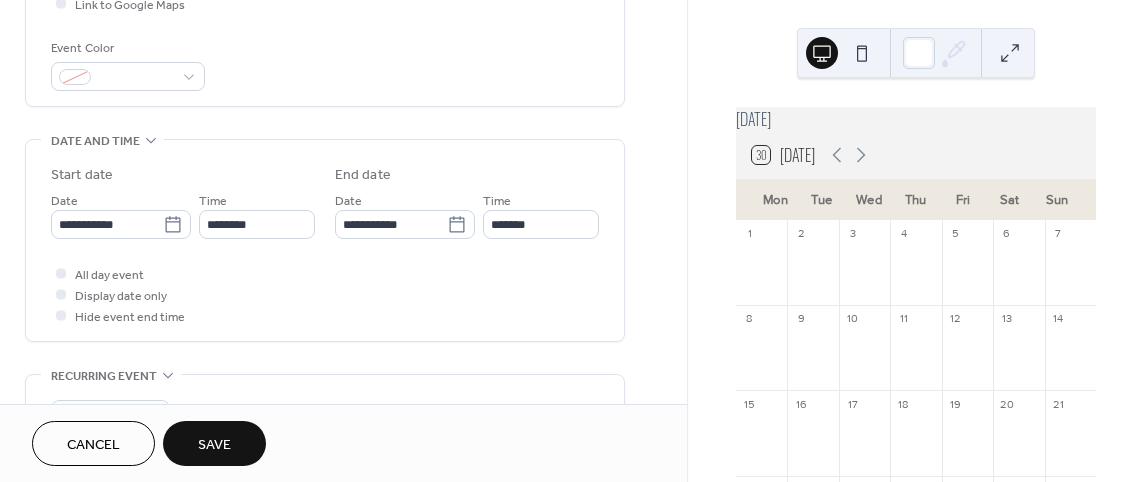 scroll, scrollTop: 600, scrollLeft: 0, axis: vertical 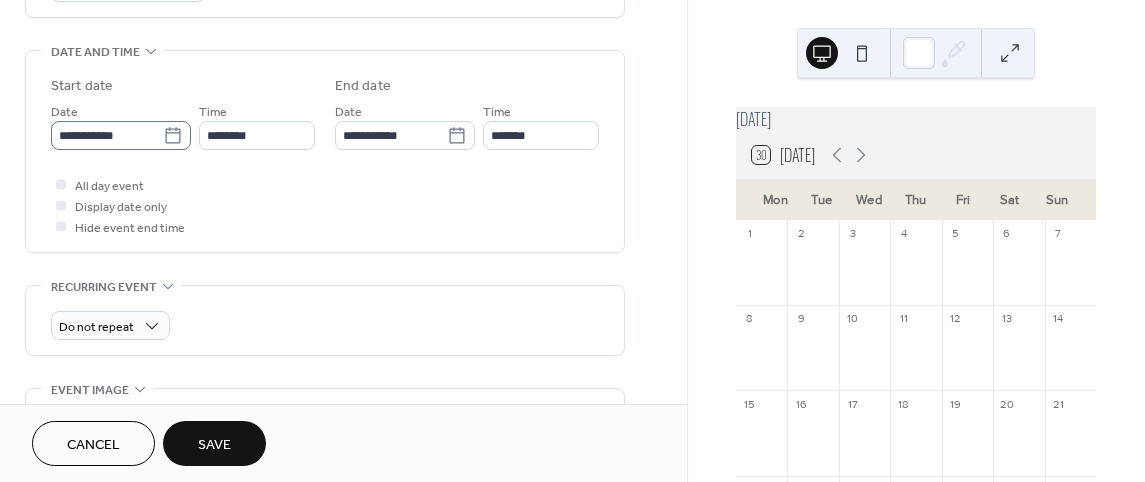 type on "**********" 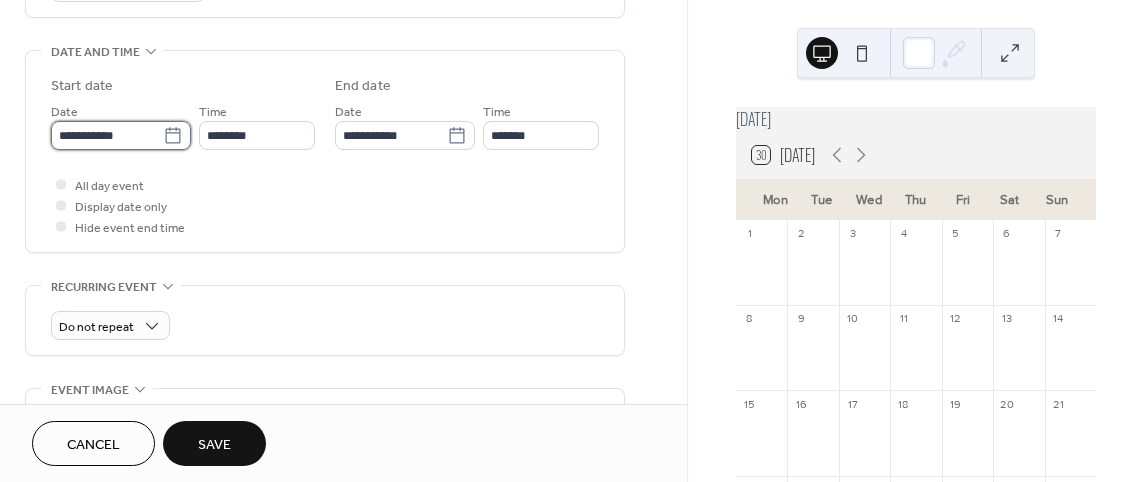 click on "**********" at bounding box center (107, 135) 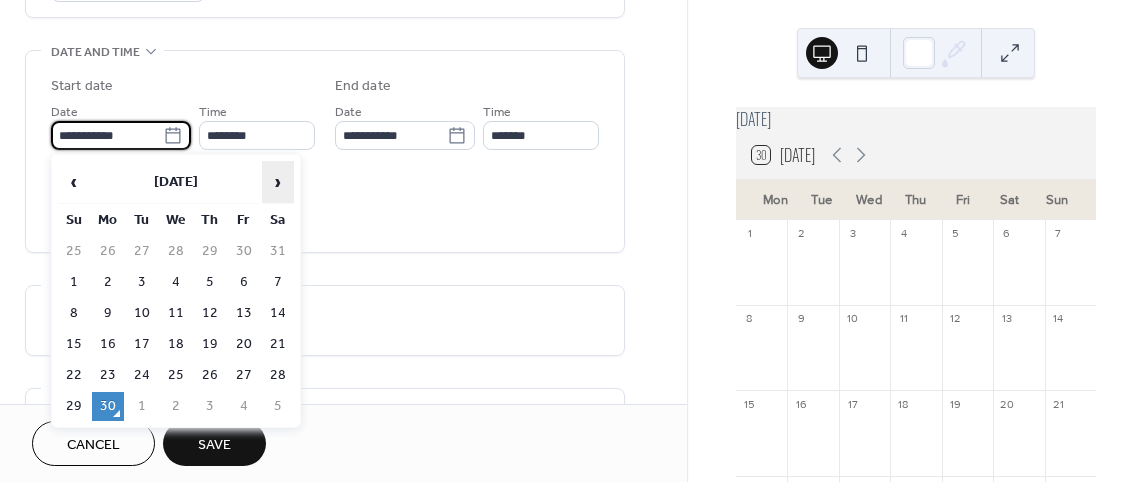 click on "›" at bounding box center (278, 182) 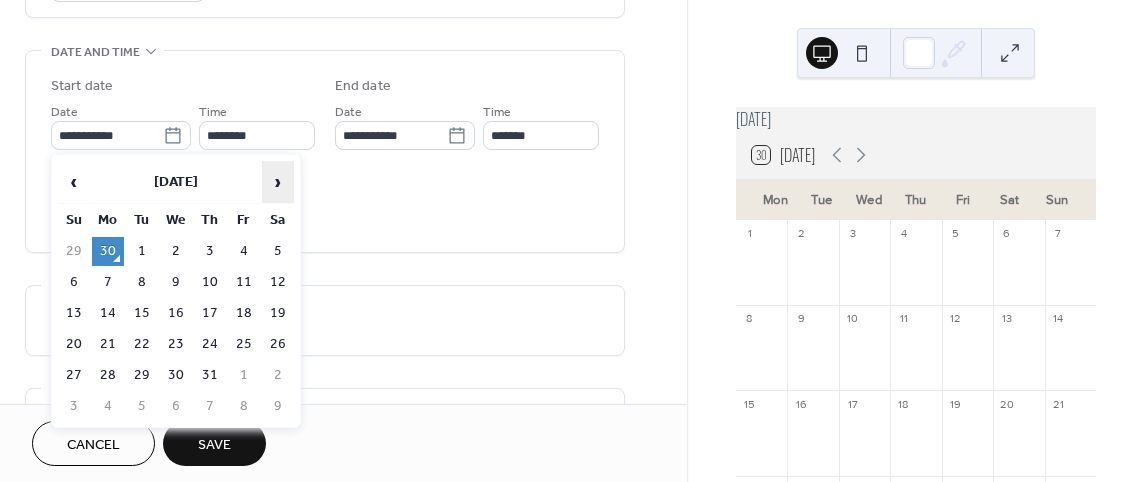 click on "›" at bounding box center (278, 182) 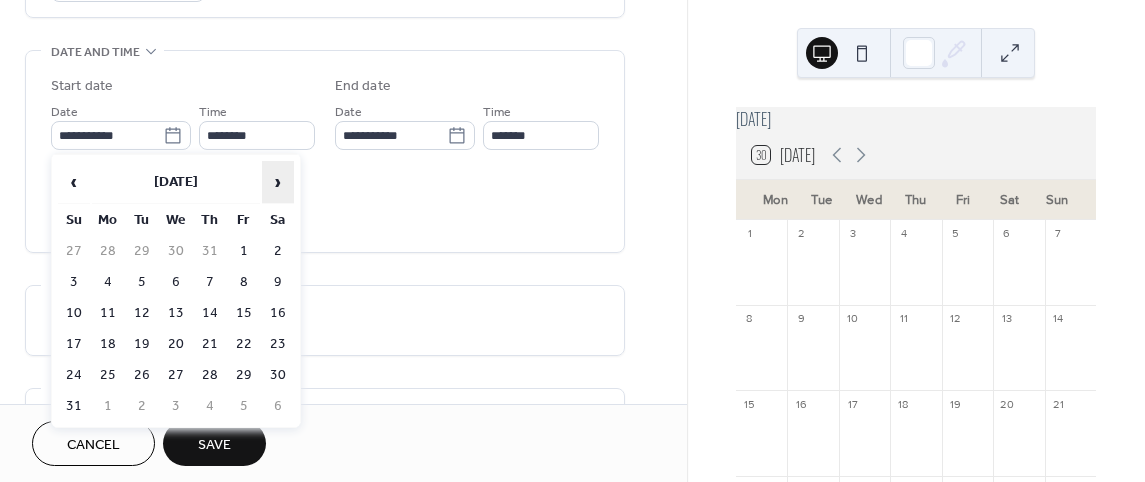click on "›" at bounding box center [278, 182] 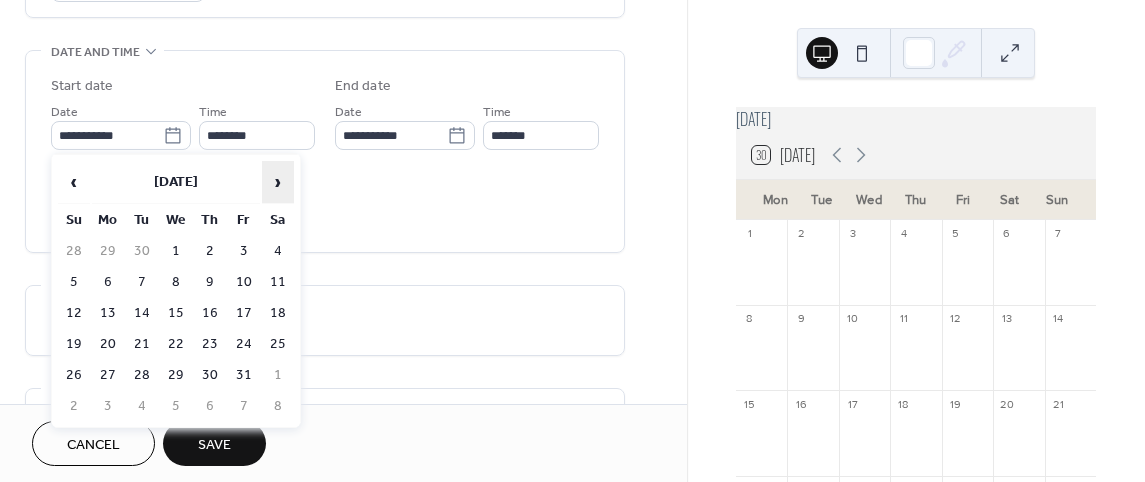click on "›" at bounding box center [278, 182] 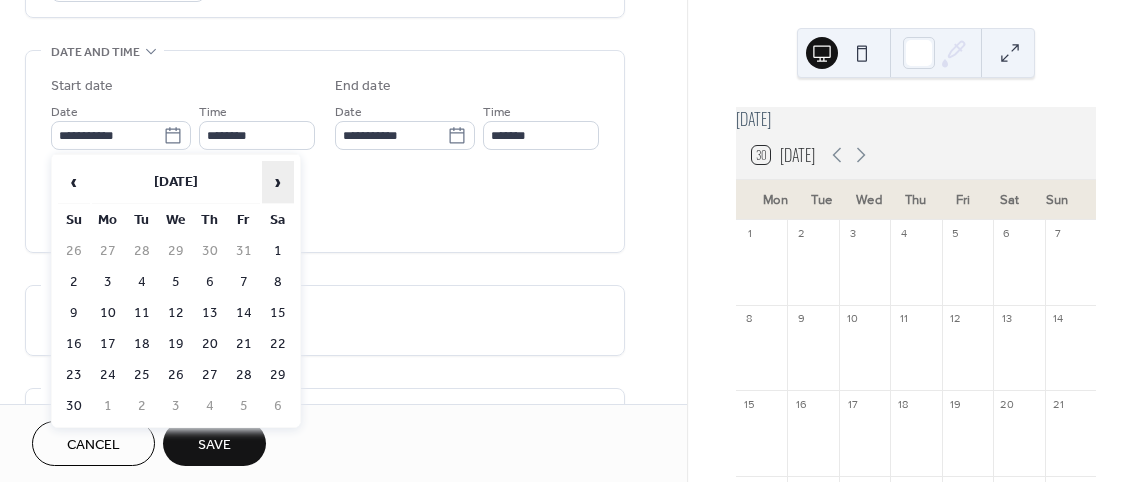 click on "›" at bounding box center [278, 182] 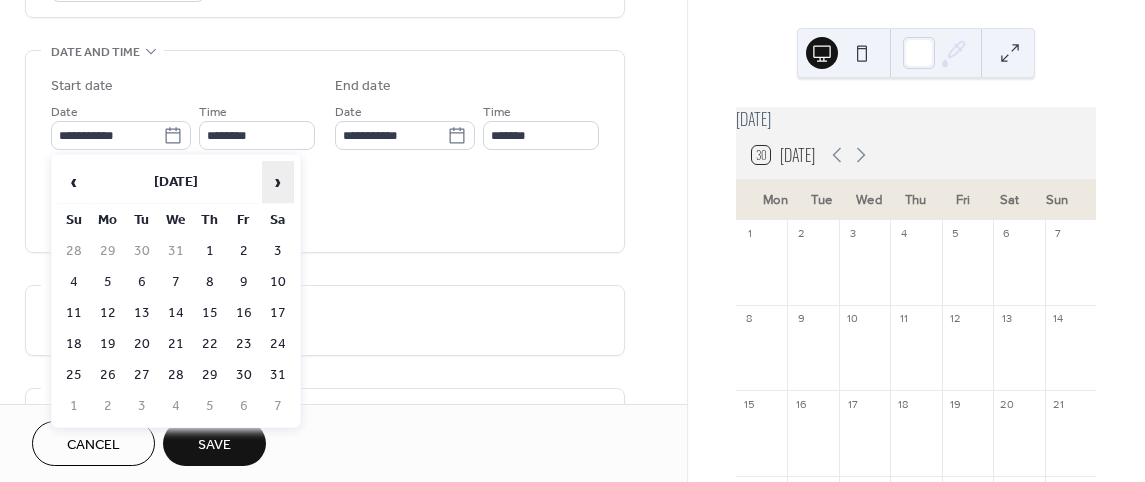click on "›" at bounding box center (278, 182) 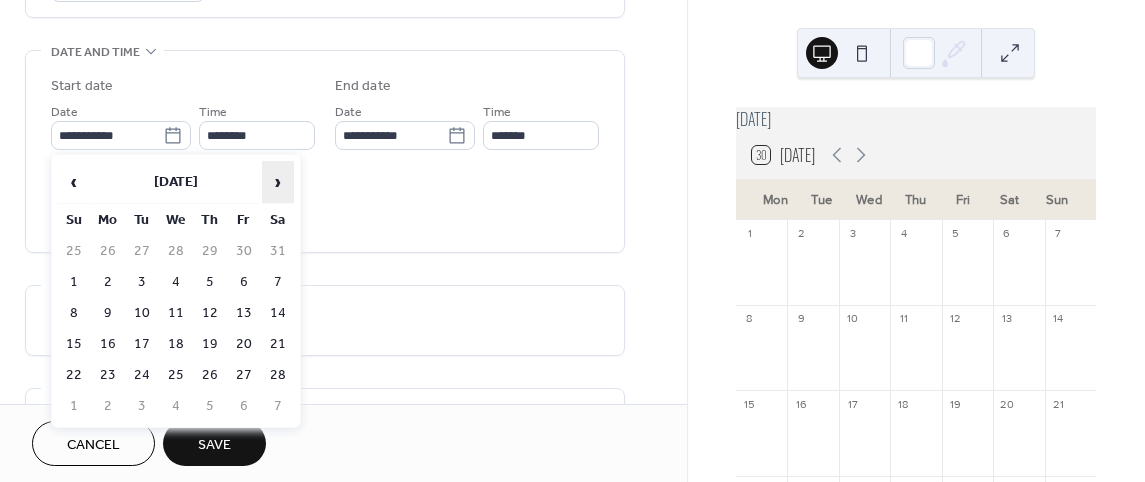 click on "›" at bounding box center (278, 182) 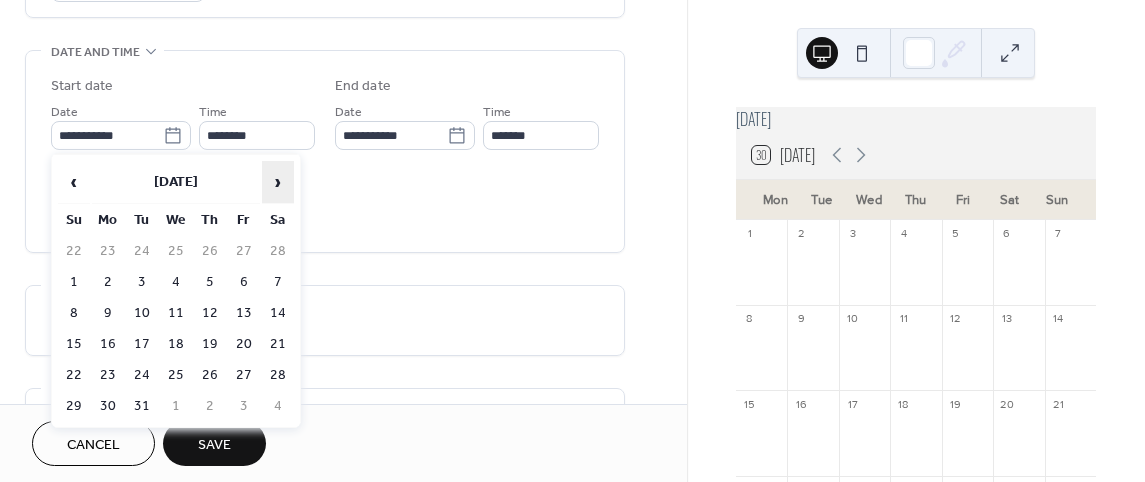 click on "›" at bounding box center (278, 182) 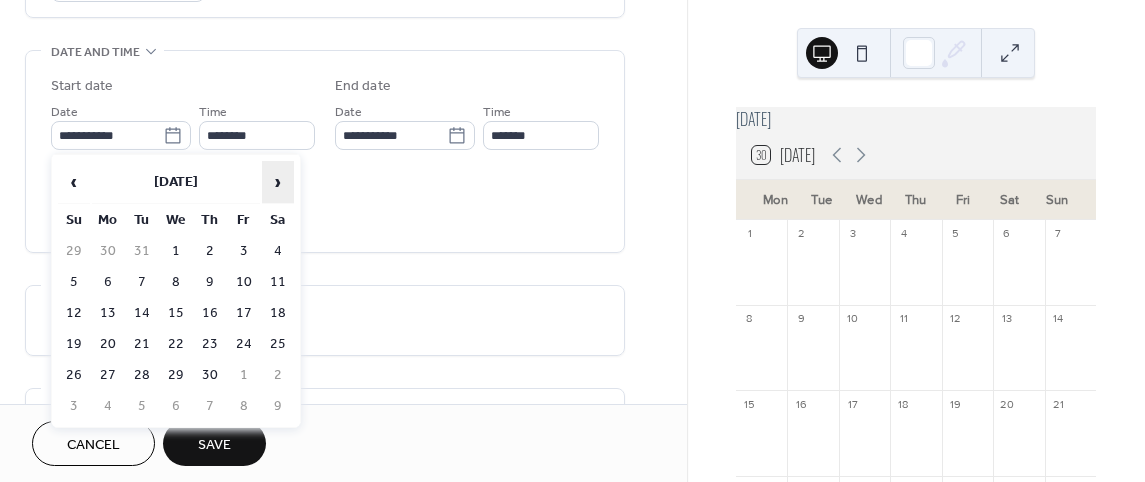click on "›" at bounding box center [278, 182] 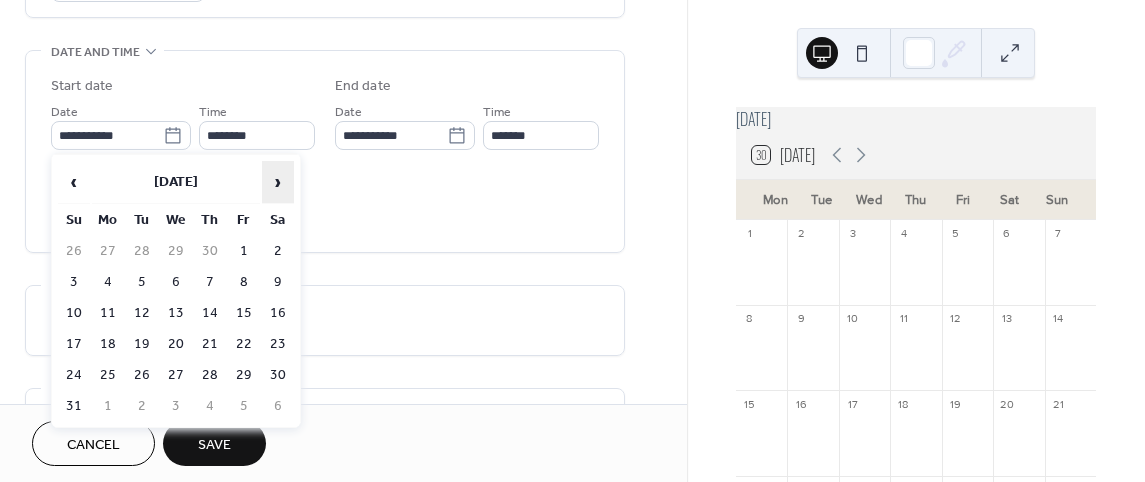 click on "›" at bounding box center (278, 182) 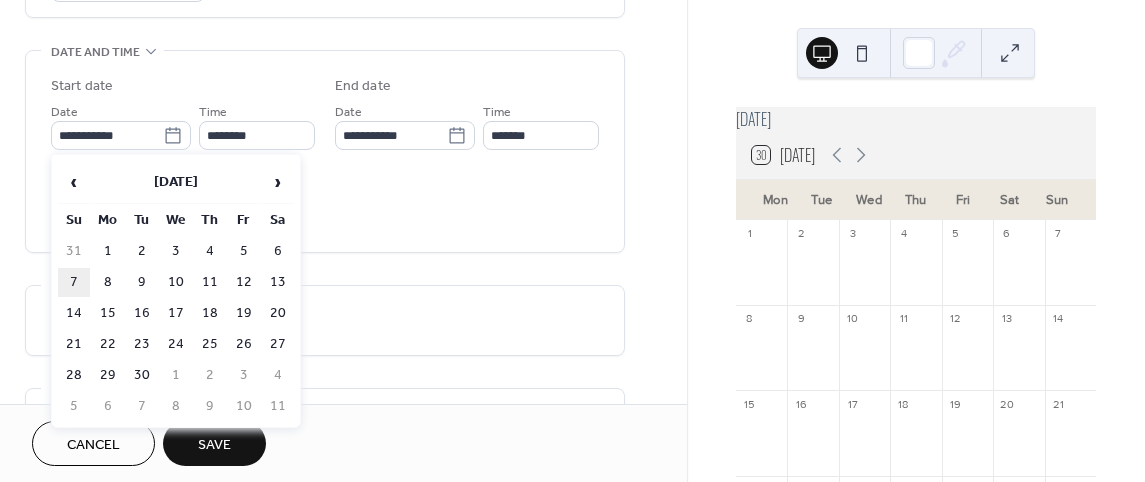 click on "7" at bounding box center (74, 282) 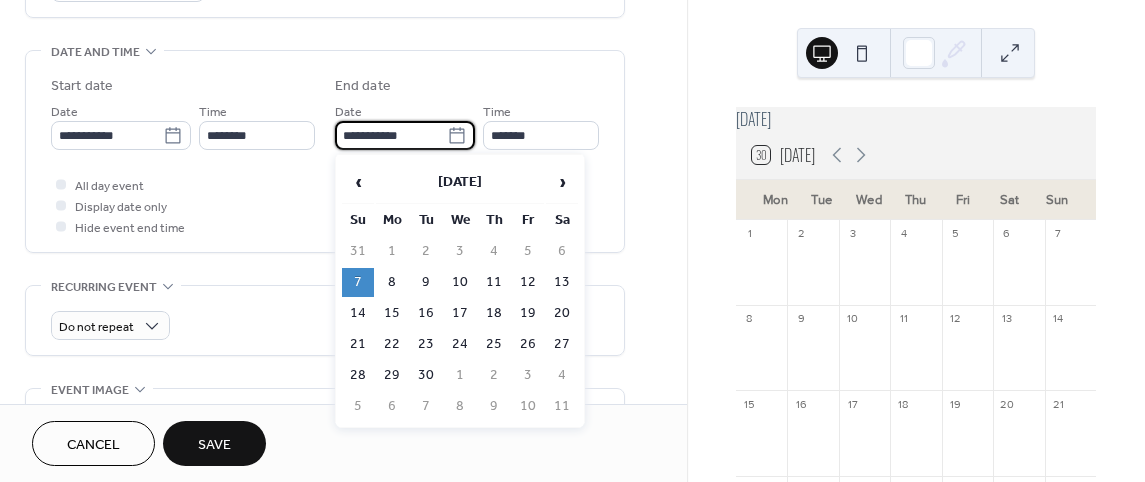 click on "**********" at bounding box center (391, 135) 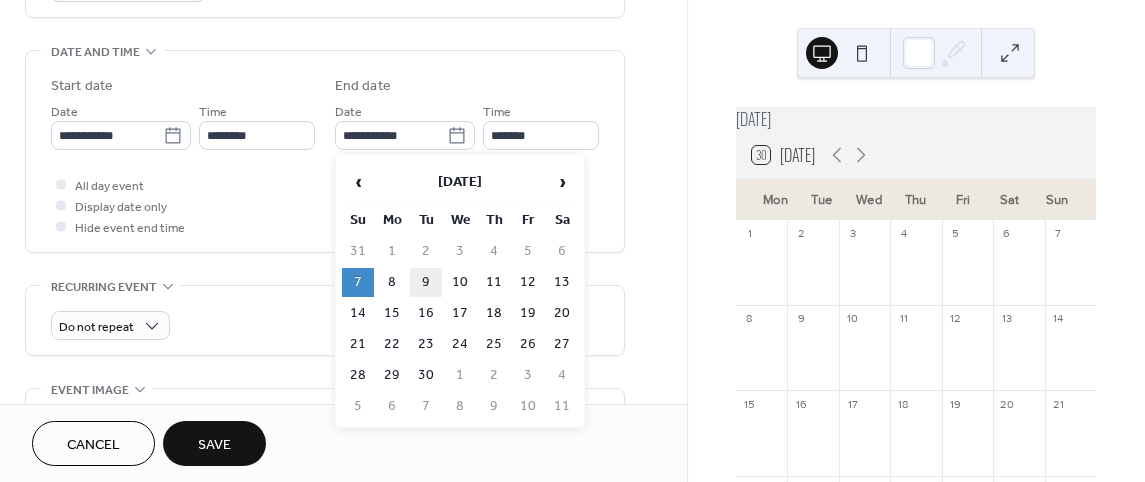 click on "9" at bounding box center [426, 282] 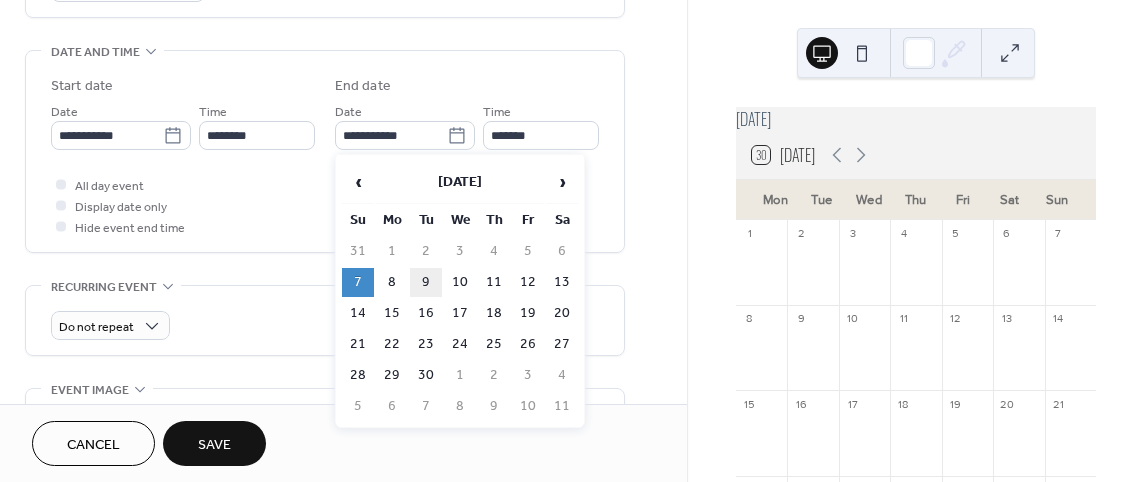 type on "**********" 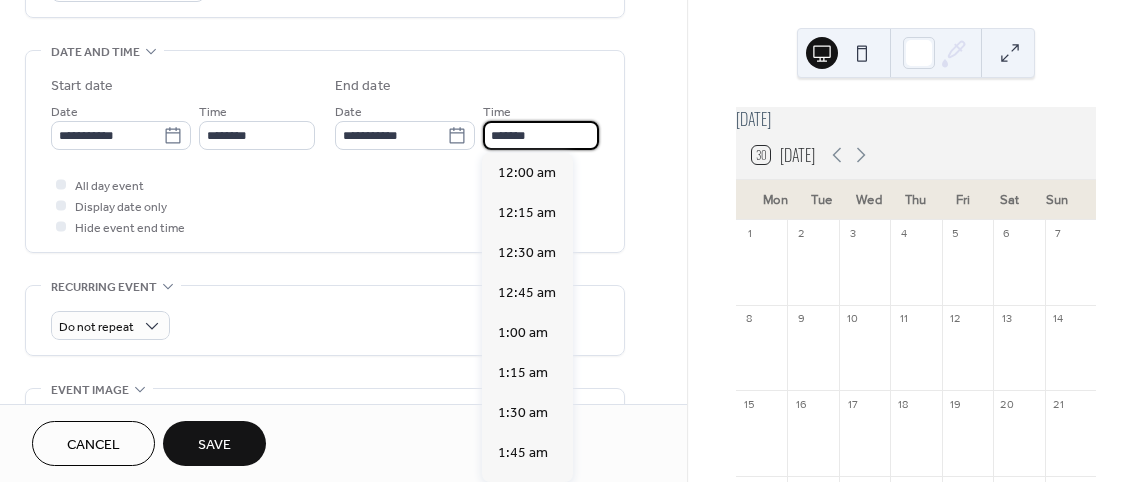 click on "*******" at bounding box center [541, 135] 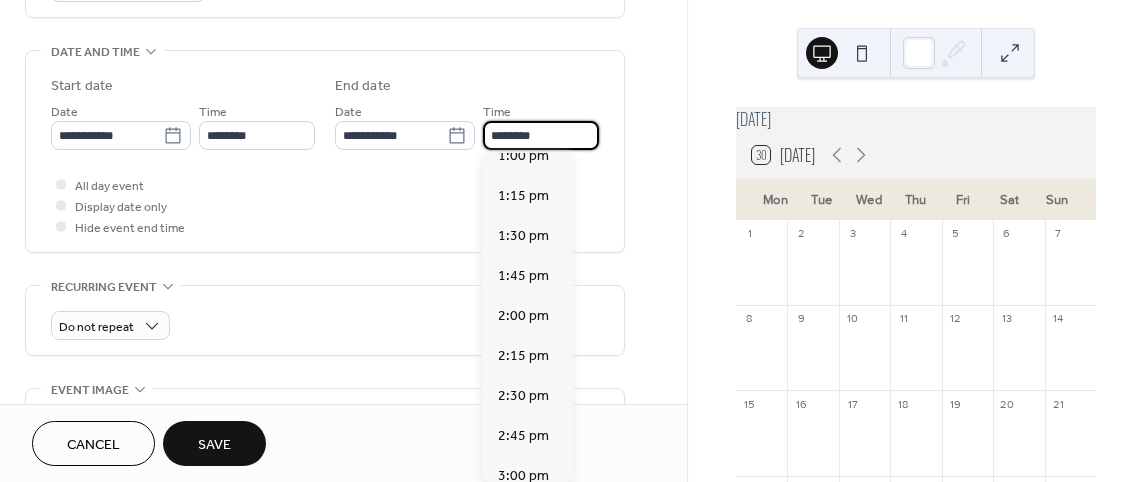 scroll, scrollTop: 1936, scrollLeft: 0, axis: vertical 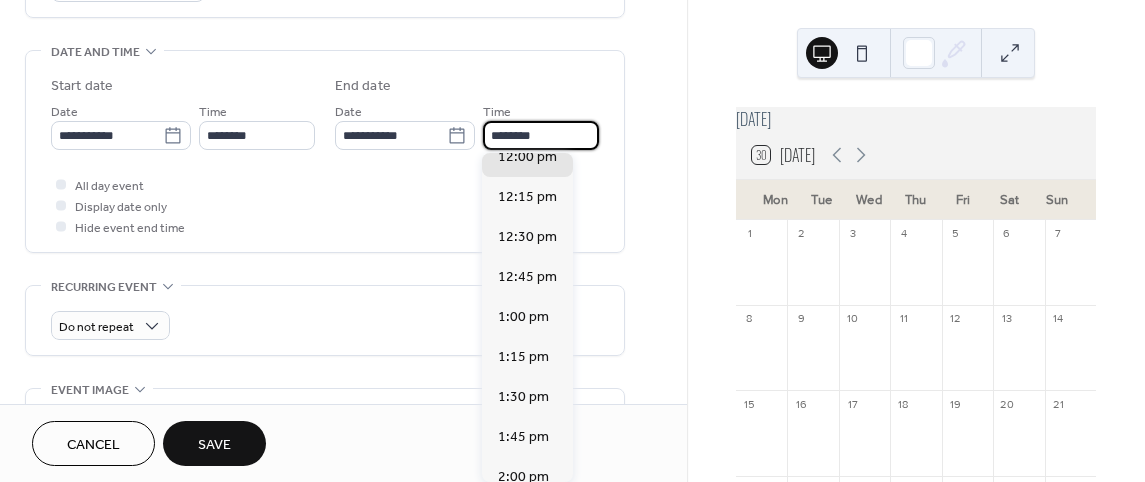 type on "********" 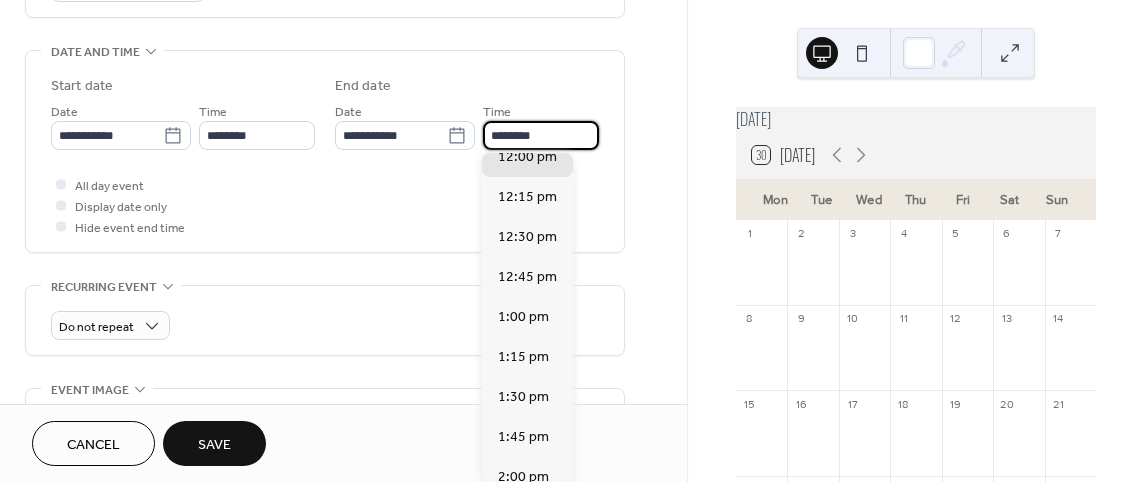 click on "All day event Display date only Hide event end time" at bounding box center (325, 205) 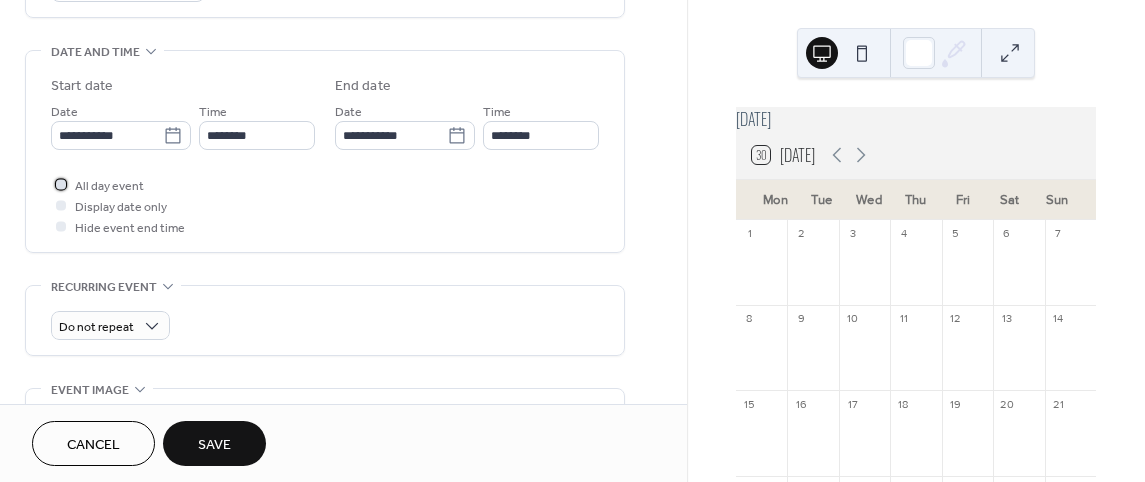 click at bounding box center (61, 184) 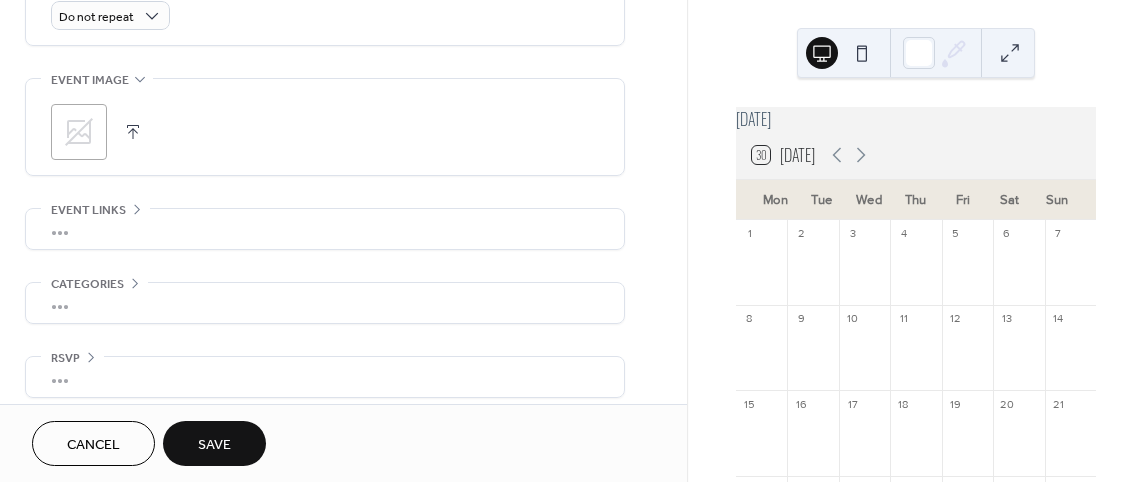 scroll, scrollTop: 918, scrollLeft: 0, axis: vertical 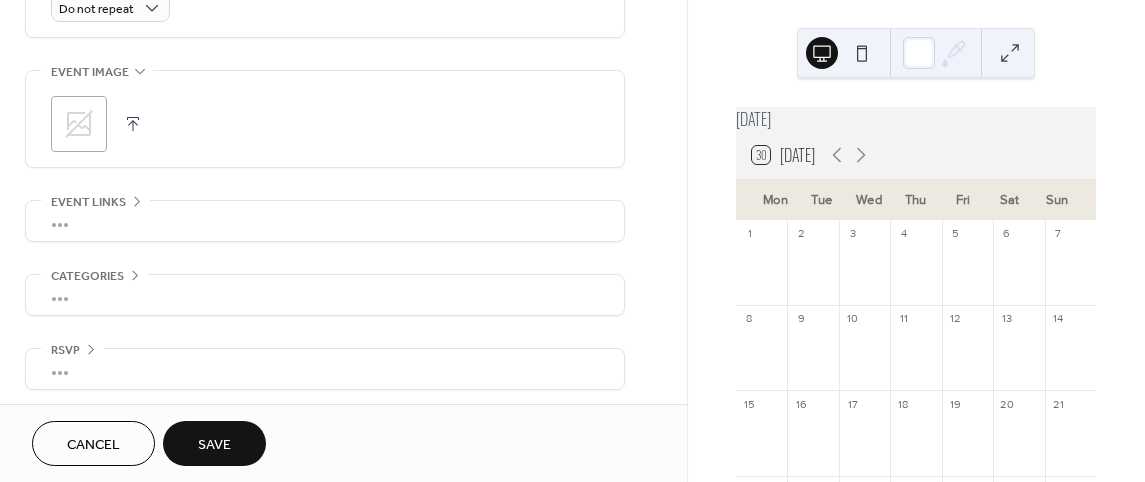 click on "Save" at bounding box center (214, 445) 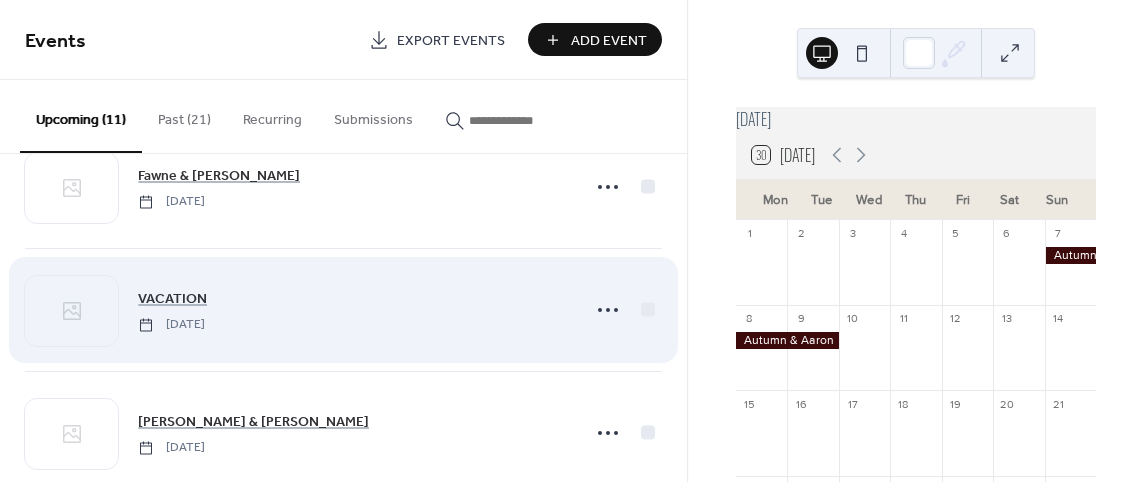 scroll, scrollTop: 100, scrollLeft: 0, axis: vertical 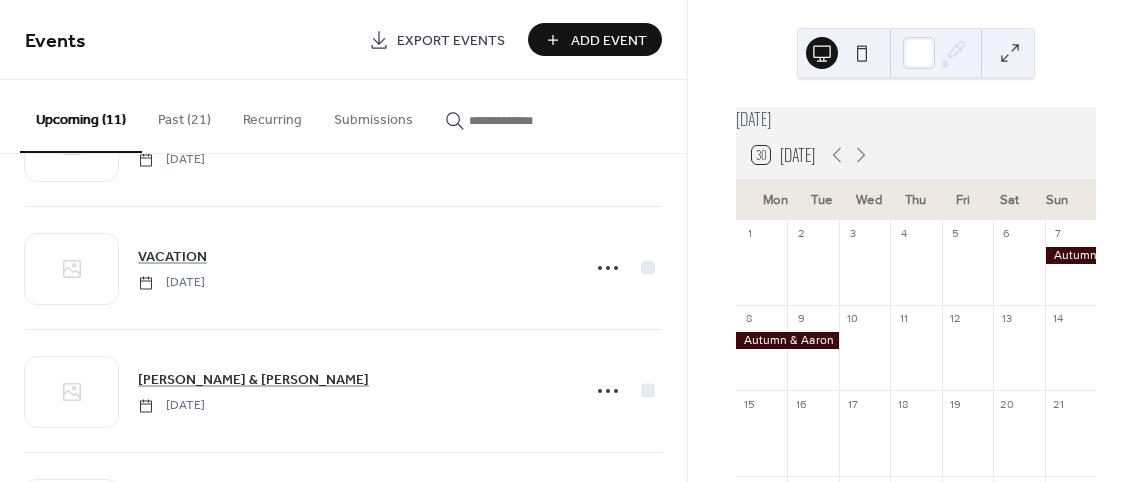 click on "Add Event" at bounding box center (609, 41) 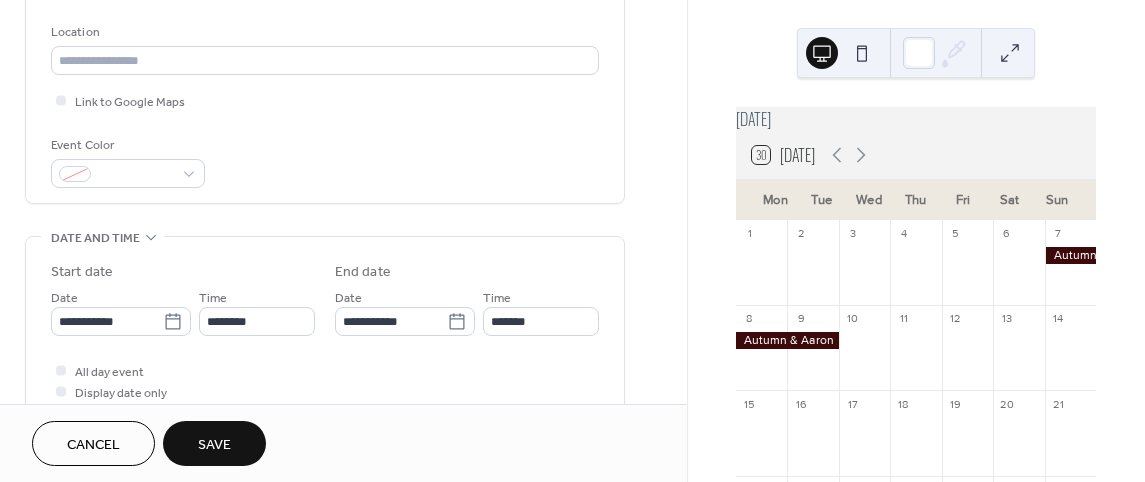 scroll, scrollTop: 500, scrollLeft: 0, axis: vertical 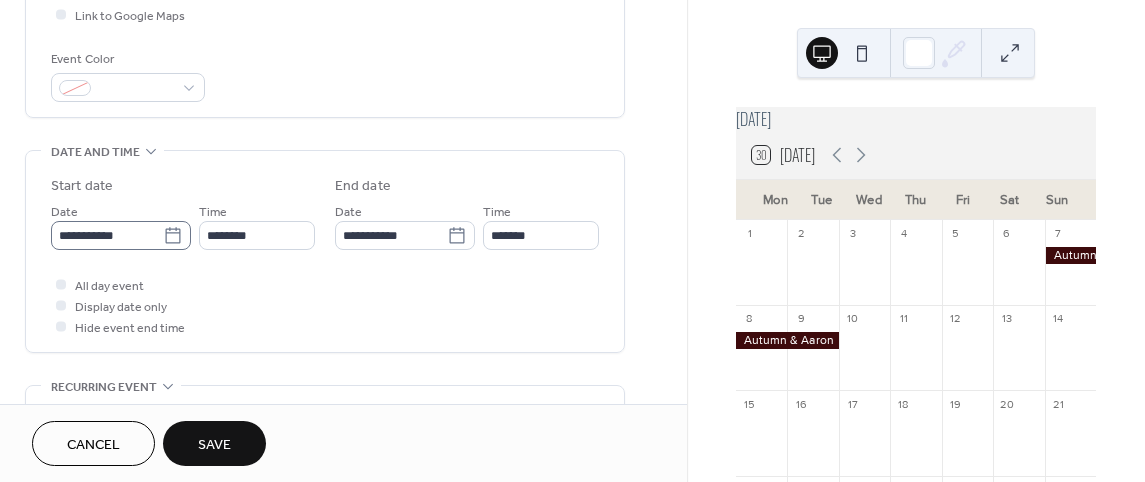 type on "**********" 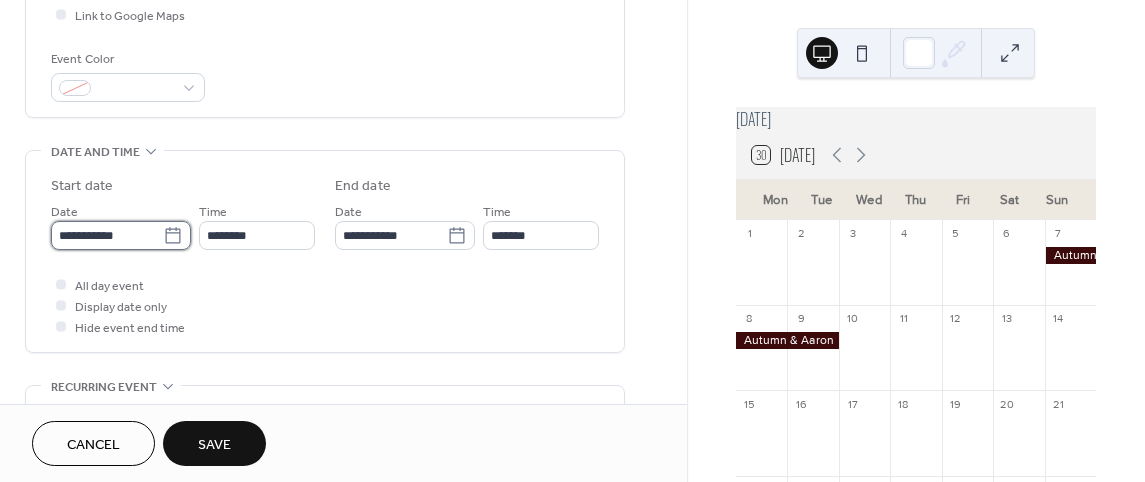 click on "**********" at bounding box center (107, 235) 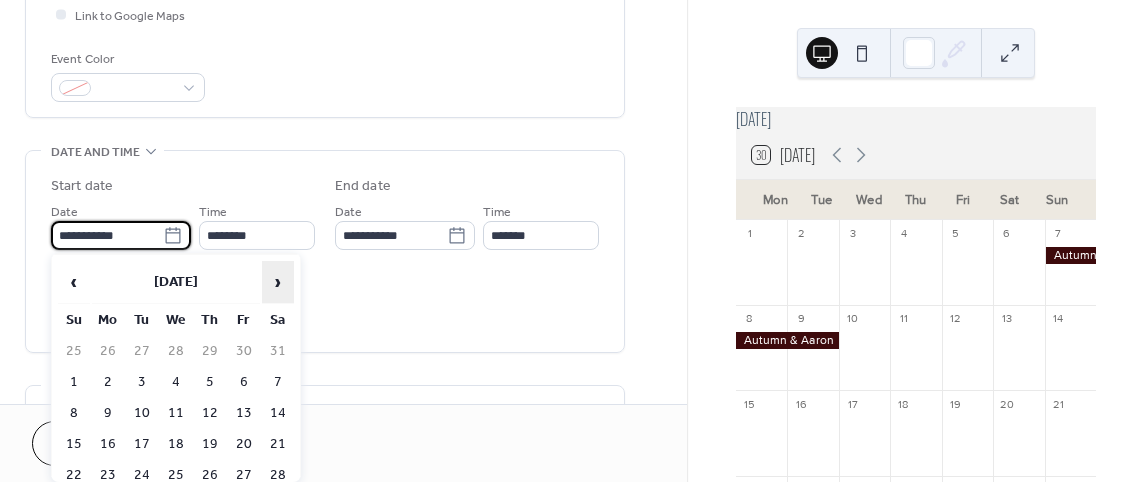 click on "›" at bounding box center (278, 282) 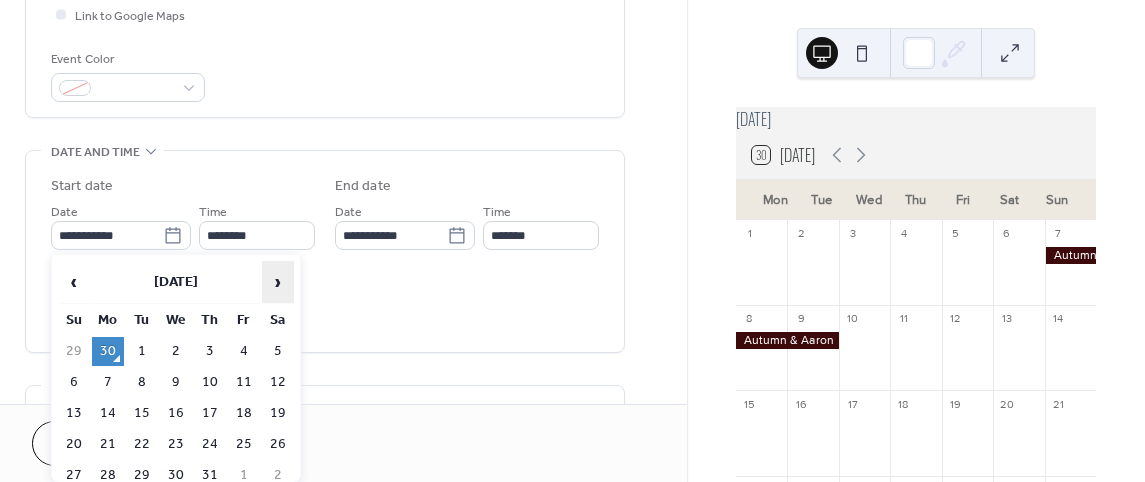 click on "›" at bounding box center [278, 282] 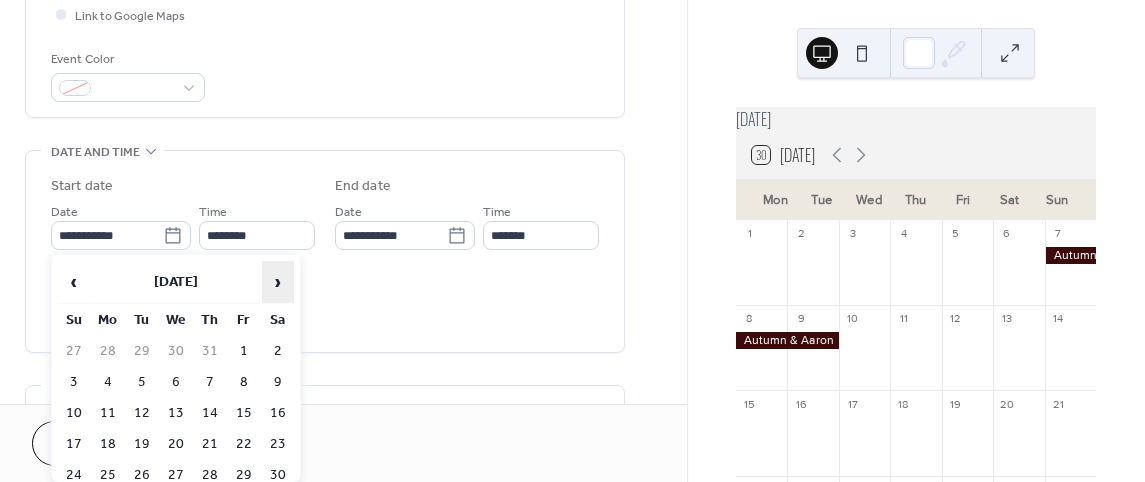 click on "›" at bounding box center (278, 282) 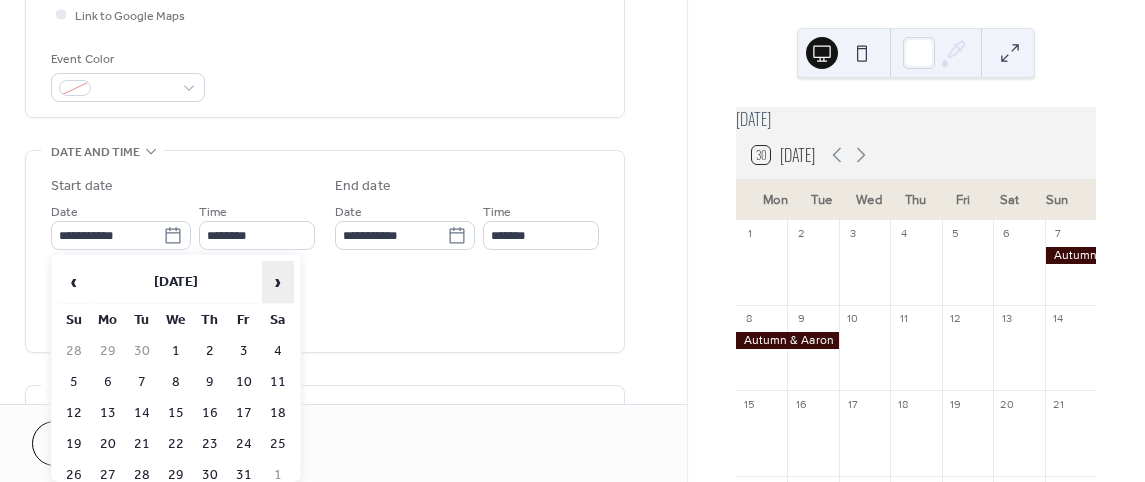 click on "›" at bounding box center (278, 282) 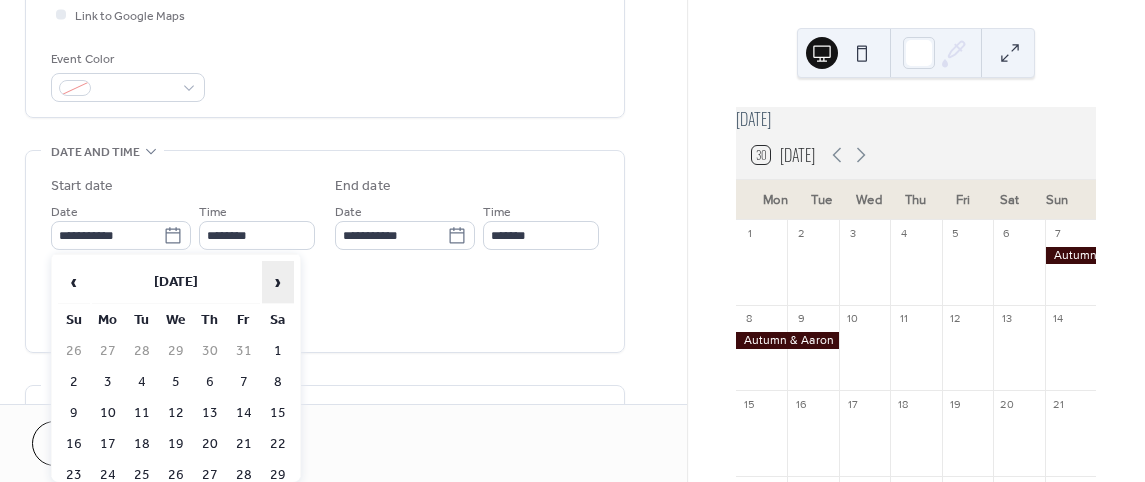 click on "›" at bounding box center [278, 282] 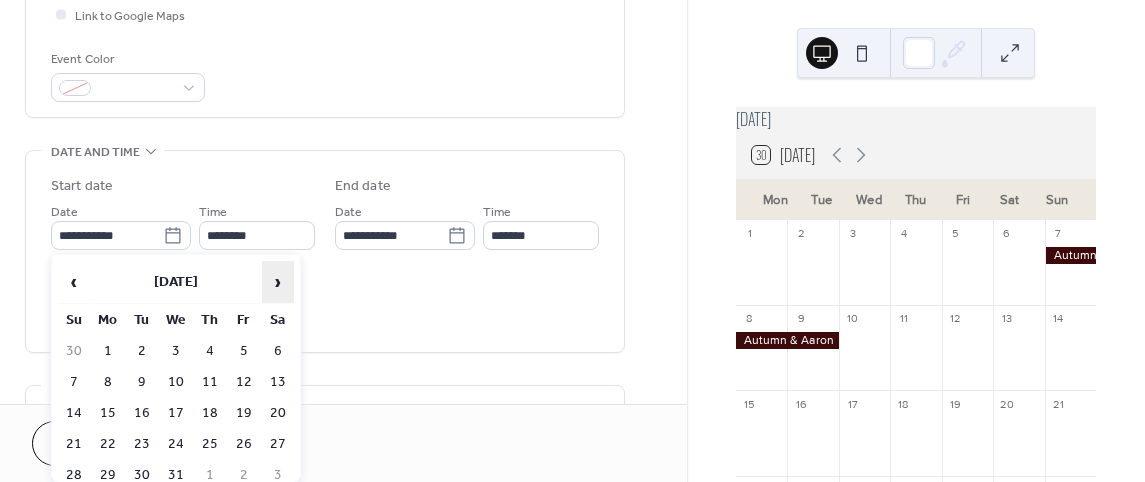 click on "›" at bounding box center [278, 282] 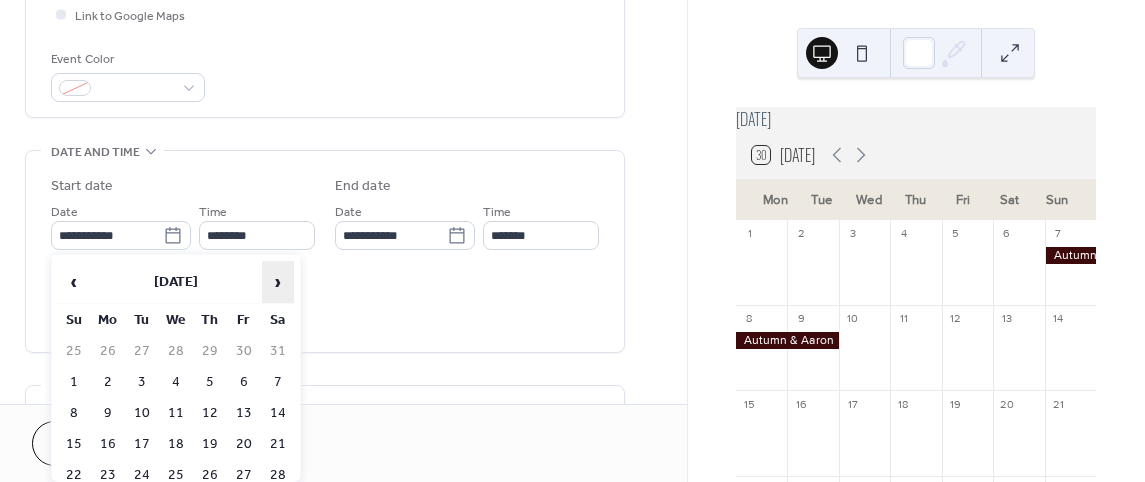 click on "›" at bounding box center [278, 282] 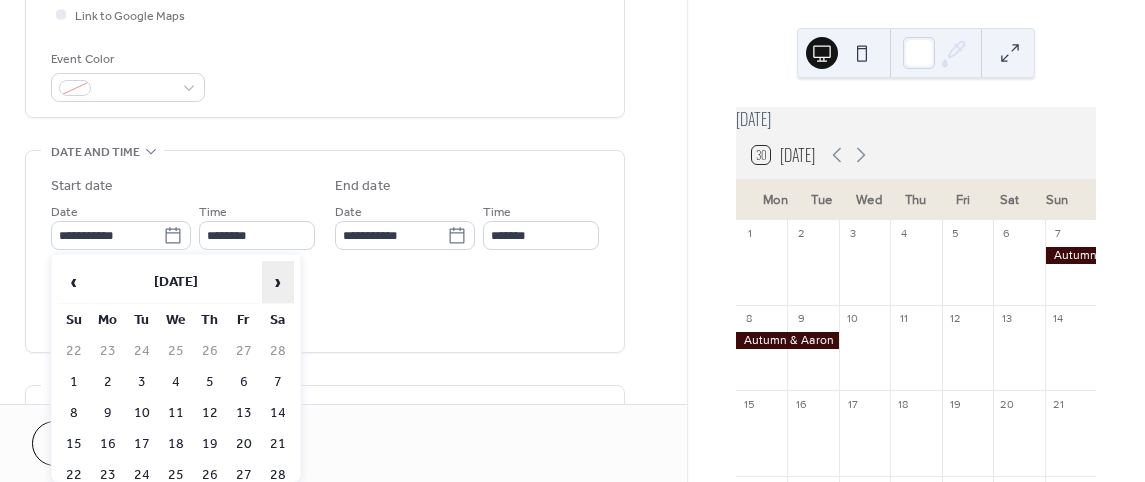 click on "›" at bounding box center (278, 282) 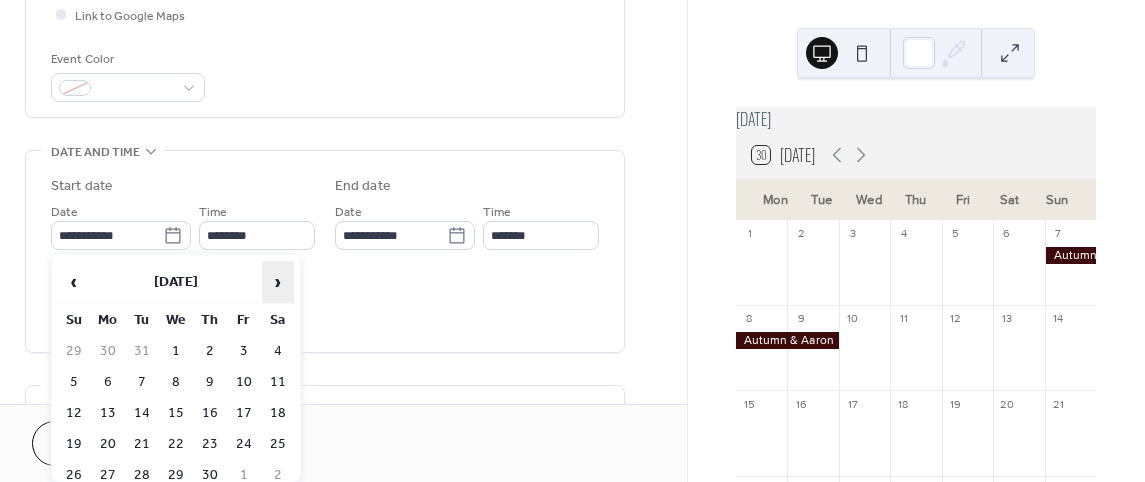 click on "›" at bounding box center [278, 282] 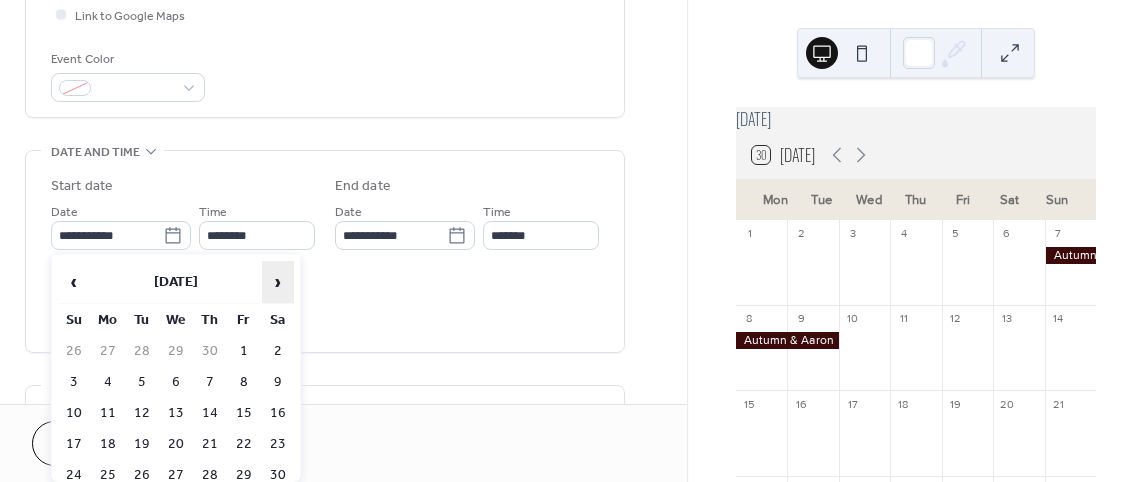 click on "›" at bounding box center (278, 282) 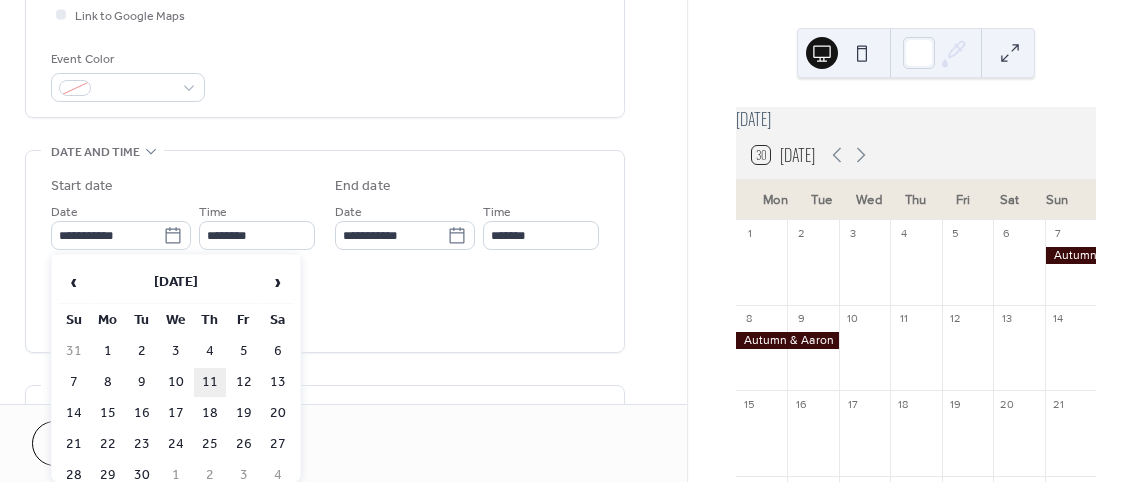 click on "11" at bounding box center [210, 382] 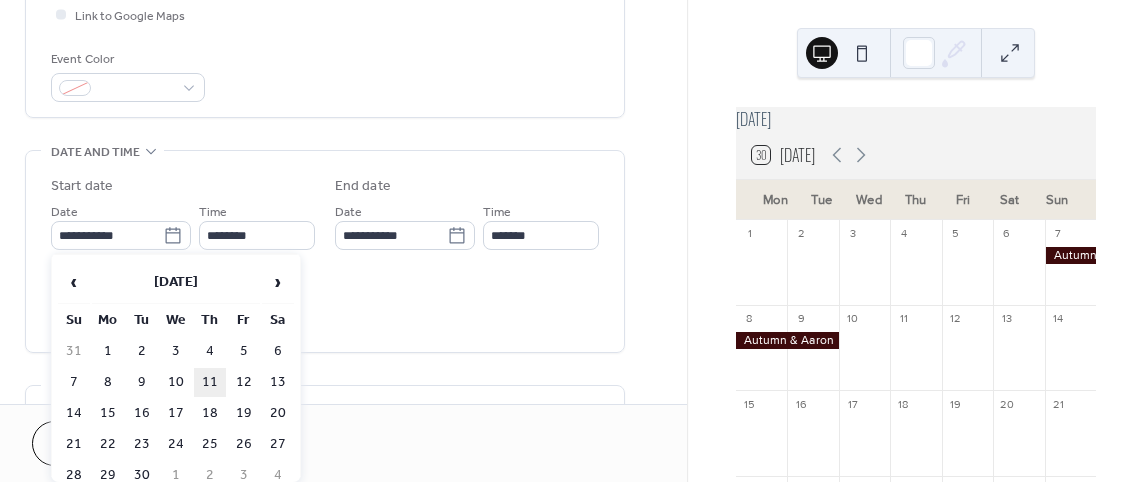 type on "**********" 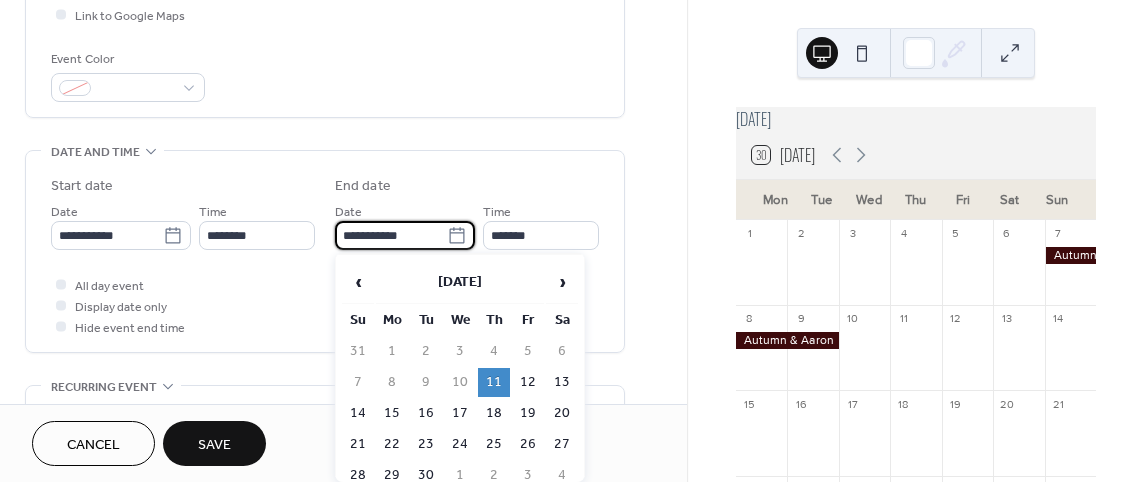 click on "**********" at bounding box center (391, 235) 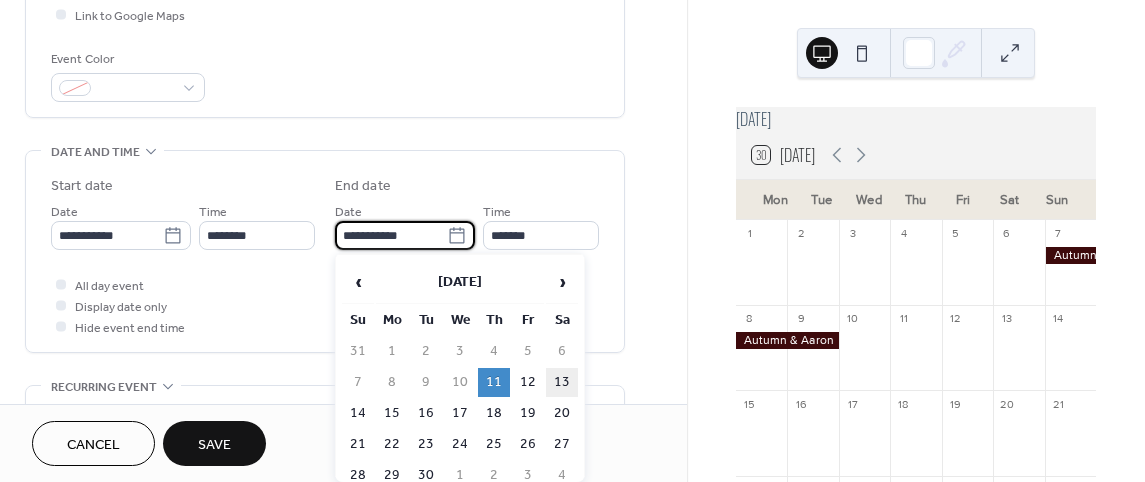 click on "13" at bounding box center (562, 382) 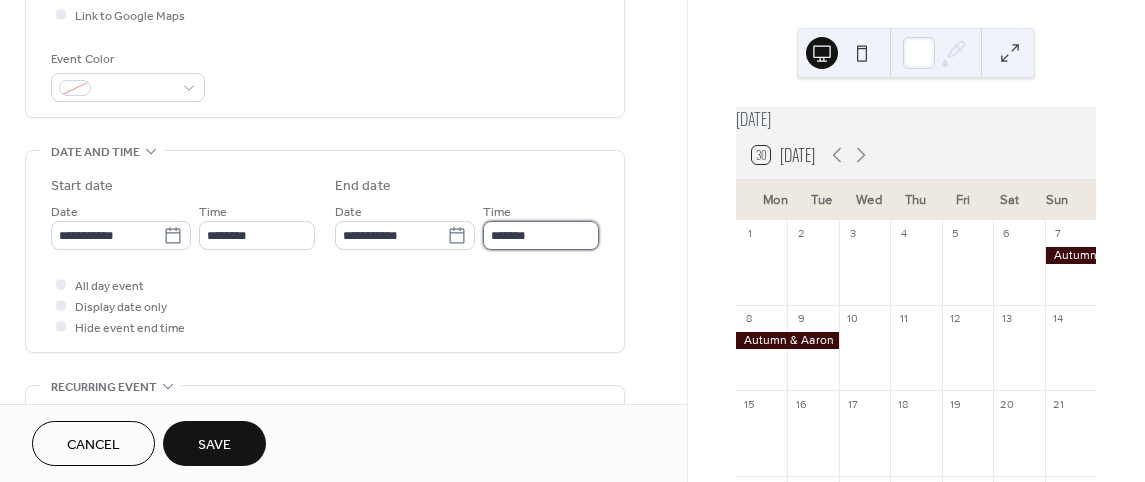 click on "*******" at bounding box center (541, 235) 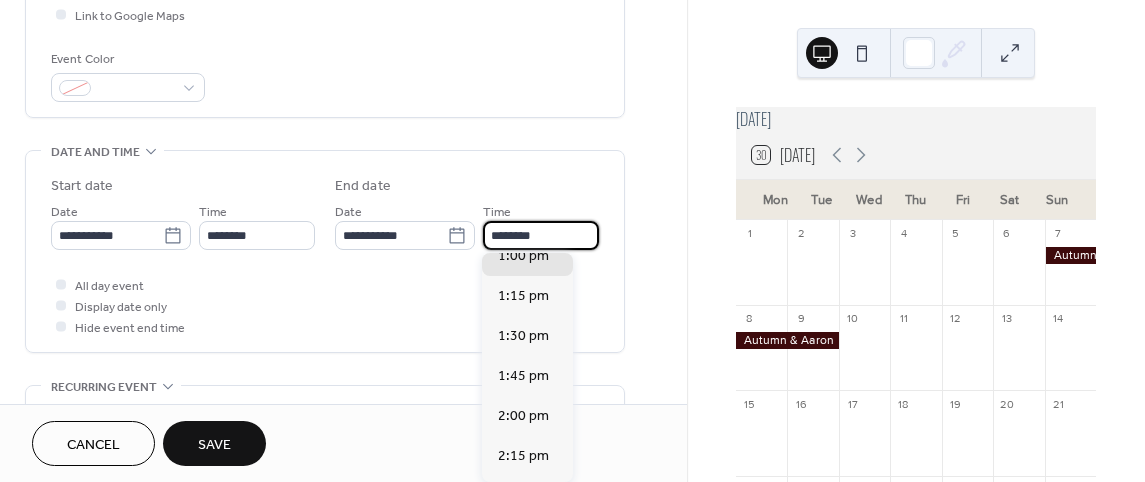 scroll, scrollTop: 3642, scrollLeft: 0, axis: vertical 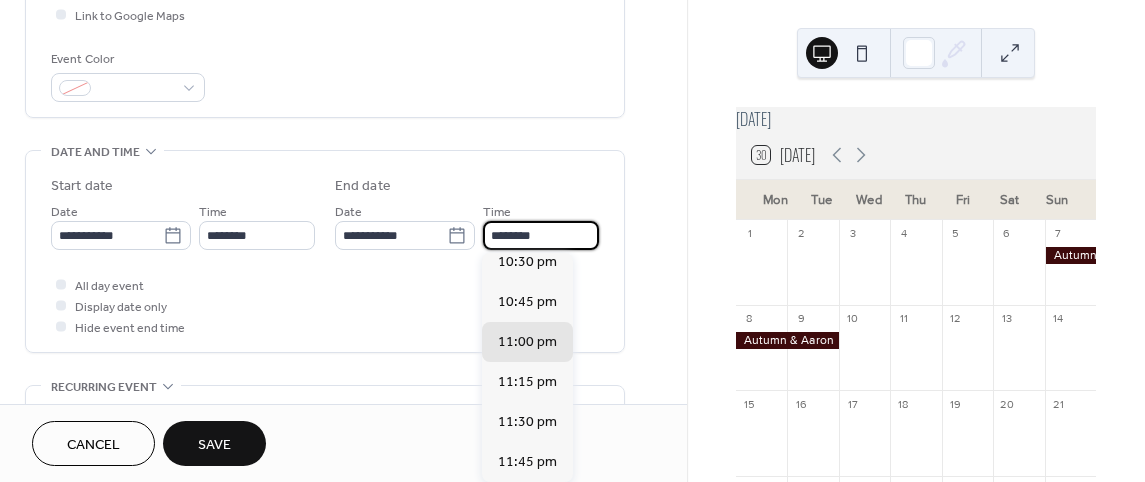 type on "********" 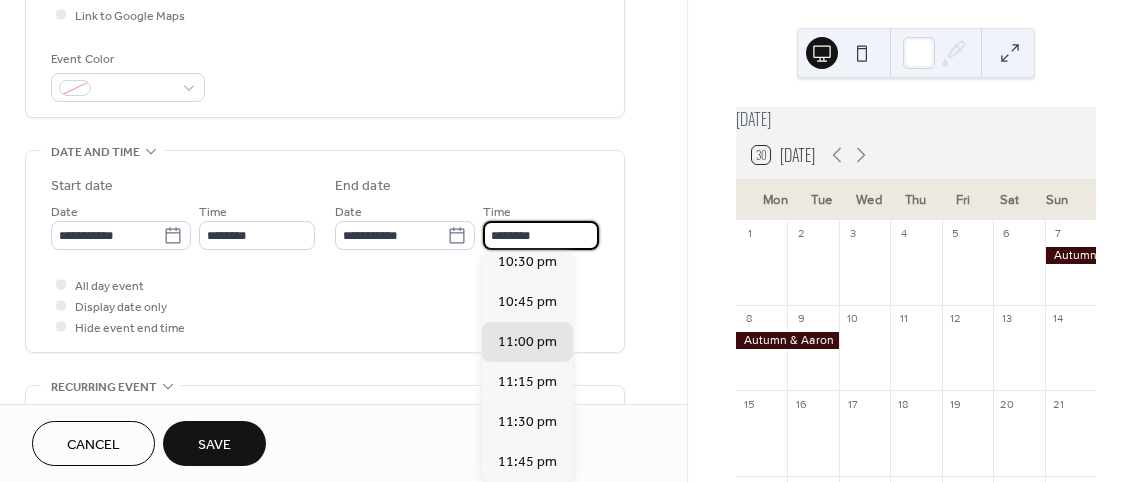 click on "All day event Display date only Hide event end time" at bounding box center [325, 305] 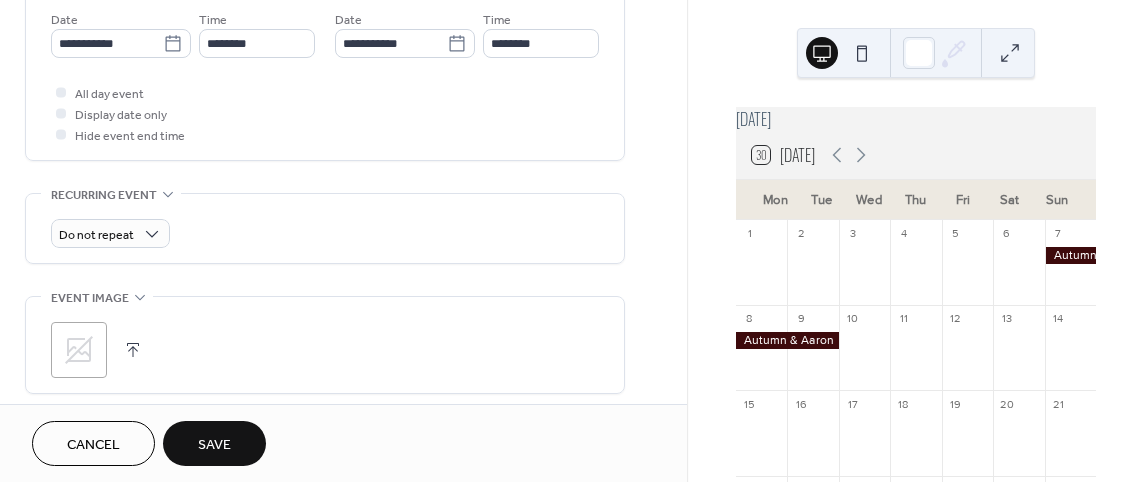 scroll, scrollTop: 700, scrollLeft: 0, axis: vertical 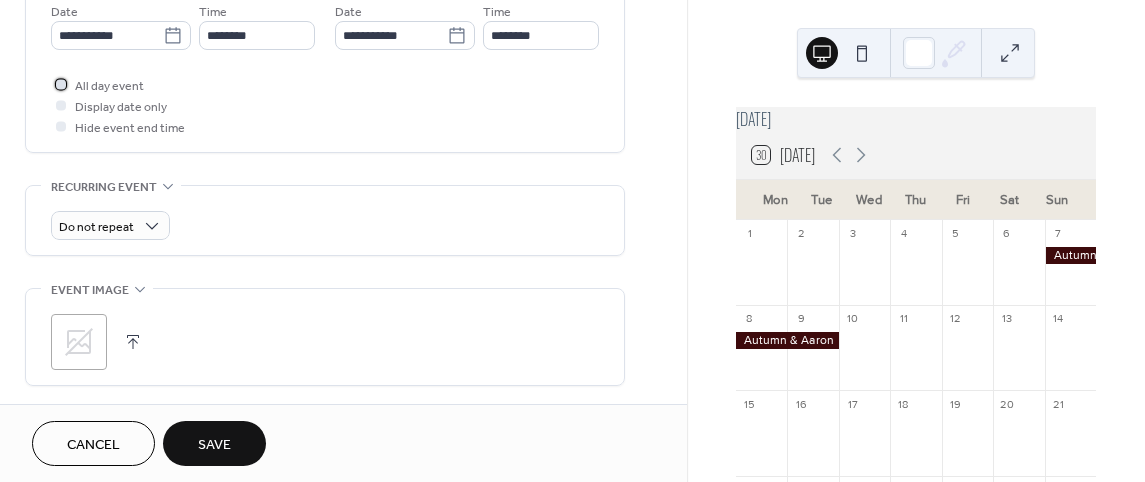 click at bounding box center (61, 84) 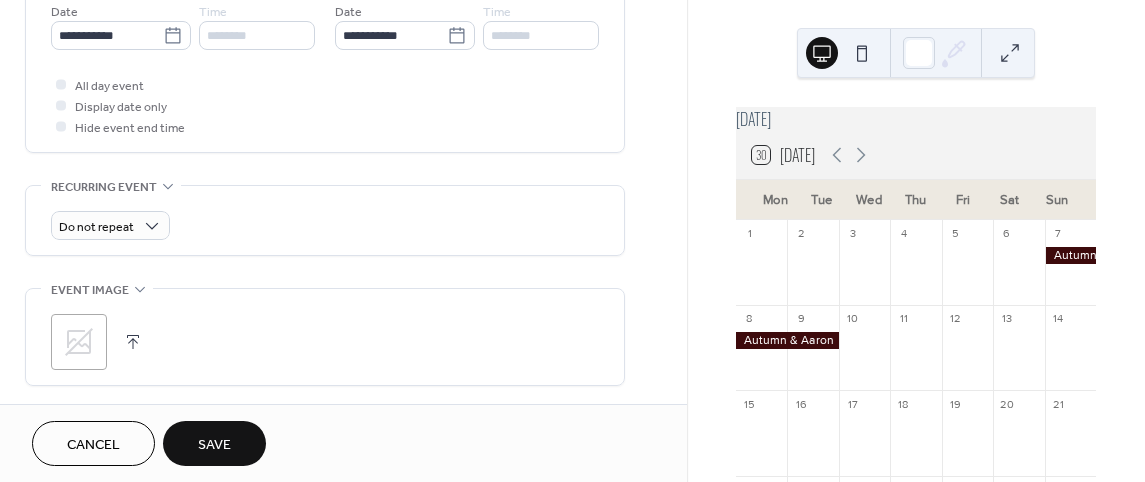 click on "Save" at bounding box center [214, 443] 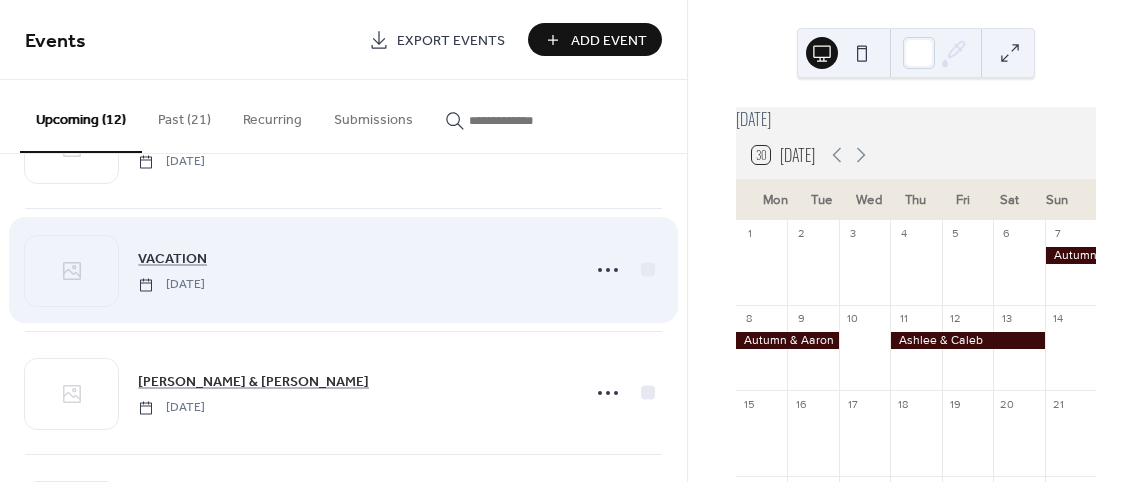 scroll, scrollTop: 100, scrollLeft: 0, axis: vertical 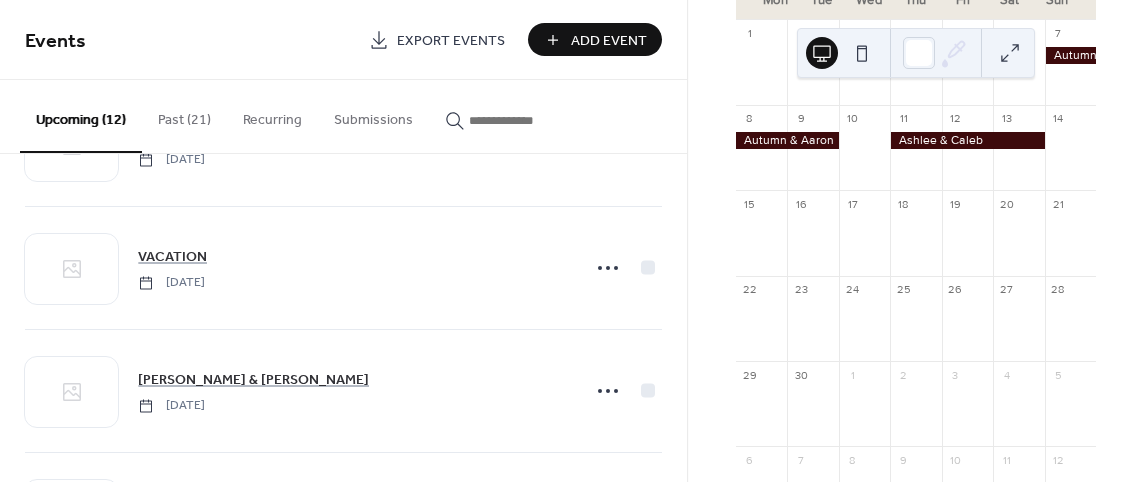 click at bounding box center (915, 243) 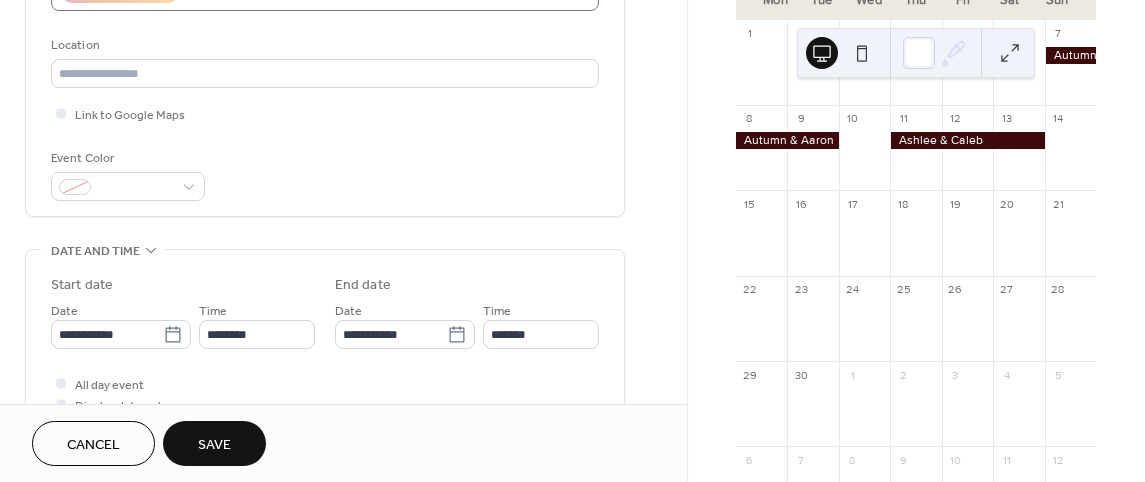 scroll, scrollTop: 500, scrollLeft: 0, axis: vertical 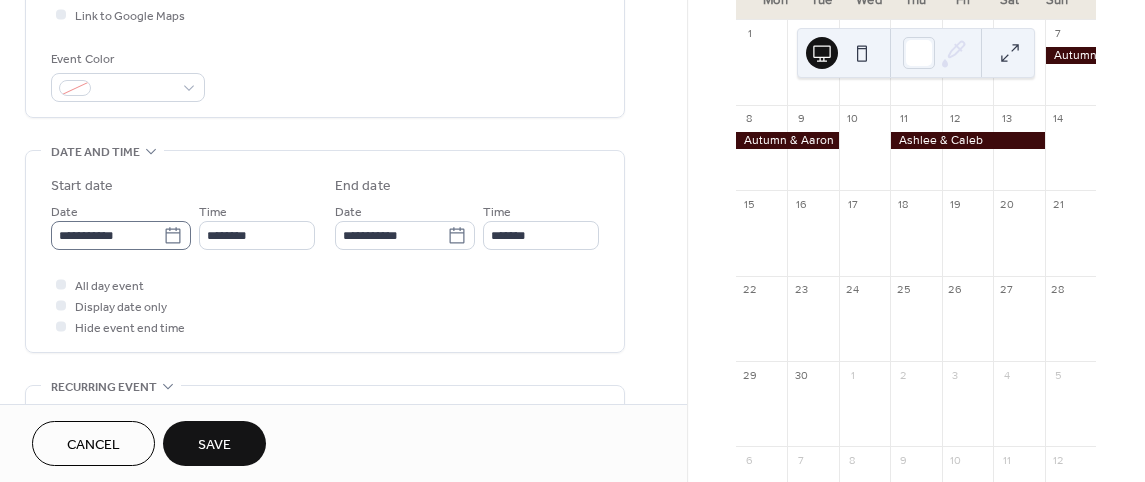 type on "**********" 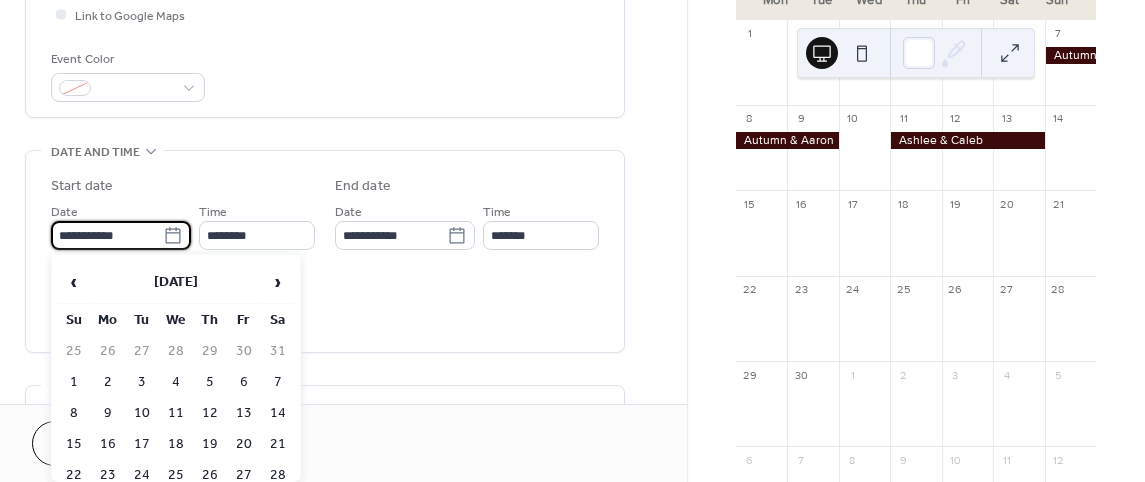 click on "**********" at bounding box center [107, 235] 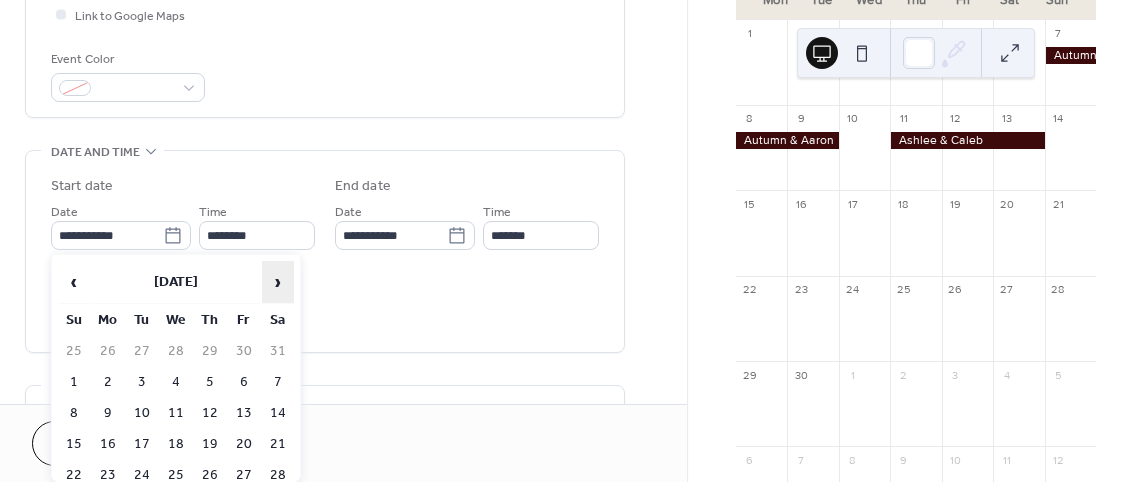 click on "›" at bounding box center [278, 282] 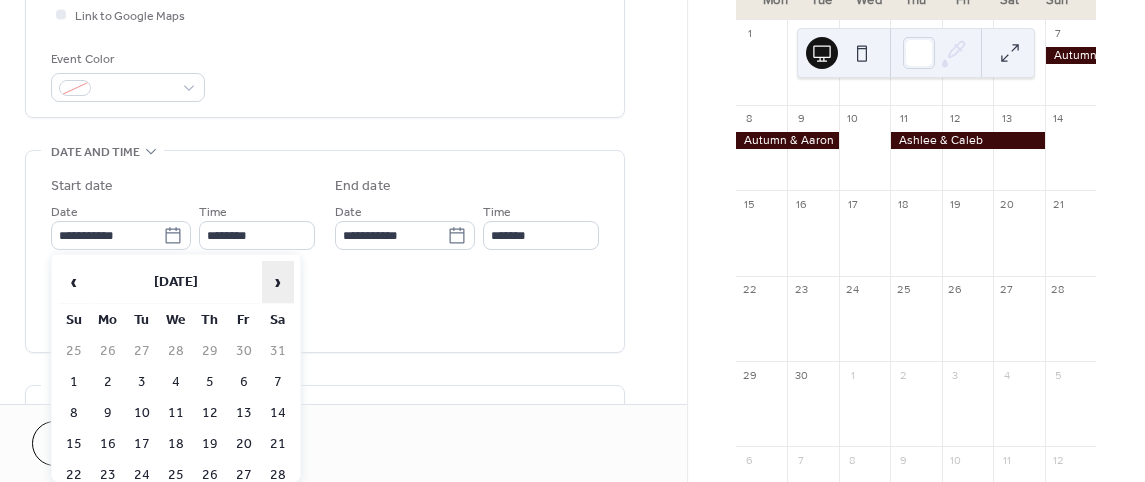 click on "›" at bounding box center (278, 282) 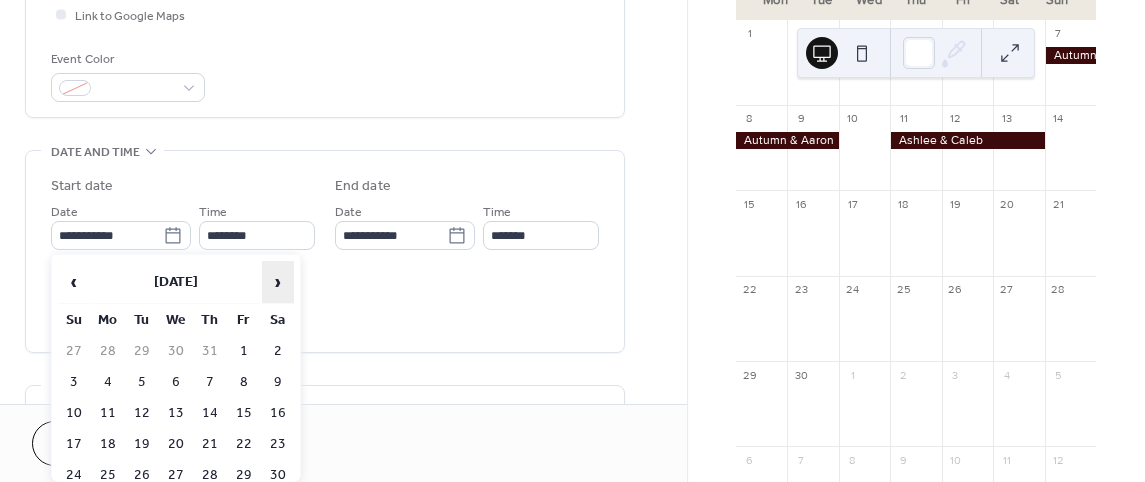 click on "›" at bounding box center [278, 282] 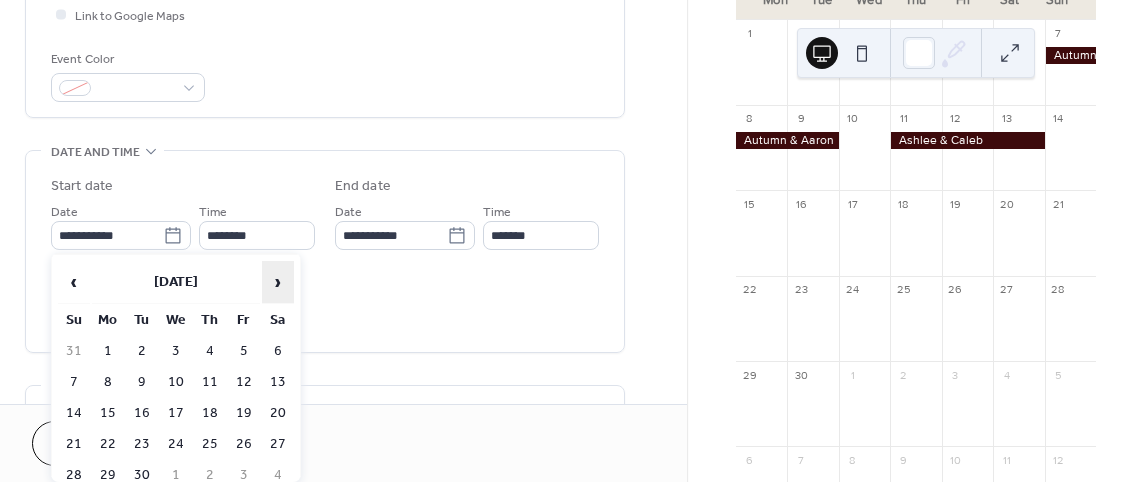 click on "›" at bounding box center (278, 282) 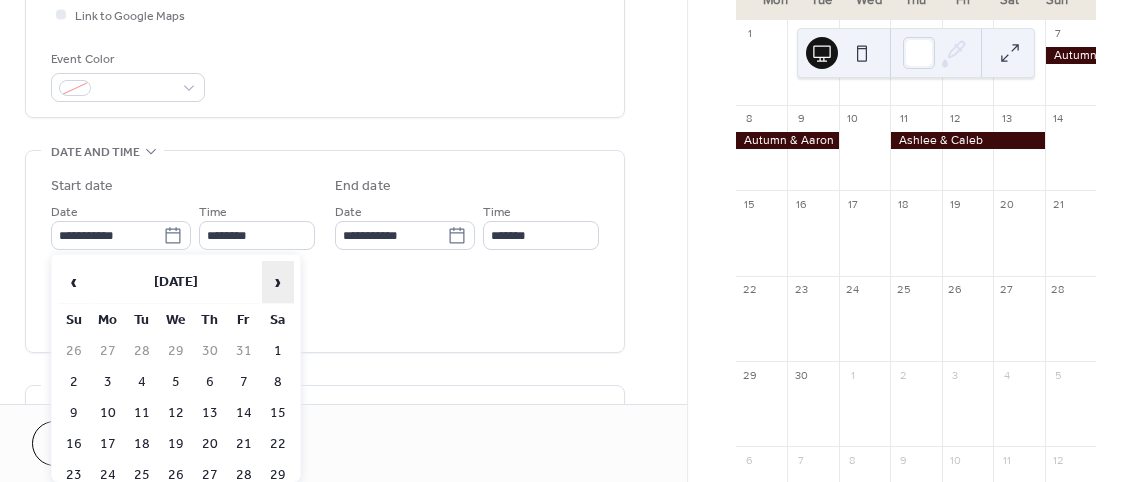 click on "›" at bounding box center [278, 282] 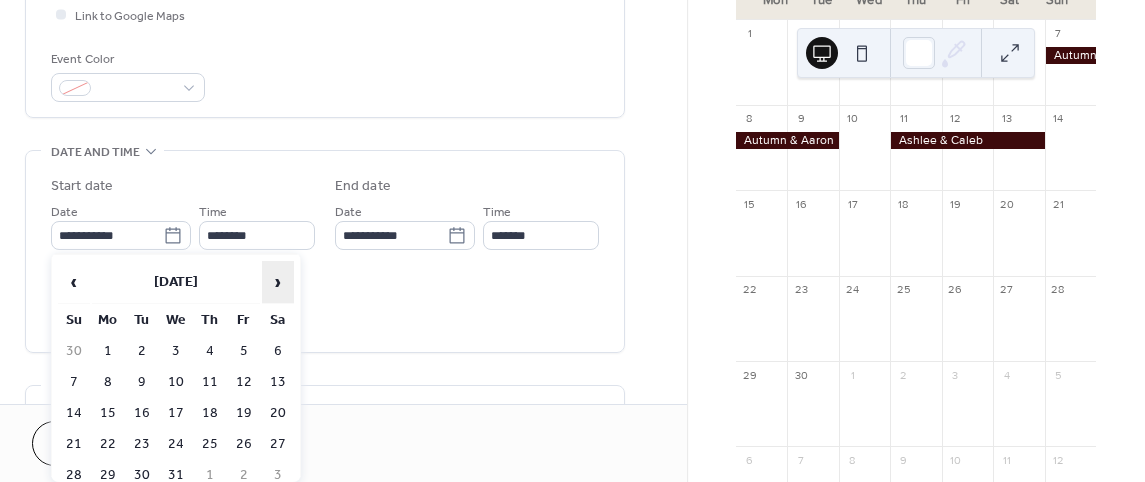 click on "›" at bounding box center (278, 282) 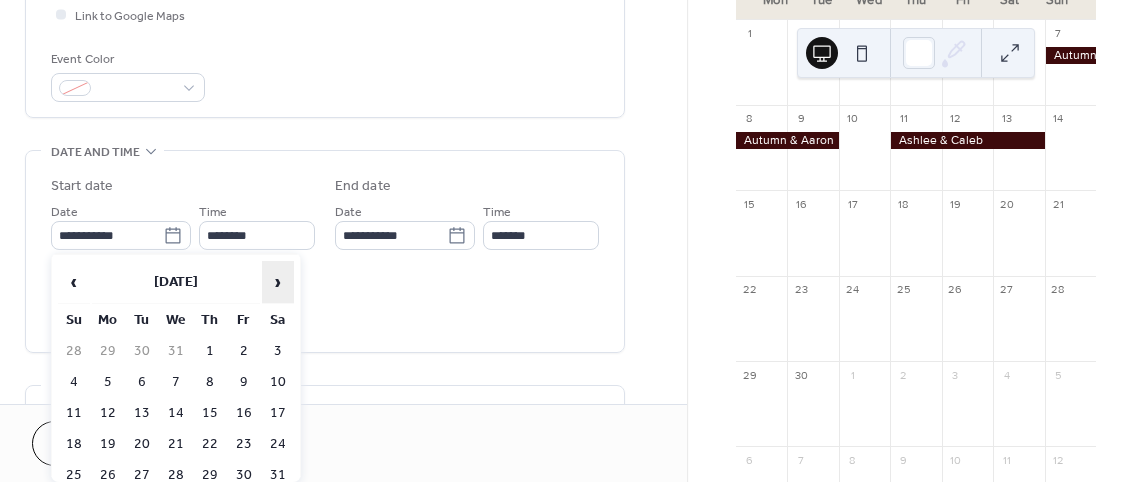 click on "›" at bounding box center (278, 282) 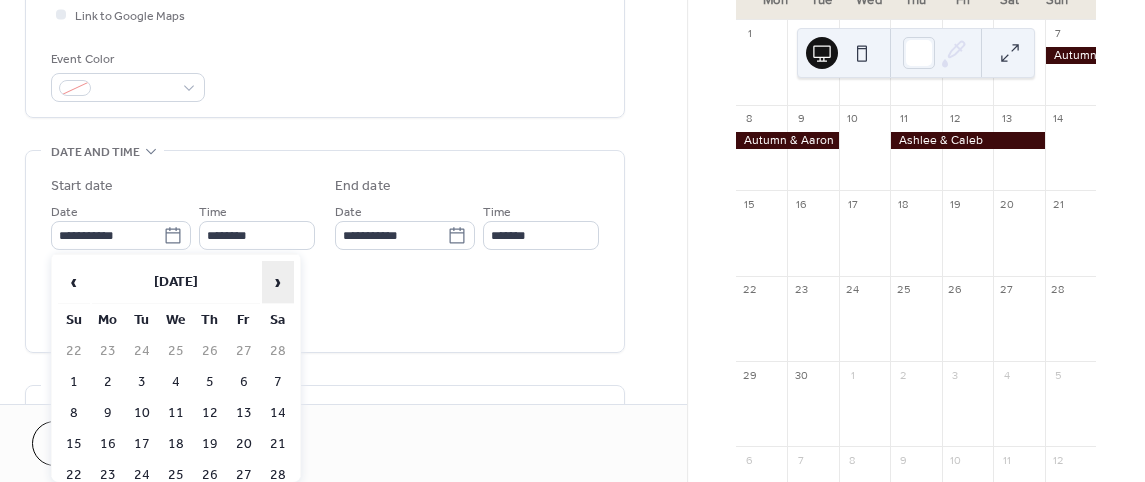 click on "›" at bounding box center [278, 282] 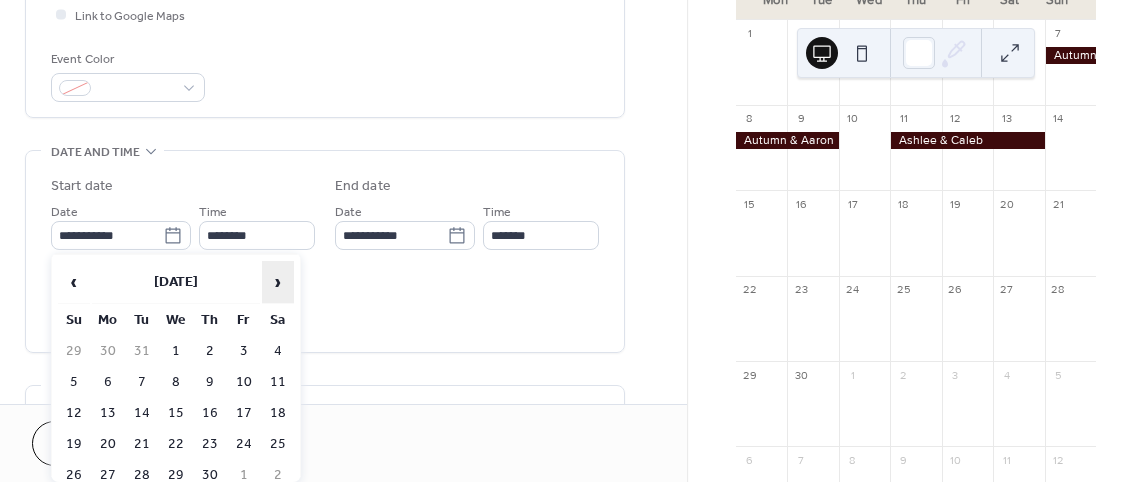 click on "›" at bounding box center [278, 282] 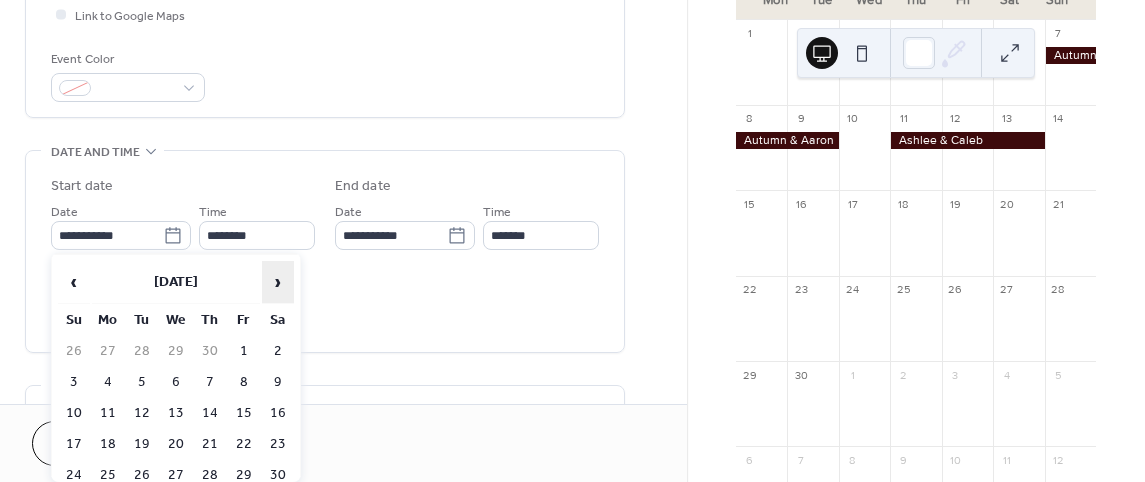 click on "›" at bounding box center (278, 282) 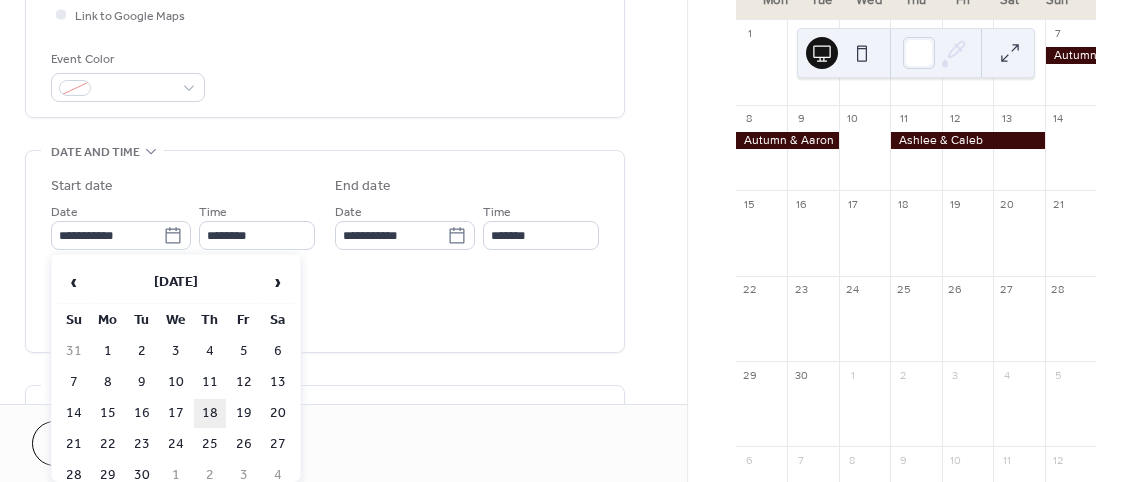 click on "18" at bounding box center (210, 413) 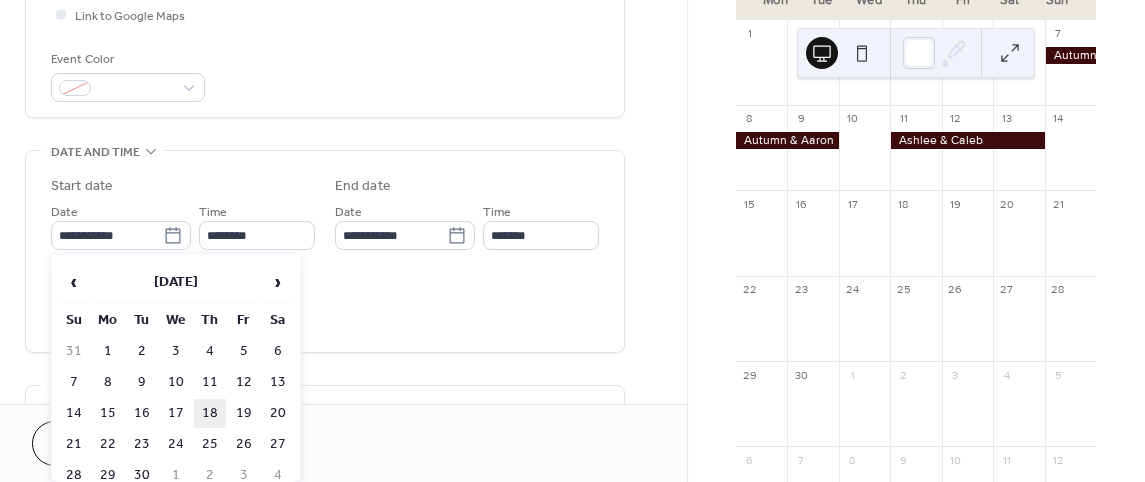 type on "**********" 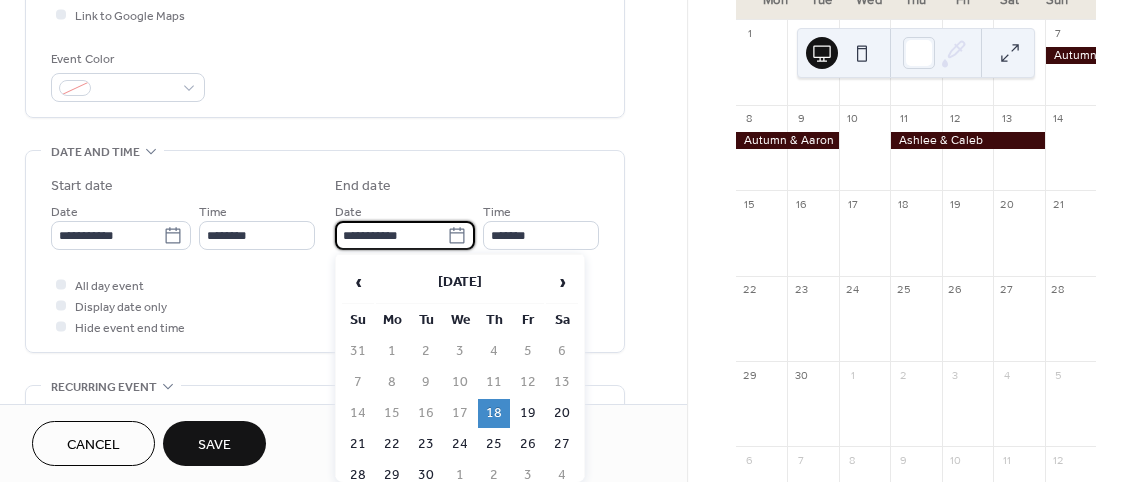 click on "**********" at bounding box center (391, 235) 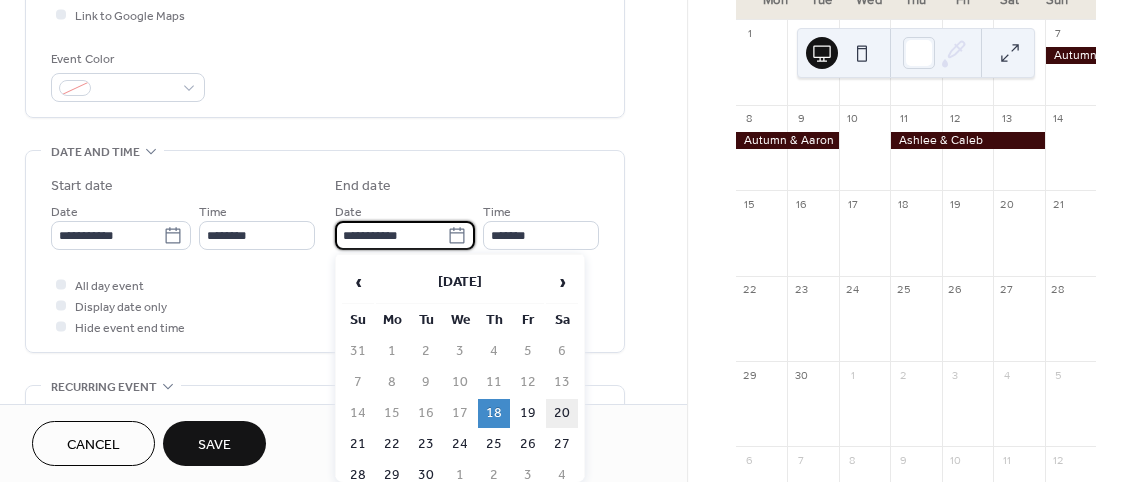 click on "20" at bounding box center (562, 413) 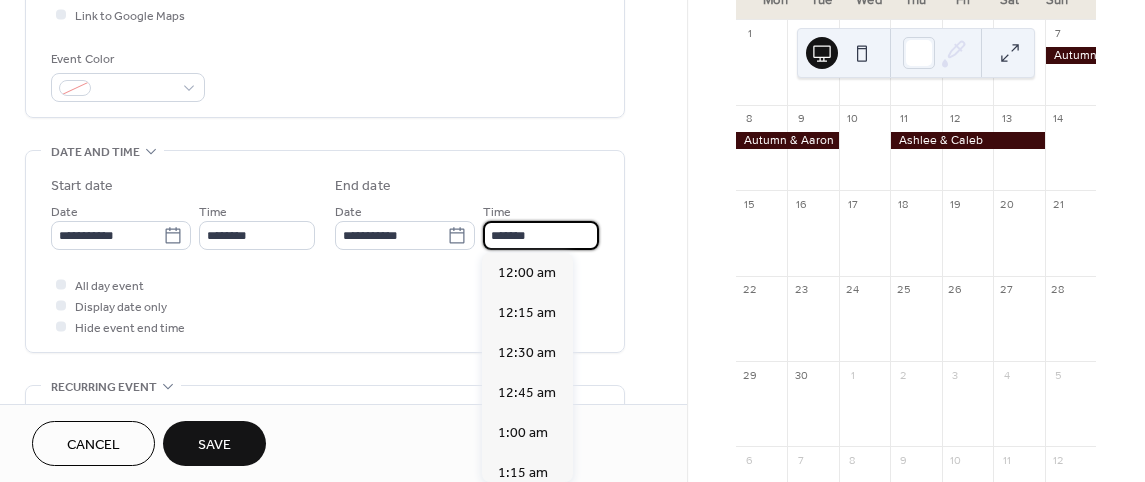 click on "*******" at bounding box center [541, 235] 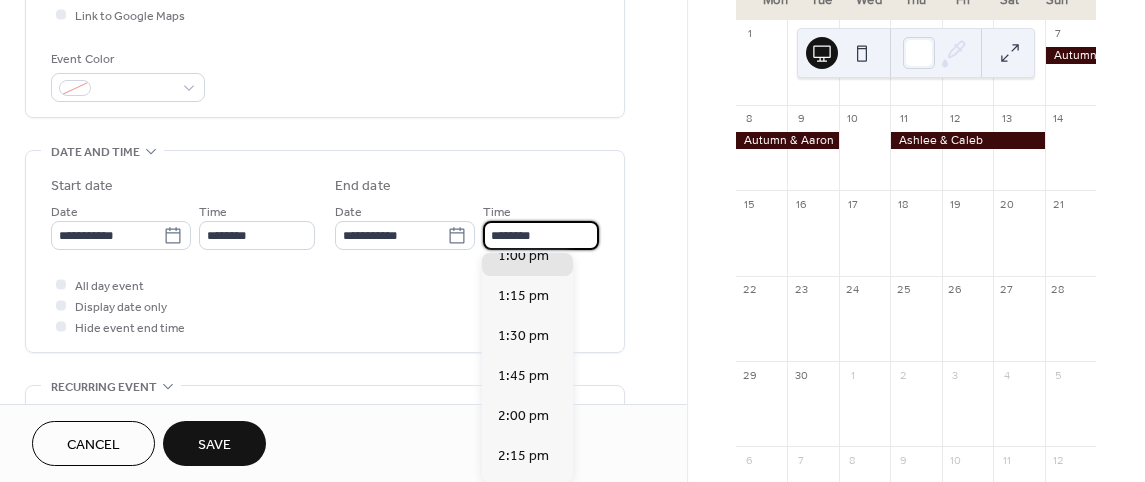 scroll, scrollTop: 3642, scrollLeft: 0, axis: vertical 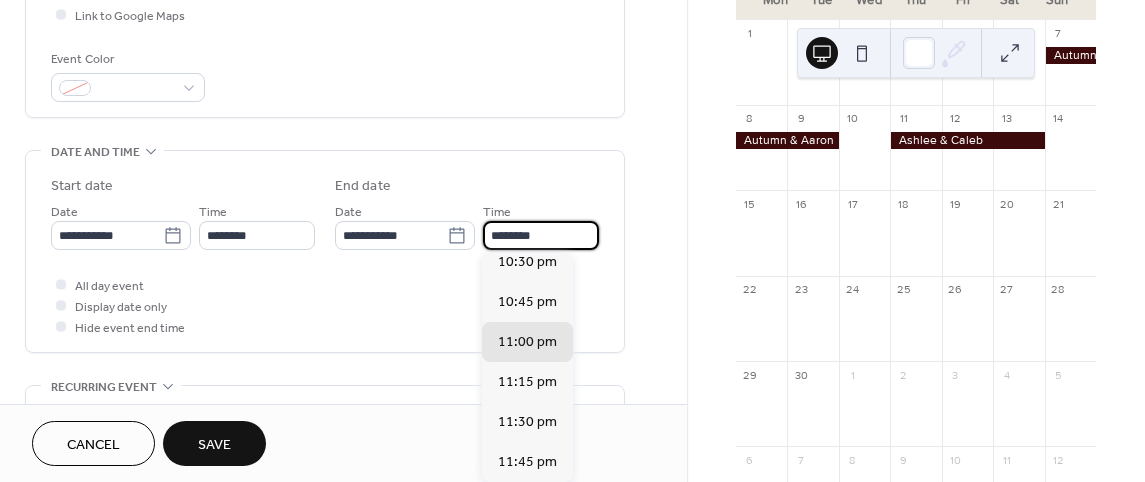 type on "********" 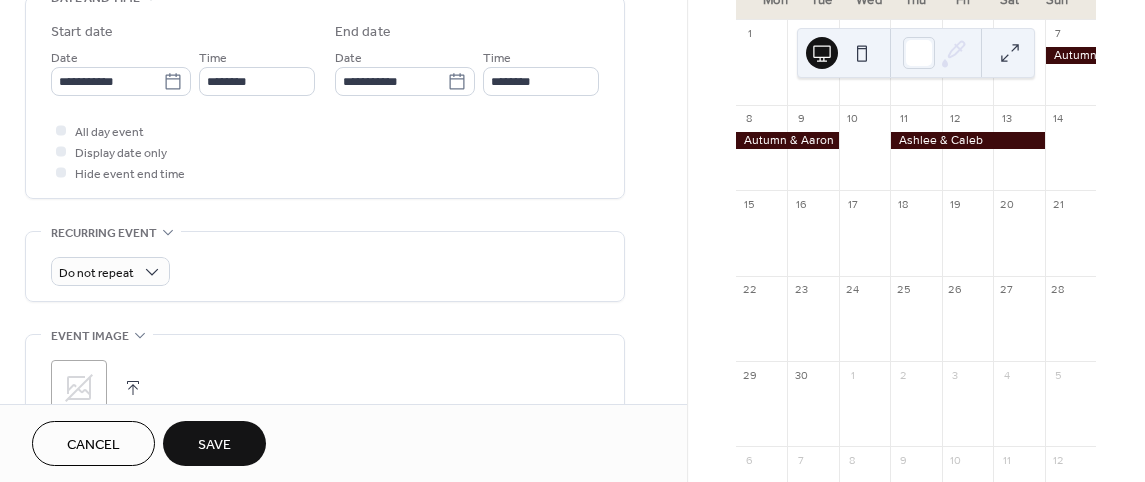 scroll, scrollTop: 700, scrollLeft: 0, axis: vertical 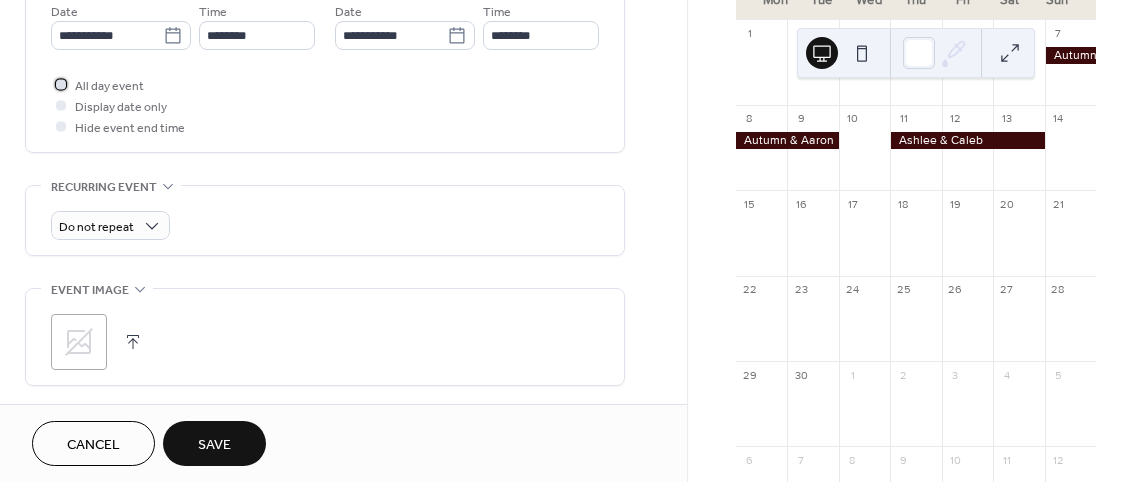 click at bounding box center (61, 84) 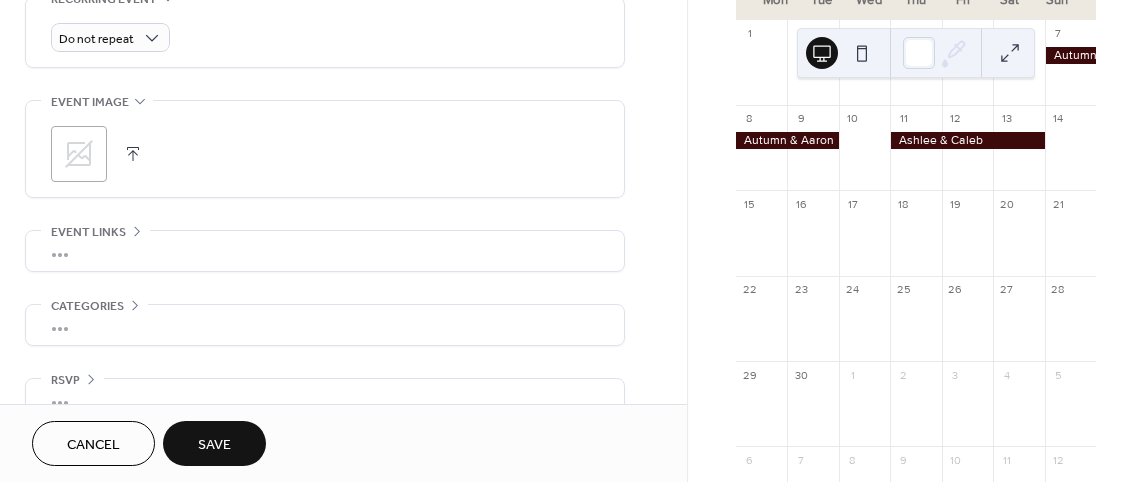 scroll, scrollTop: 918, scrollLeft: 0, axis: vertical 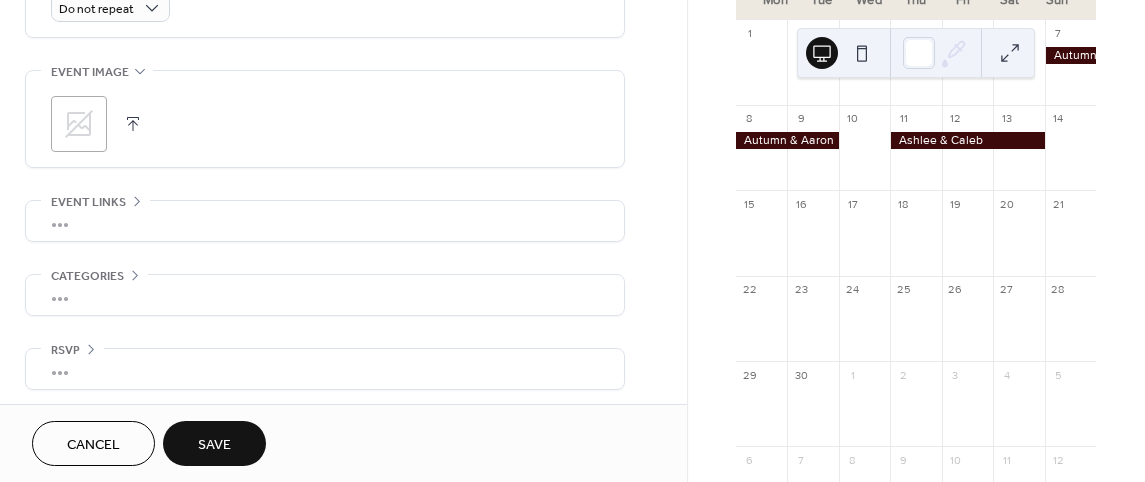 click on "Save" at bounding box center [214, 445] 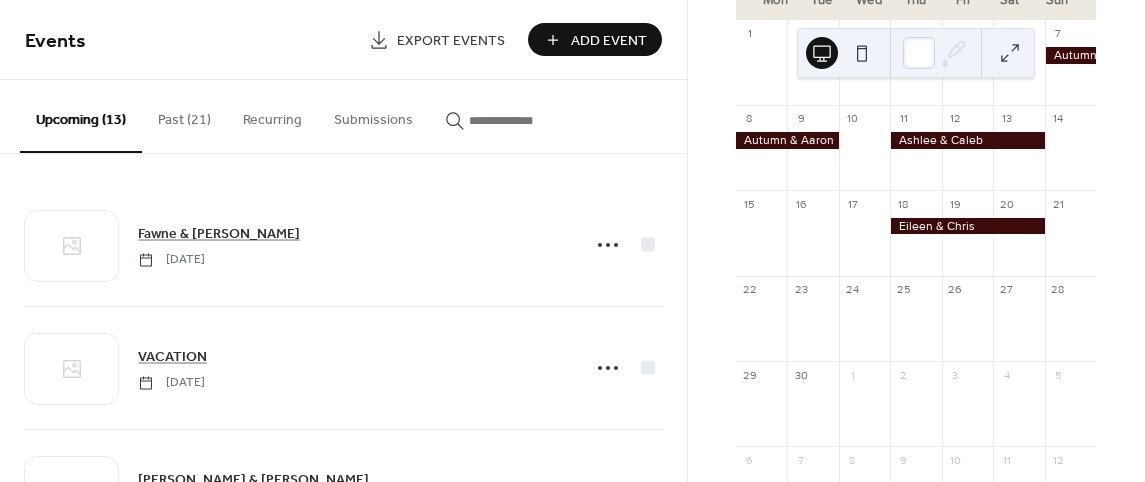 click on "Add Event" at bounding box center [609, 41] 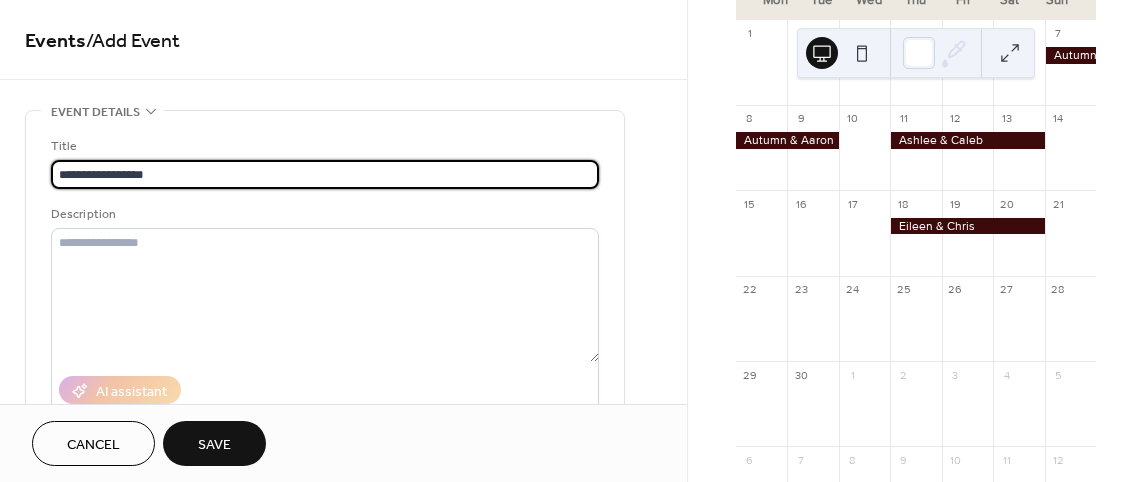 scroll, scrollTop: 0, scrollLeft: 0, axis: both 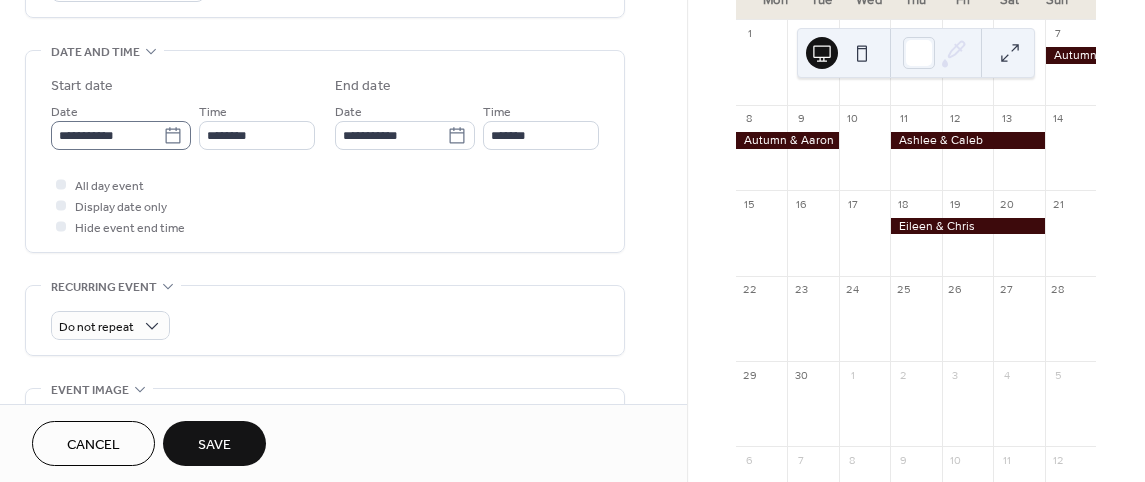 type on "**********" 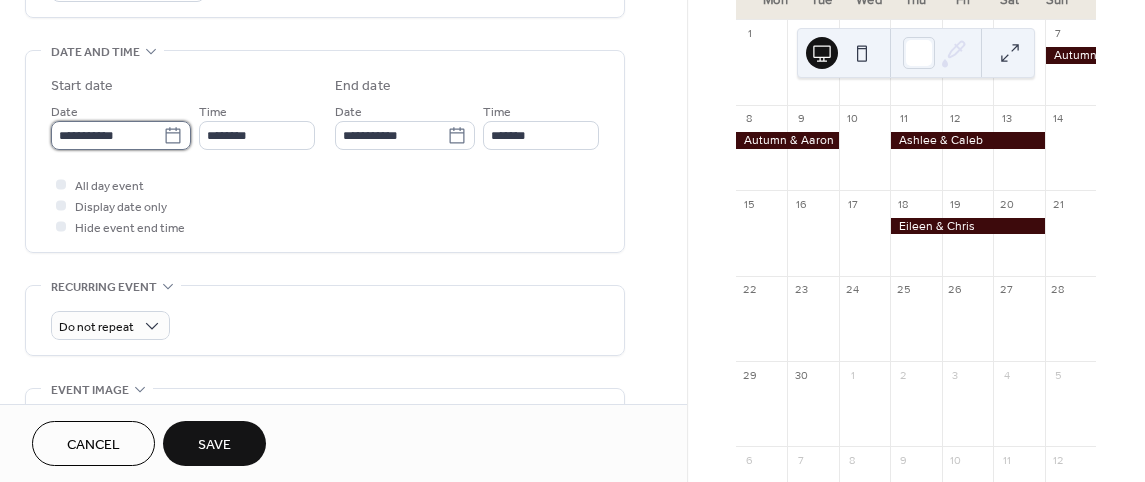 scroll, scrollTop: 0, scrollLeft: 0, axis: both 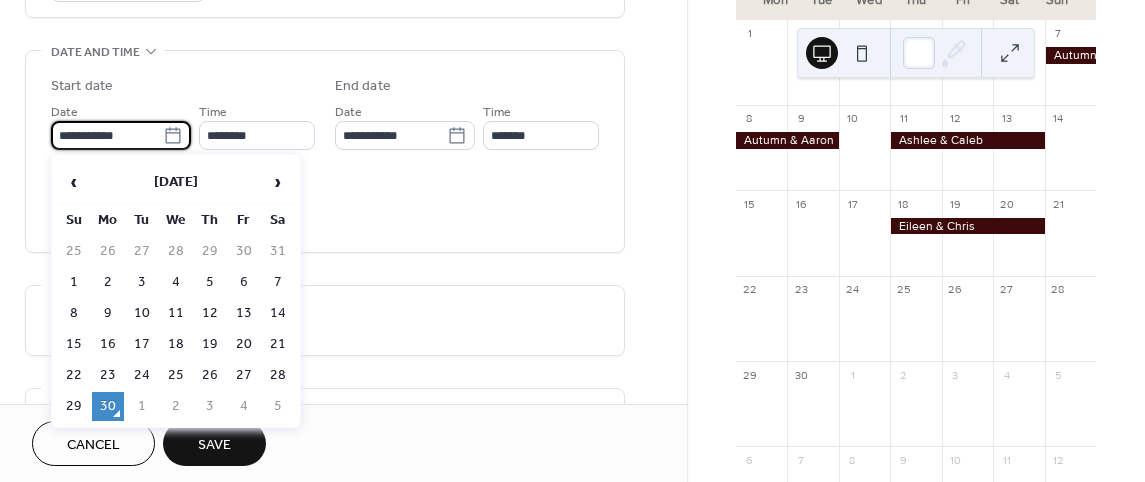 click on "**********" at bounding box center (107, 135) 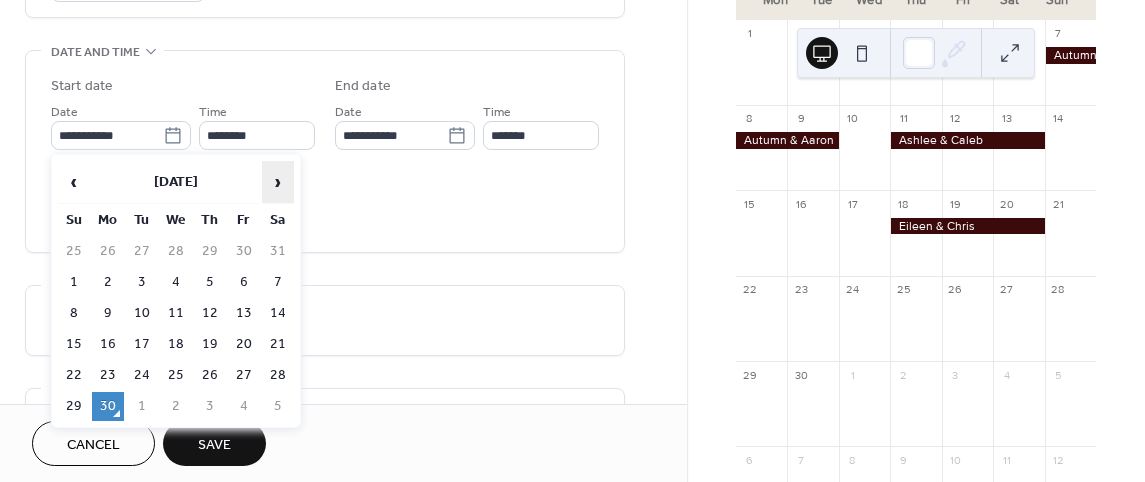 click on "›" at bounding box center [278, 182] 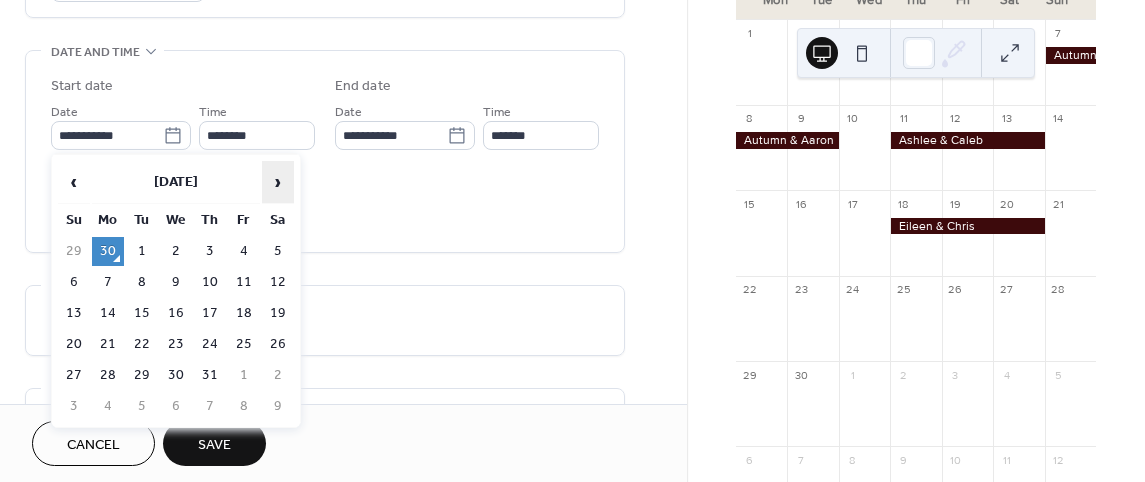 click on "›" at bounding box center (278, 182) 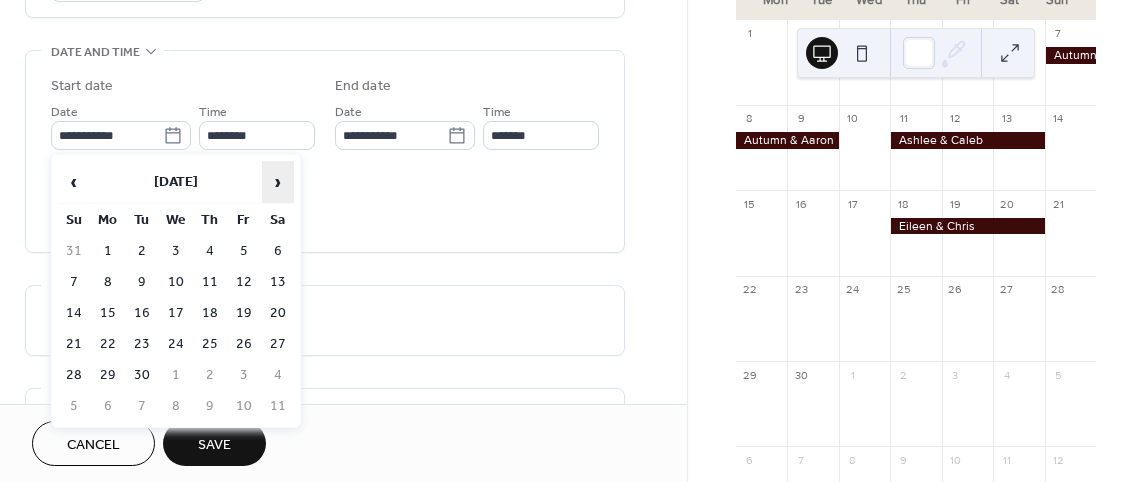 click on "›" at bounding box center (278, 182) 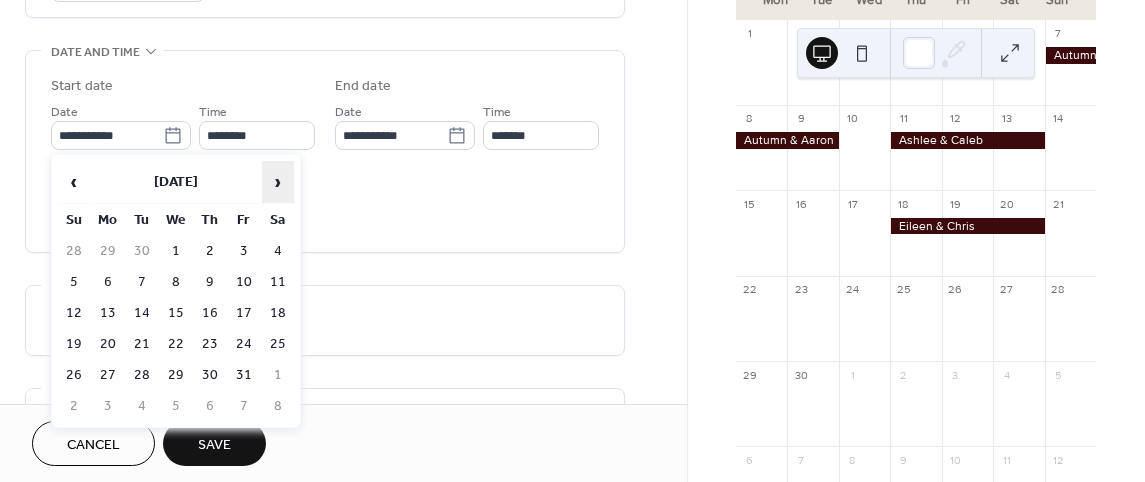 click on "›" at bounding box center (278, 182) 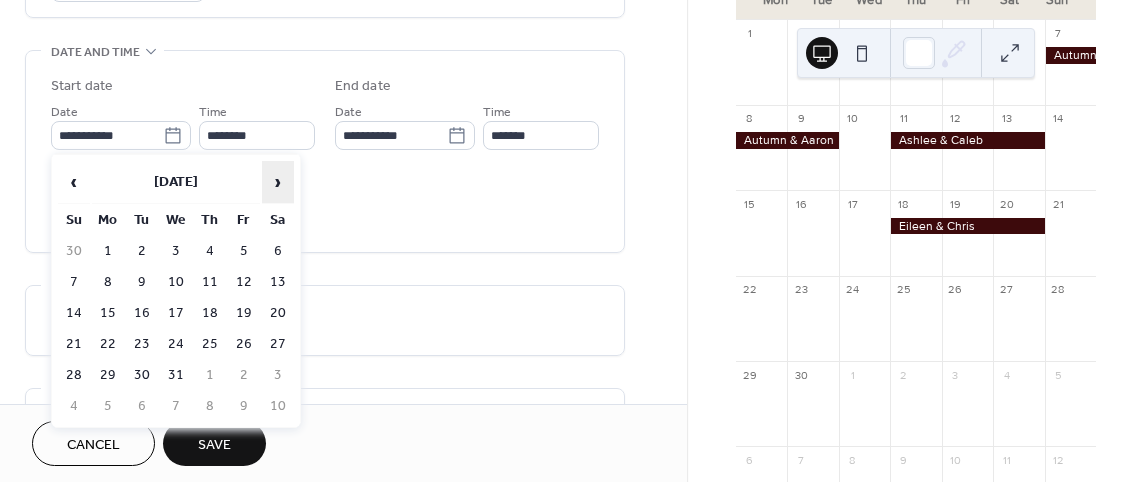 click on "›" at bounding box center [278, 182] 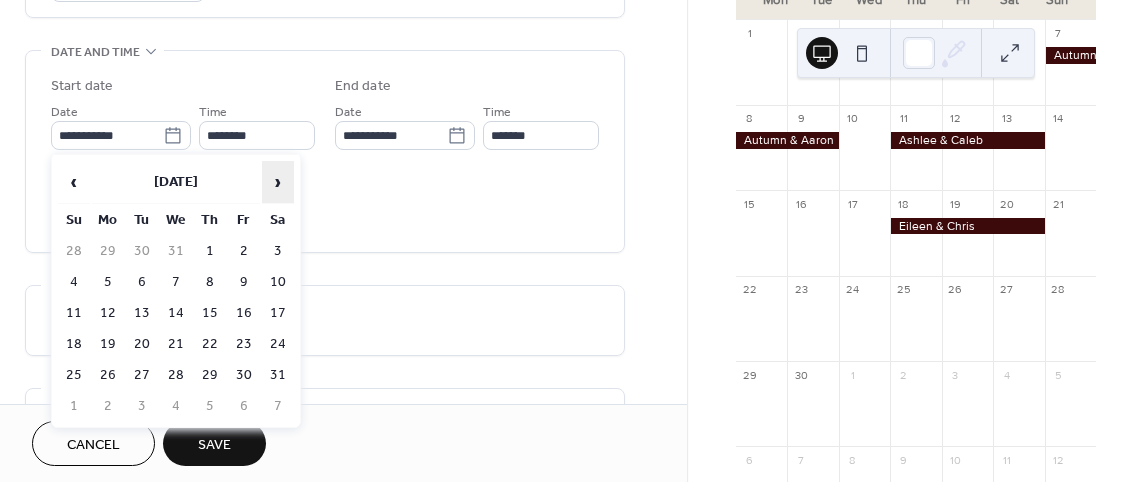 click on "›" at bounding box center (278, 182) 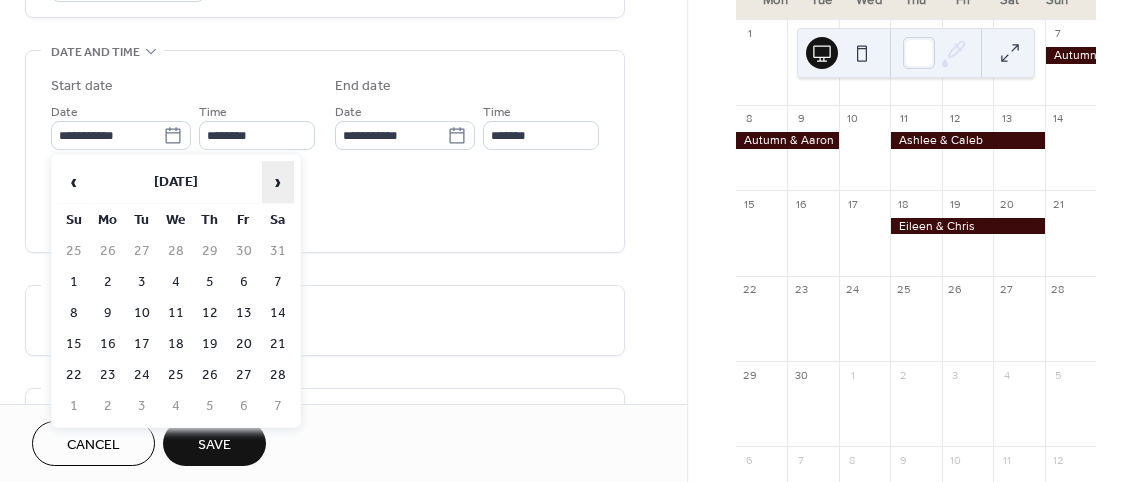 click on "›" at bounding box center [278, 182] 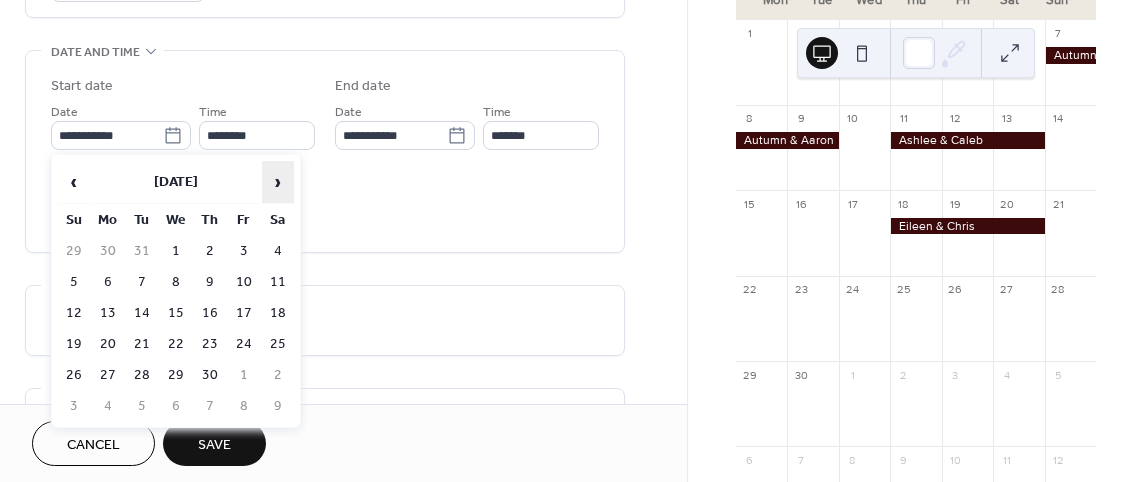 click on "›" at bounding box center (278, 182) 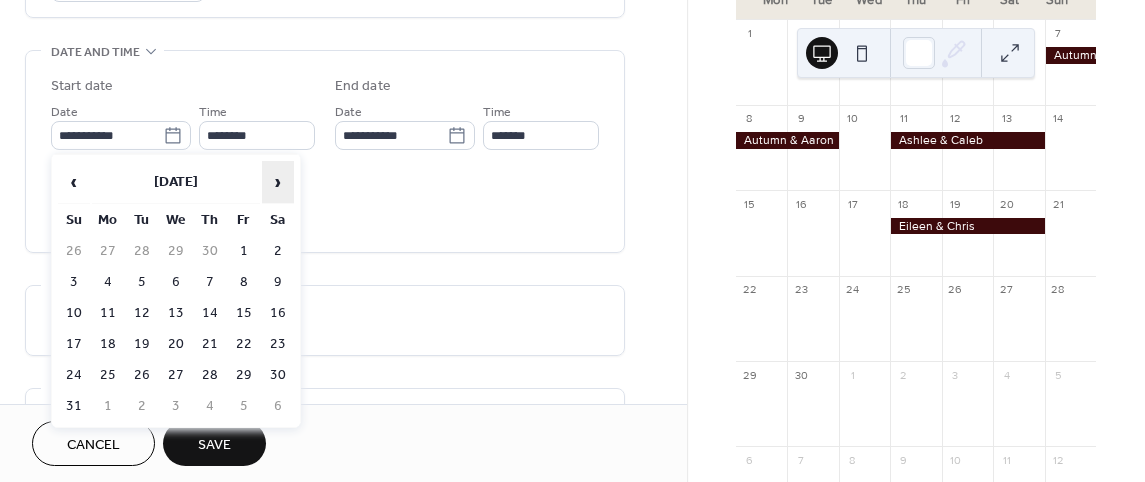 click on "›" at bounding box center (278, 182) 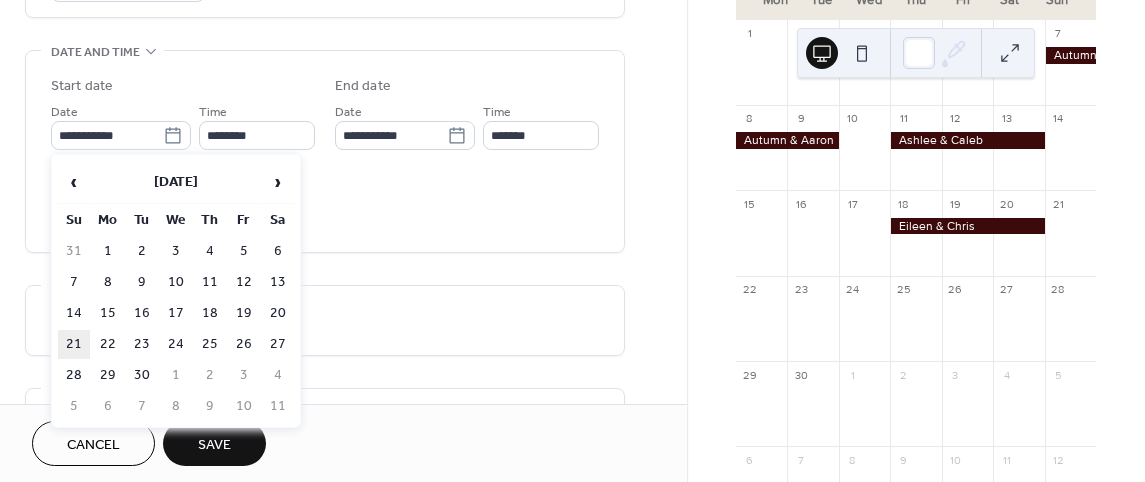 click on "21" at bounding box center [74, 344] 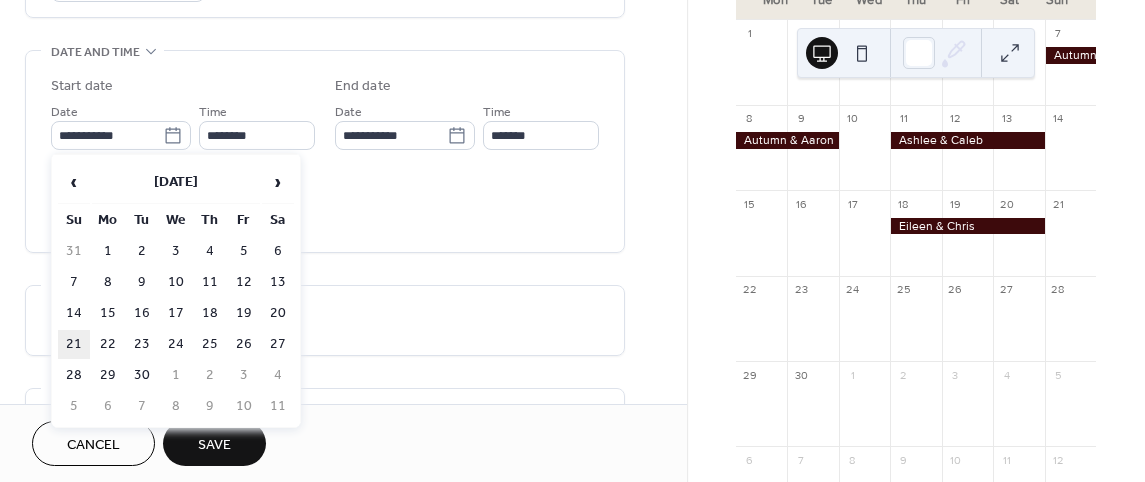 type on "**********" 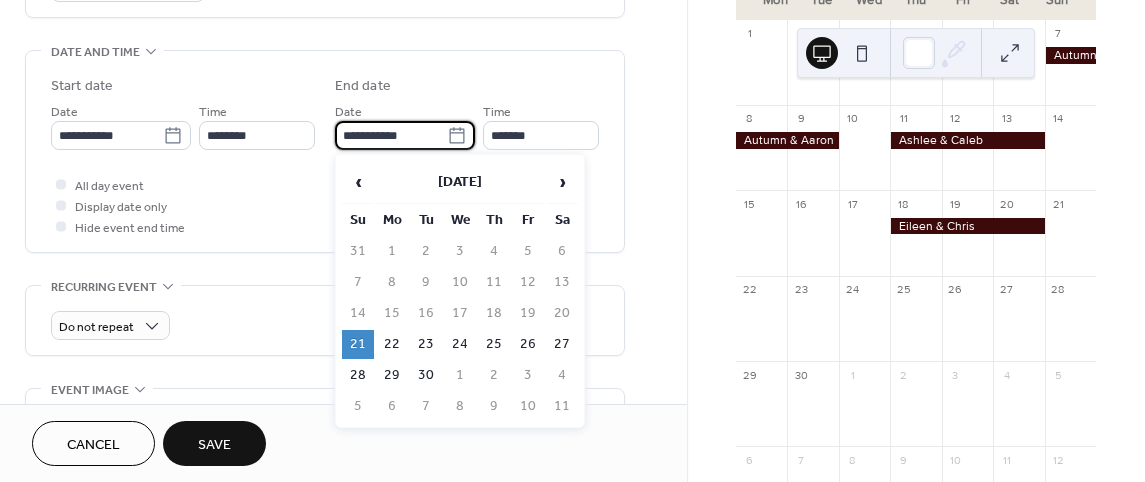 click on "**********" at bounding box center (391, 135) 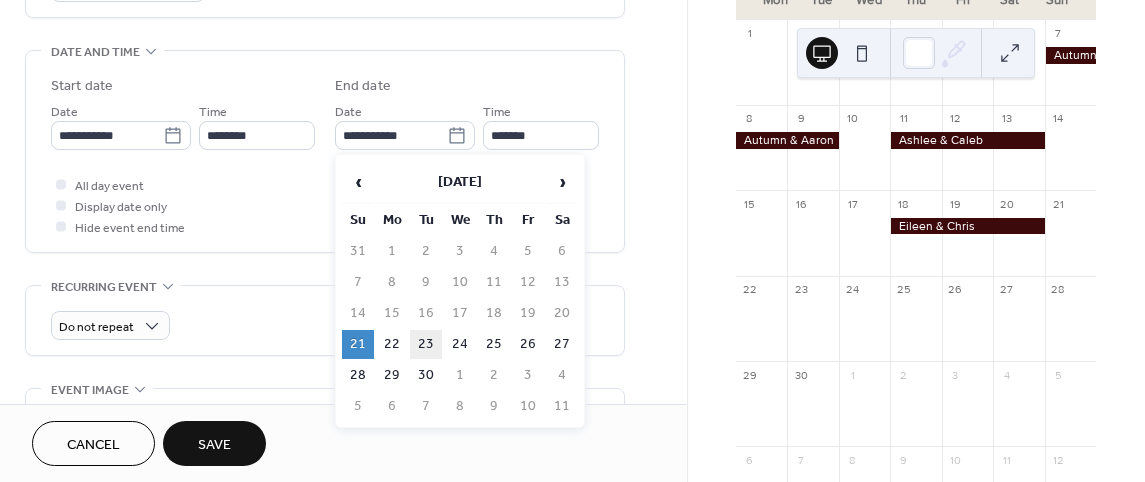 click on "23" at bounding box center (426, 344) 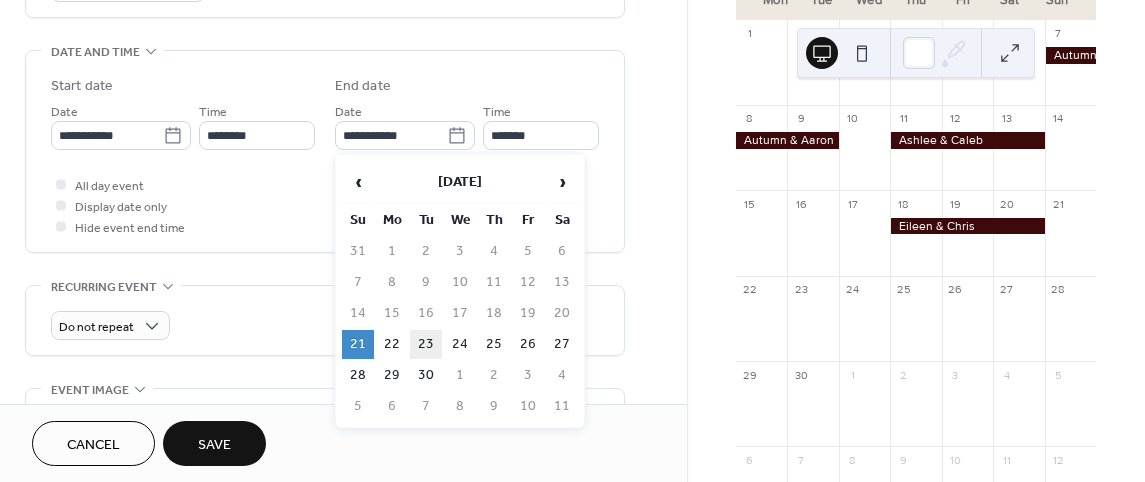 type on "**********" 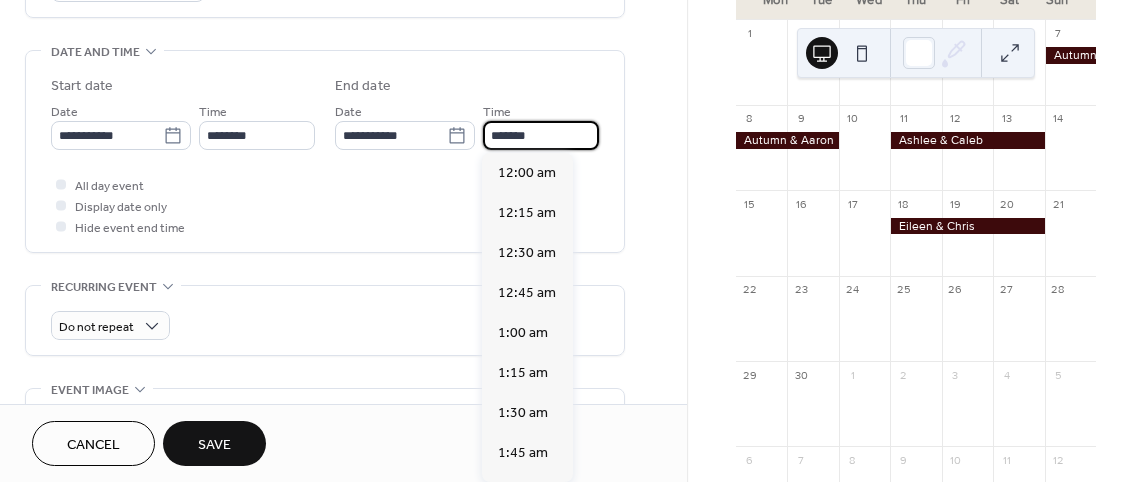 click on "*******" at bounding box center (541, 135) 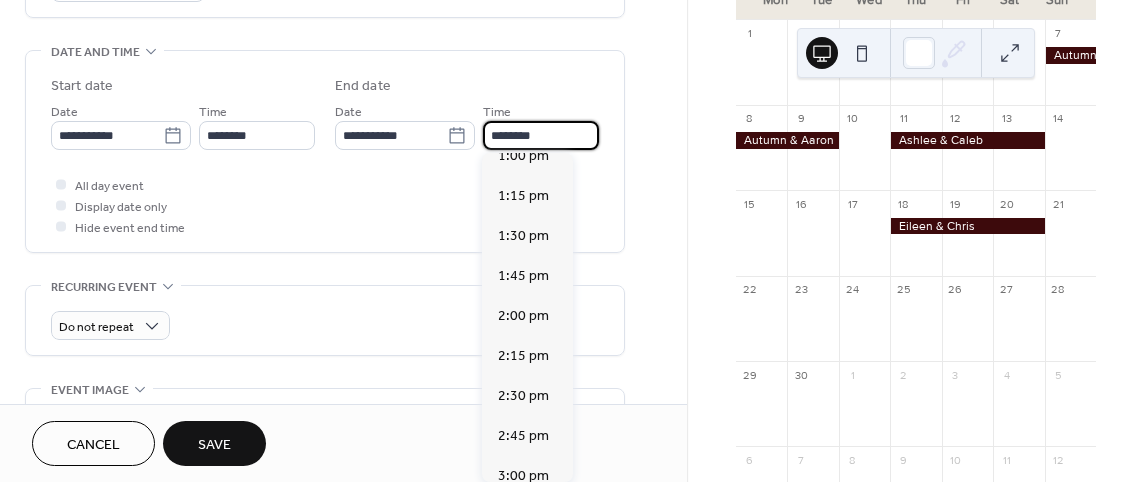scroll, scrollTop: 1936, scrollLeft: 0, axis: vertical 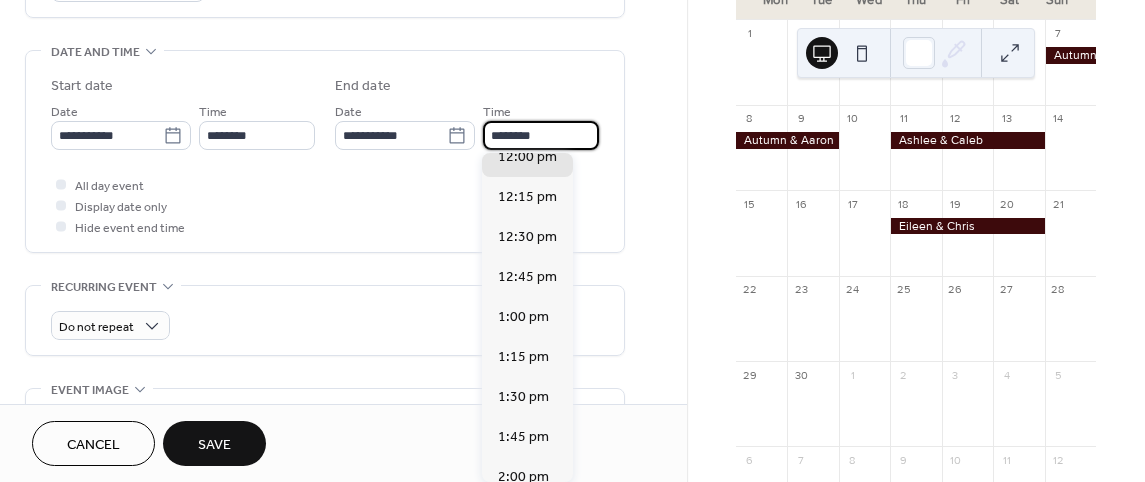 type on "********" 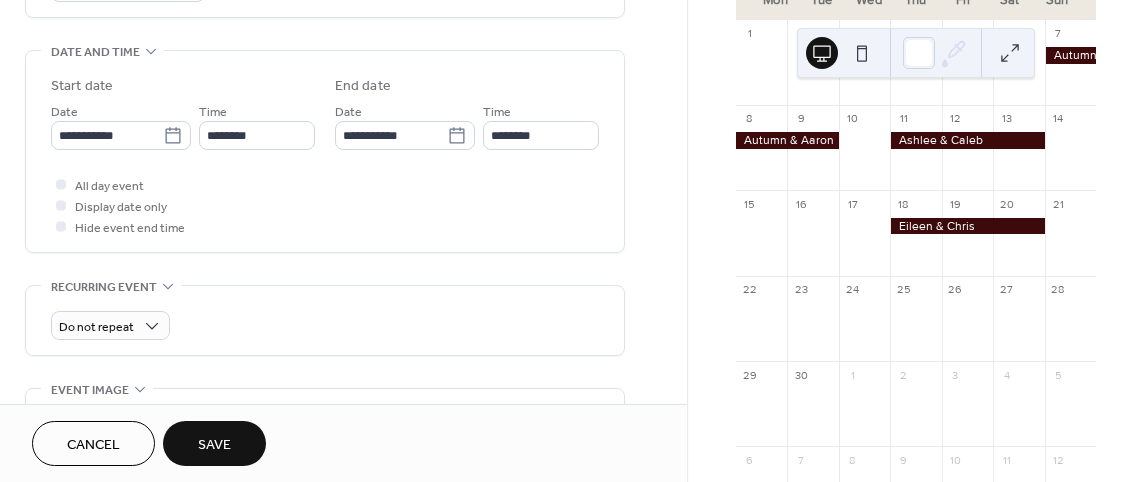 click on "All day event Display date only Hide event end time" at bounding box center (325, 205) 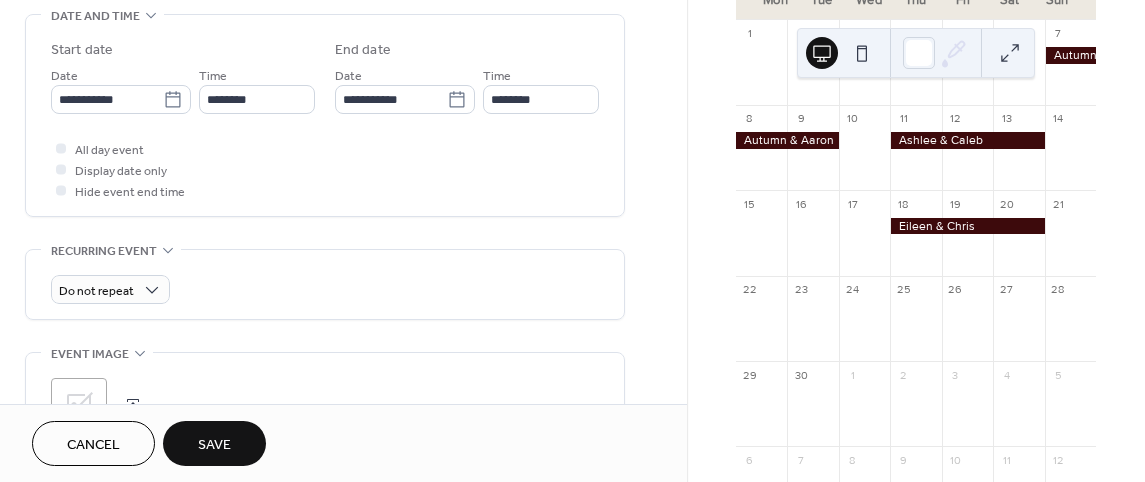 scroll, scrollTop: 600, scrollLeft: 0, axis: vertical 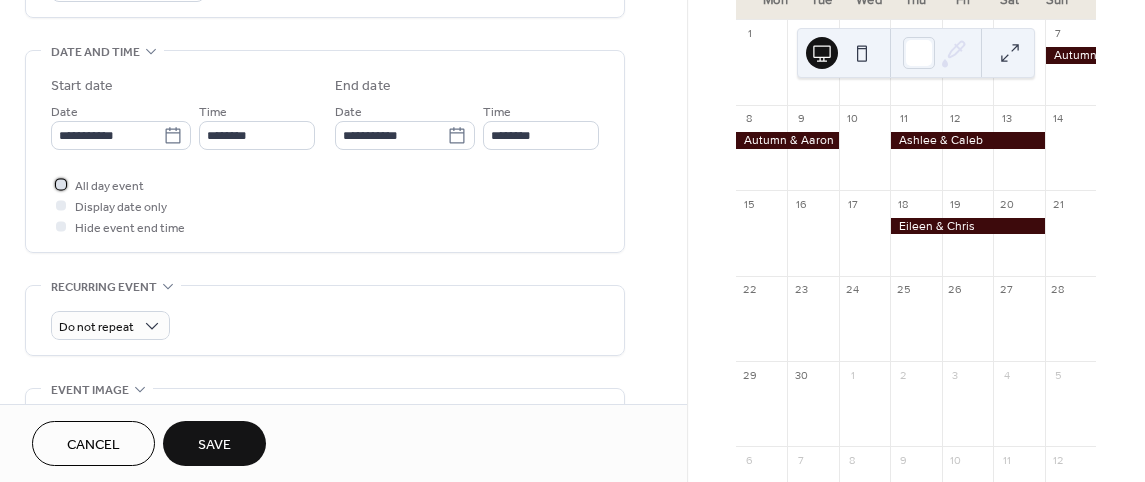 click at bounding box center (61, 184) 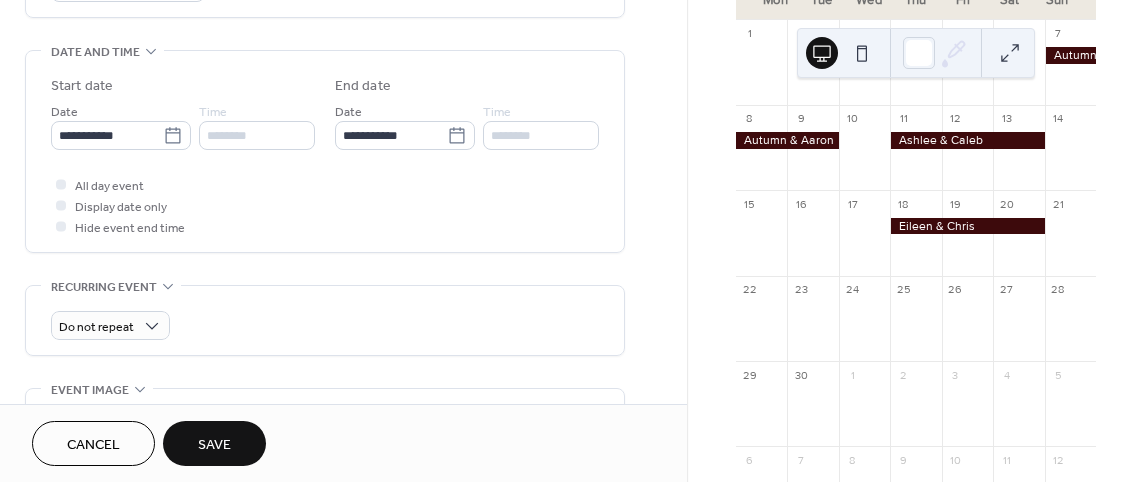click on "Save" at bounding box center [214, 443] 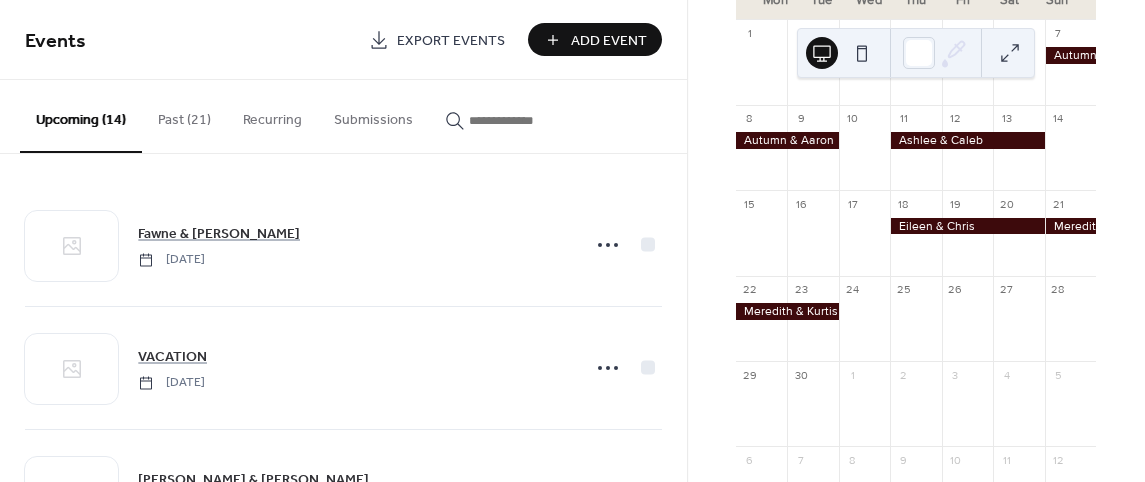 click on "Add Event" at bounding box center (595, 39) 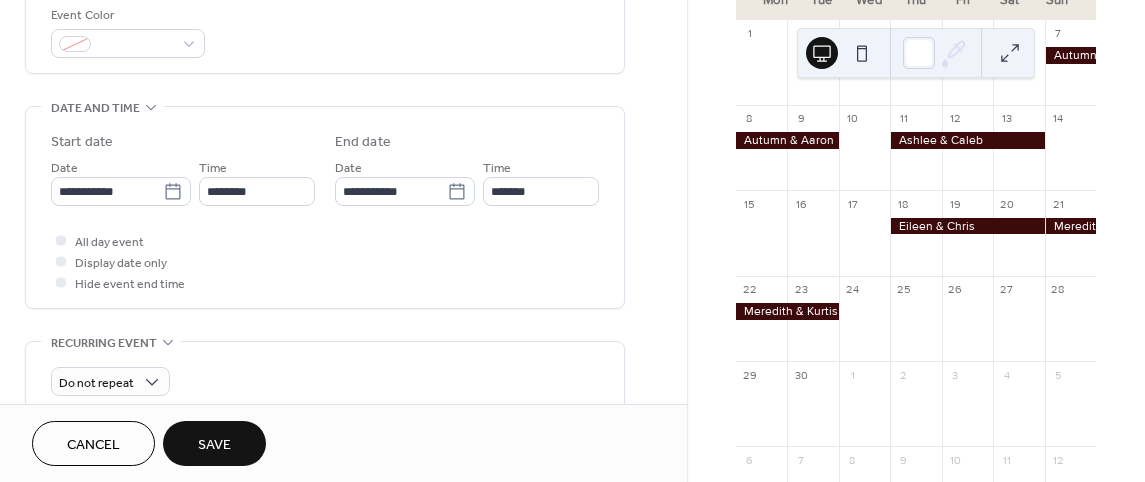 scroll, scrollTop: 600, scrollLeft: 0, axis: vertical 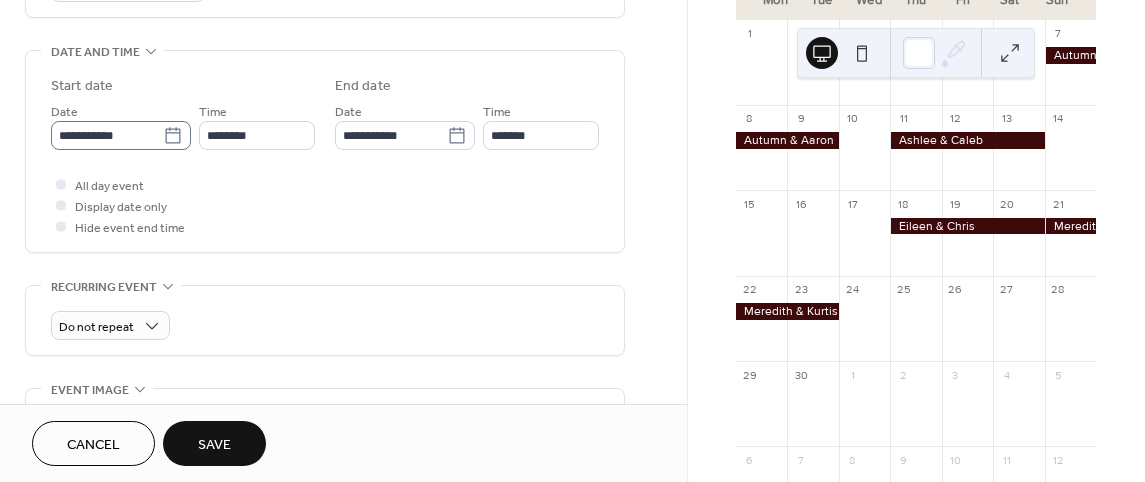 type on "**********" 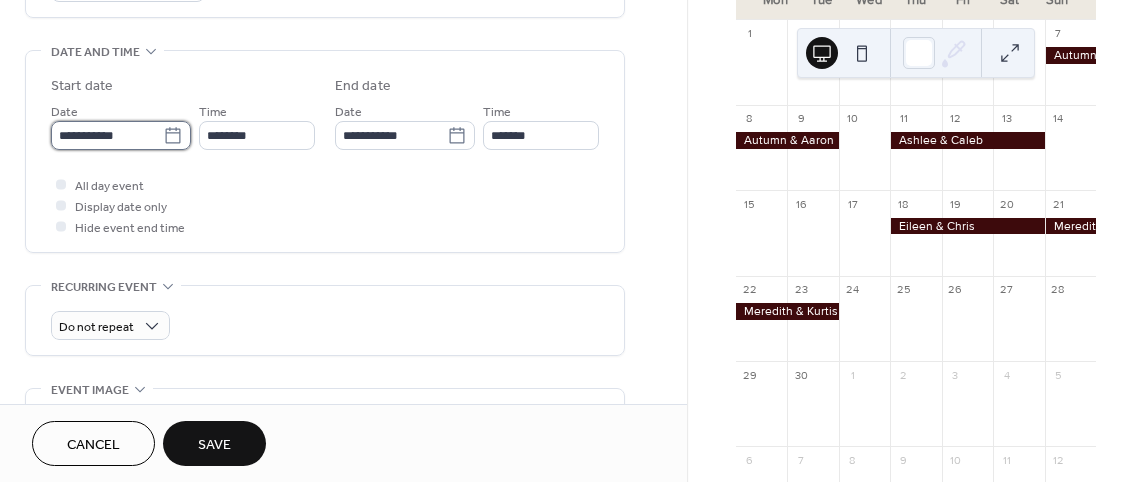 click on "**********" at bounding box center (107, 135) 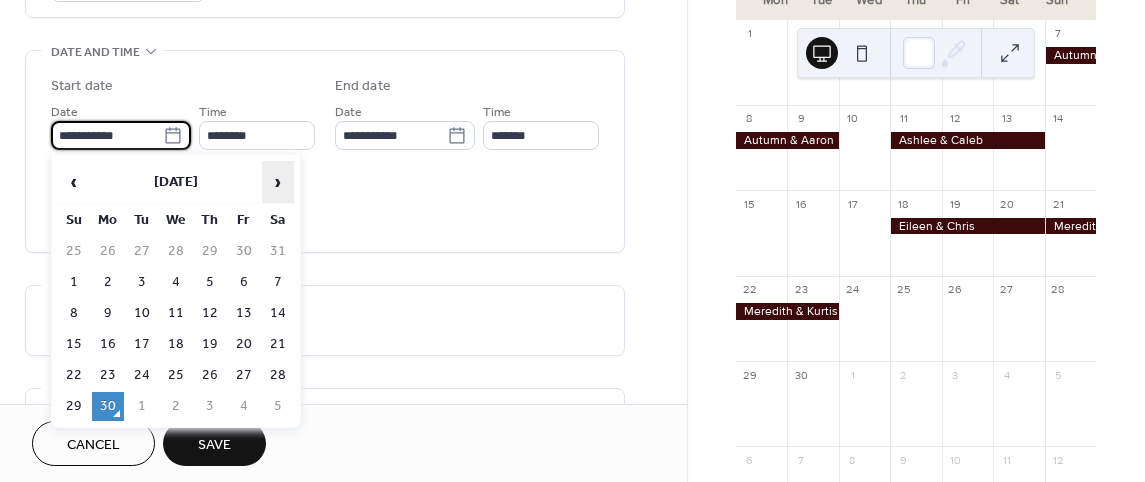 click on "›" at bounding box center (278, 182) 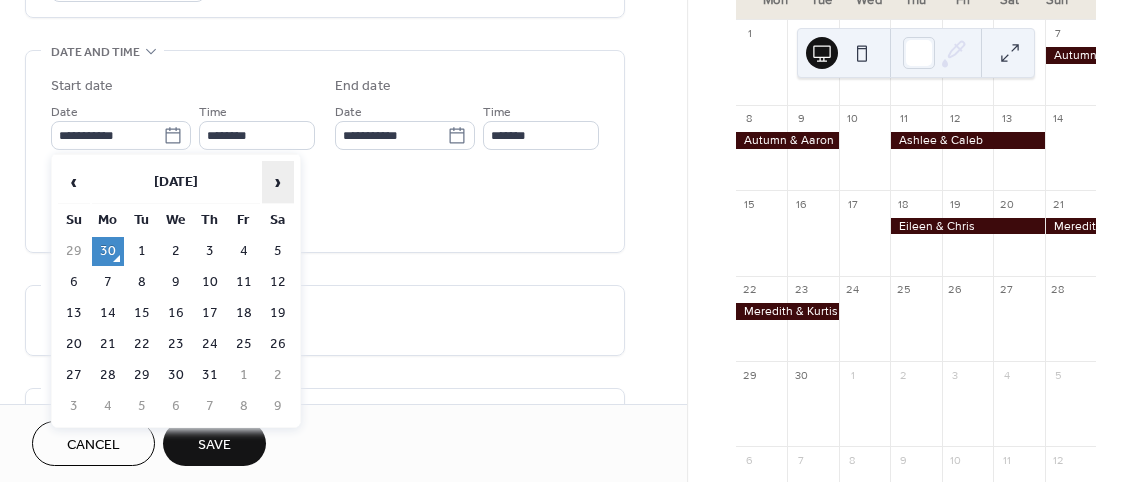 click on "›" at bounding box center (278, 182) 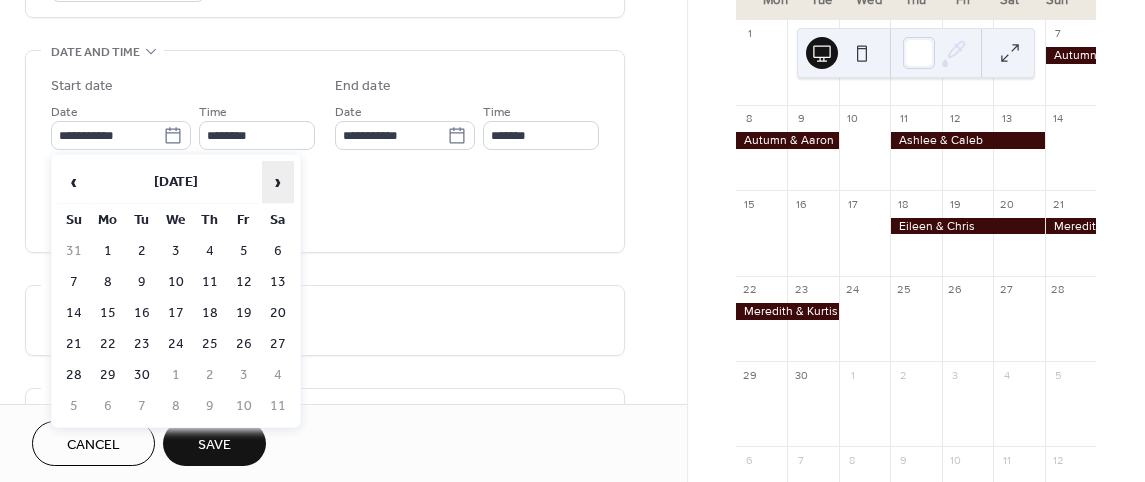 click on "›" at bounding box center [278, 182] 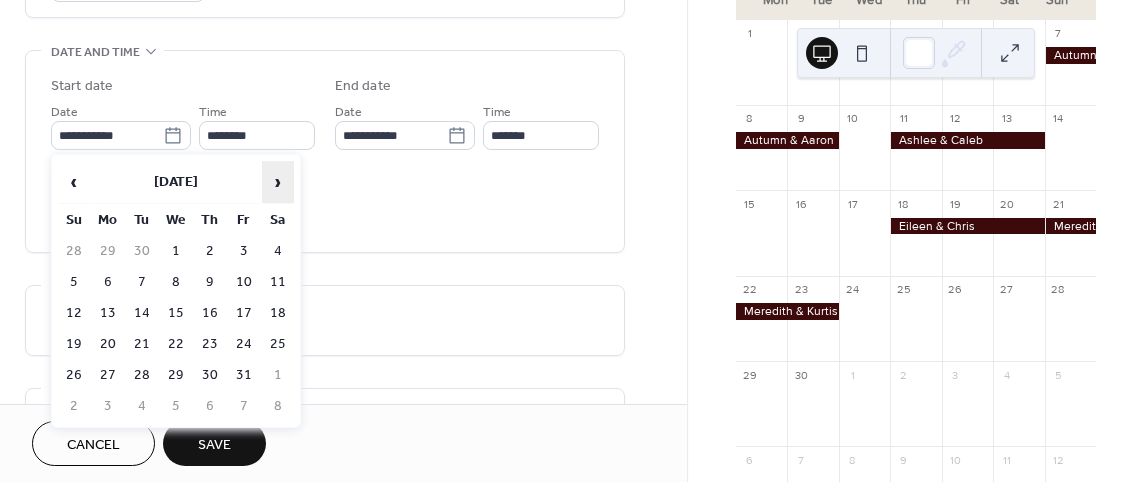 click on "›" at bounding box center (278, 182) 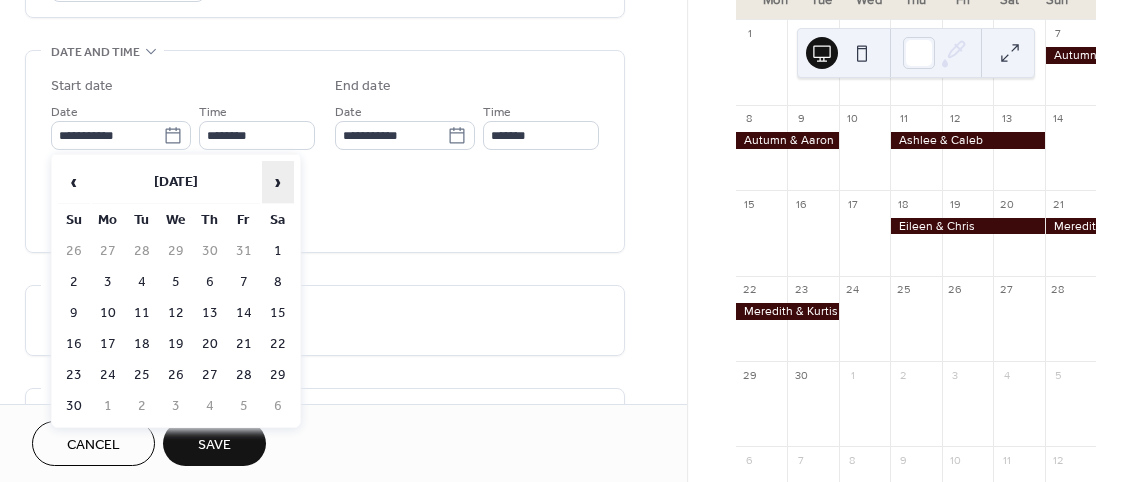 click on "›" at bounding box center (278, 182) 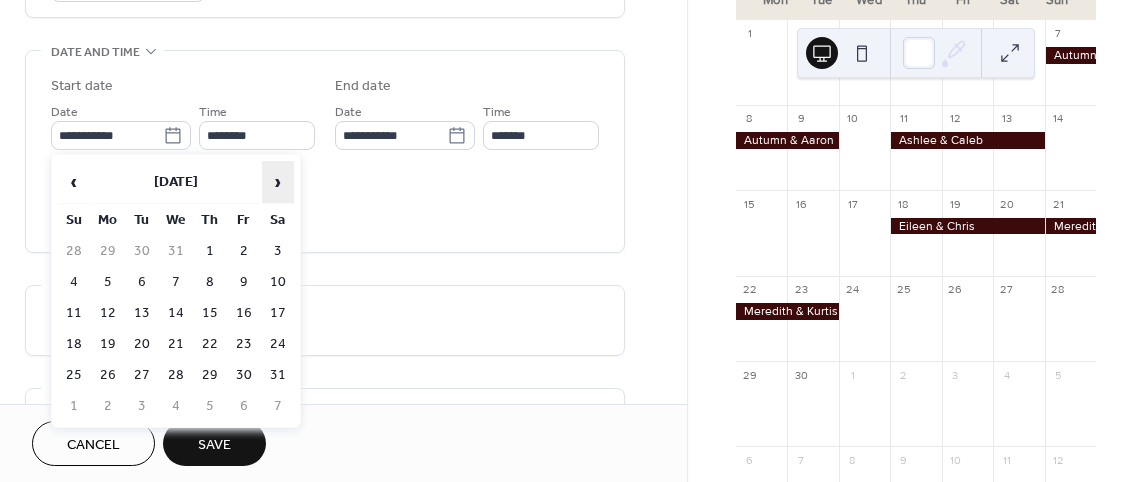 click on "›" at bounding box center (278, 182) 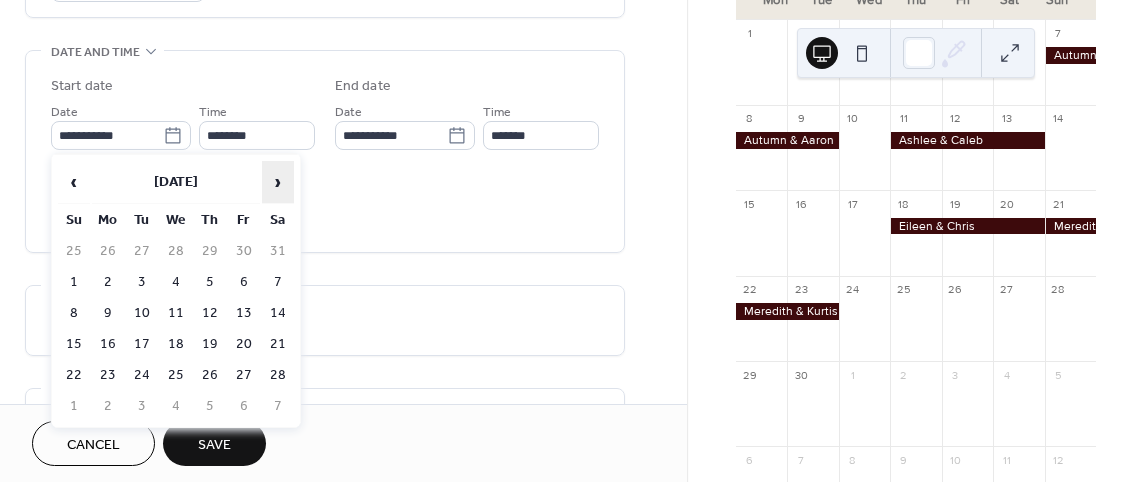 click on "›" at bounding box center [278, 182] 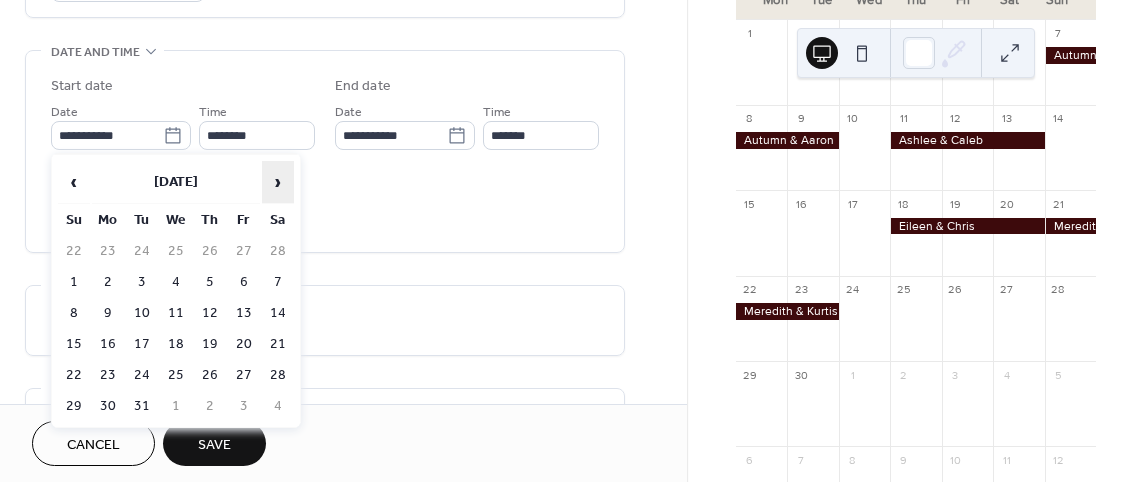 click on "›" at bounding box center (278, 182) 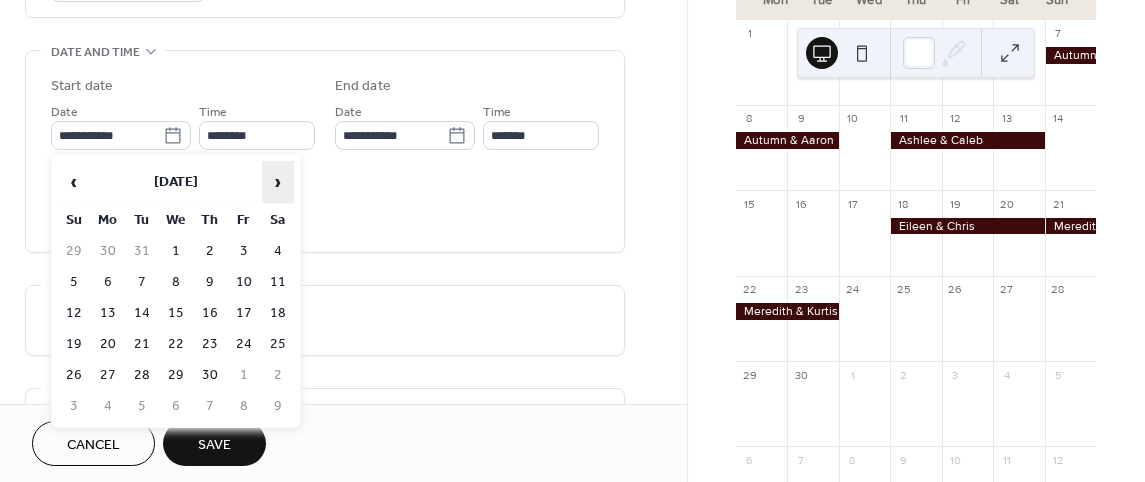 click on "›" at bounding box center (278, 182) 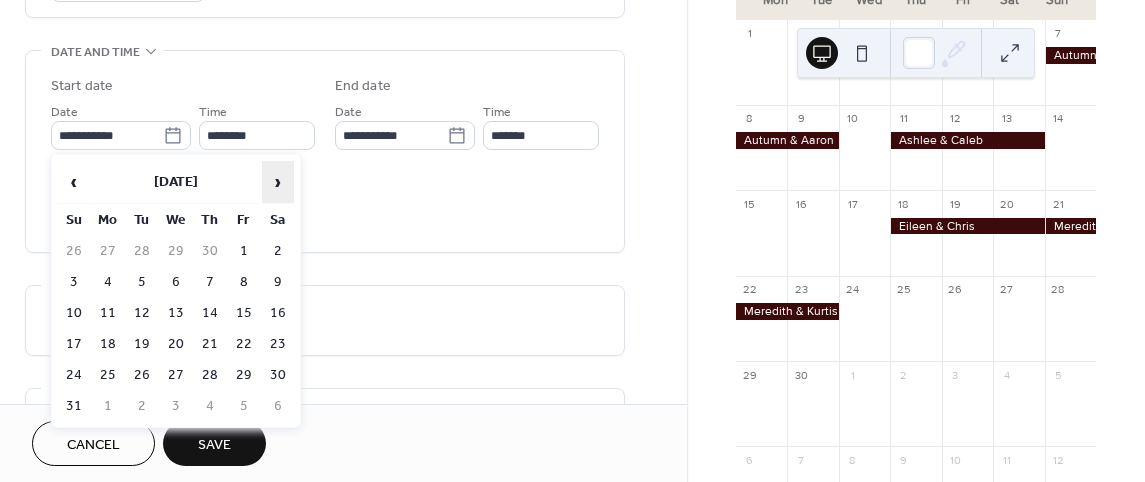 click on "›" at bounding box center (278, 182) 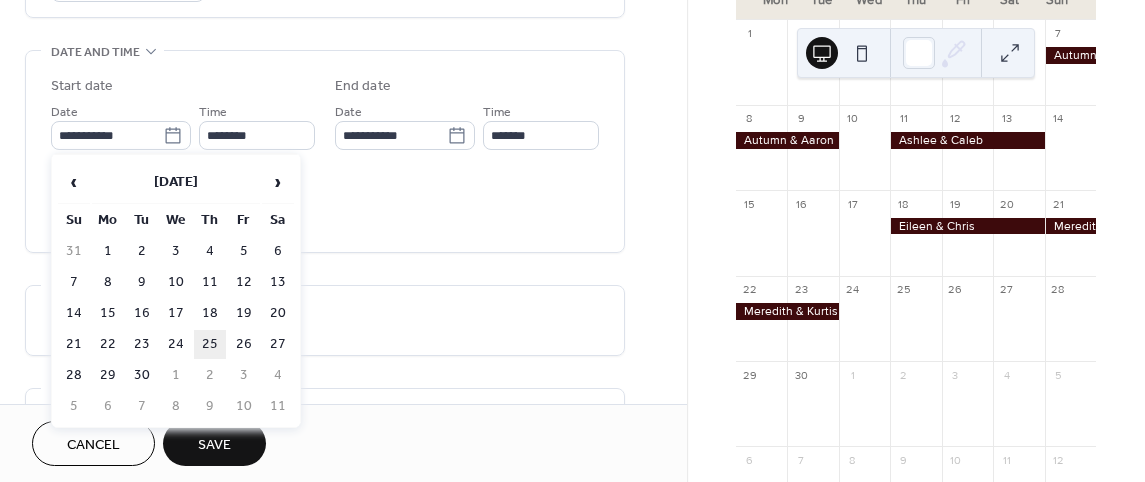click on "25" at bounding box center [210, 344] 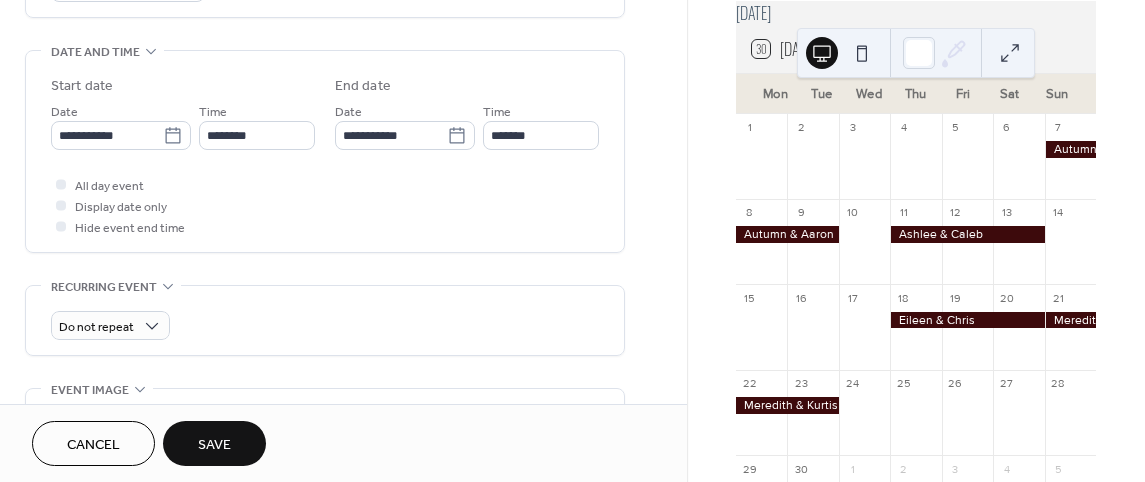 scroll, scrollTop: 200, scrollLeft: 0, axis: vertical 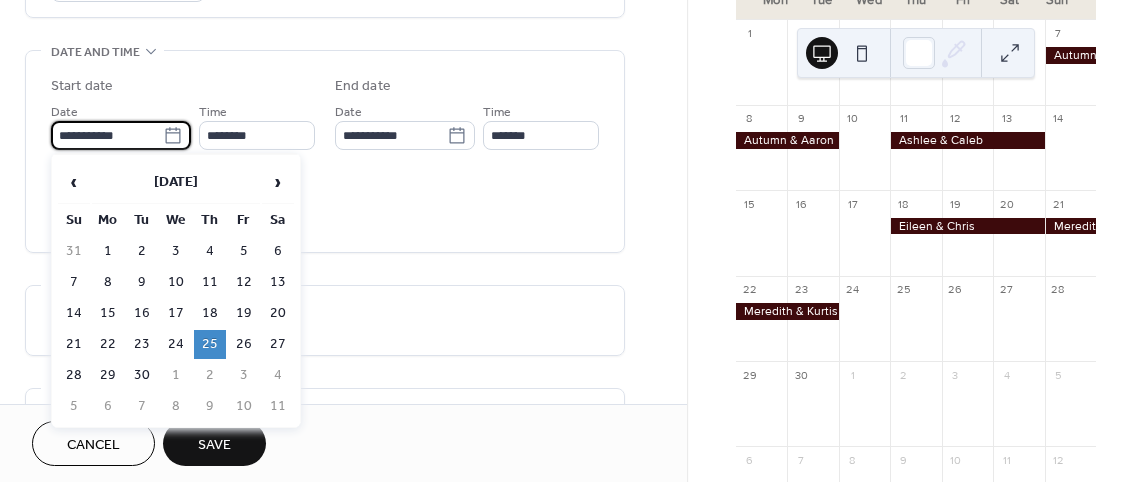 click on "**********" at bounding box center (107, 135) 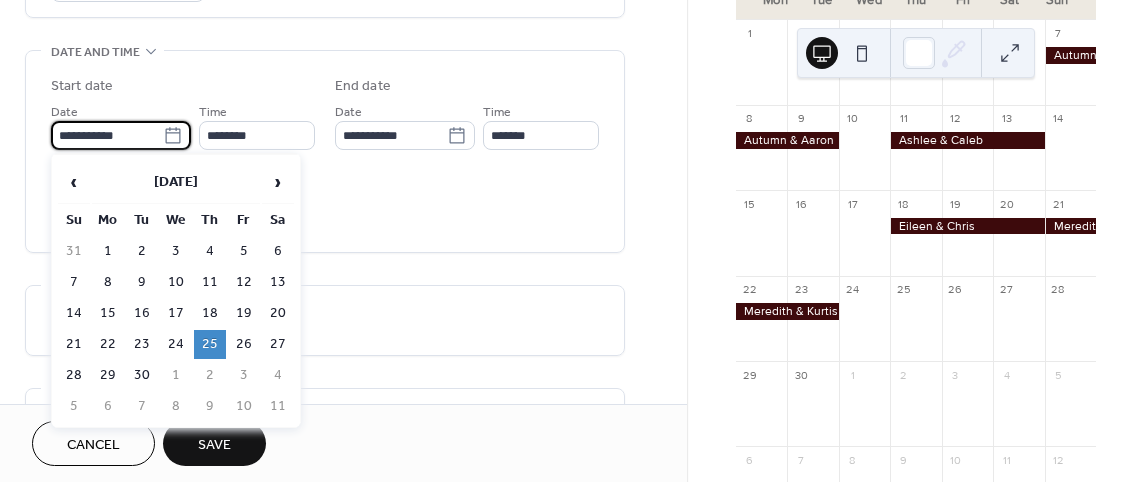 click on "25" at bounding box center [210, 344] 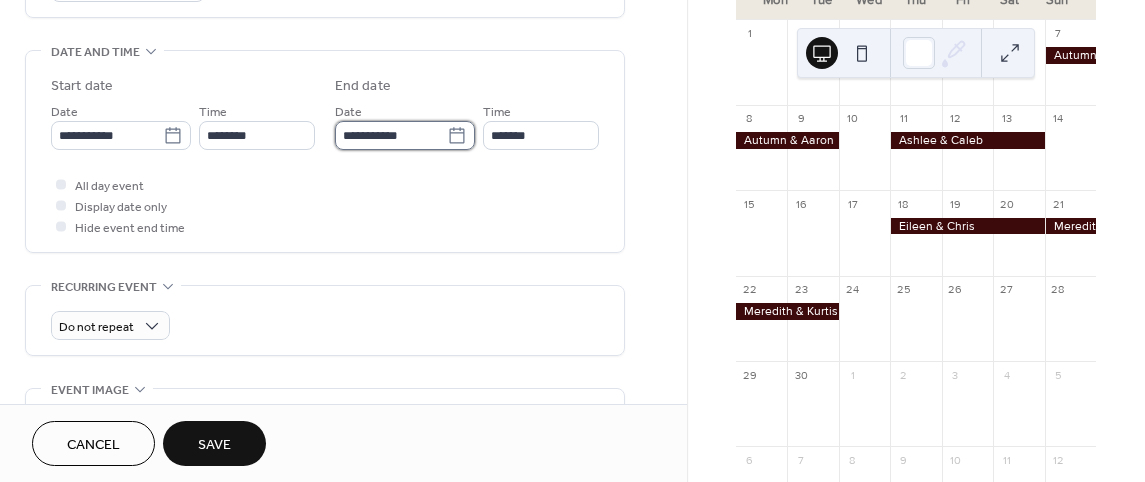 click on "**********" at bounding box center [391, 135] 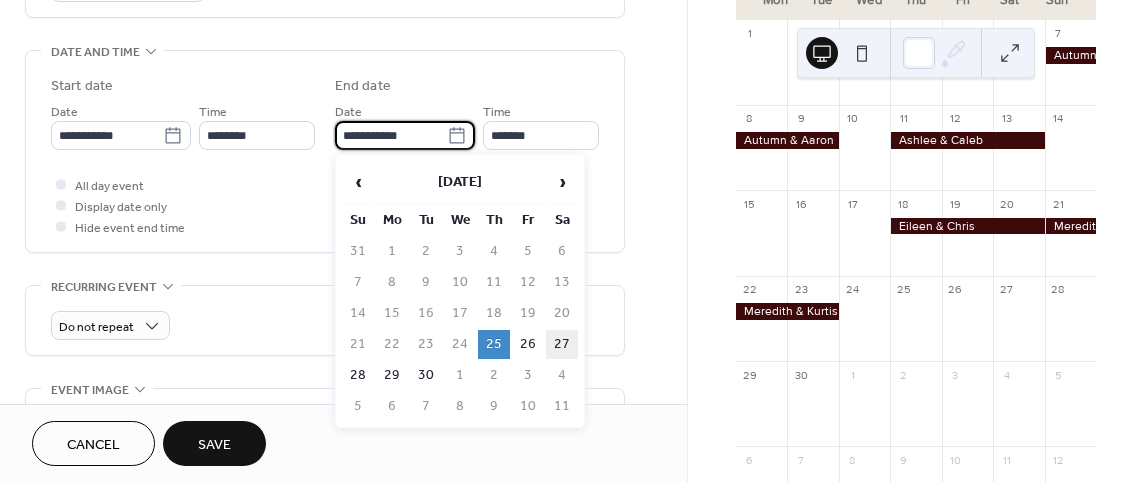 click on "27" at bounding box center (562, 344) 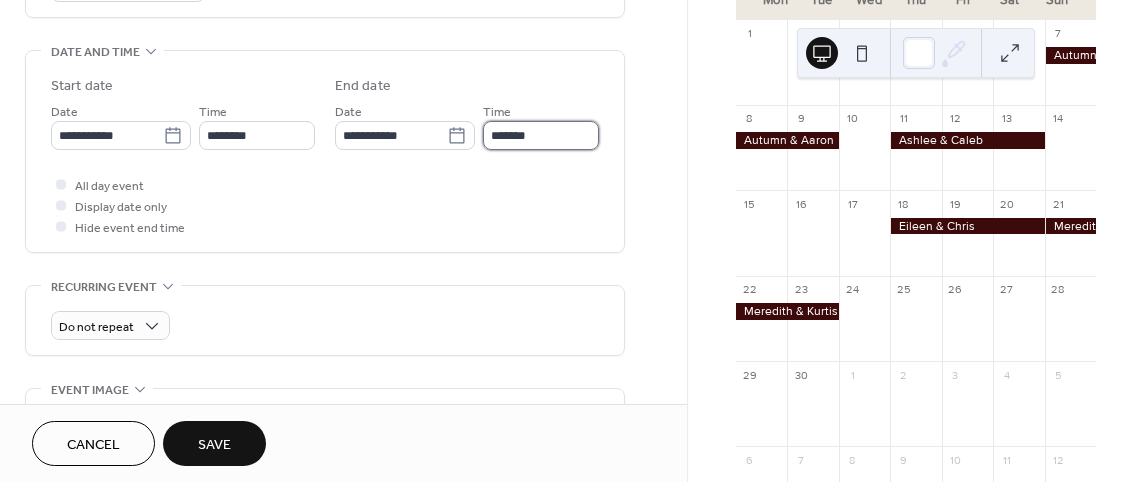 click on "*******" at bounding box center (541, 135) 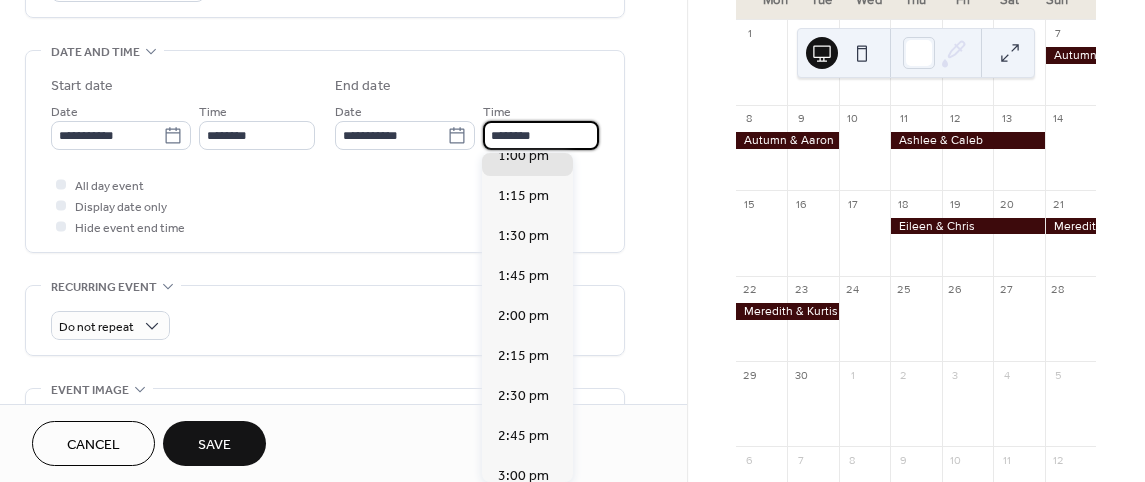 scroll, scrollTop: 3542, scrollLeft: 0, axis: vertical 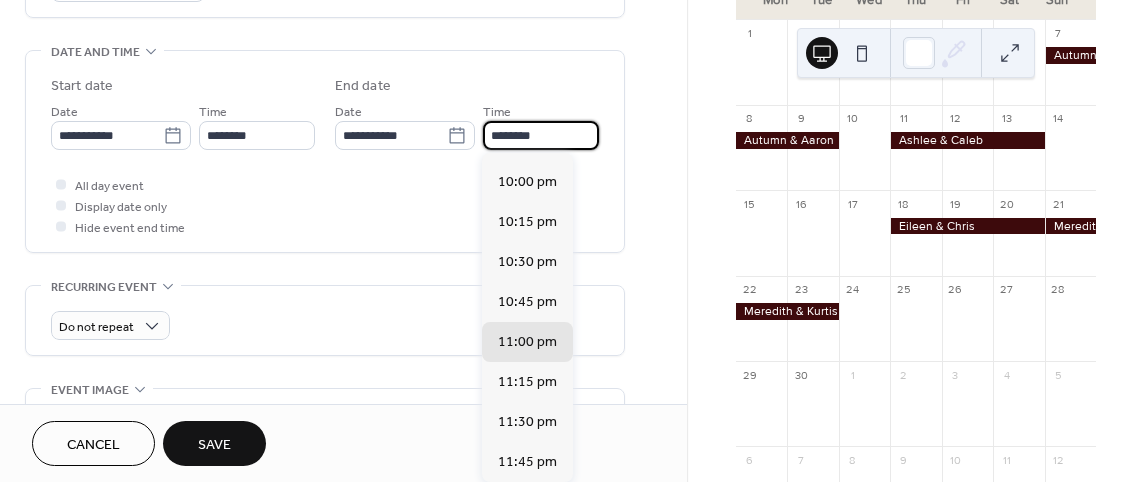 type on "********" 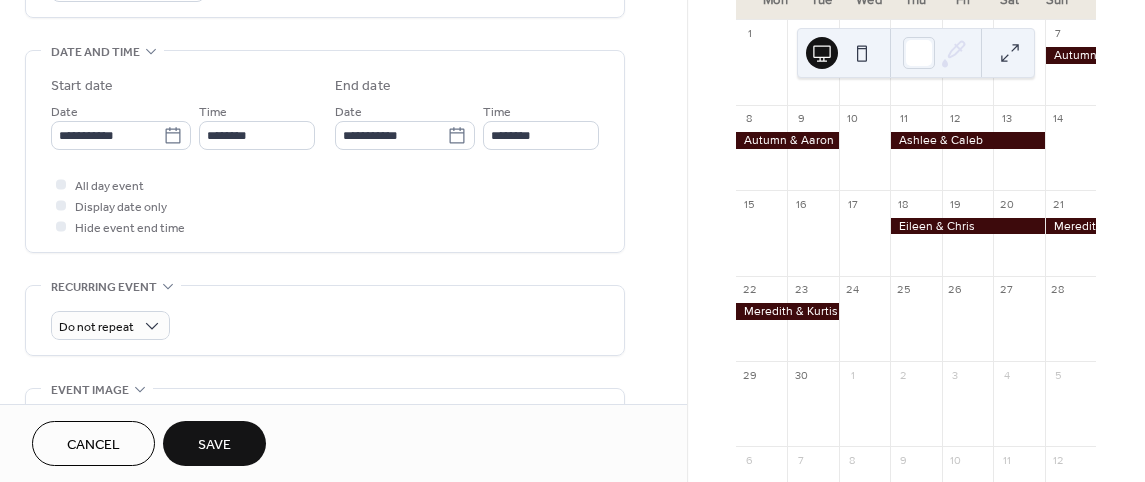 click on "All day event Display date only Hide event end time" at bounding box center [325, 205] 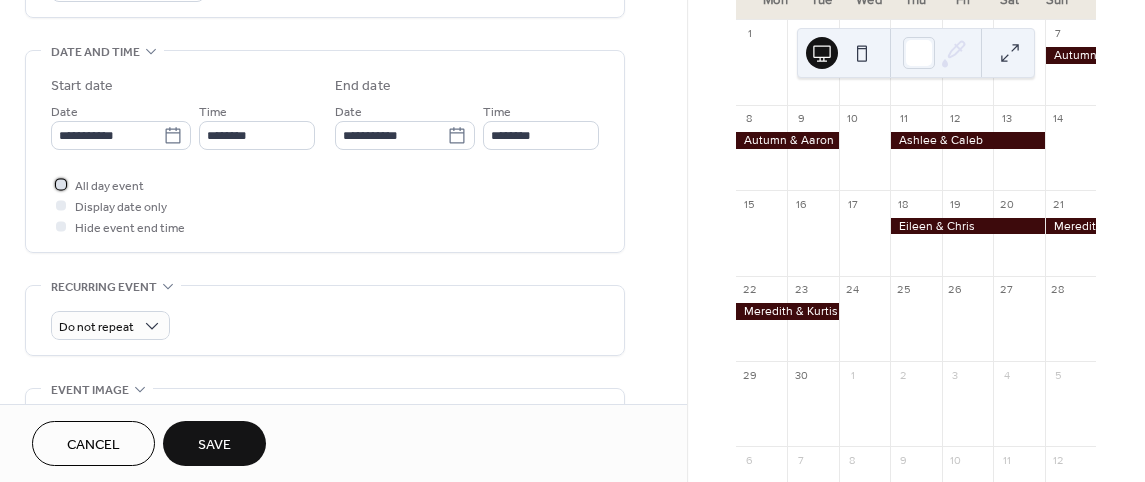click at bounding box center (61, 184) 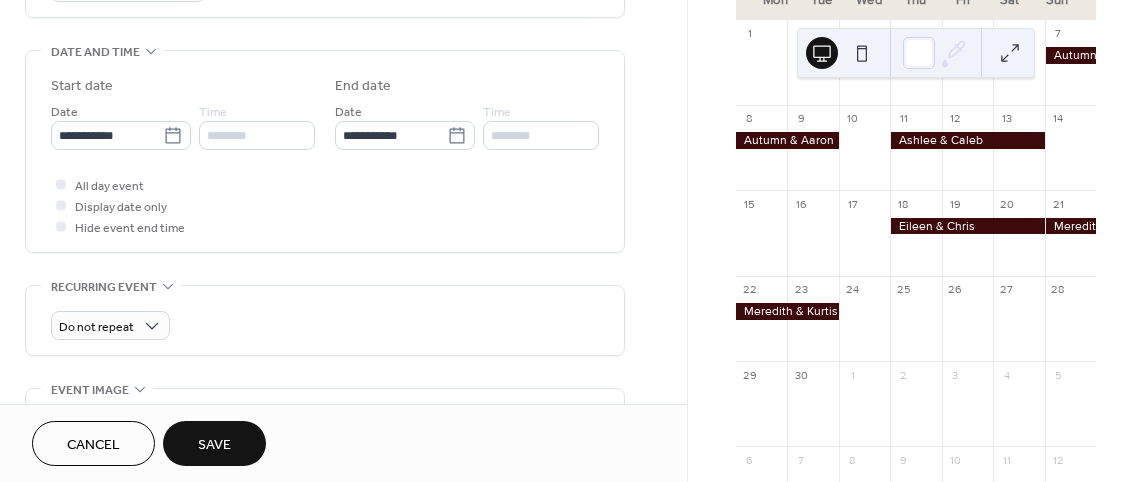 click on "Save" at bounding box center (214, 445) 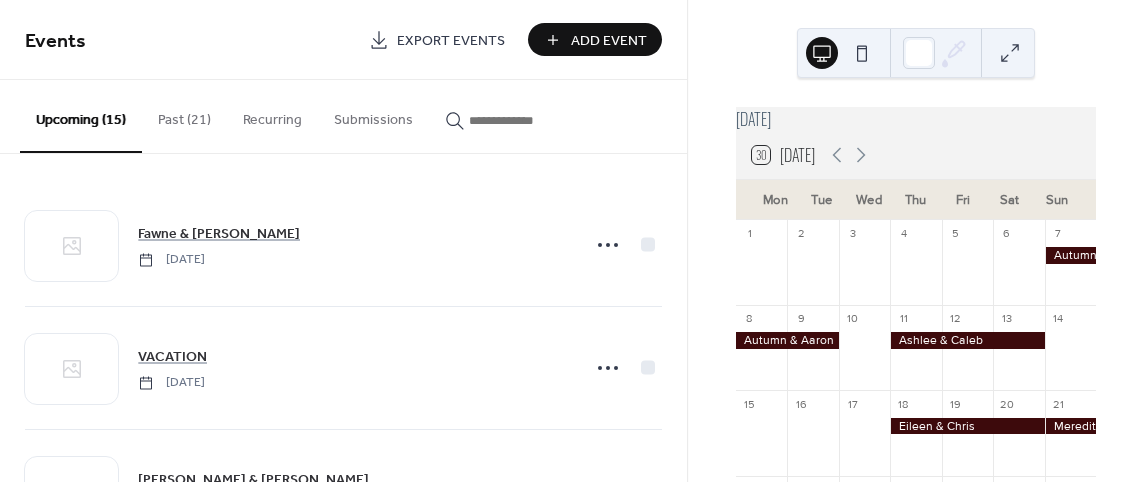 scroll, scrollTop: 0, scrollLeft: 0, axis: both 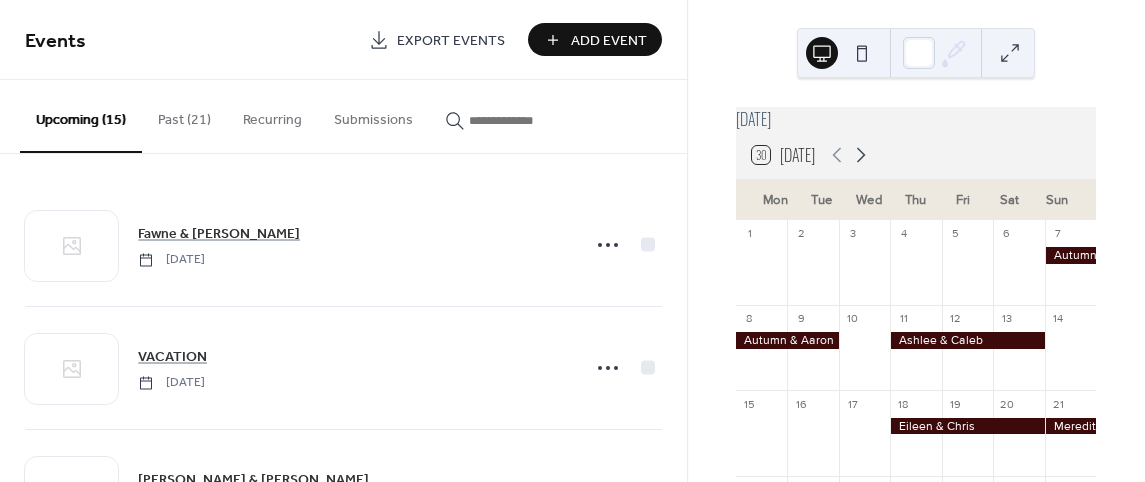 click 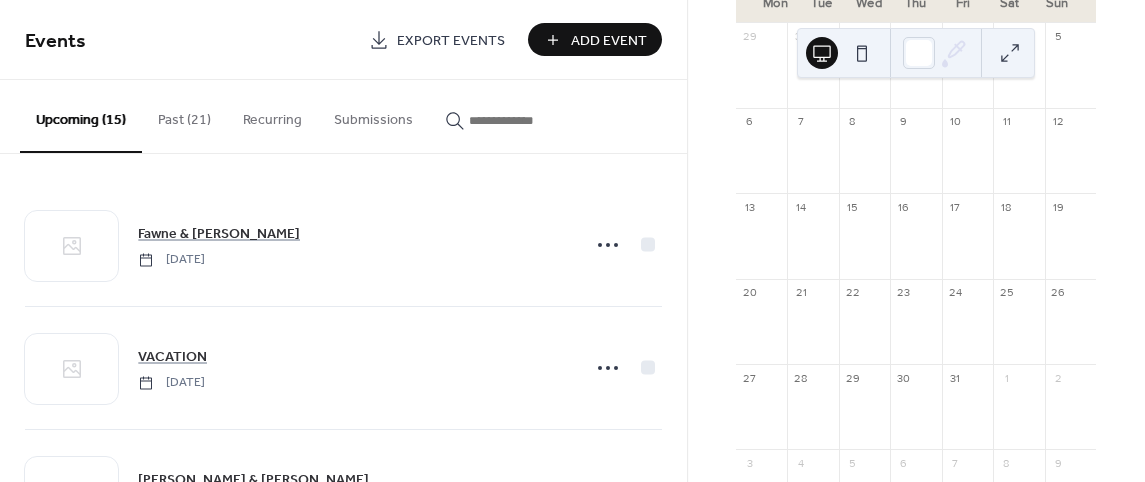 scroll, scrollTop: 200, scrollLeft: 0, axis: vertical 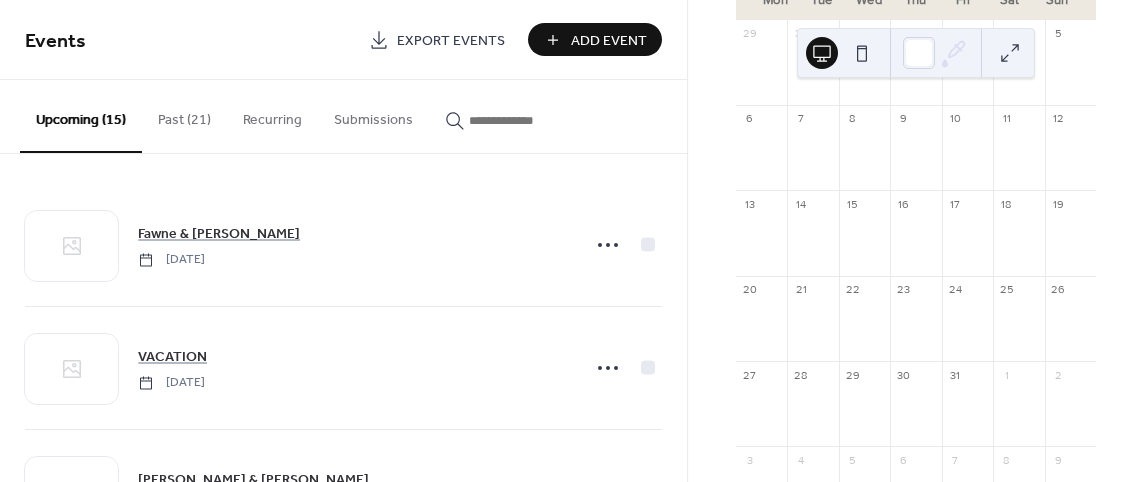 click on "Add Event" at bounding box center (609, 41) 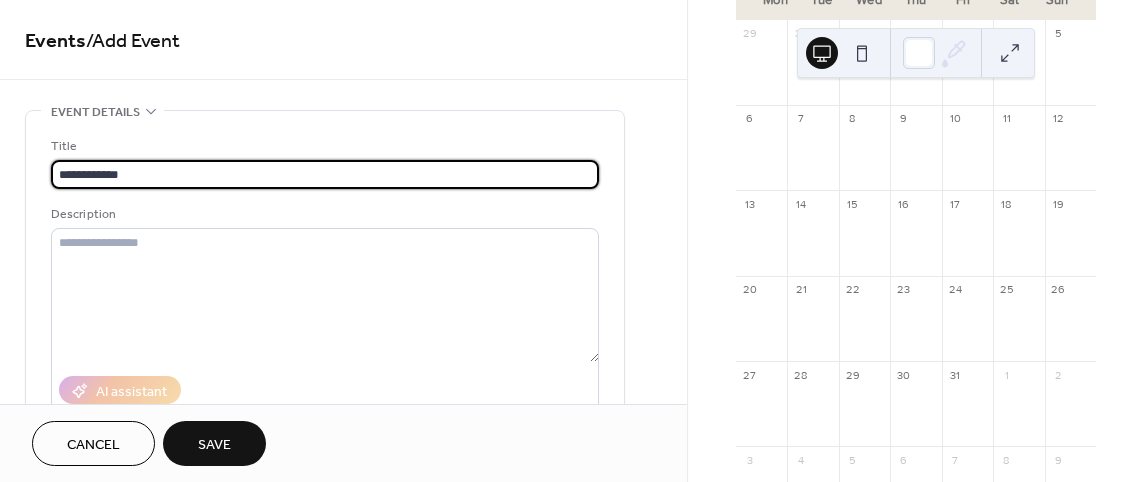 scroll, scrollTop: 0, scrollLeft: 0, axis: both 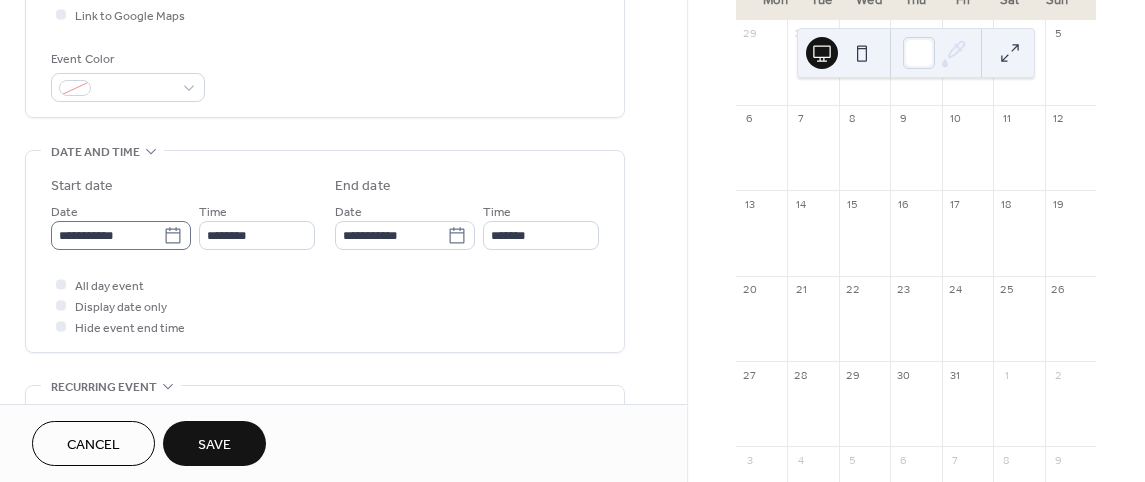 type on "**********" 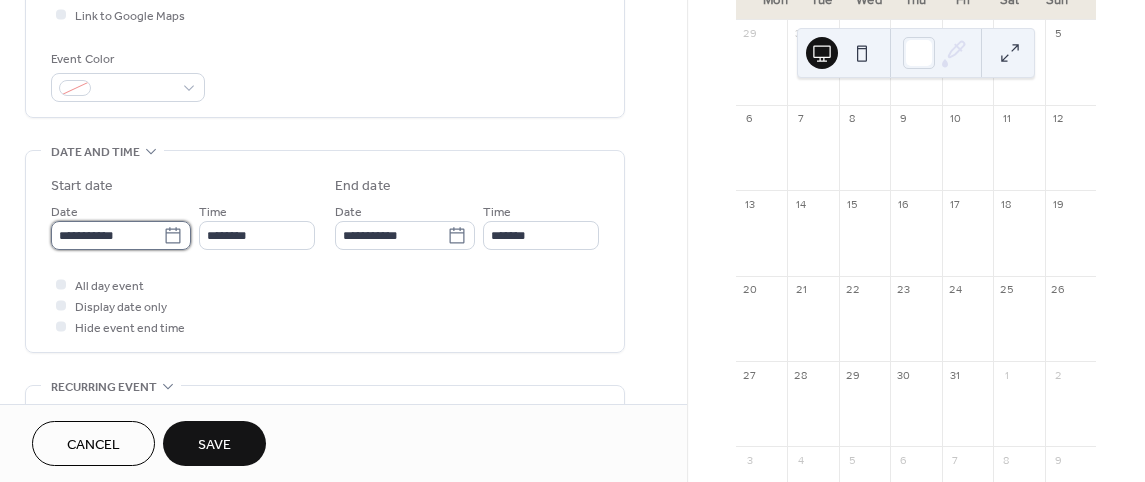 click on "**********" at bounding box center [107, 235] 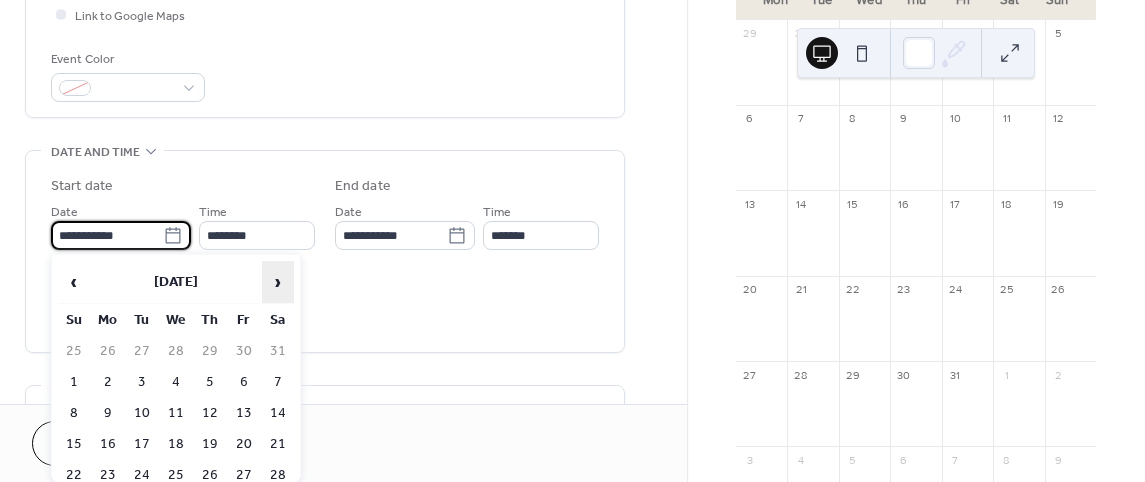 click on "›" at bounding box center [278, 282] 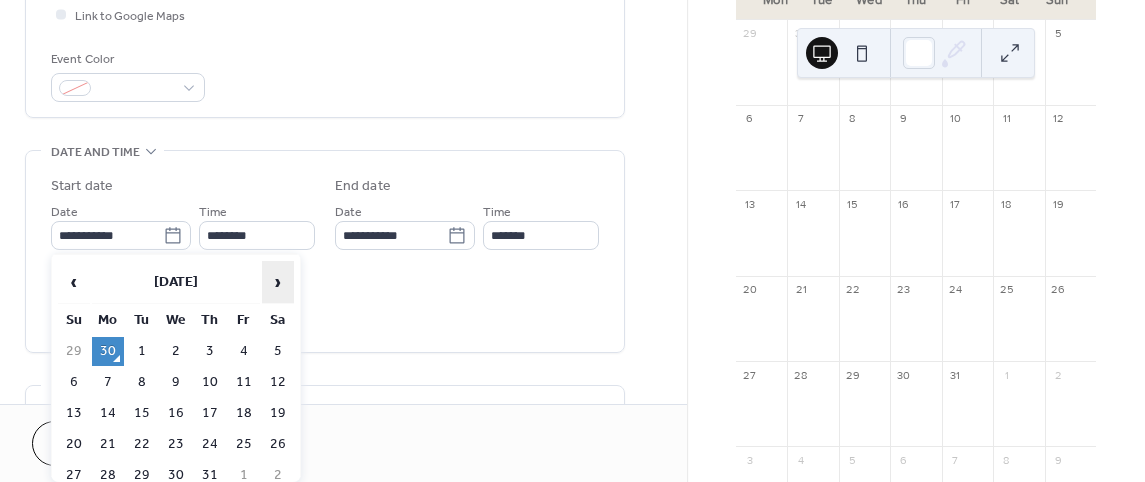 click on "›" at bounding box center [278, 282] 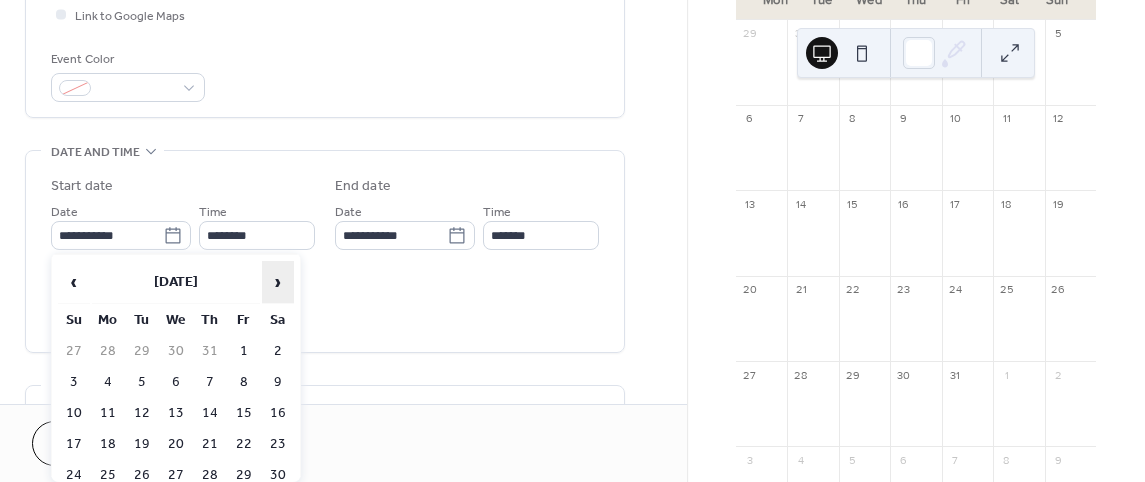 click on "›" at bounding box center [278, 282] 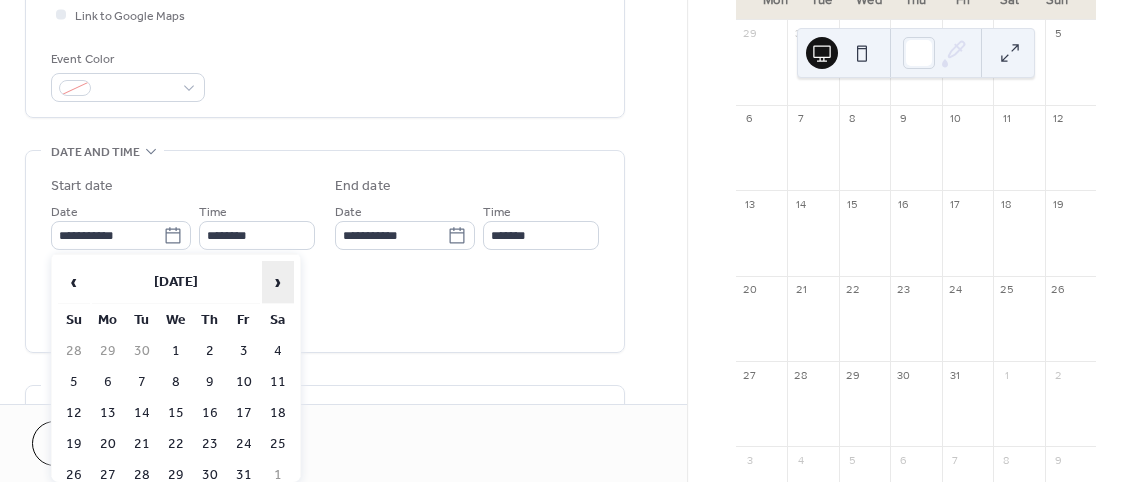 click on "›" at bounding box center [278, 282] 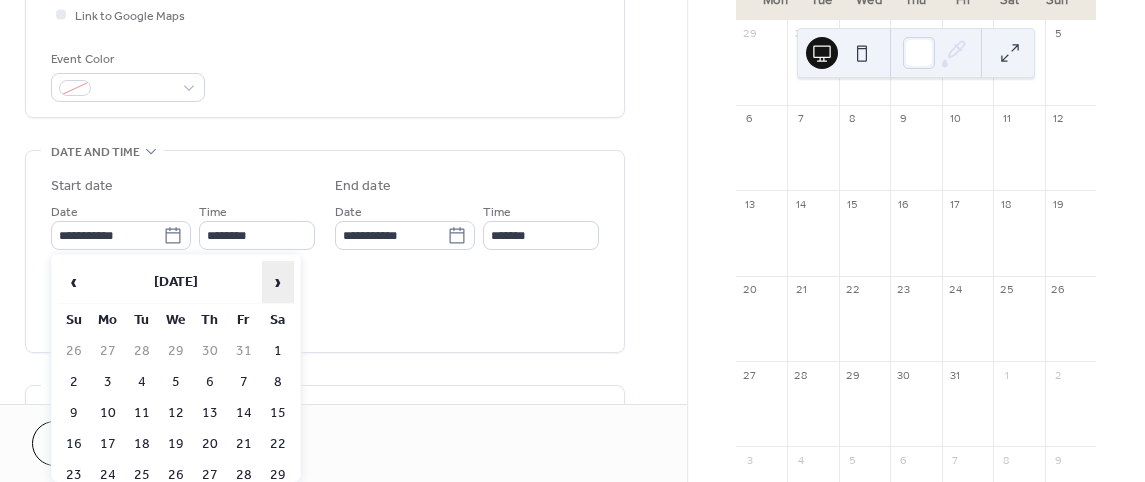 click on "›" at bounding box center [278, 282] 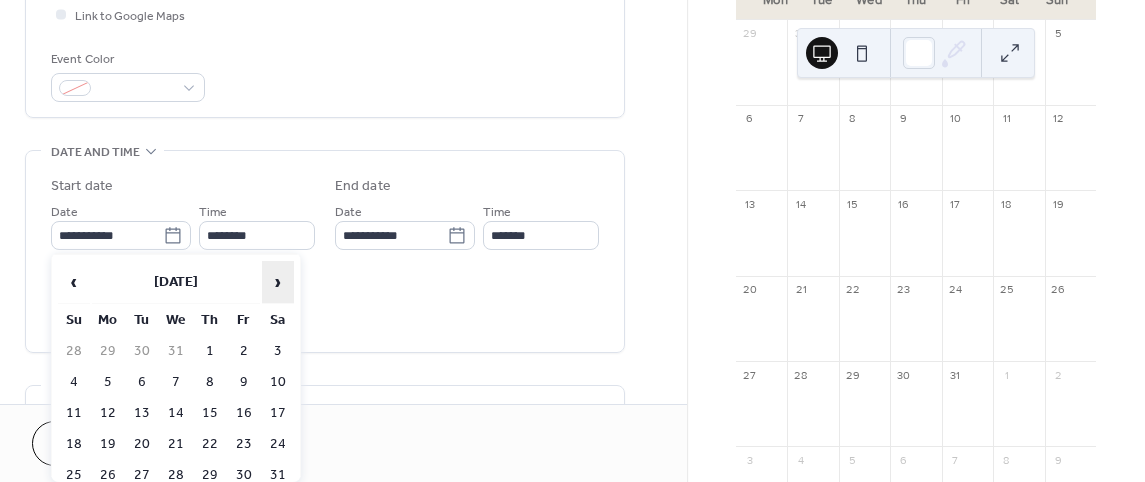 click on "›" at bounding box center [278, 282] 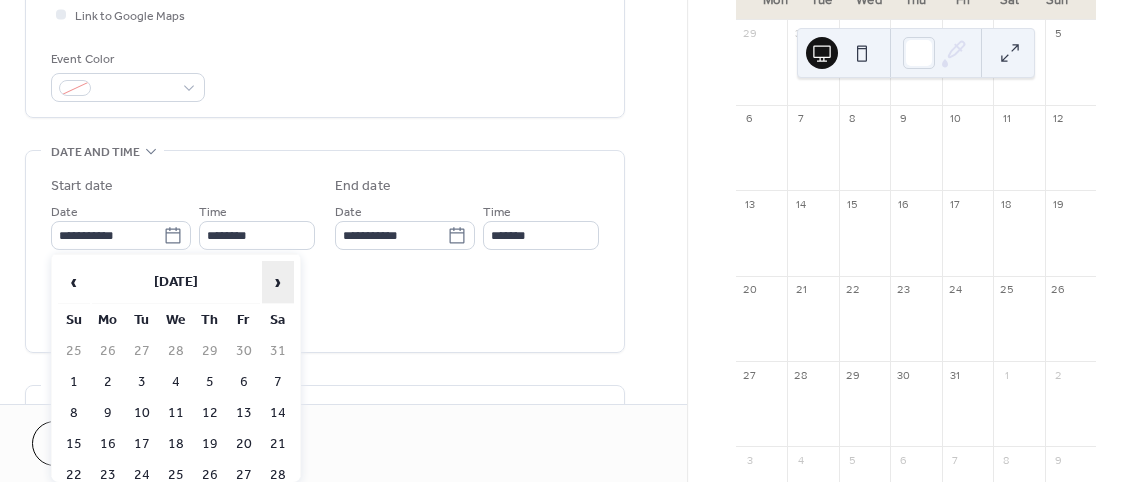 click on "›" at bounding box center [278, 282] 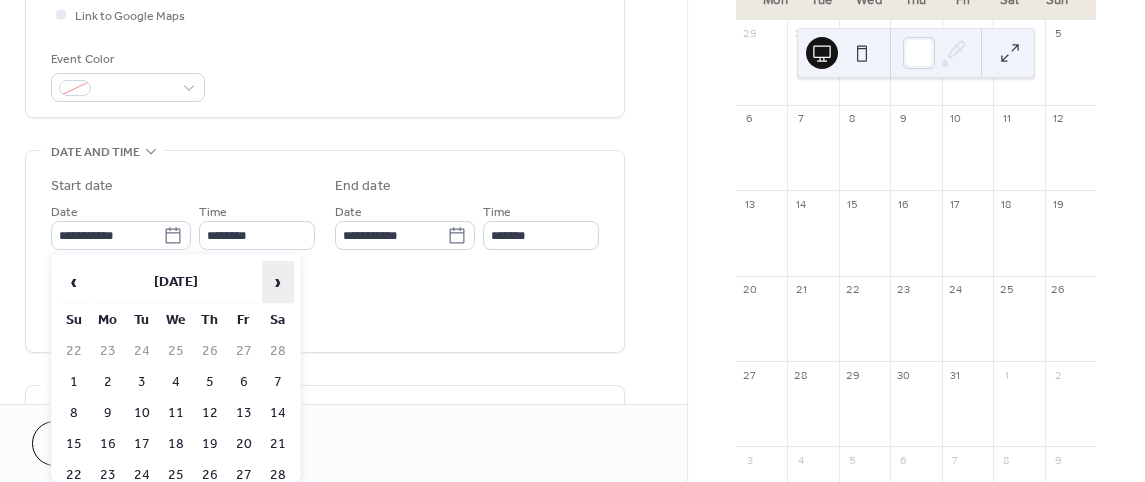 click on "›" at bounding box center (278, 282) 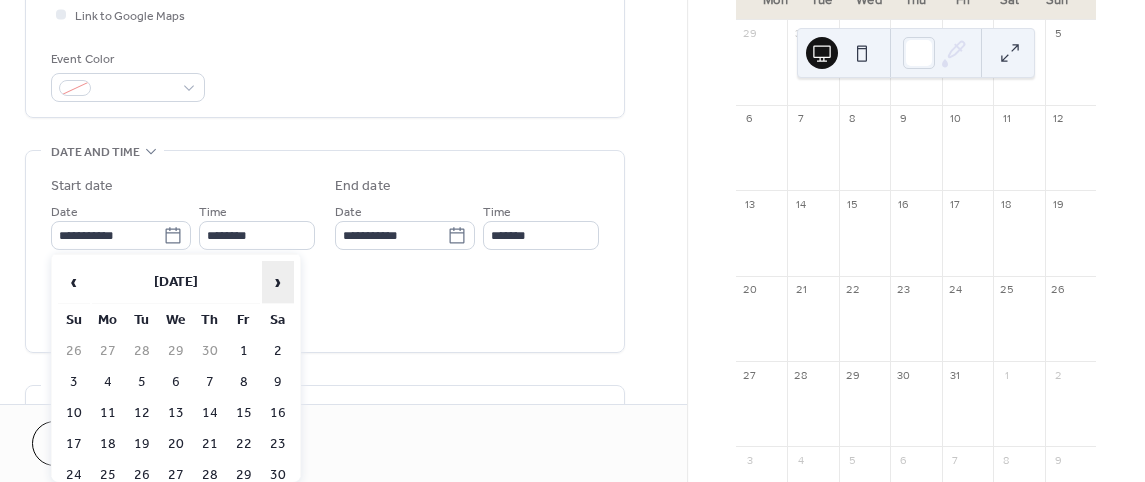 click on "›" at bounding box center (278, 282) 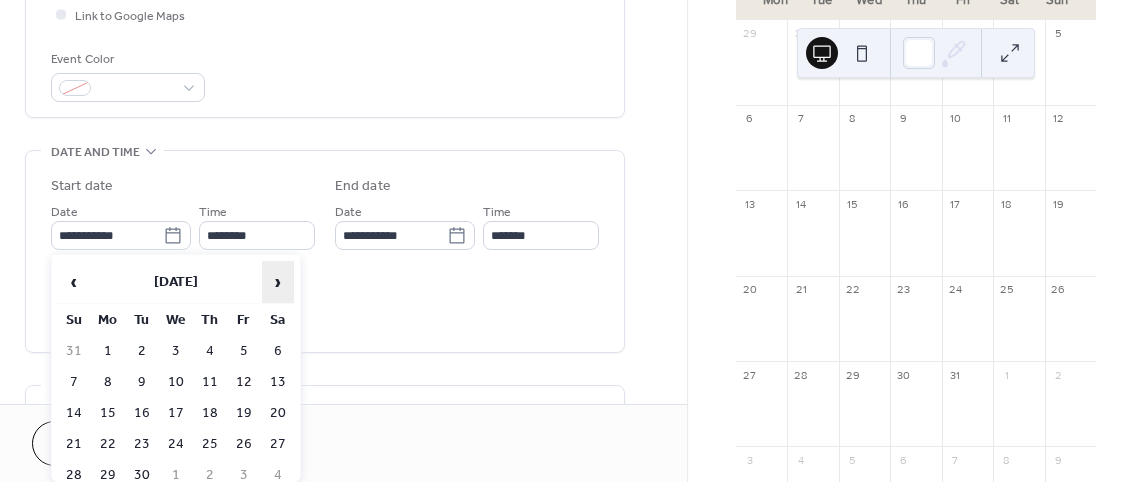 click on "›" at bounding box center (278, 282) 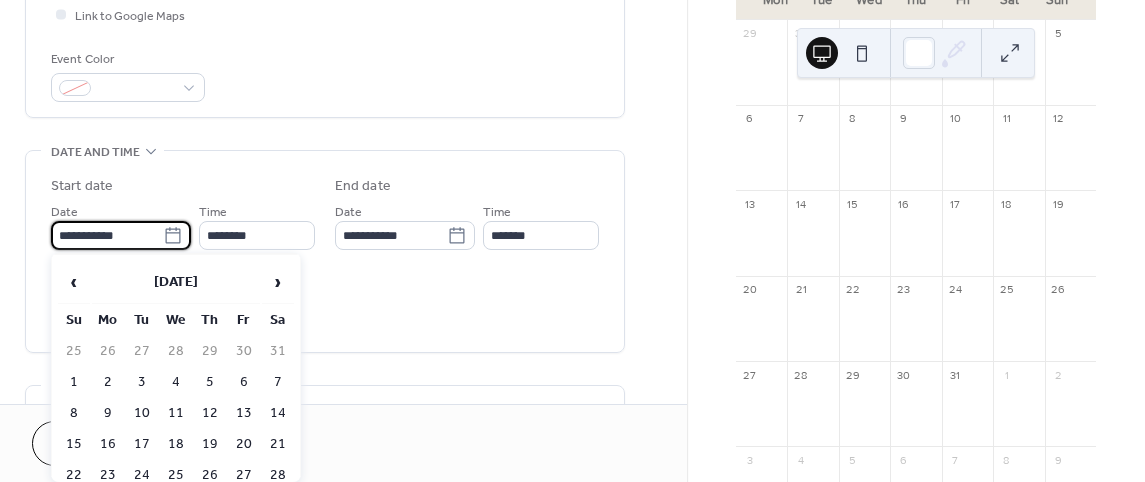 click on "**********" at bounding box center [107, 235] 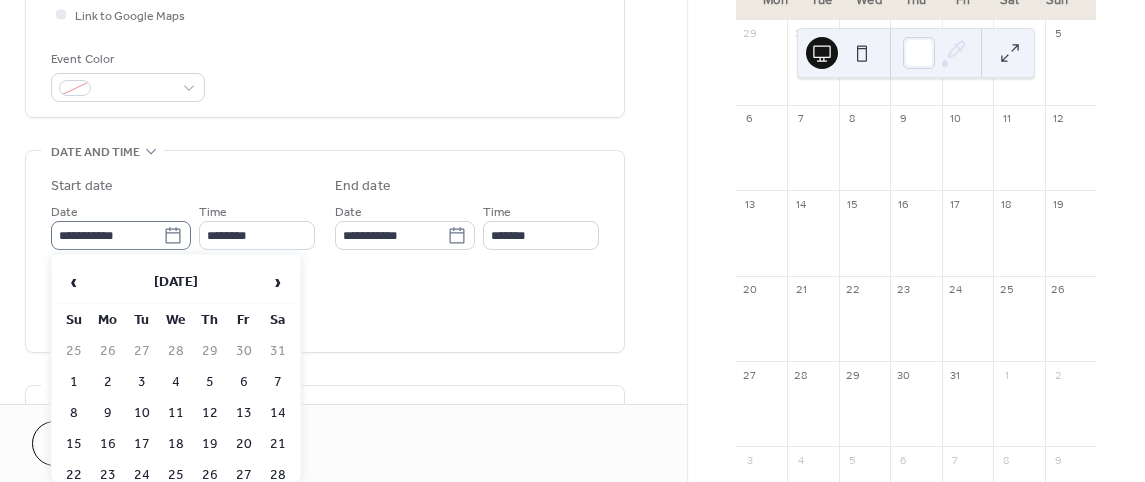 click 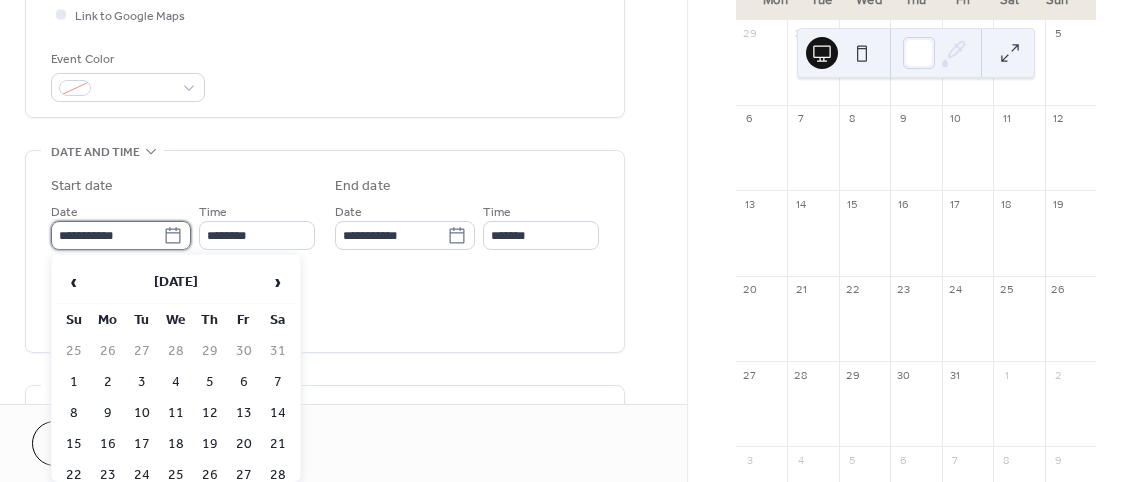 click on "**********" at bounding box center (107, 235) 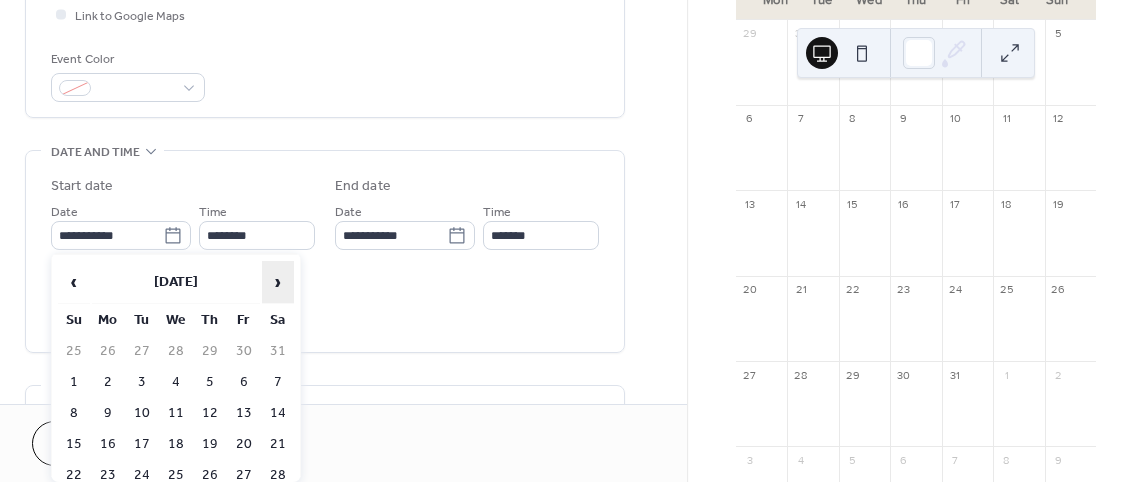 click on "›" at bounding box center (278, 282) 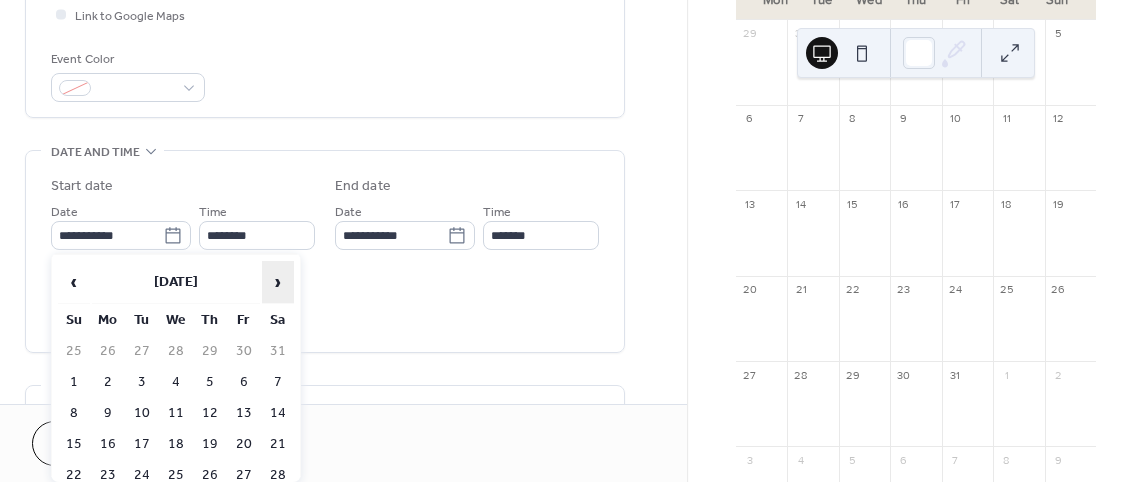 click on "›" at bounding box center (278, 282) 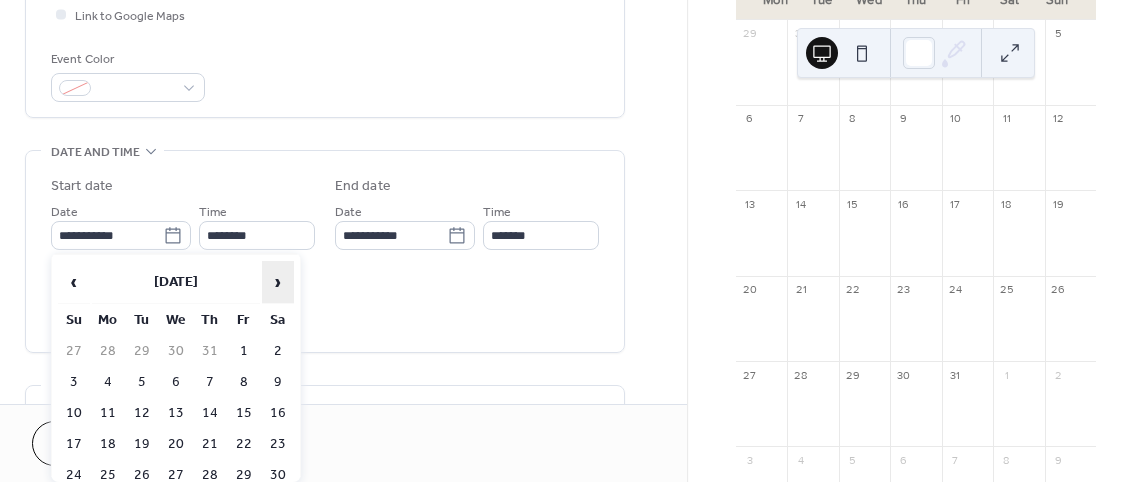 click on "›" at bounding box center [278, 282] 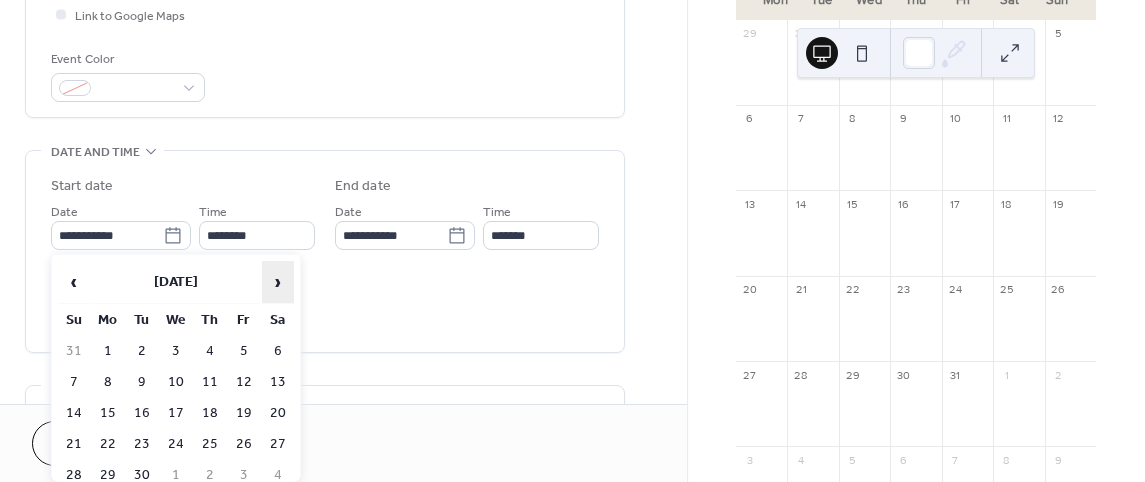 click on "›" at bounding box center (278, 282) 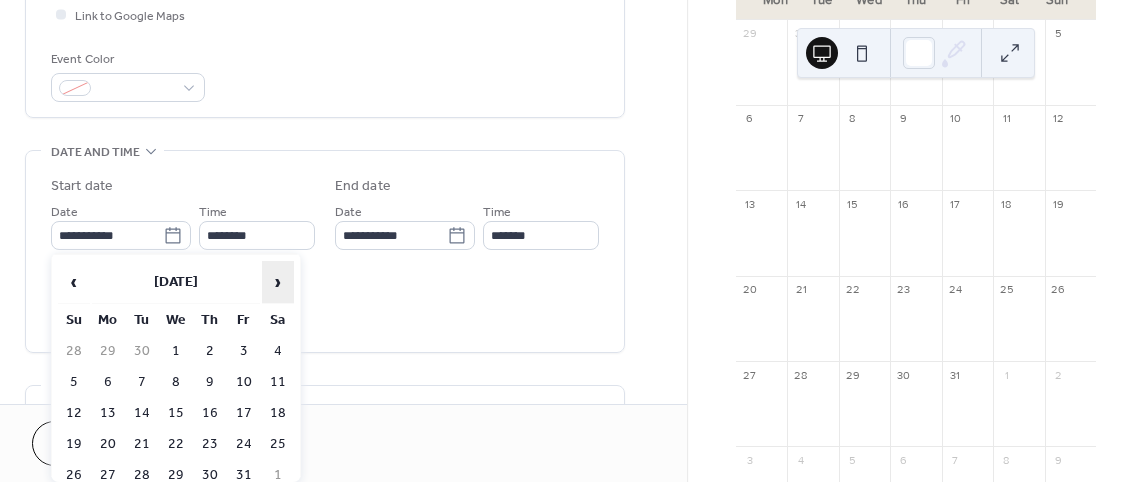 click on "›" at bounding box center [278, 282] 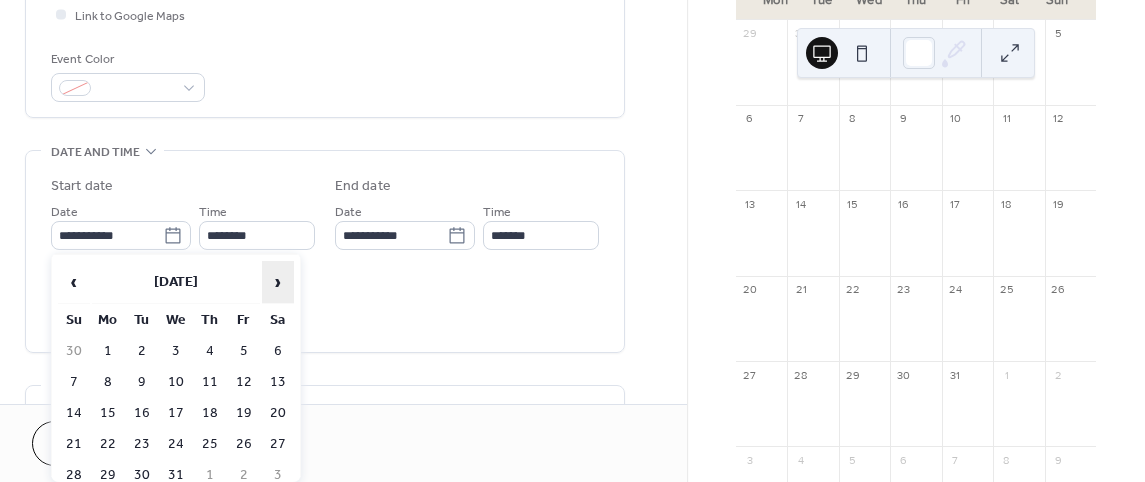 click on "›" at bounding box center [278, 282] 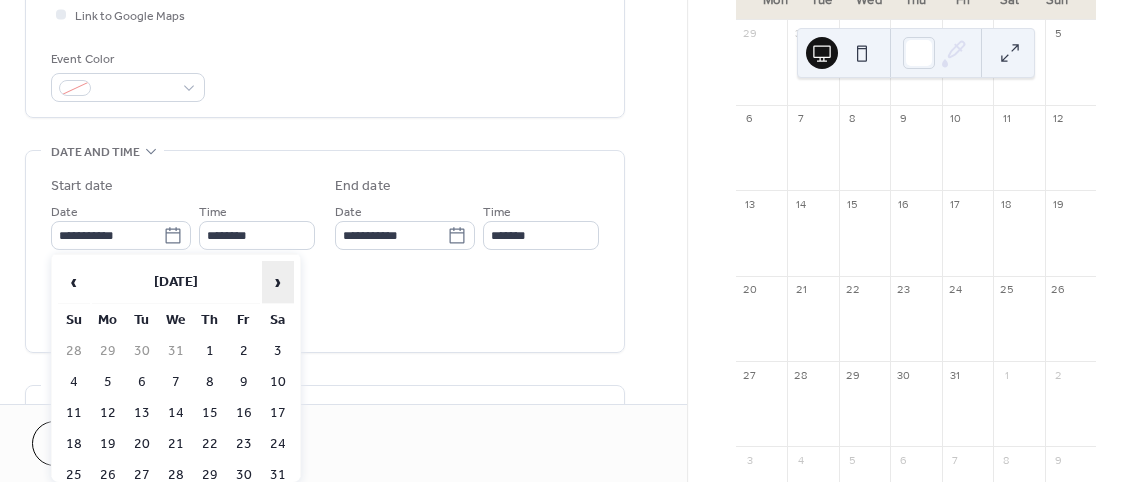 click on "›" at bounding box center [278, 282] 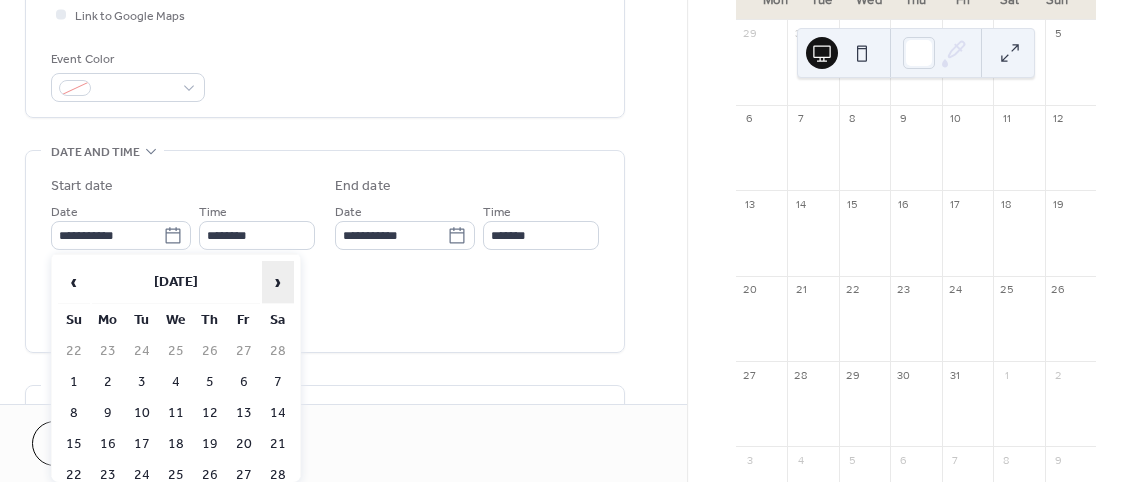 click on "›" at bounding box center (278, 282) 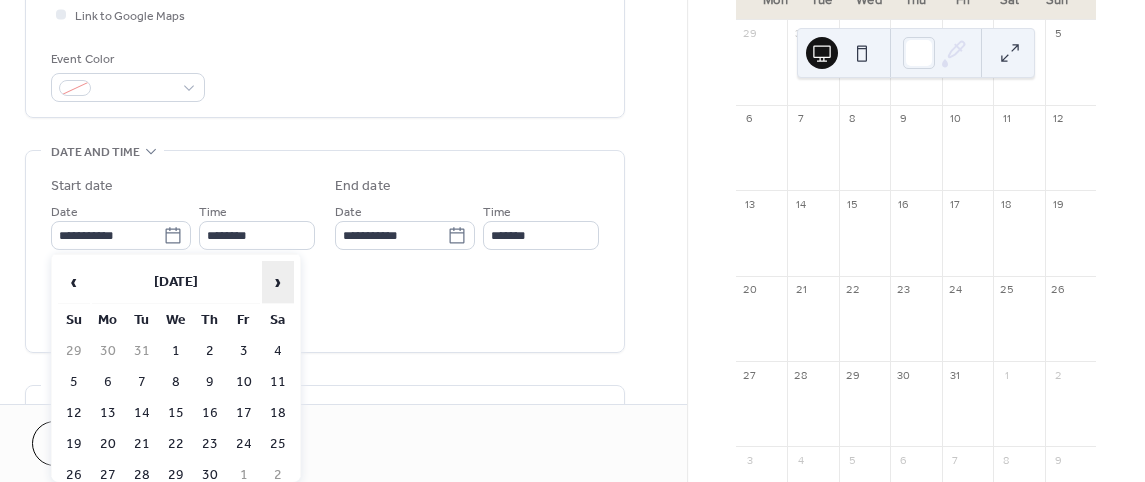 click on "›" at bounding box center [278, 282] 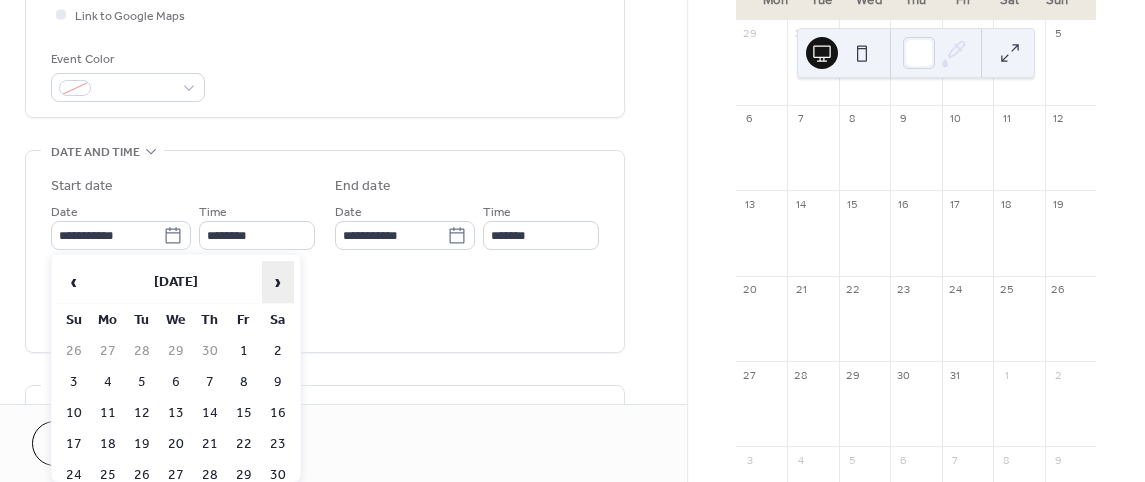 click on "›" at bounding box center [278, 282] 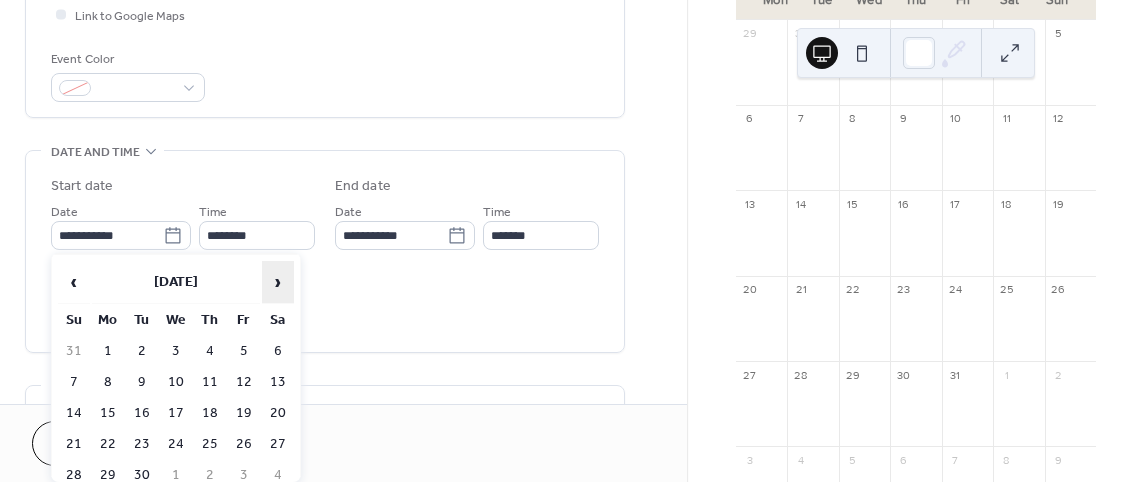 click on "›" at bounding box center [278, 282] 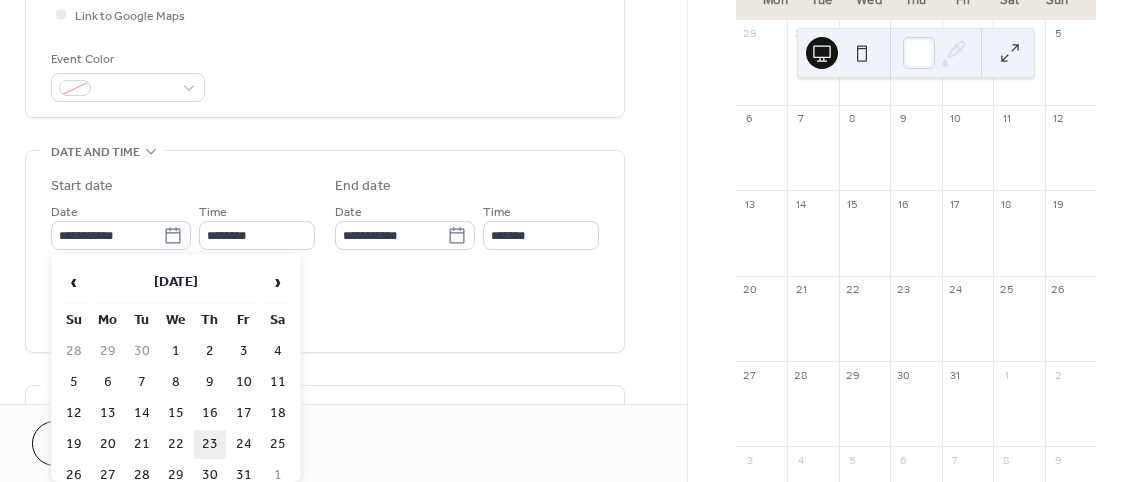 click on "23" at bounding box center (210, 444) 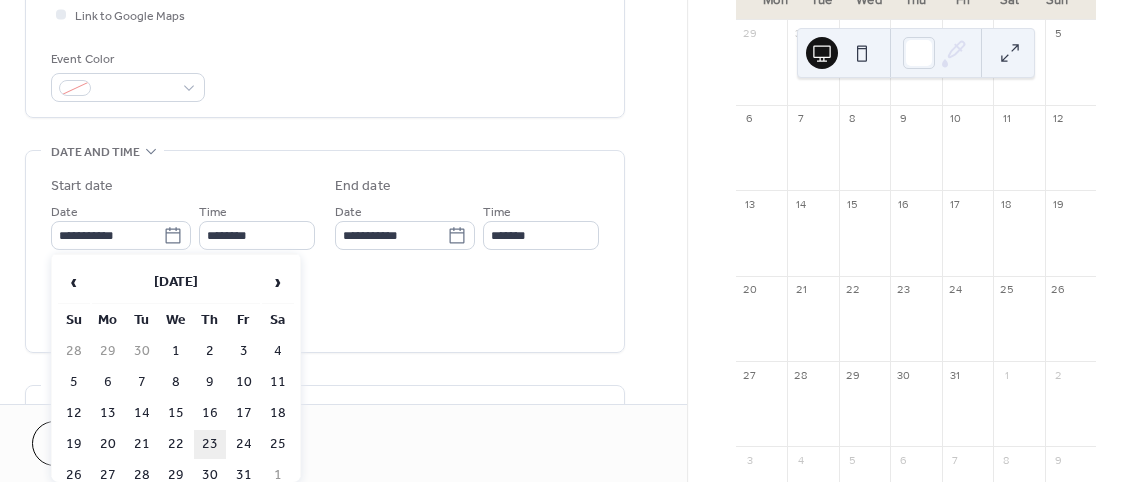 type on "**********" 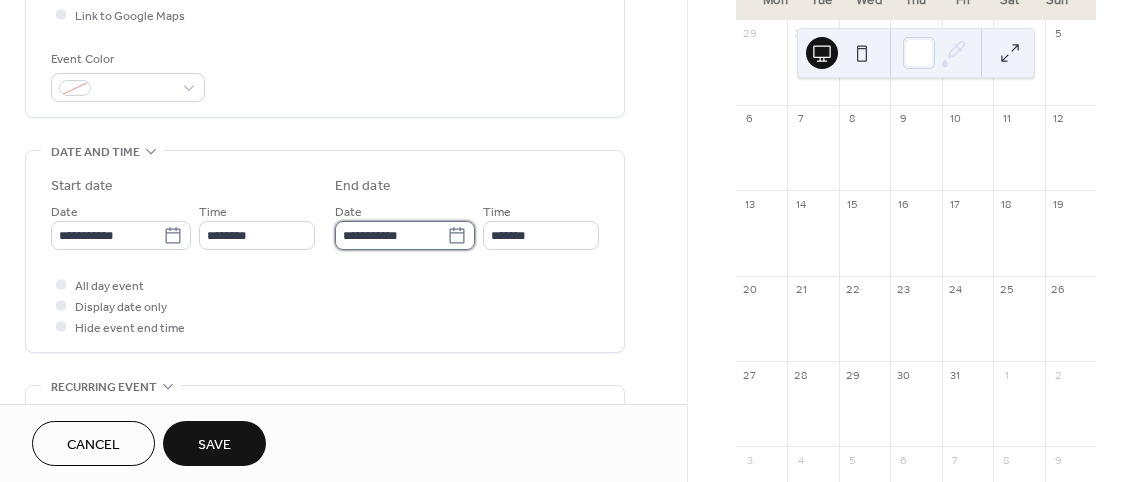 click on "**********" at bounding box center [391, 235] 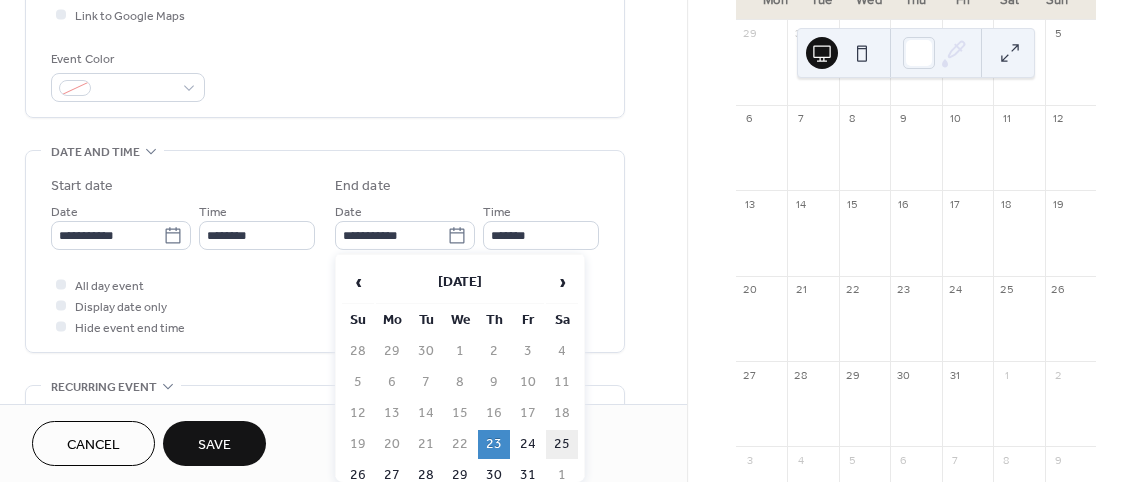 click on "25" at bounding box center (562, 444) 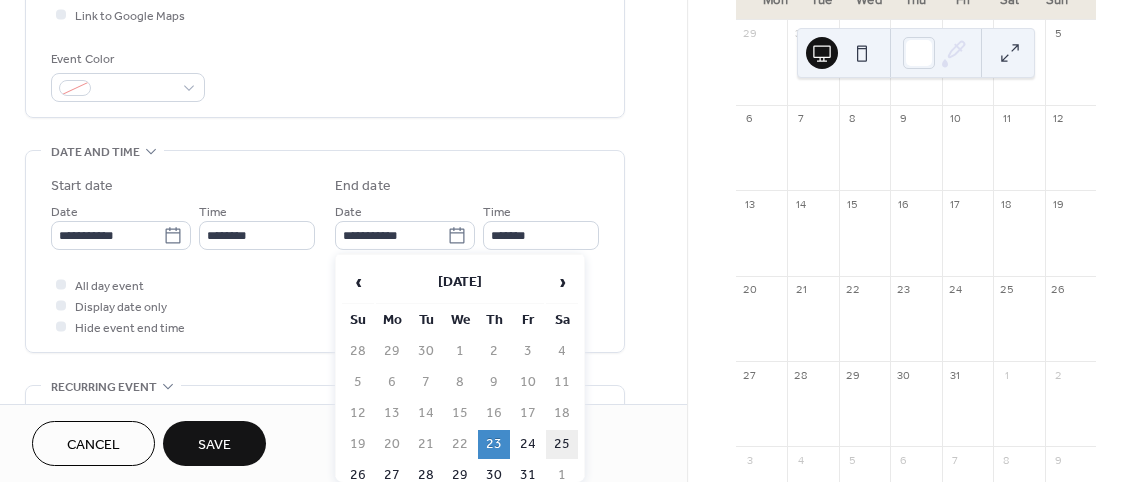 type on "**********" 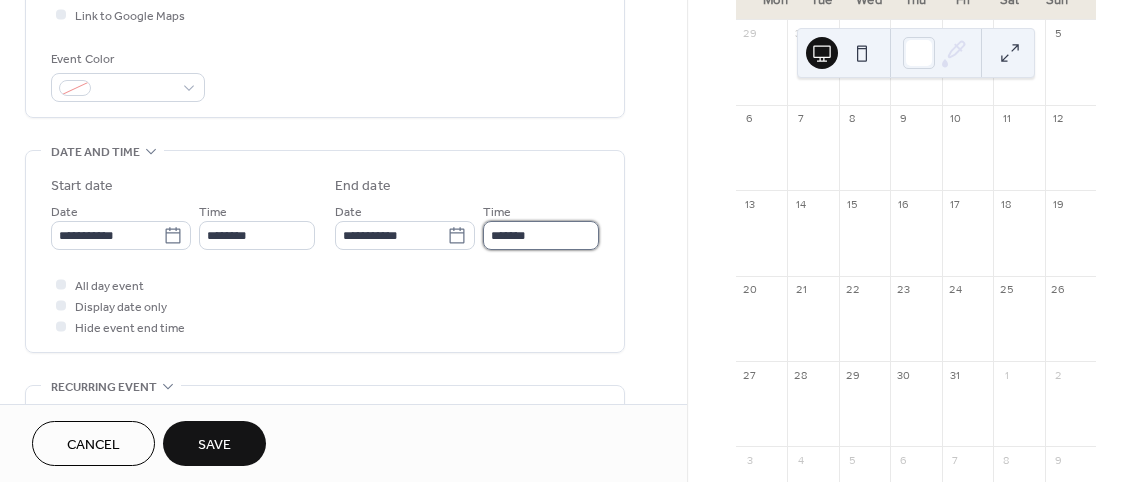 click on "*******" at bounding box center [541, 235] 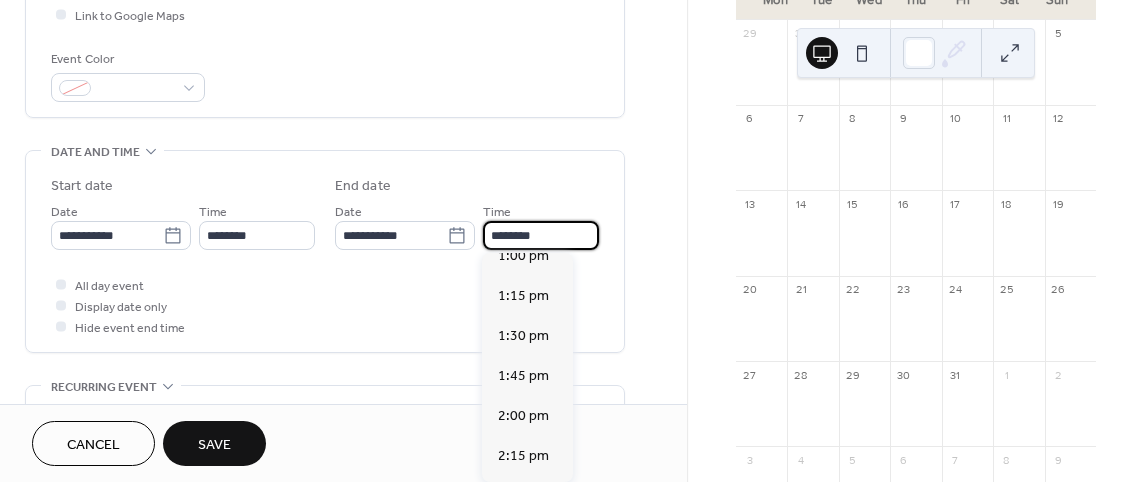 scroll, scrollTop: 3642, scrollLeft: 0, axis: vertical 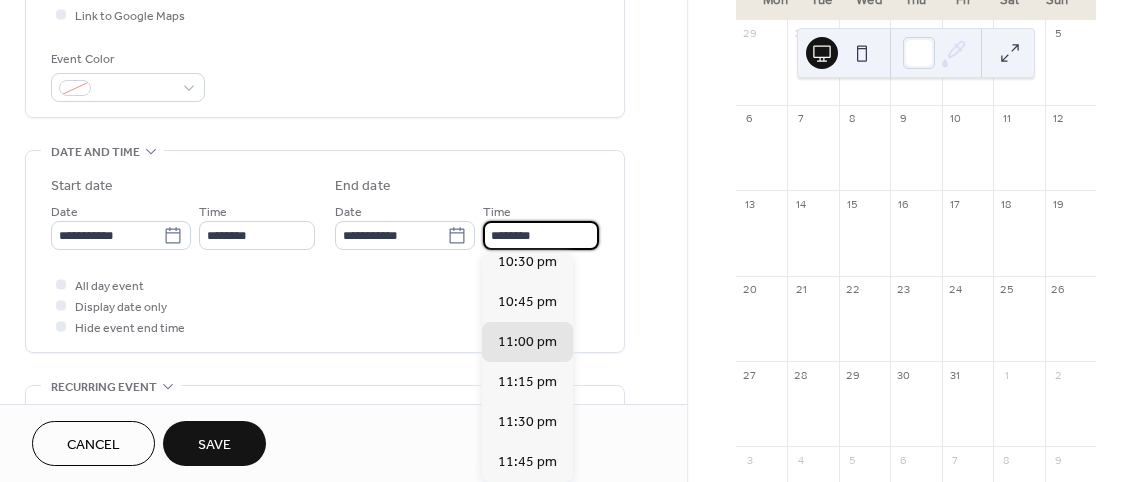type on "********" 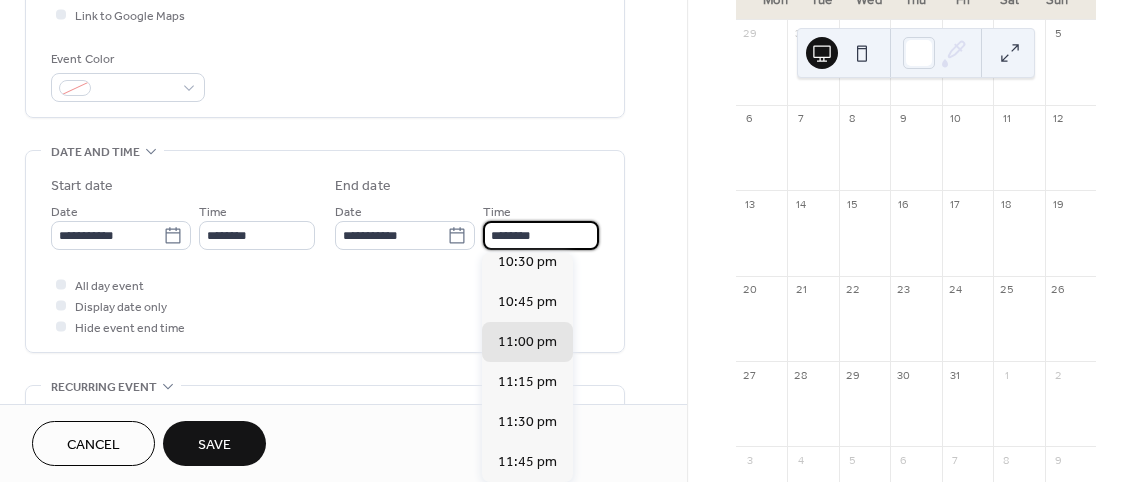 click on "All day event Display date only Hide event end time" at bounding box center [325, 305] 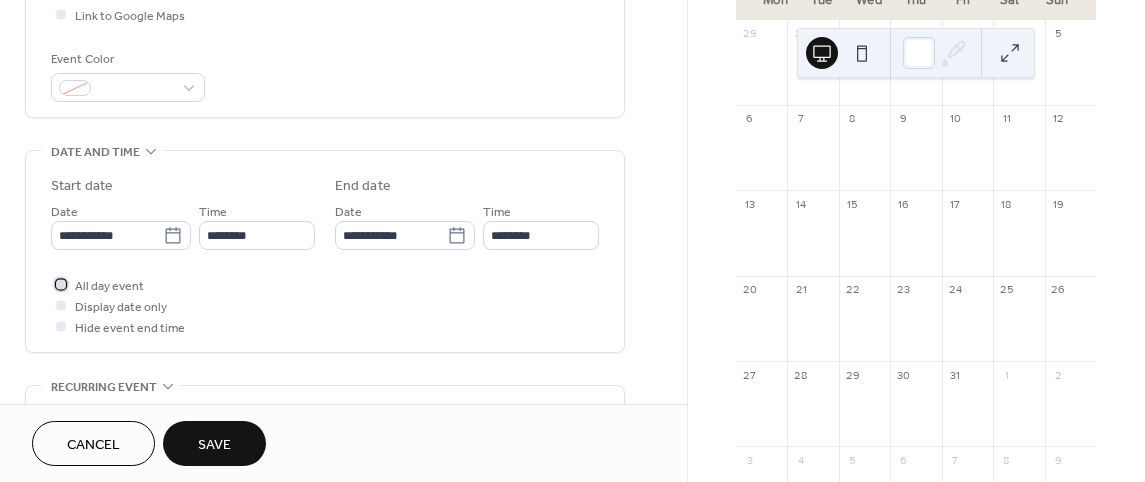 click at bounding box center (61, 284) 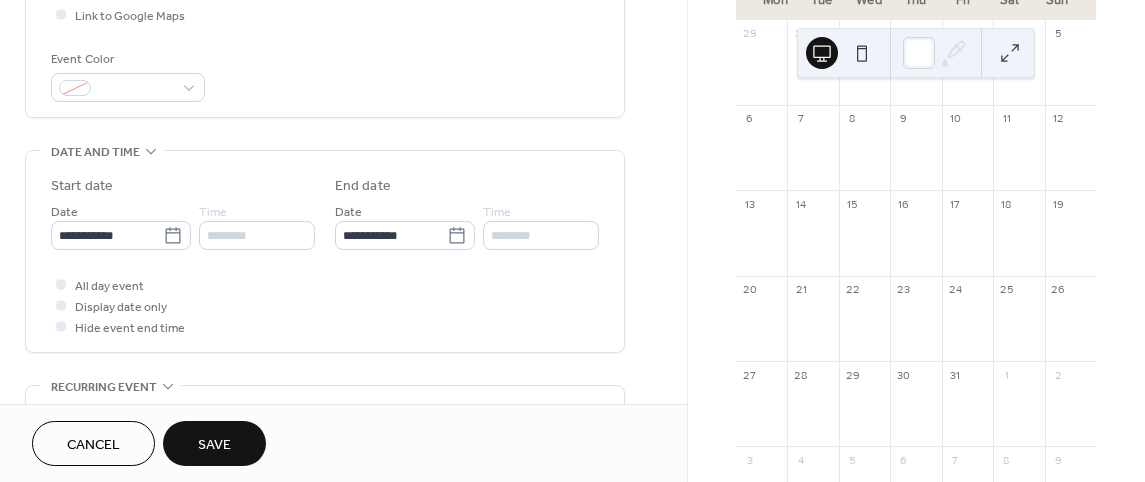 click on "Save" at bounding box center (214, 443) 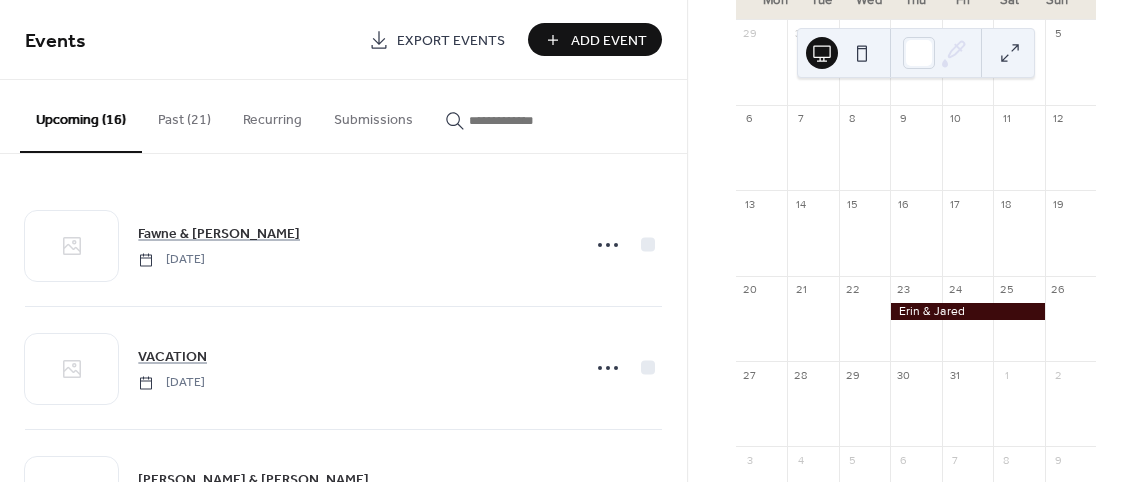 click on "Add Event" at bounding box center (609, 41) 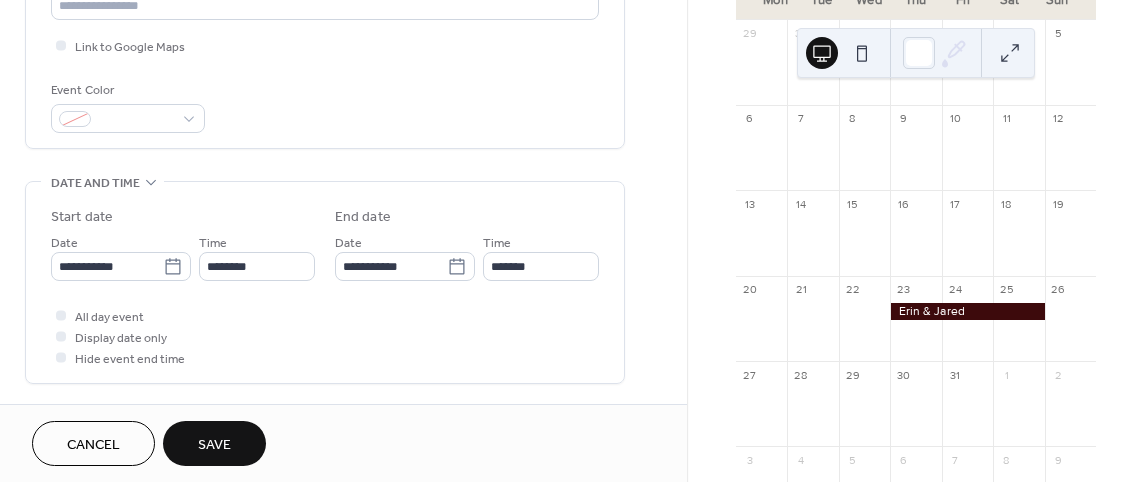 scroll, scrollTop: 500, scrollLeft: 0, axis: vertical 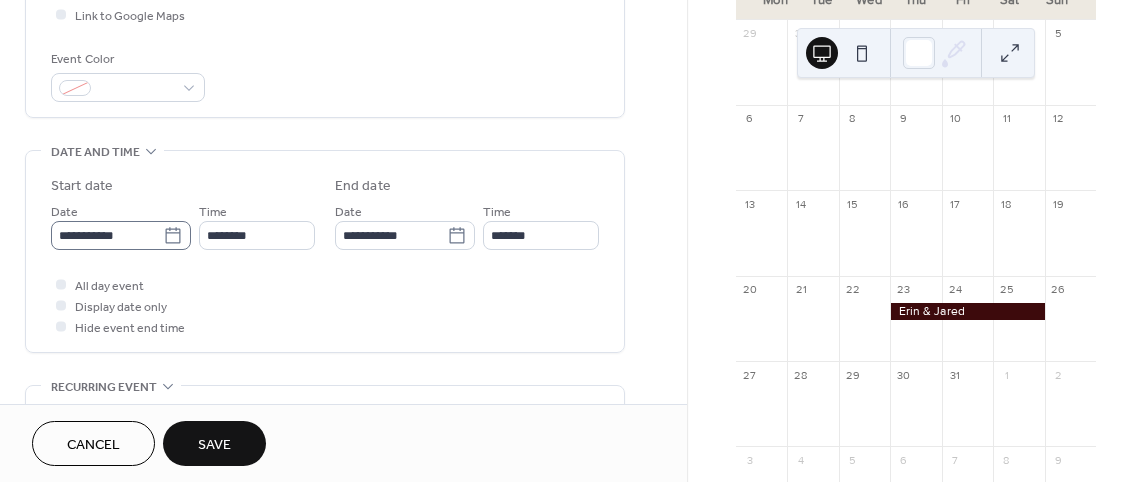 type on "**********" 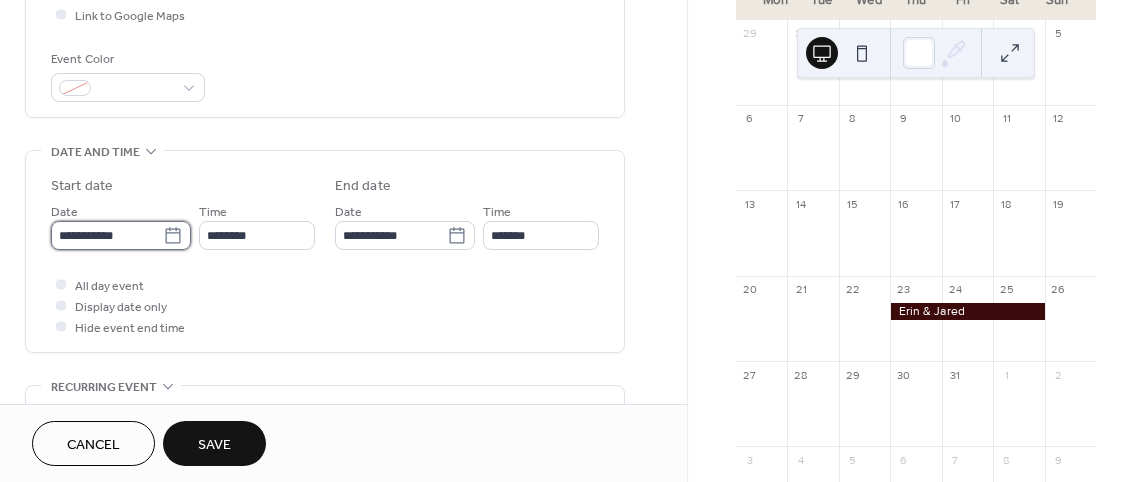 click on "**********" at bounding box center (107, 235) 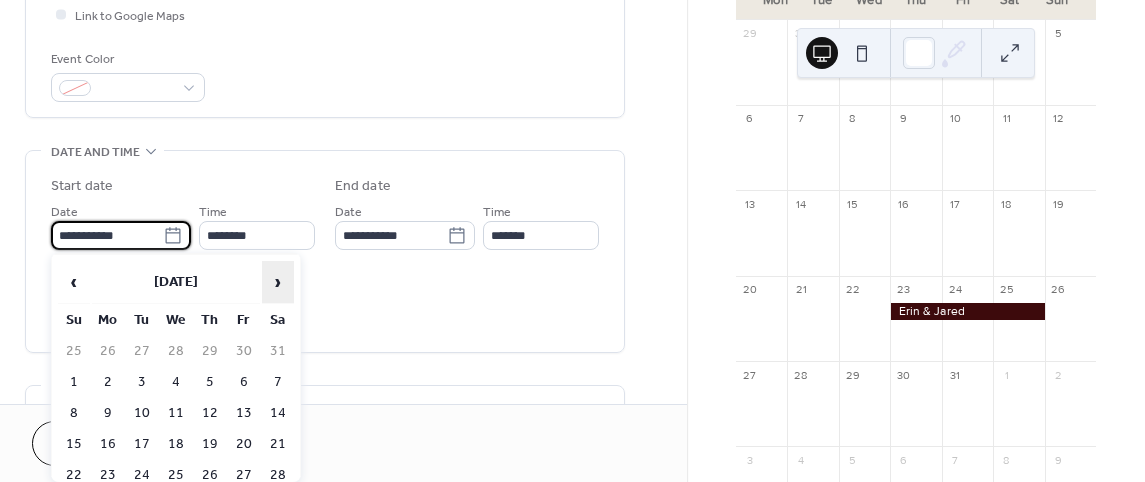 click on "›" at bounding box center [278, 282] 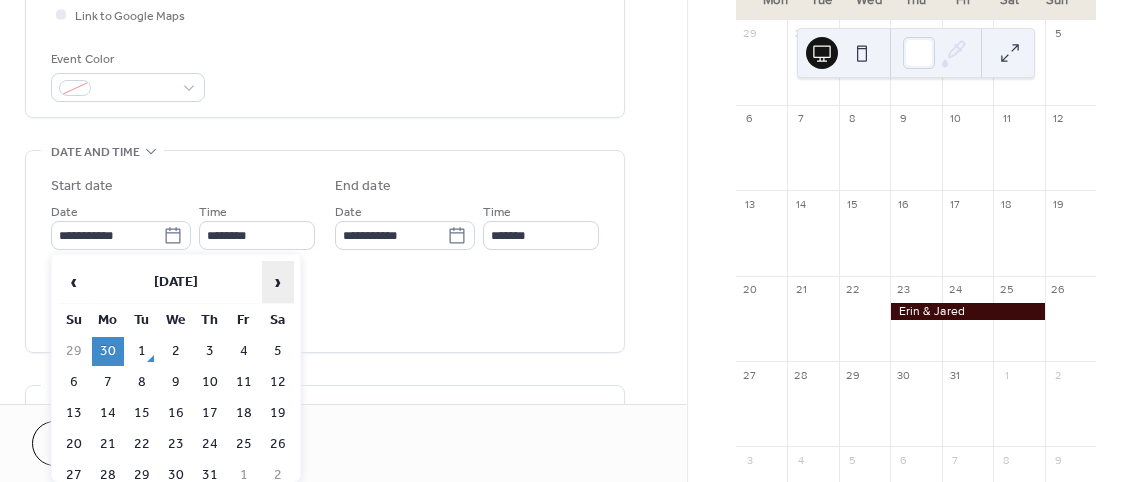 click on "›" at bounding box center (278, 282) 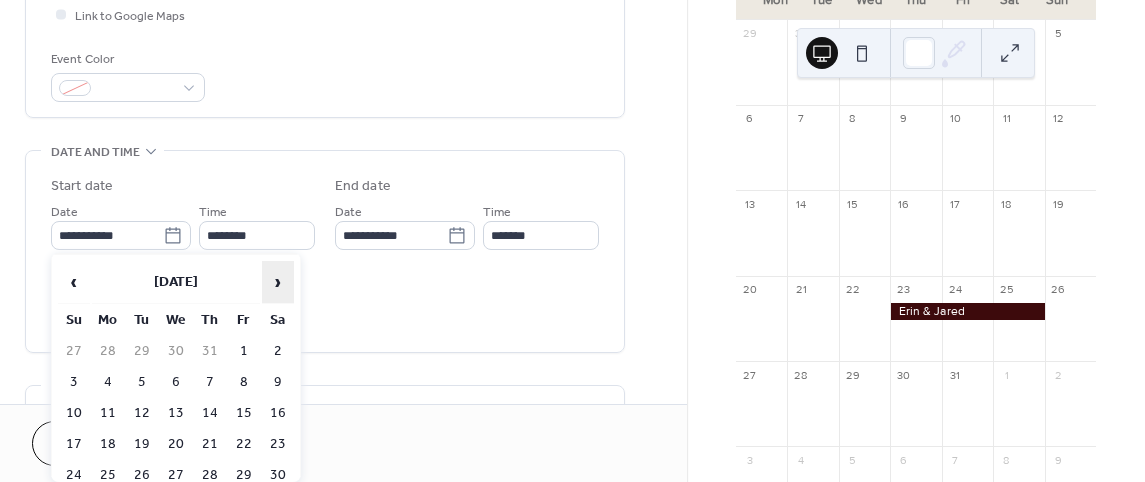 click on "›" at bounding box center [278, 282] 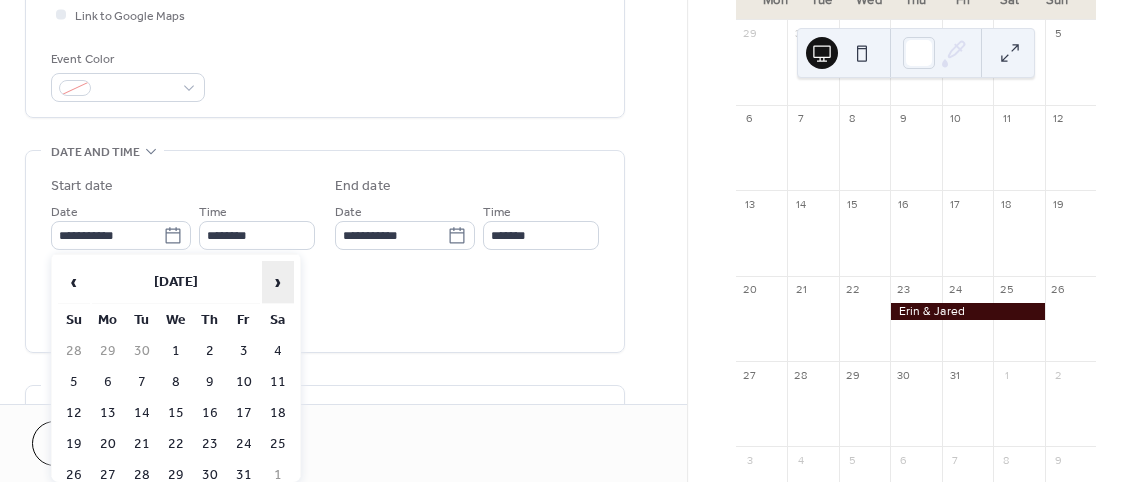 click on "›" at bounding box center [278, 282] 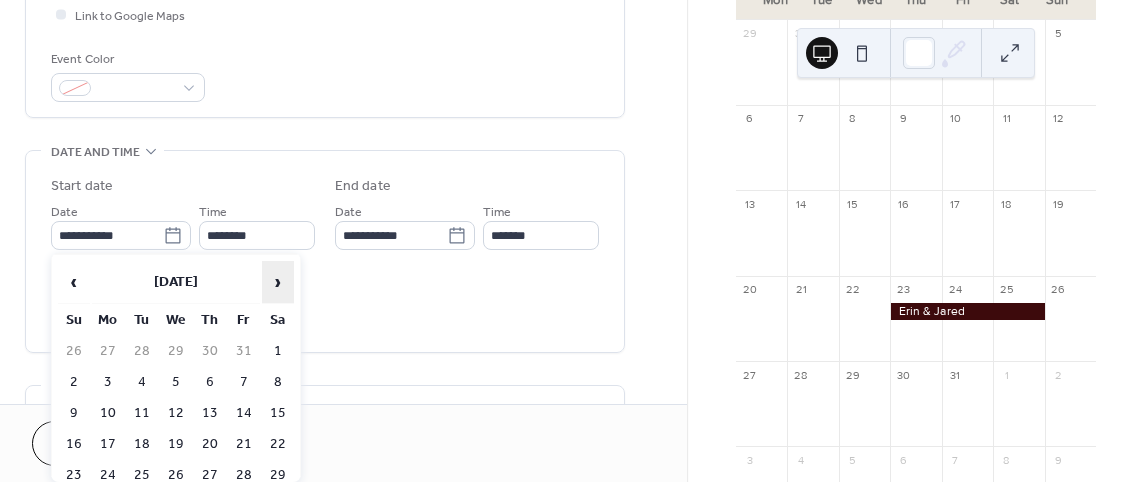 click on "›" at bounding box center [278, 282] 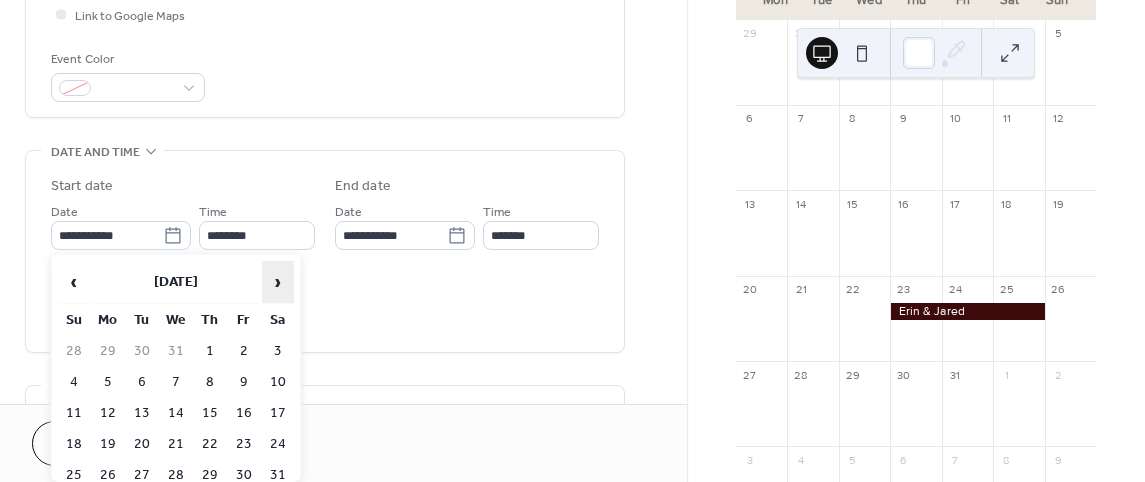 click on "›" at bounding box center [278, 282] 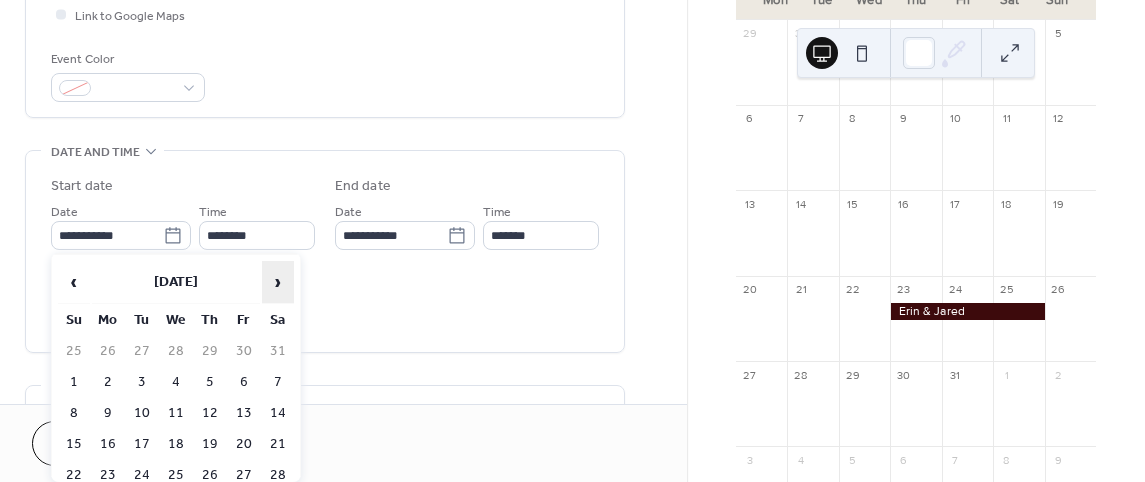 click on "›" at bounding box center (278, 282) 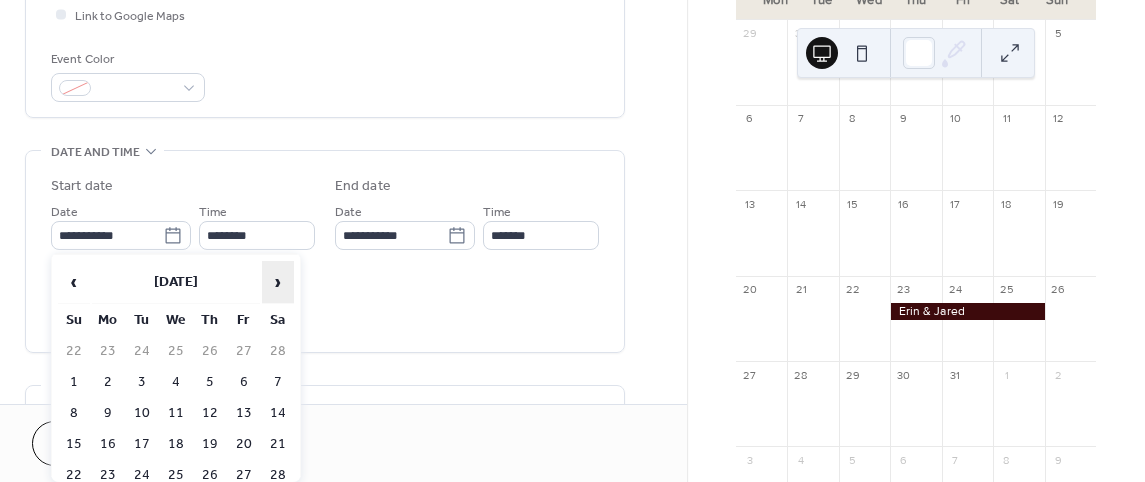 click on "›" at bounding box center [278, 282] 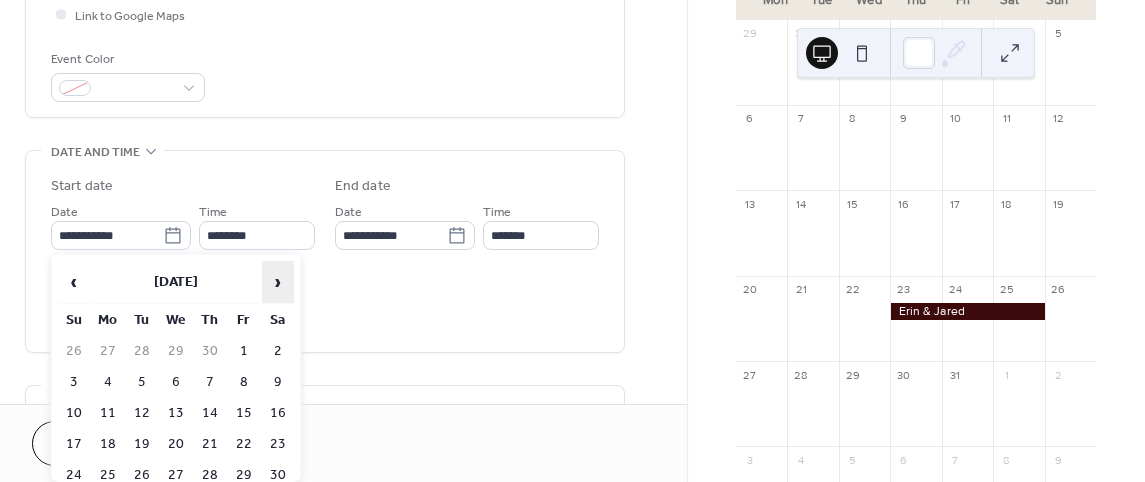 click on "›" at bounding box center [278, 282] 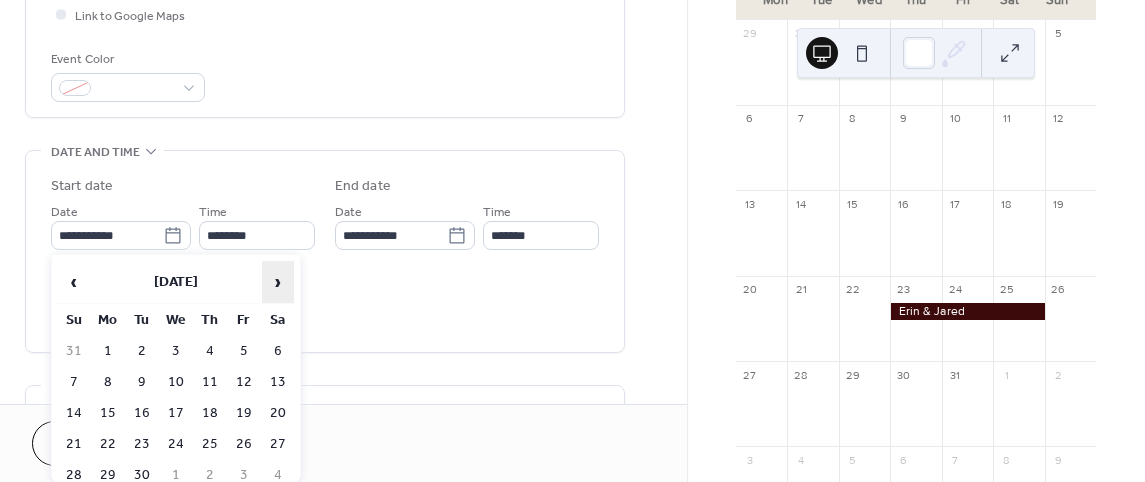 click on "›" at bounding box center (278, 282) 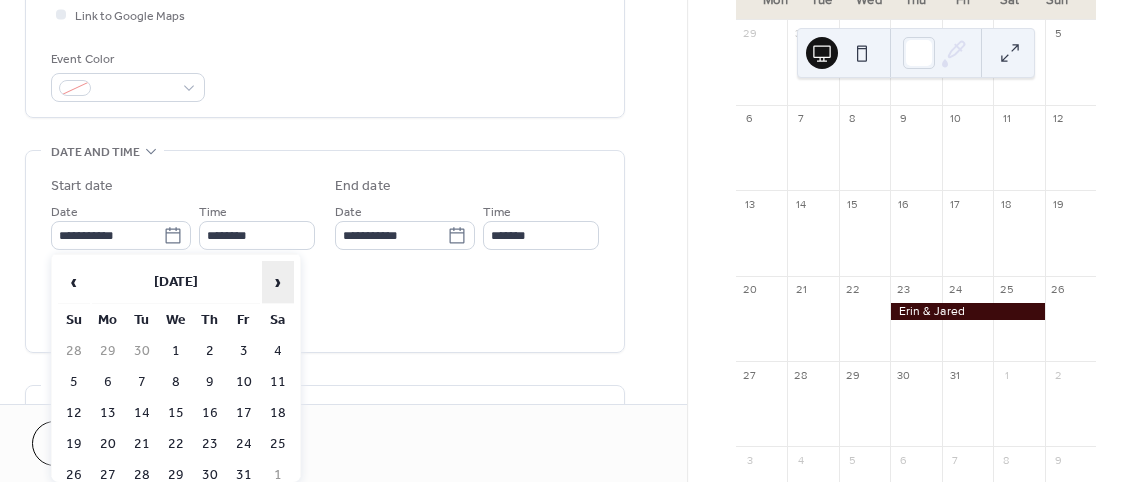 click on "›" at bounding box center [278, 282] 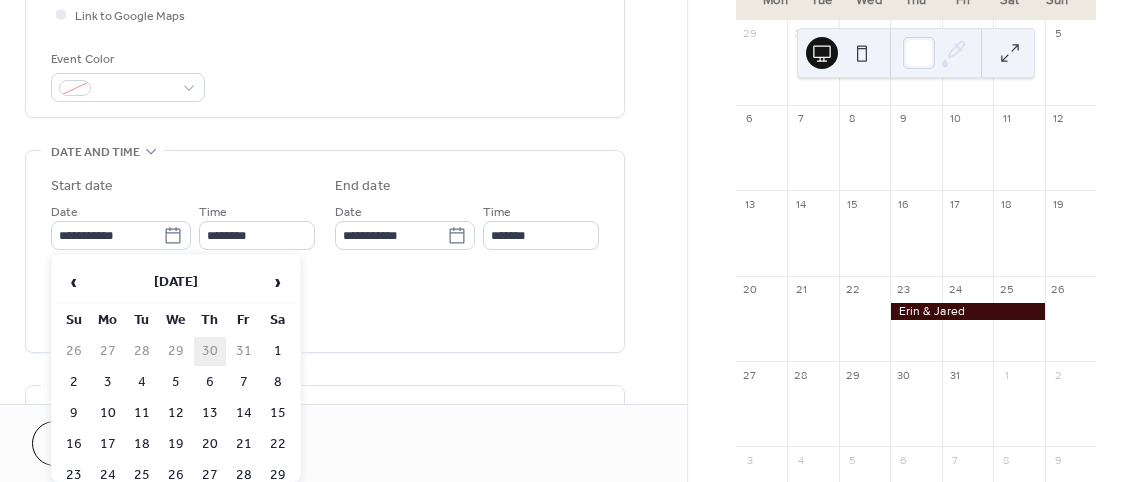 click on "30" at bounding box center (210, 351) 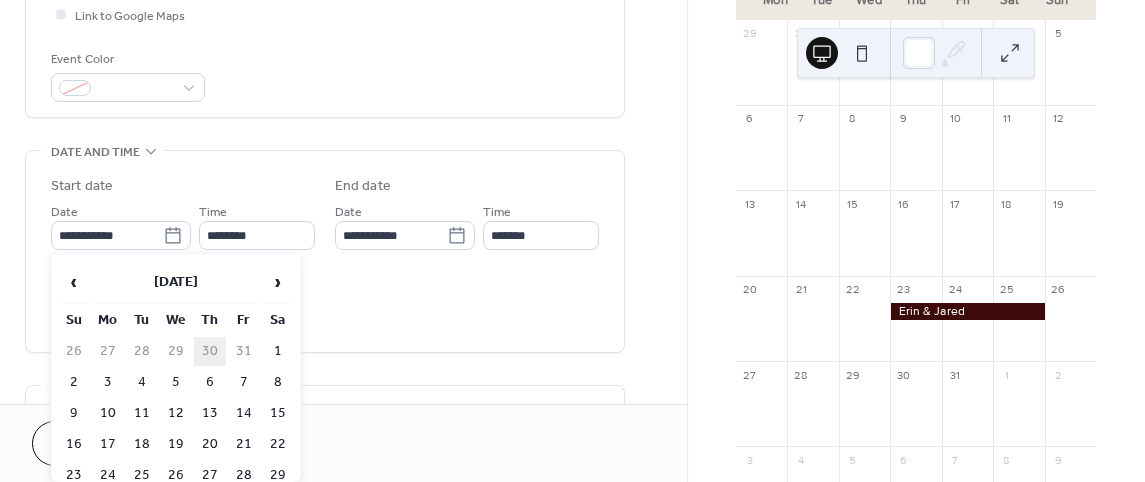 type on "**********" 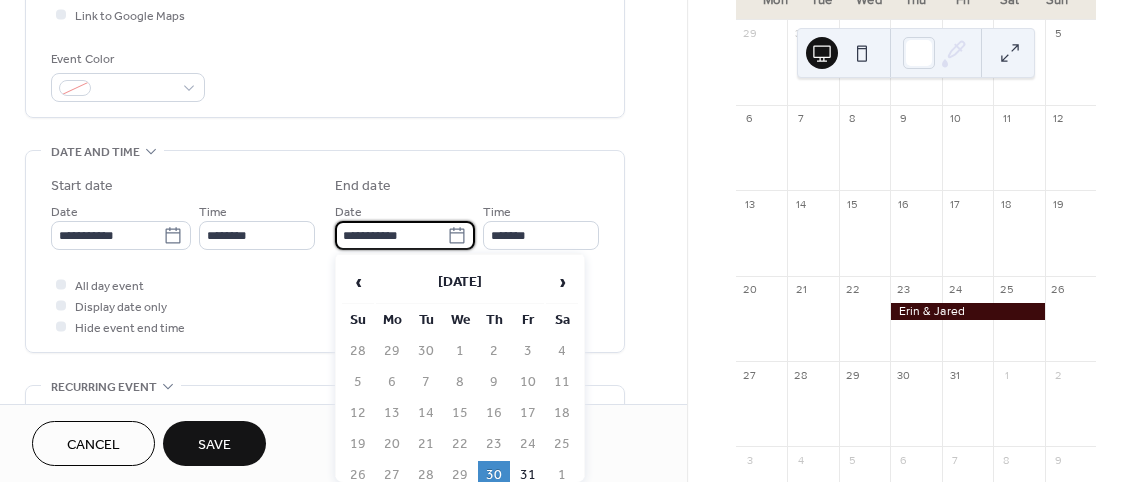 click on "**********" at bounding box center (391, 235) 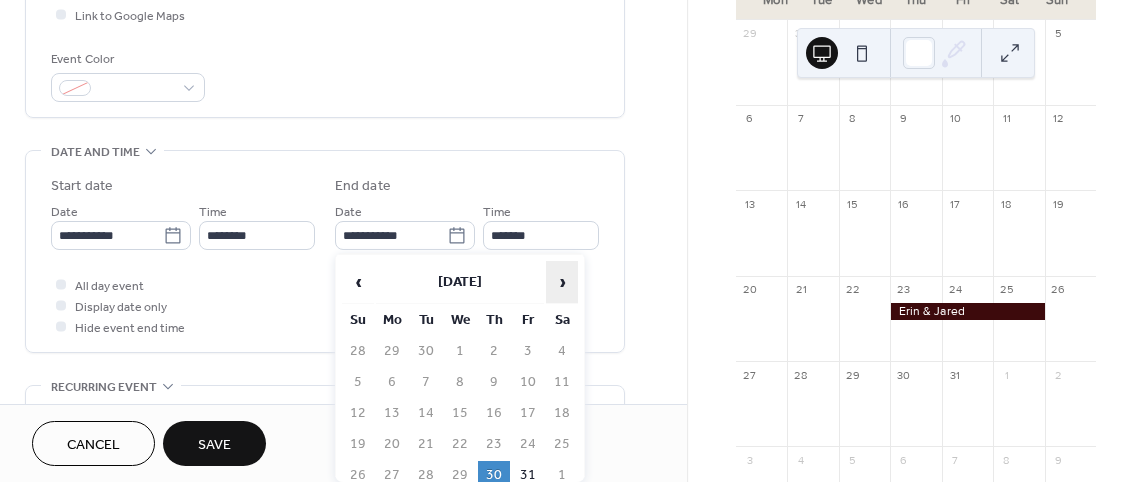 click on "›" at bounding box center (562, 282) 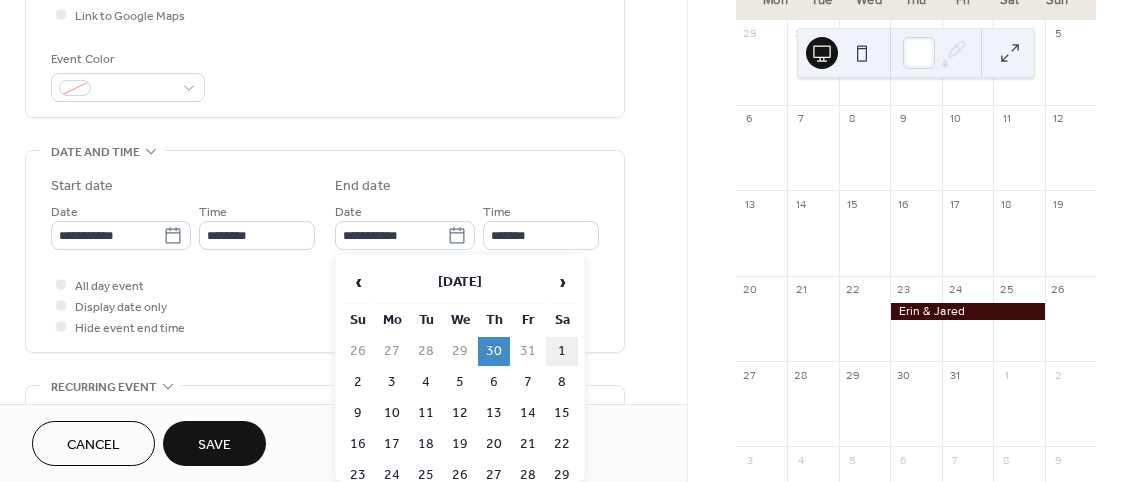 click on "1" at bounding box center (562, 351) 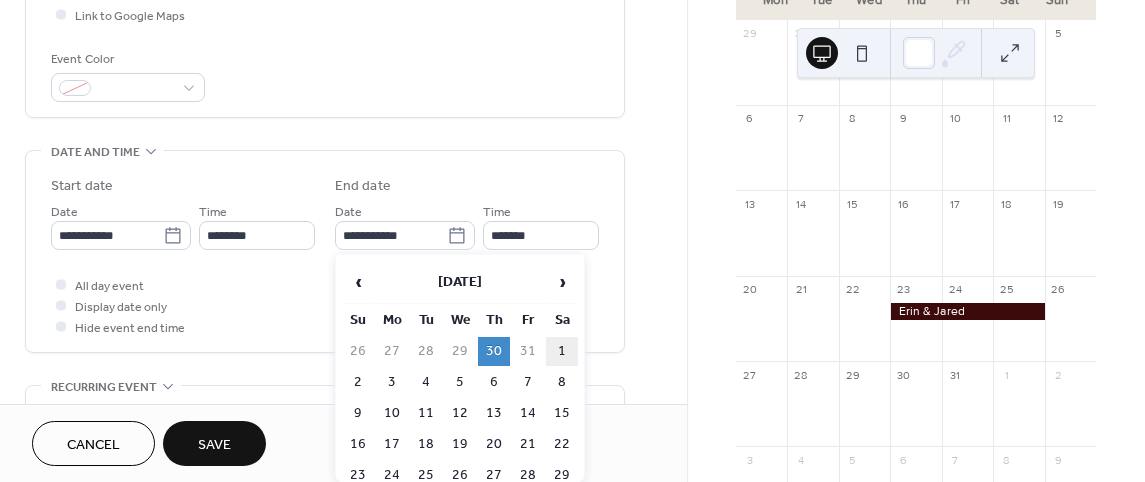 type on "**********" 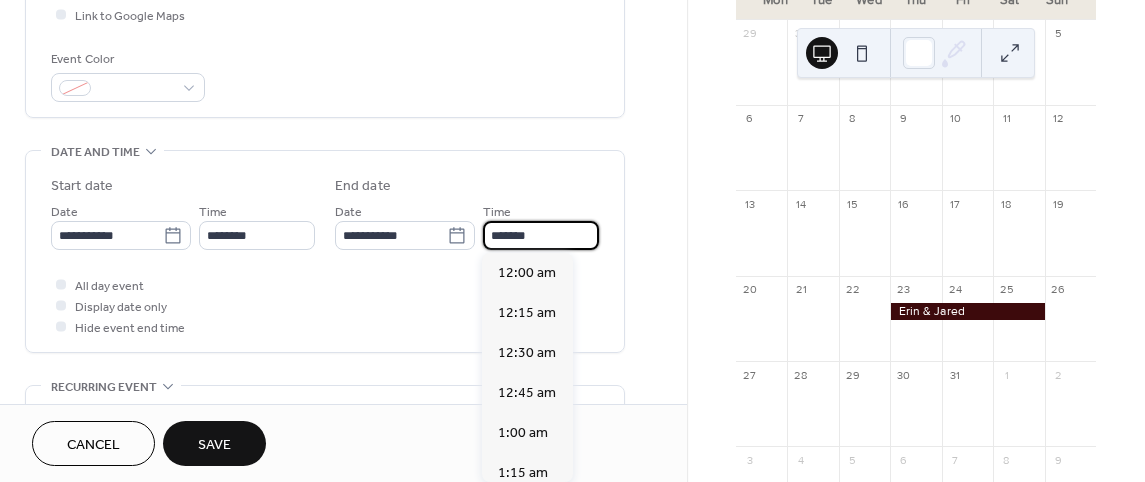 click on "*******" at bounding box center [541, 235] 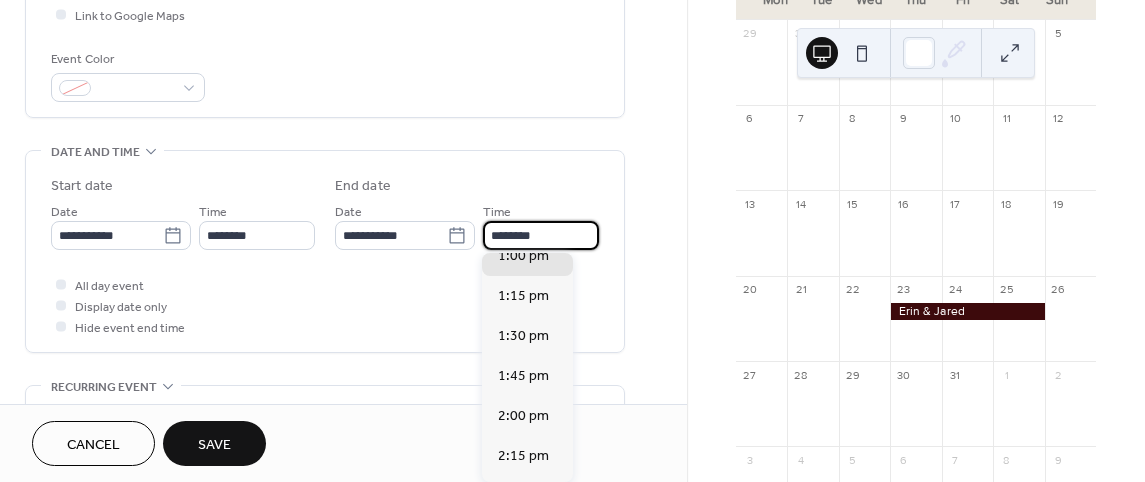 scroll, scrollTop: 3642, scrollLeft: 0, axis: vertical 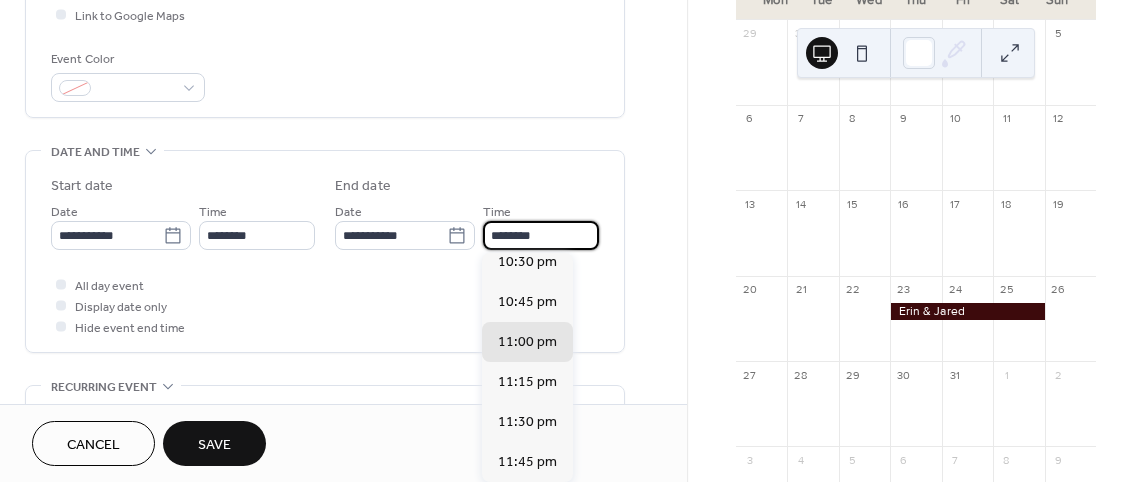 type on "********" 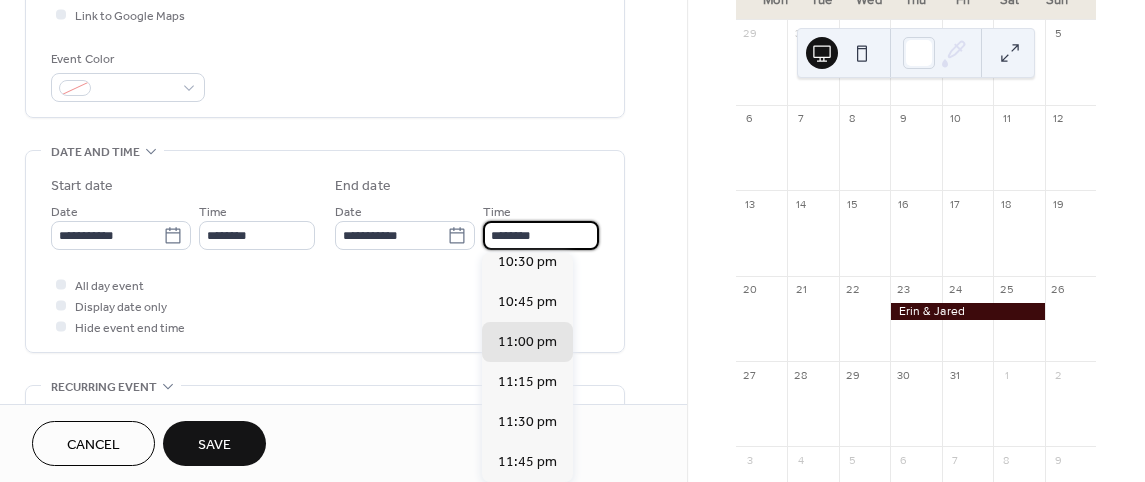 click on "All day event Display date only Hide event end time" at bounding box center [325, 305] 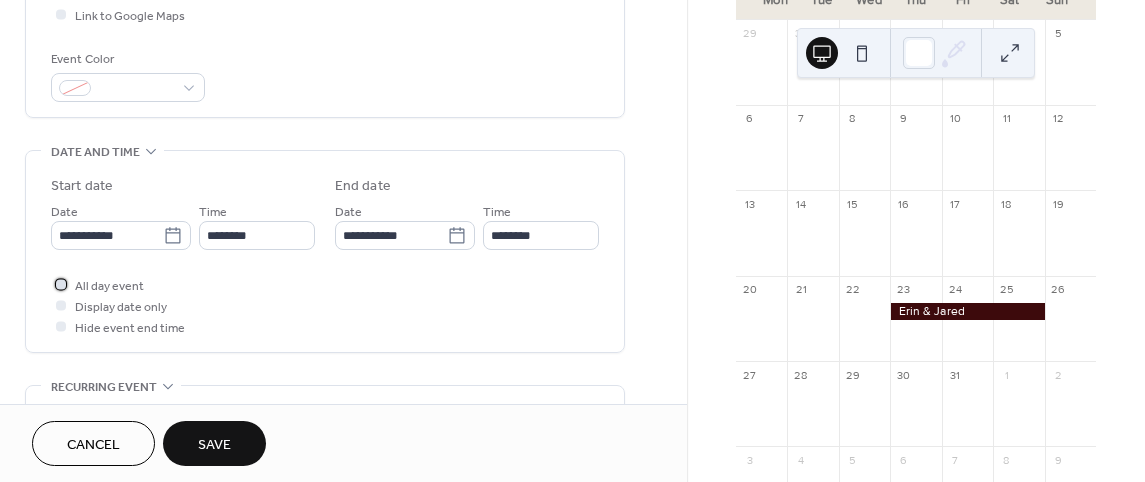 click at bounding box center (61, 284) 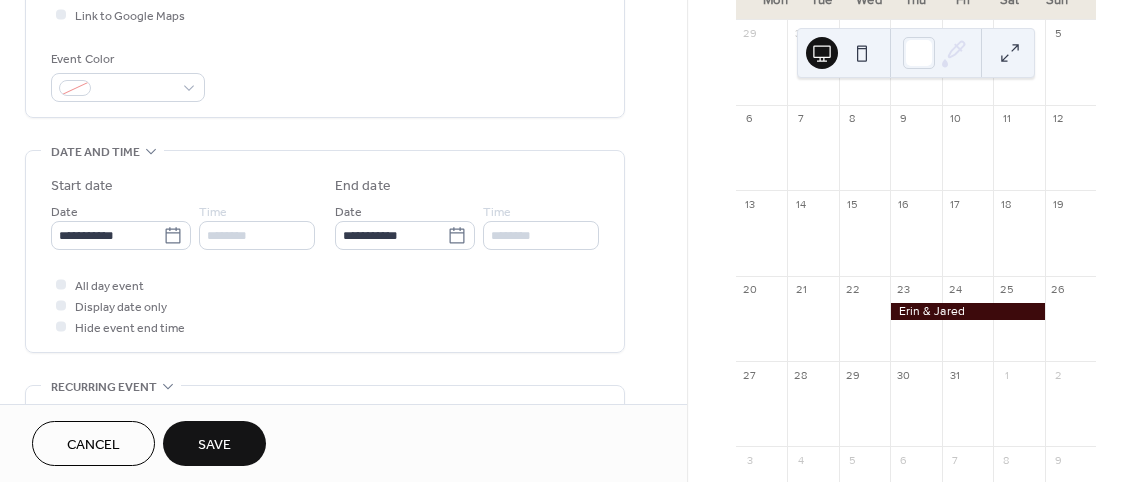 click on "Save" at bounding box center [214, 445] 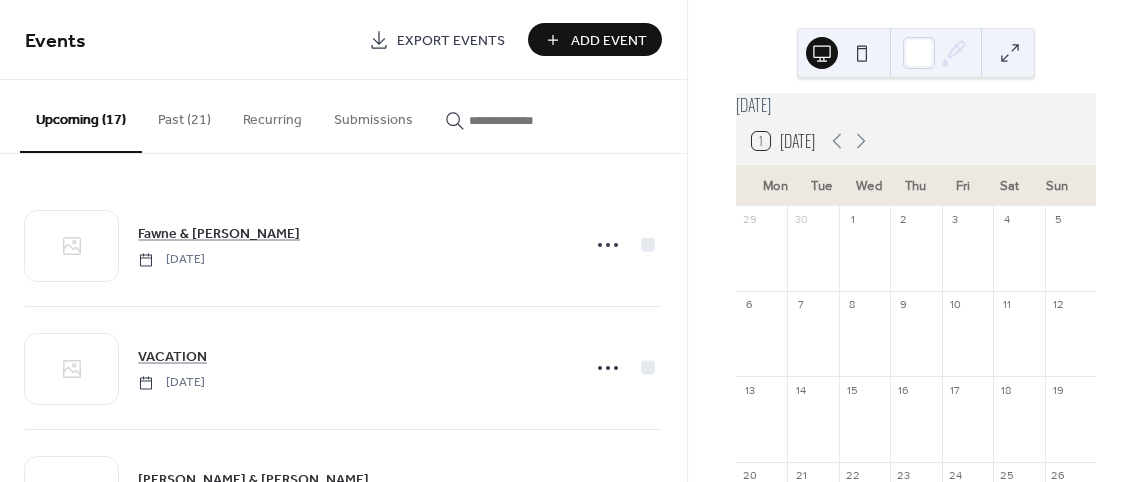 scroll, scrollTop: 8, scrollLeft: 0, axis: vertical 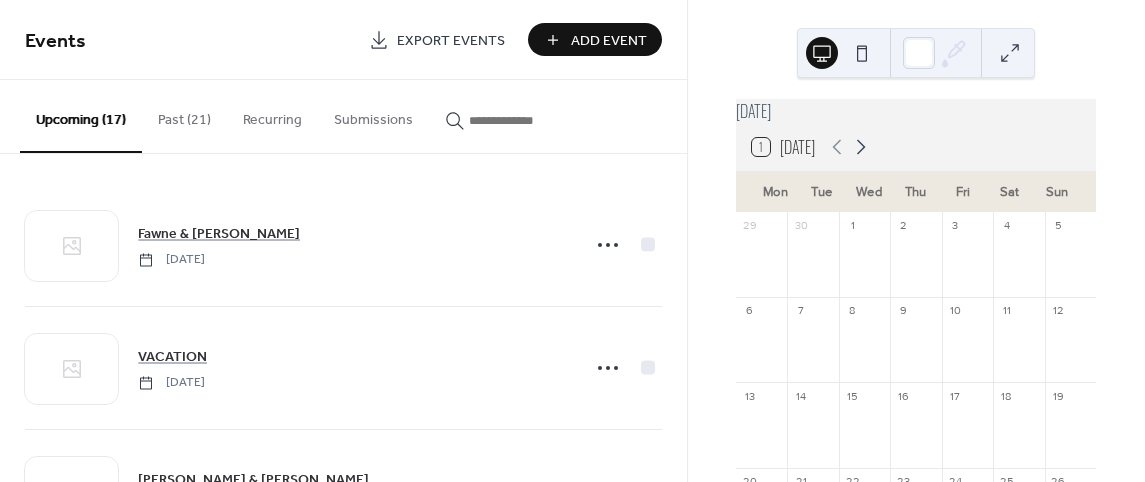 click 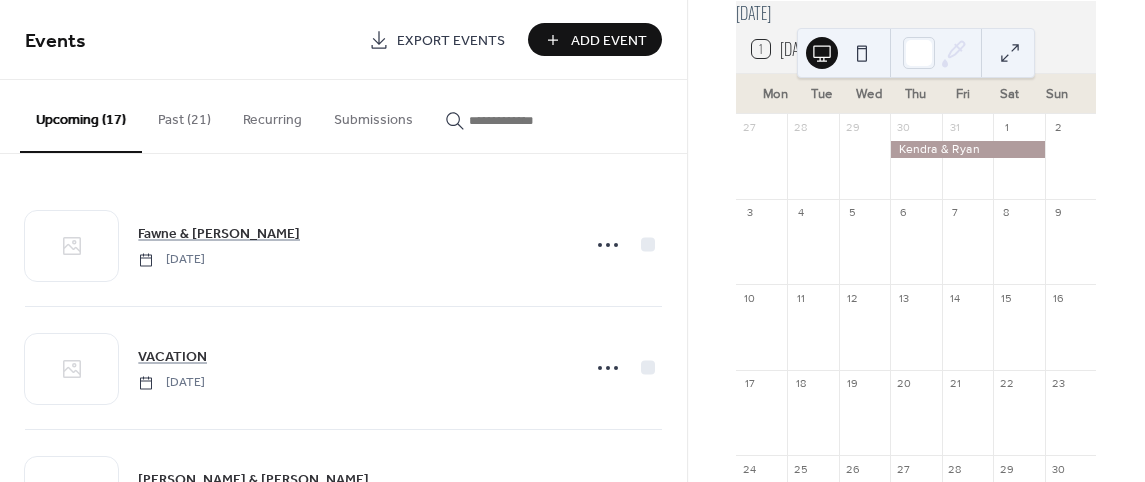 scroll, scrollTop: 108, scrollLeft: 0, axis: vertical 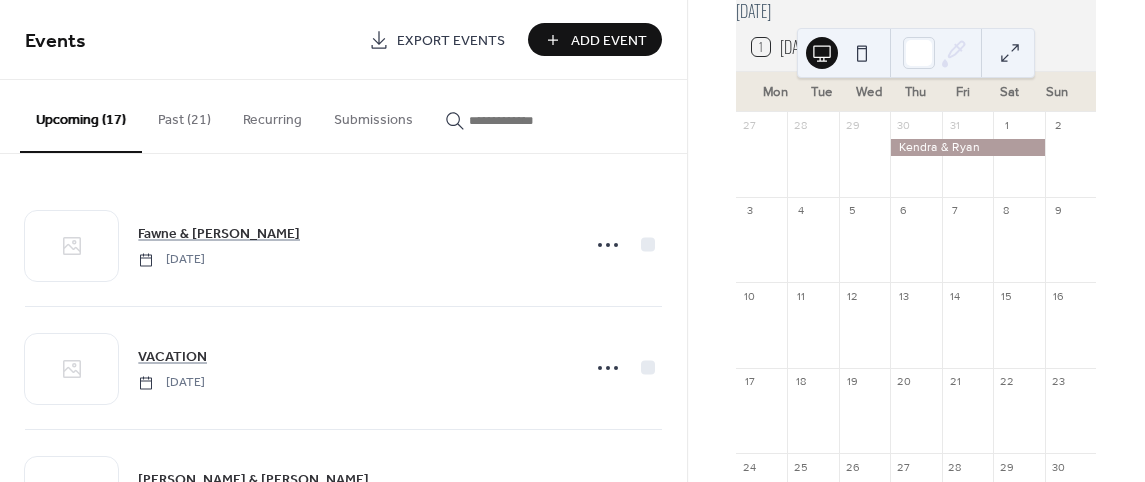 click on "Add Event" at bounding box center (609, 41) 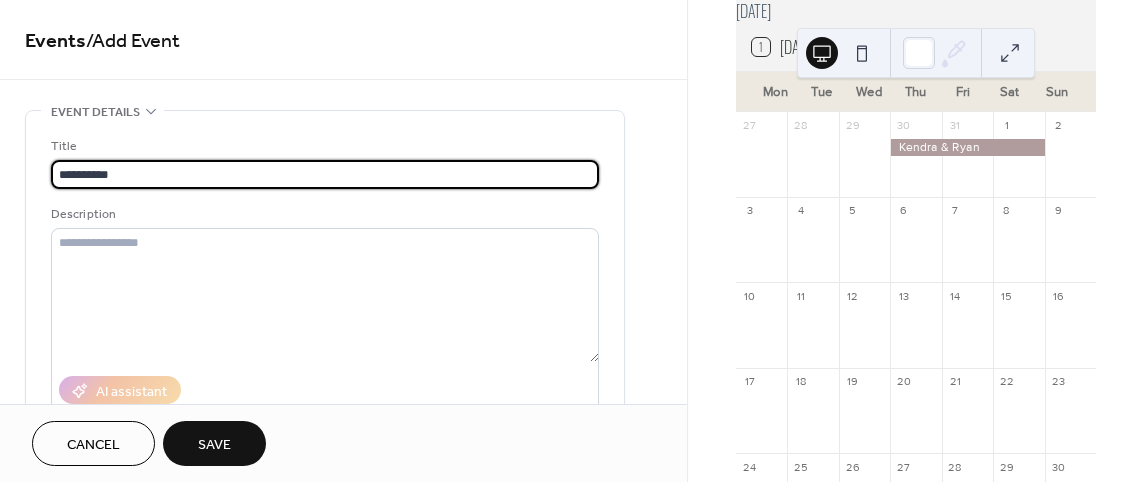 type on "*********" 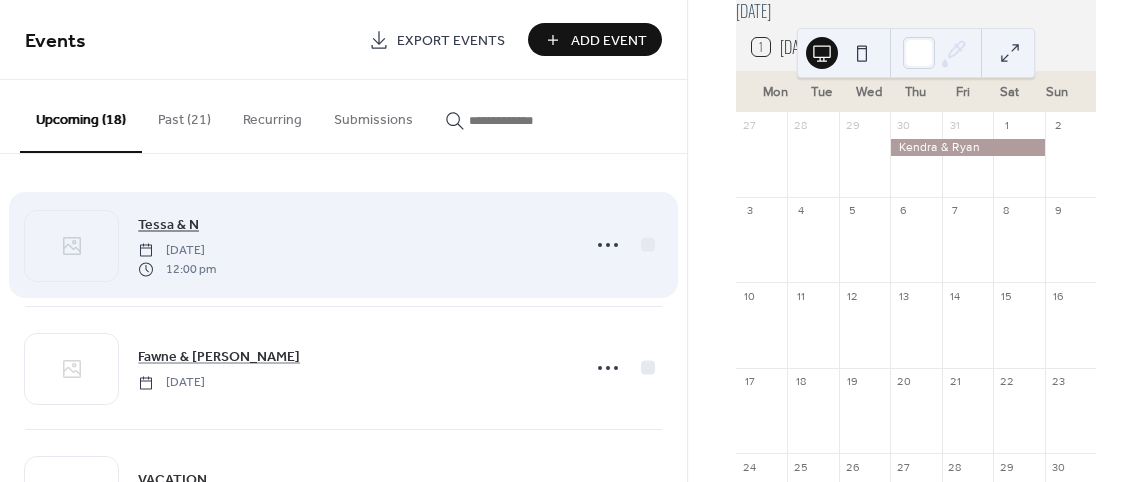 click on "Tessa & N" at bounding box center [168, 225] 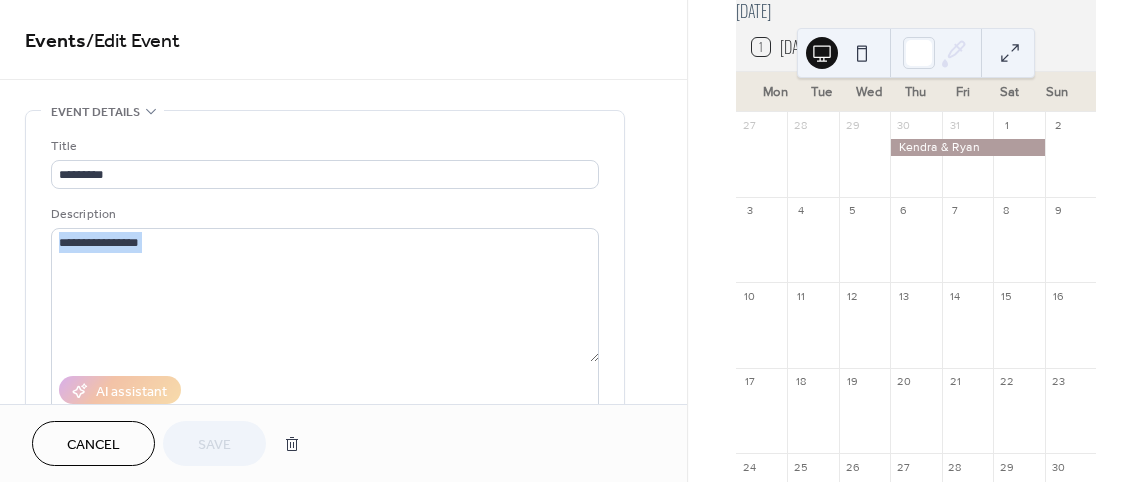 click on "Description" at bounding box center (325, 308) 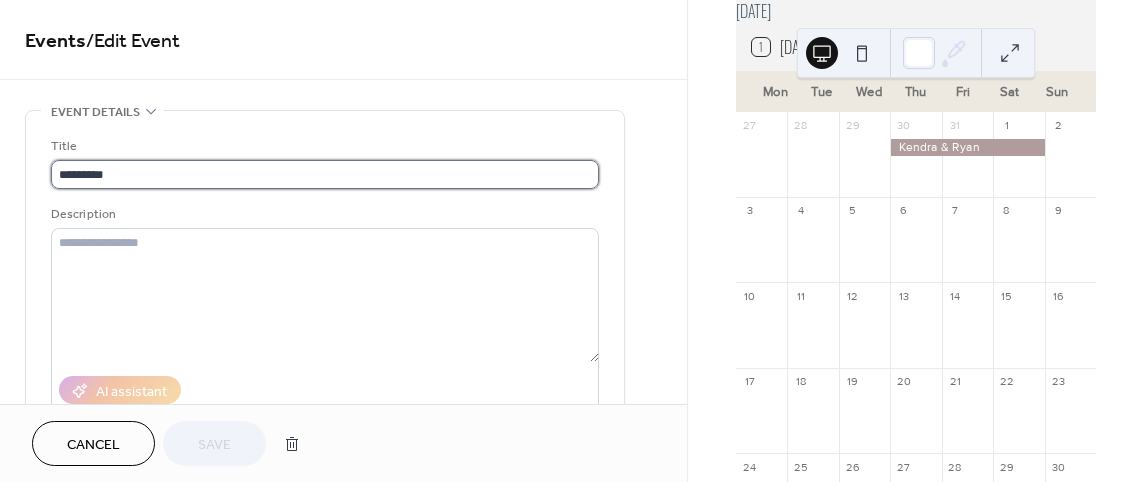click on "*********" at bounding box center (325, 174) 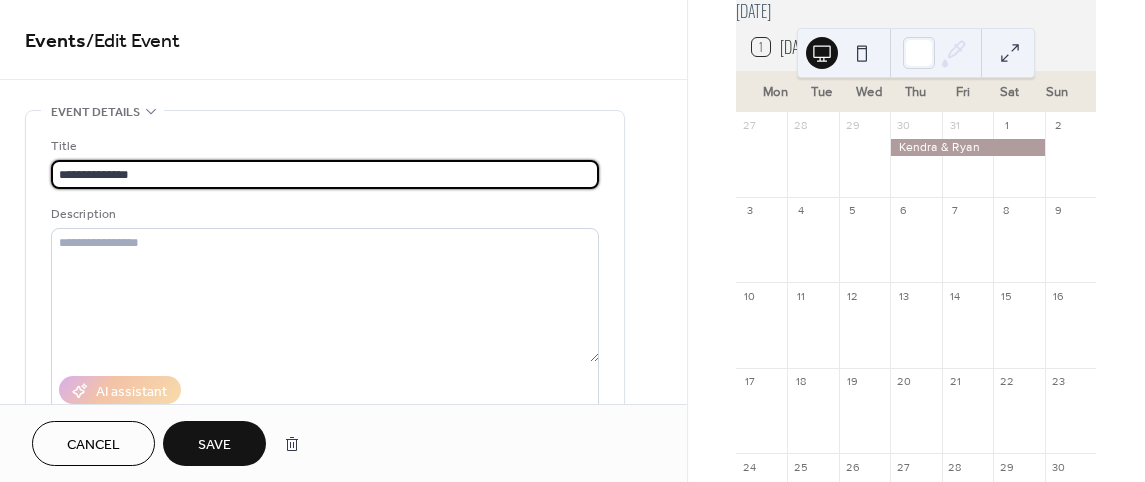 scroll, scrollTop: 0, scrollLeft: 0, axis: both 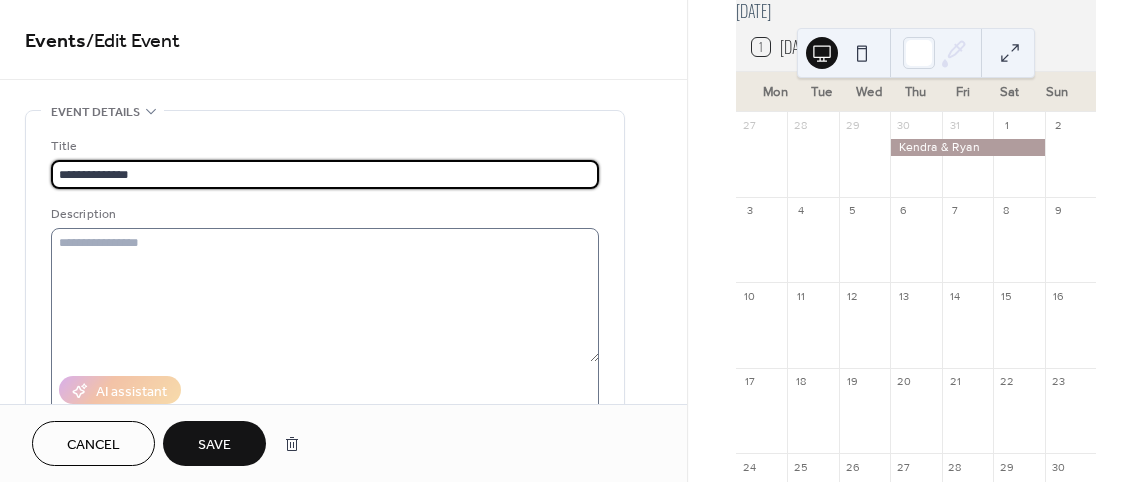 type on "**********" 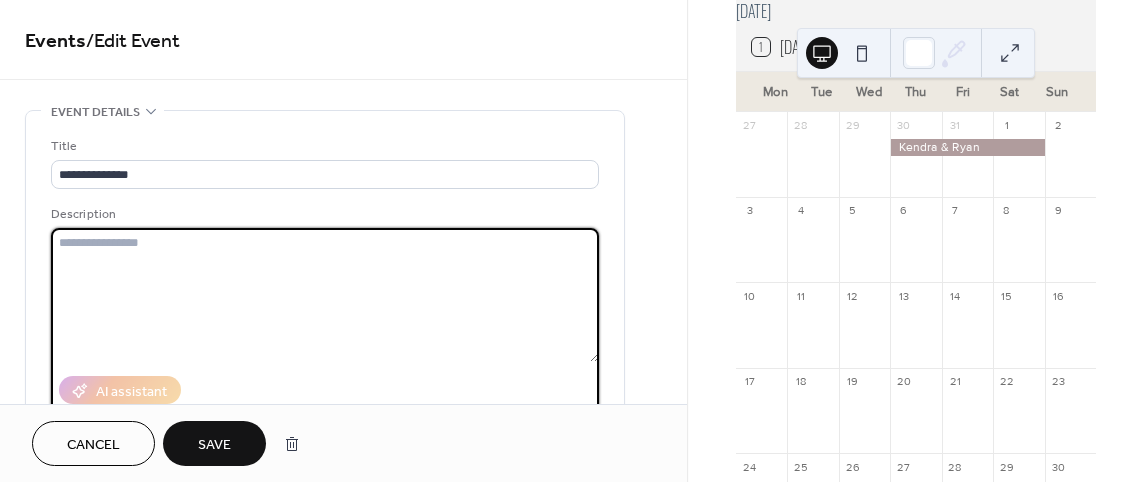 click at bounding box center [325, 295] 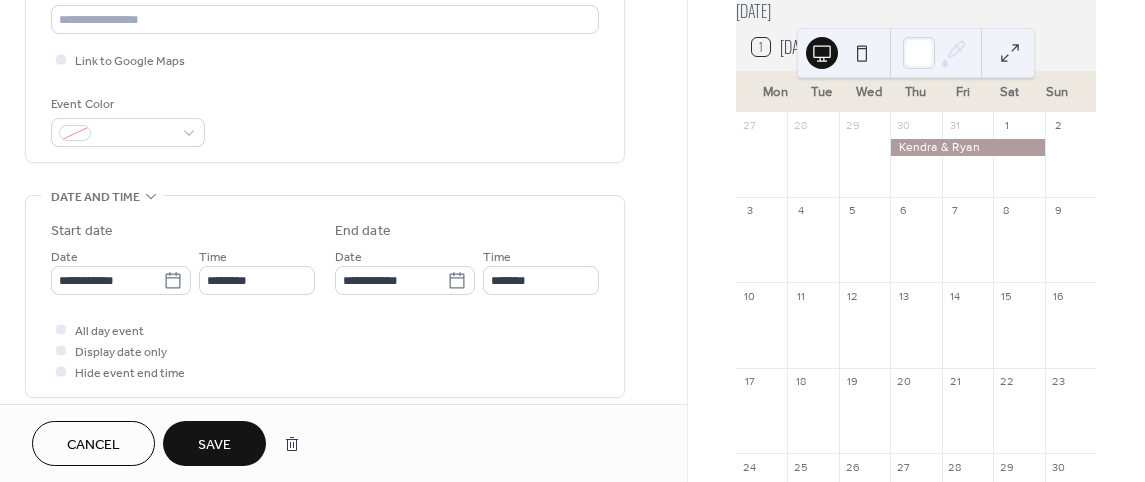 scroll, scrollTop: 500, scrollLeft: 0, axis: vertical 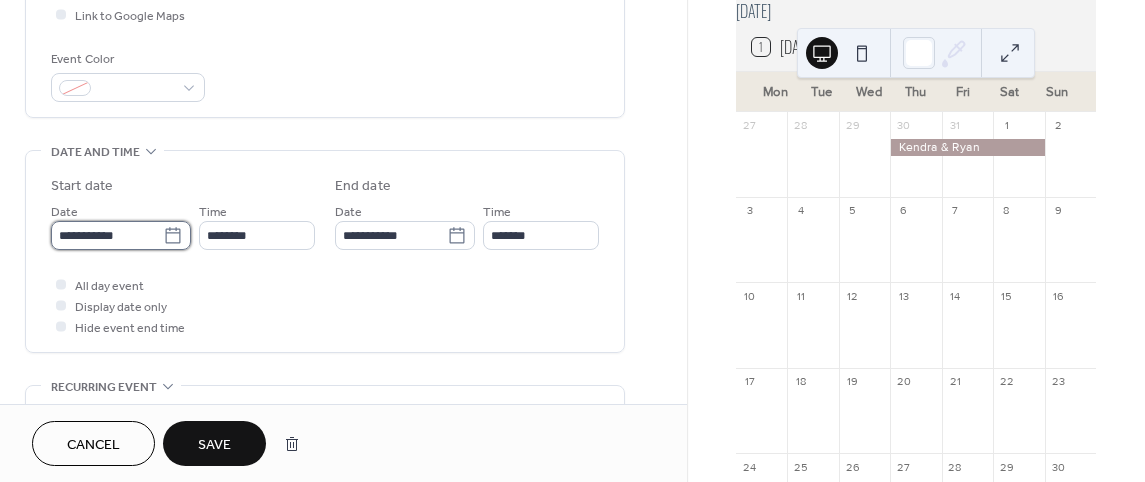 click on "**********" at bounding box center (107, 235) 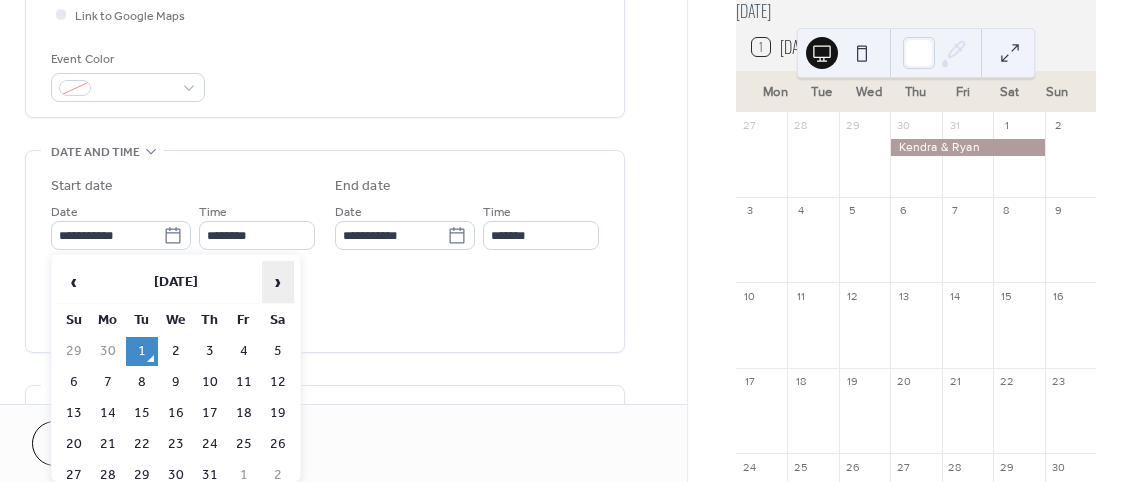 click on "›" at bounding box center [278, 282] 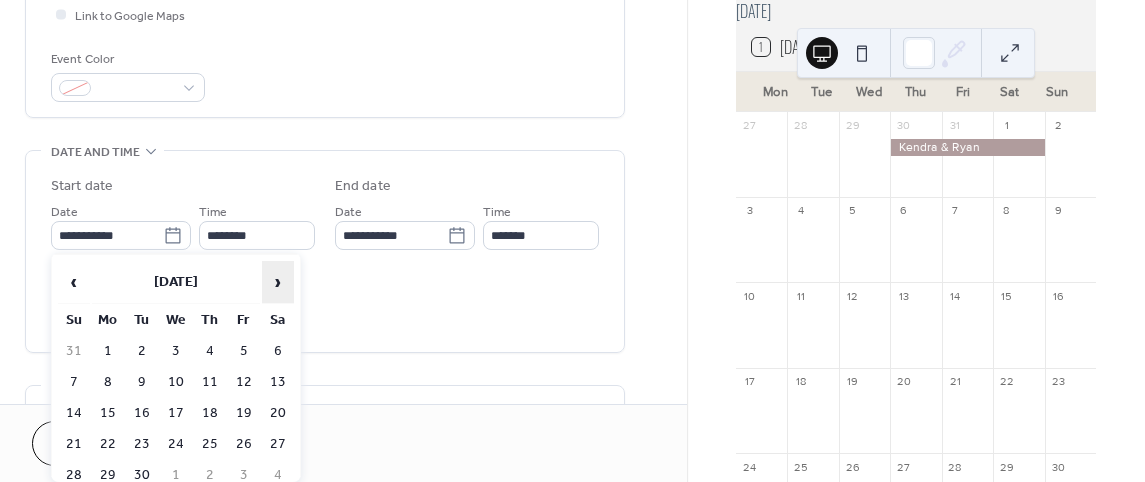 click on "›" at bounding box center (278, 282) 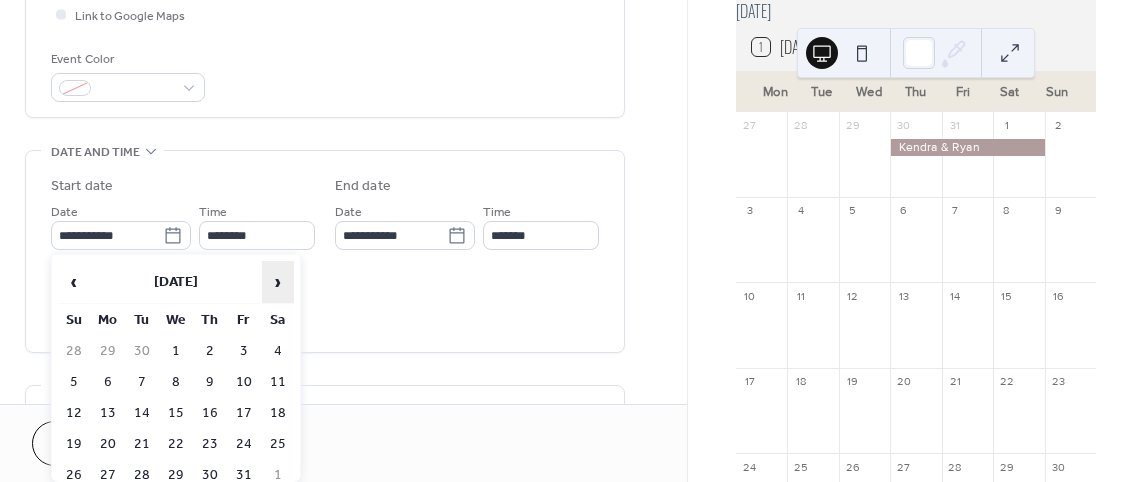 click on "›" at bounding box center [278, 282] 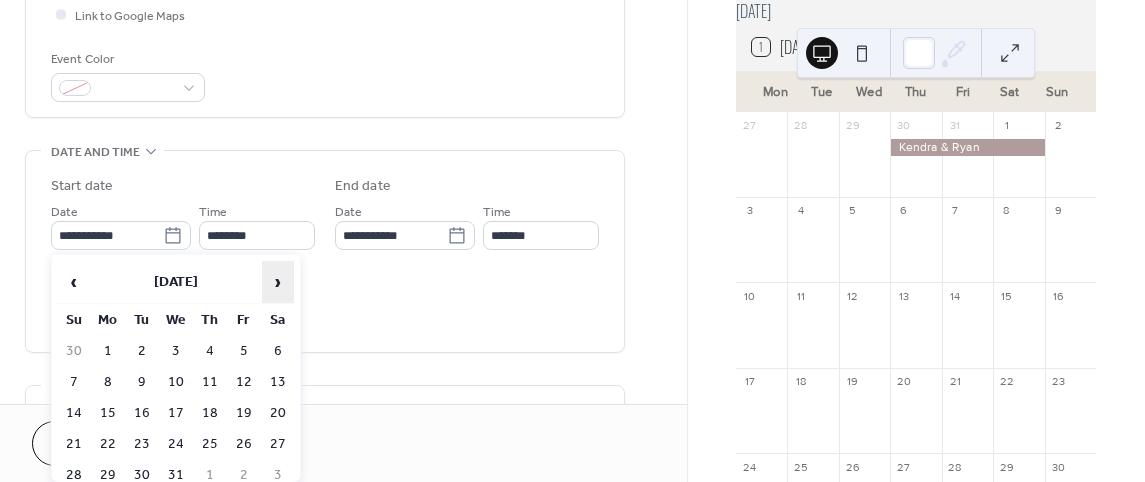 click on "›" at bounding box center [278, 282] 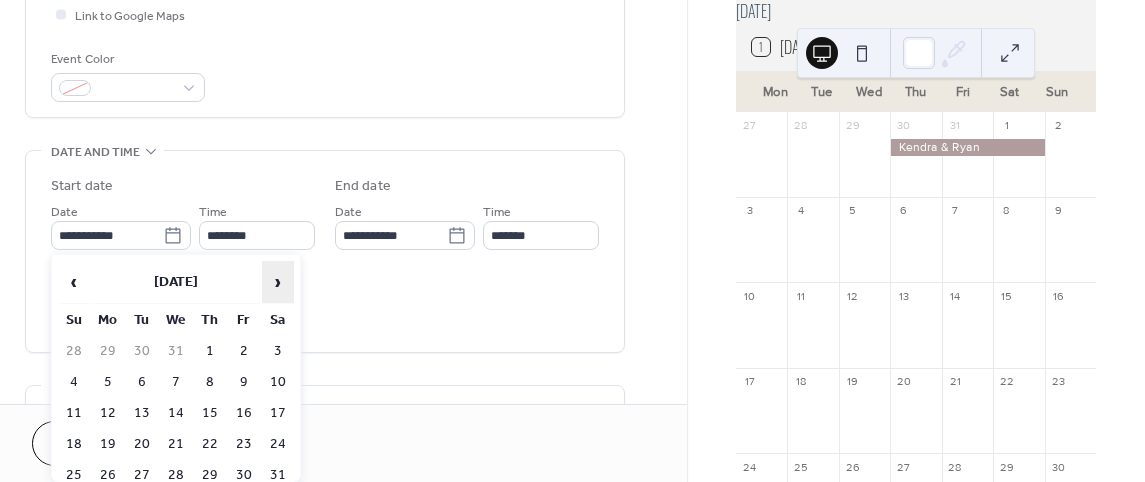 click on "›" at bounding box center (278, 282) 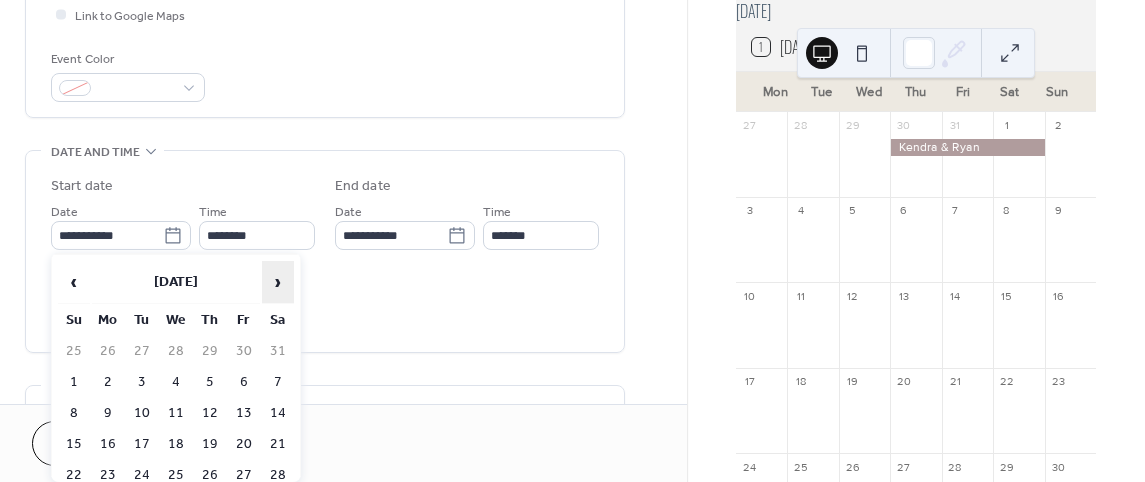 click on "›" at bounding box center [278, 282] 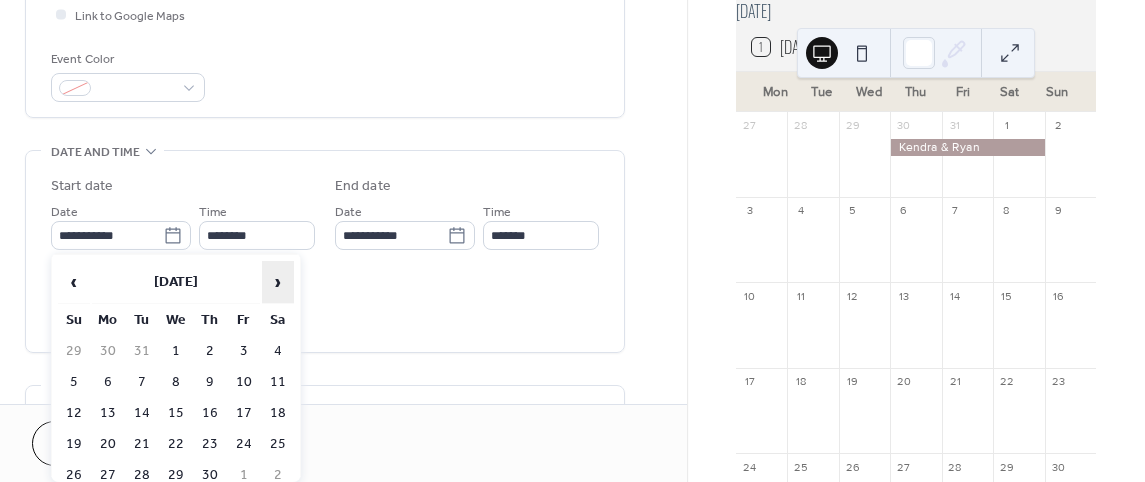 click on "›" at bounding box center [278, 282] 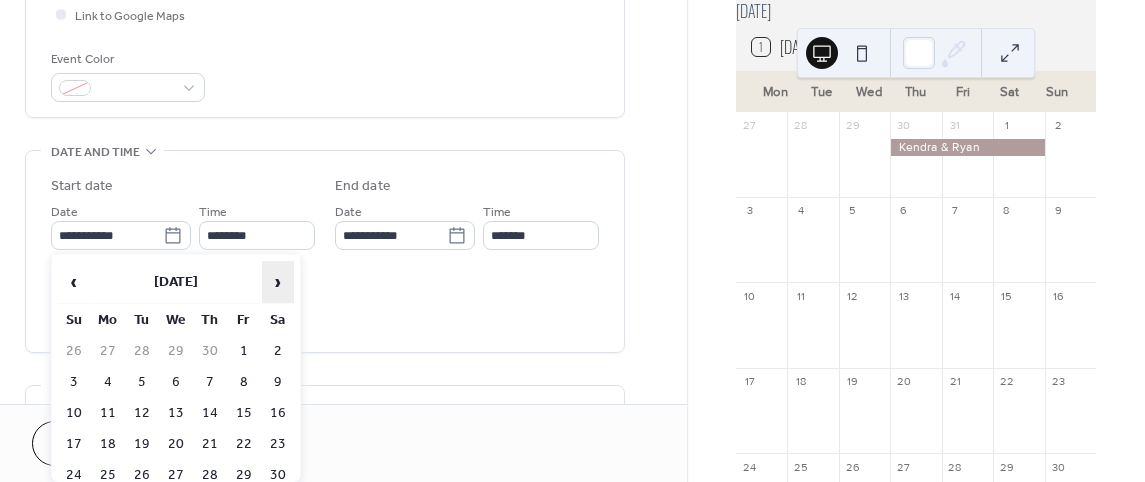 click on "›" at bounding box center [278, 282] 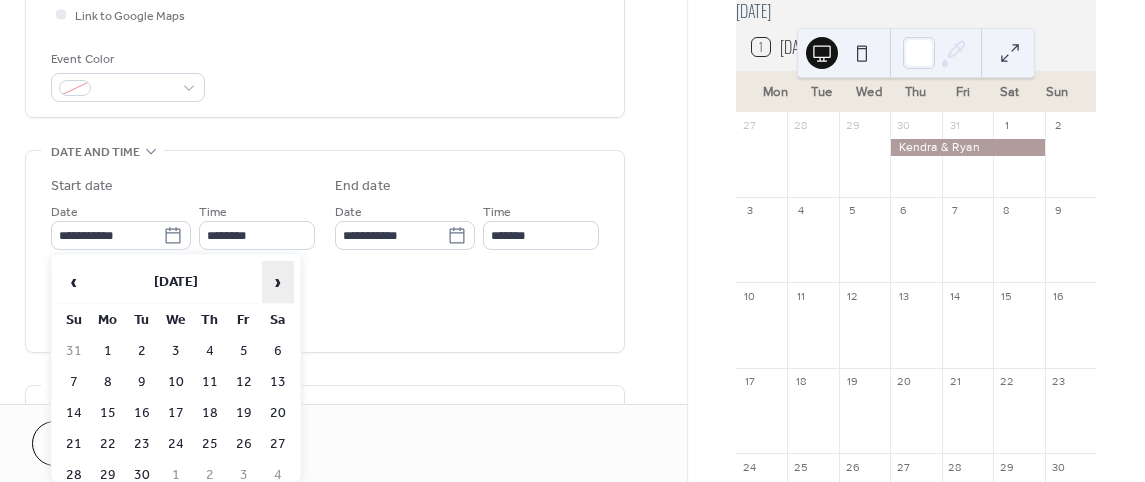 click on "›" at bounding box center (278, 282) 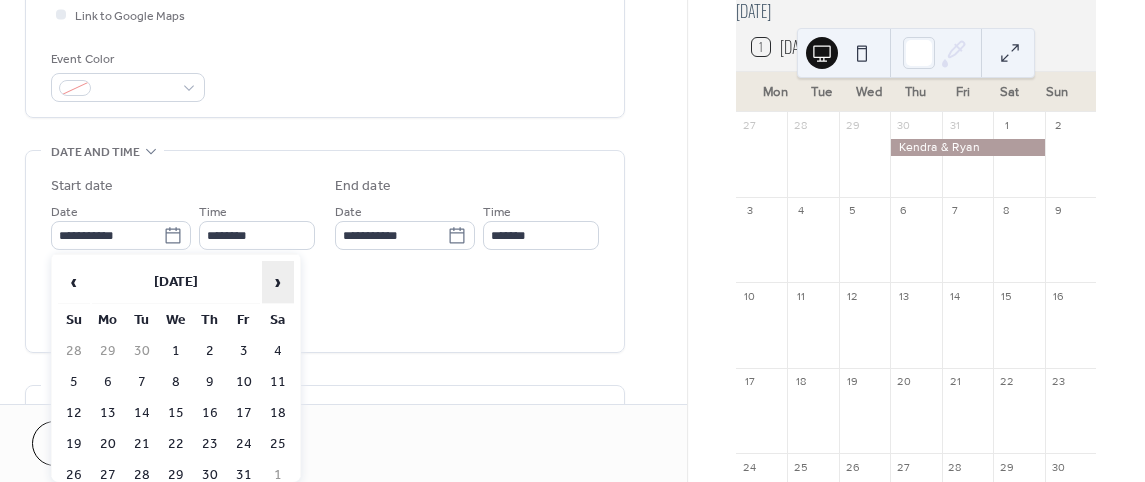 click on "›" at bounding box center (278, 282) 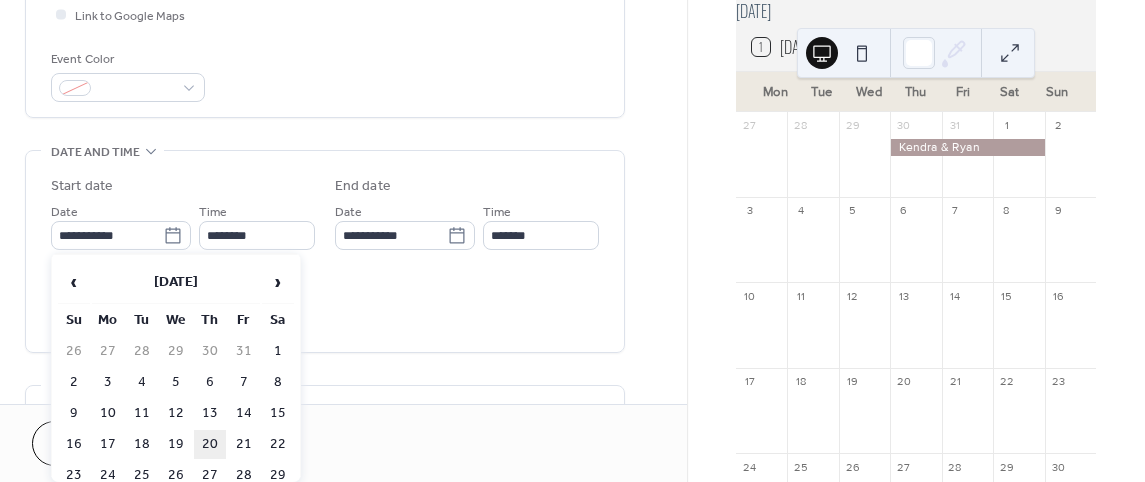 click on "20" at bounding box center [210, 444] 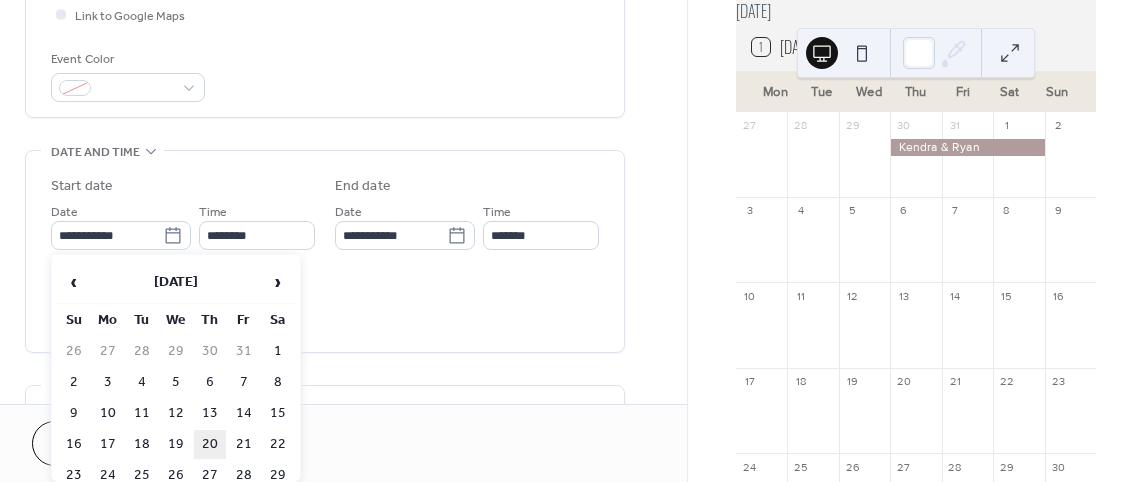 type on "**********" 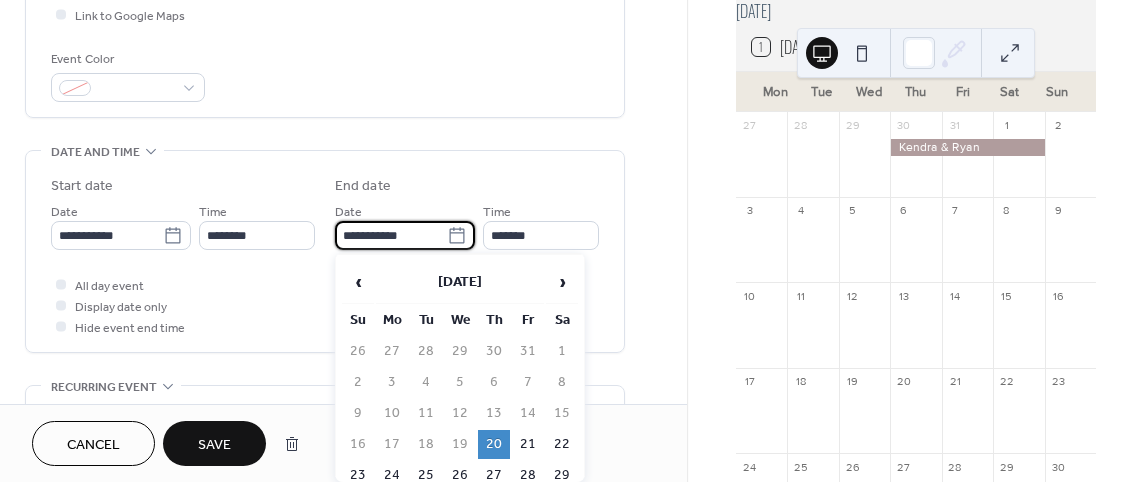 click on "**********" at bounding box center (391, 235) 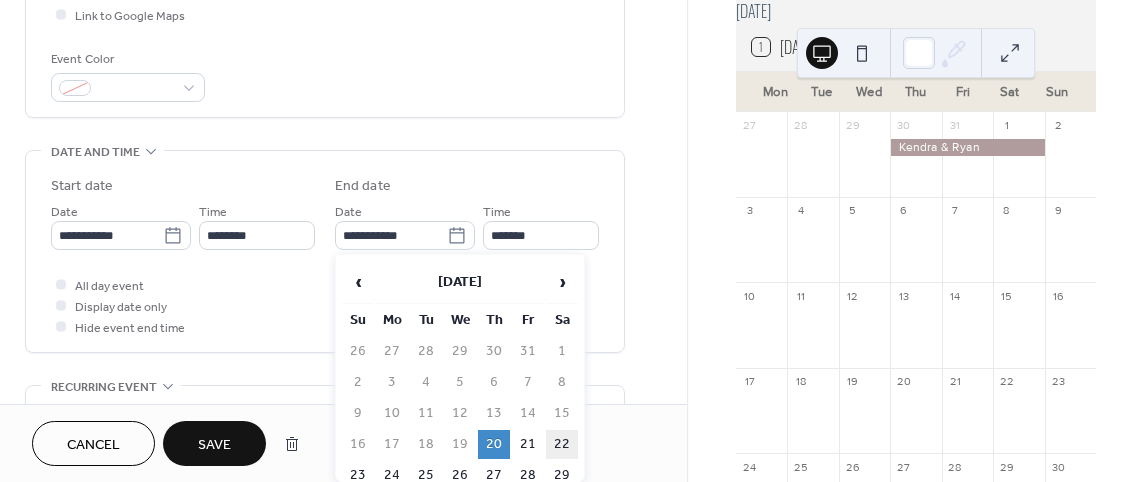 click on "22" at bounding box center (562, 444) 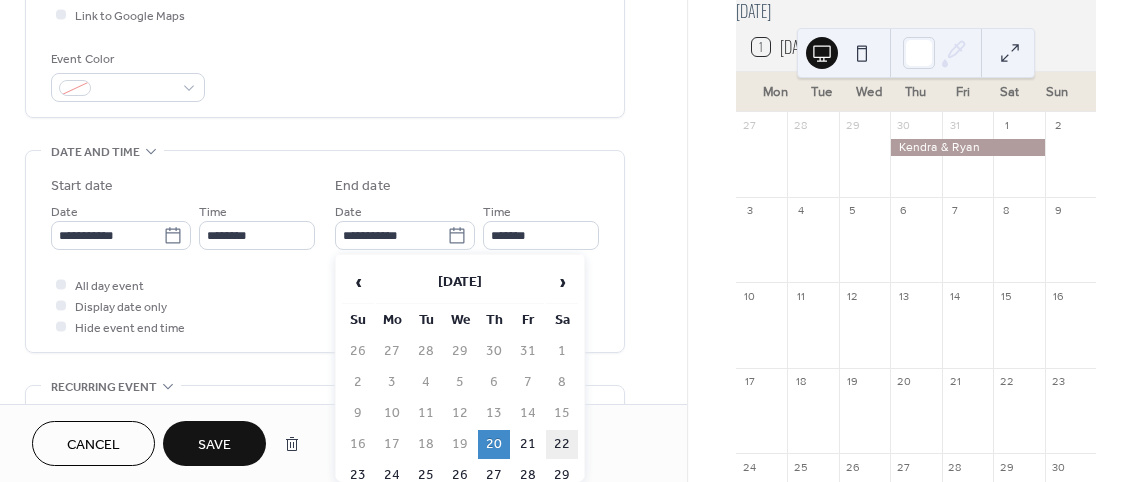 type on "**********" 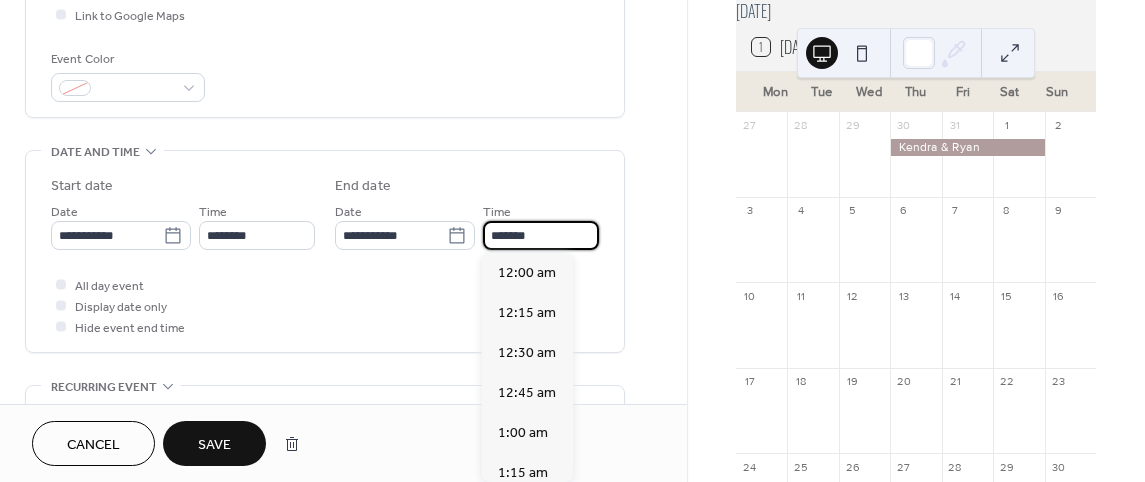 click on "*******" at bounding box center (541, 235) 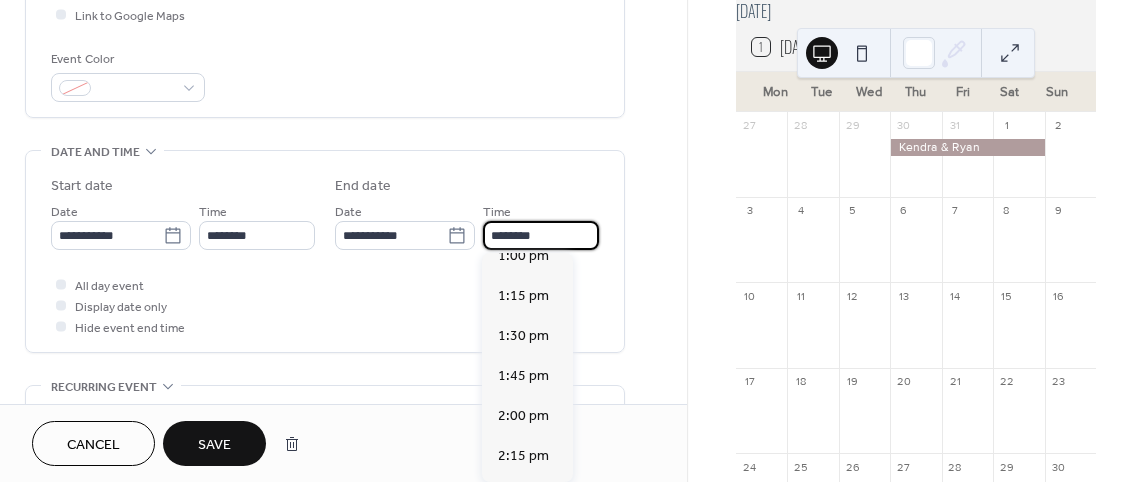 scroll, scrollTop: 3642, scrollLeft: 0, axis: vertical 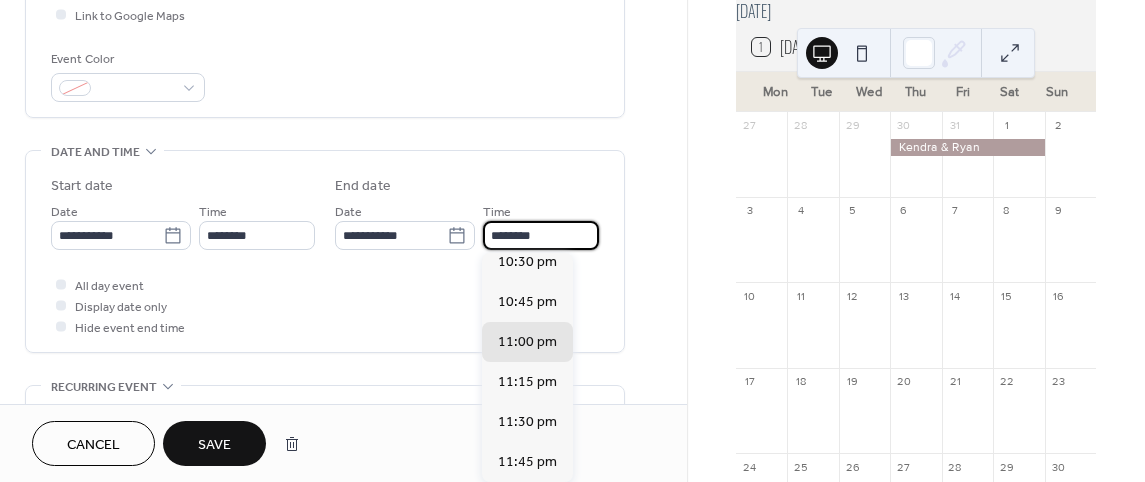 type on "********" 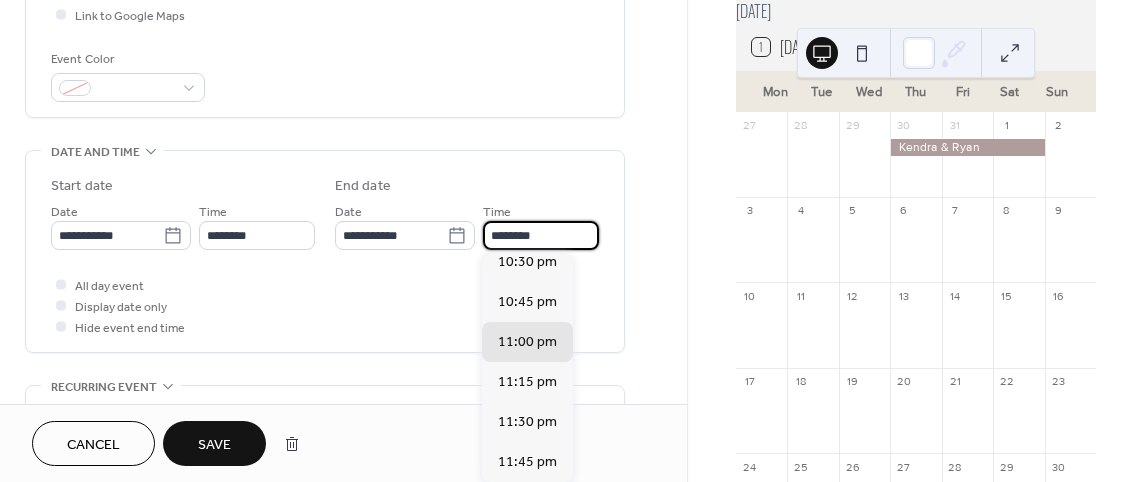click on "All day event Display date only Hide event end time" at bounding box center [325, 305] 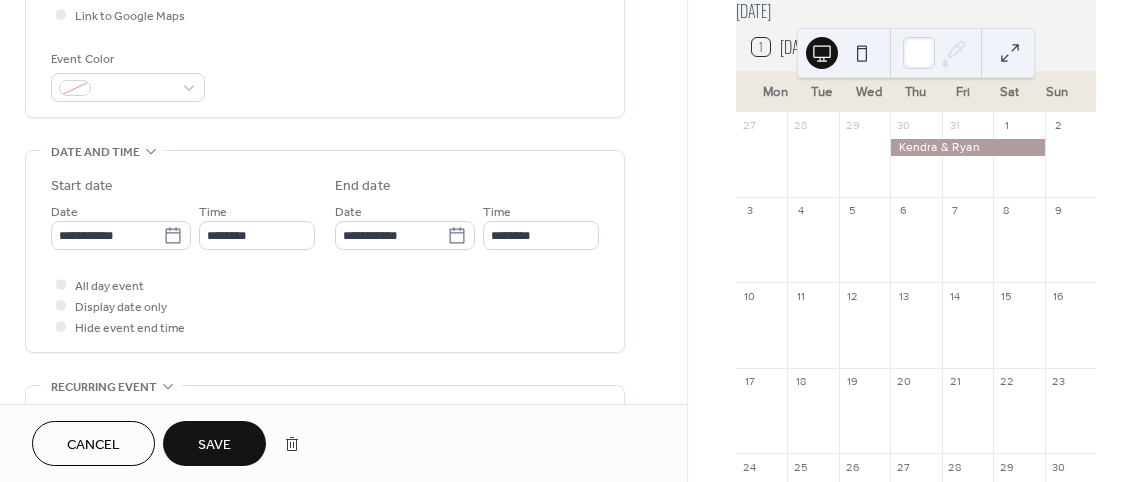 click on "Save" at bounding box center (214, 445) 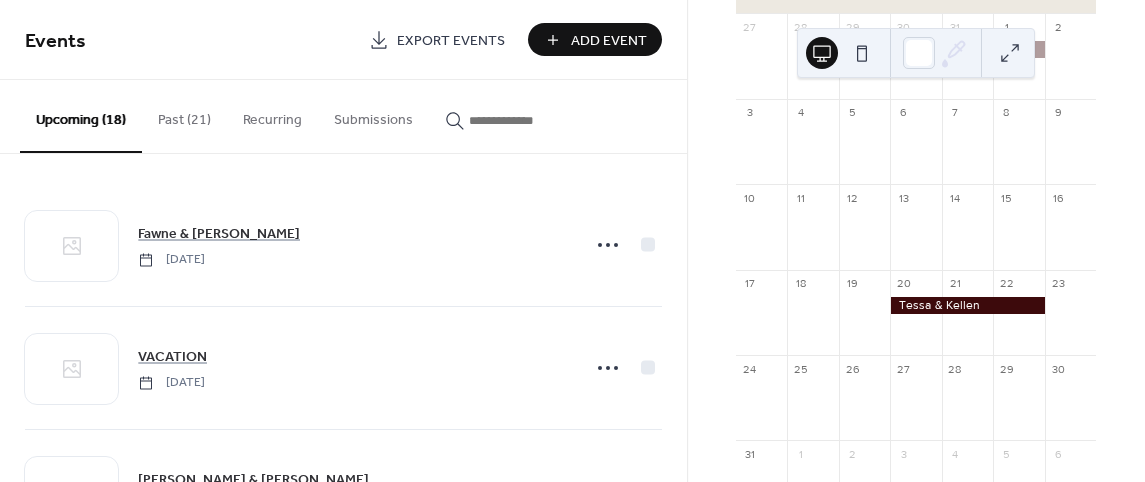 scroll, scrollTop: 208, scrollLeft: 0, axis: vertical 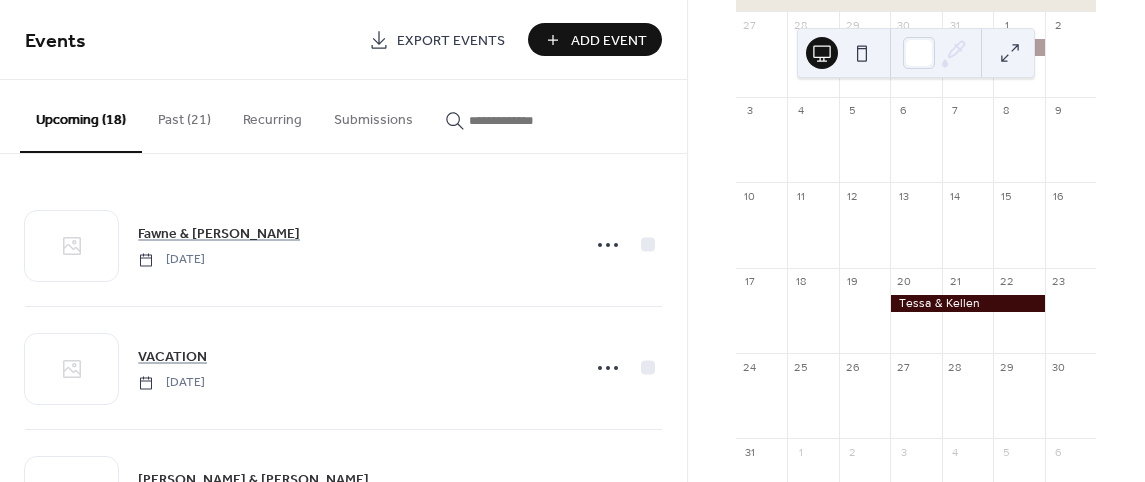 click on "Add Event" at bounding box center [609, 41] 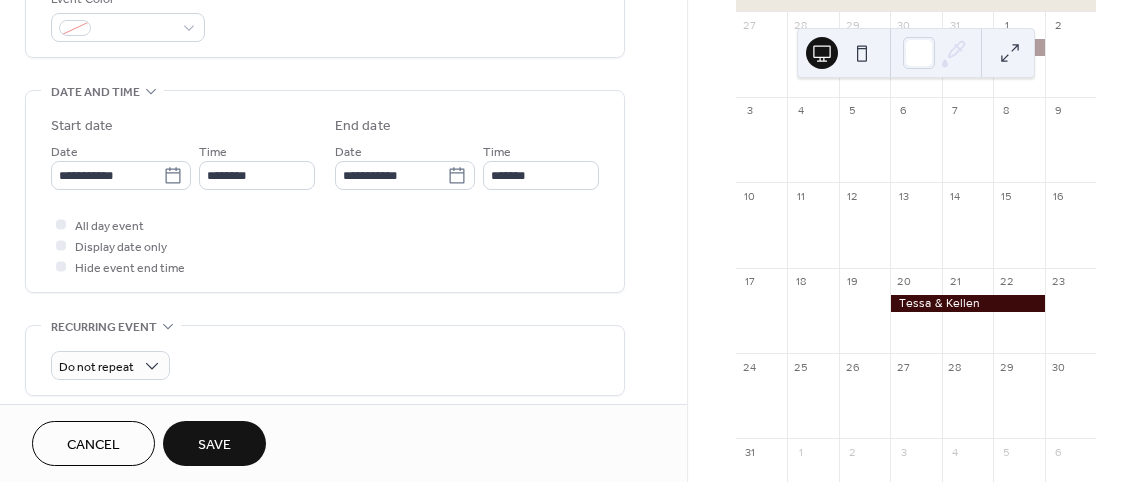 scroll, scrollTop: 600, scrollLeft: 0, axis: vertical 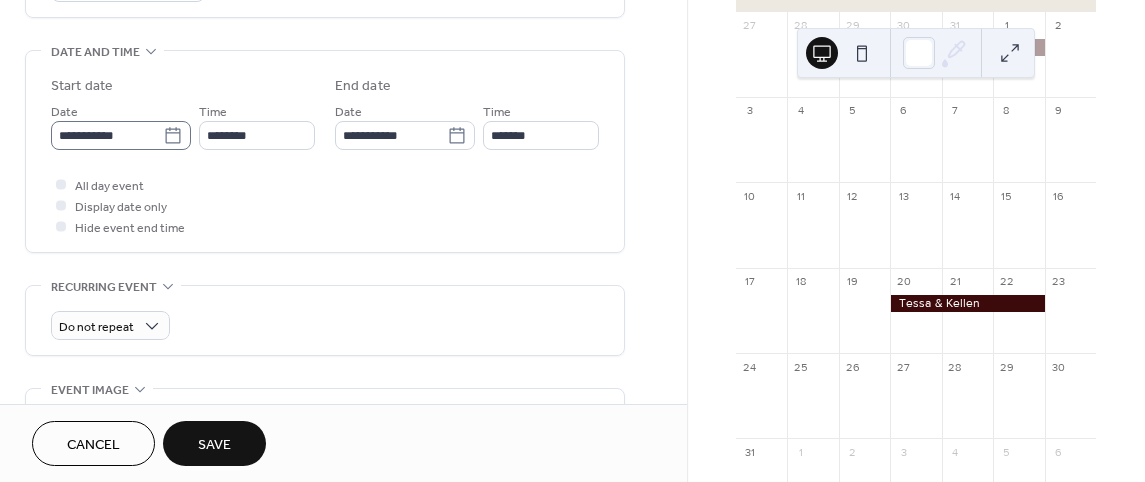 type on "********" 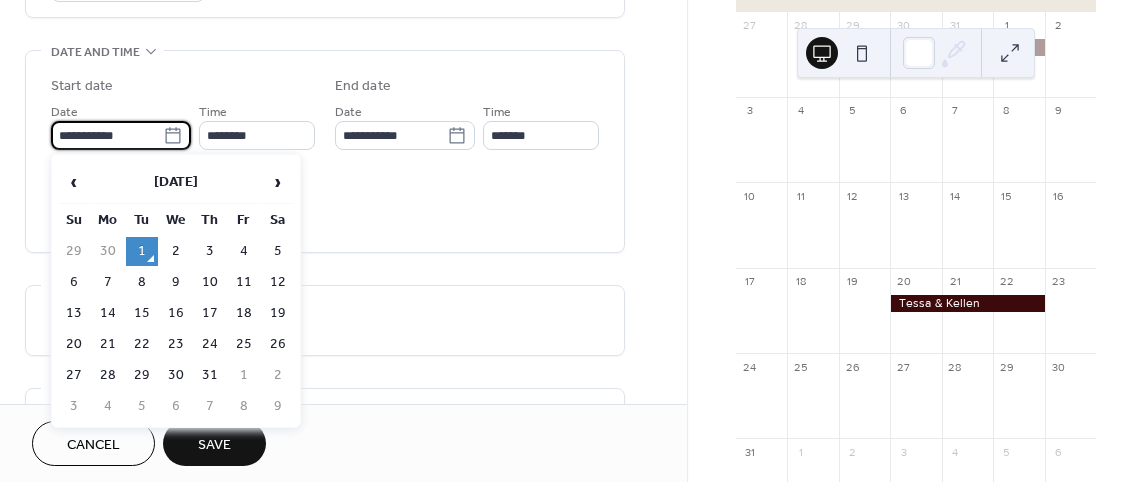 click on "**********" at bounding box center [107, 135] 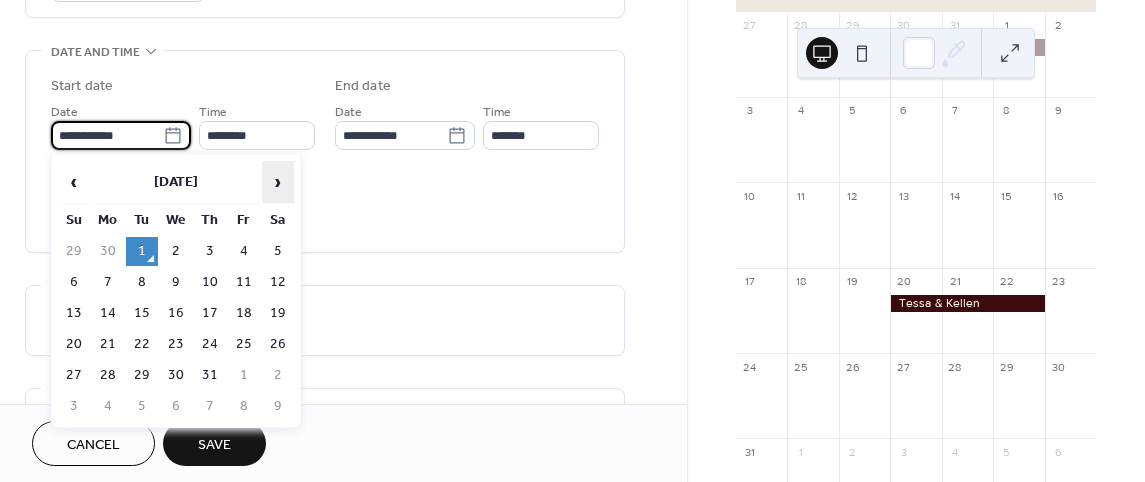 click on "›" at bounding box center [278, 182] 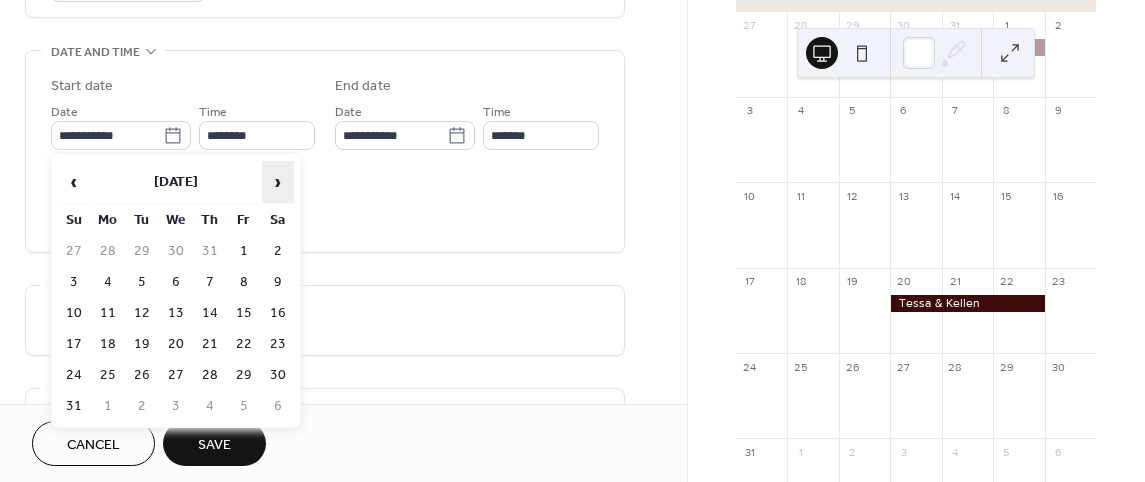 click on "›" at bounding box center [278, 182] 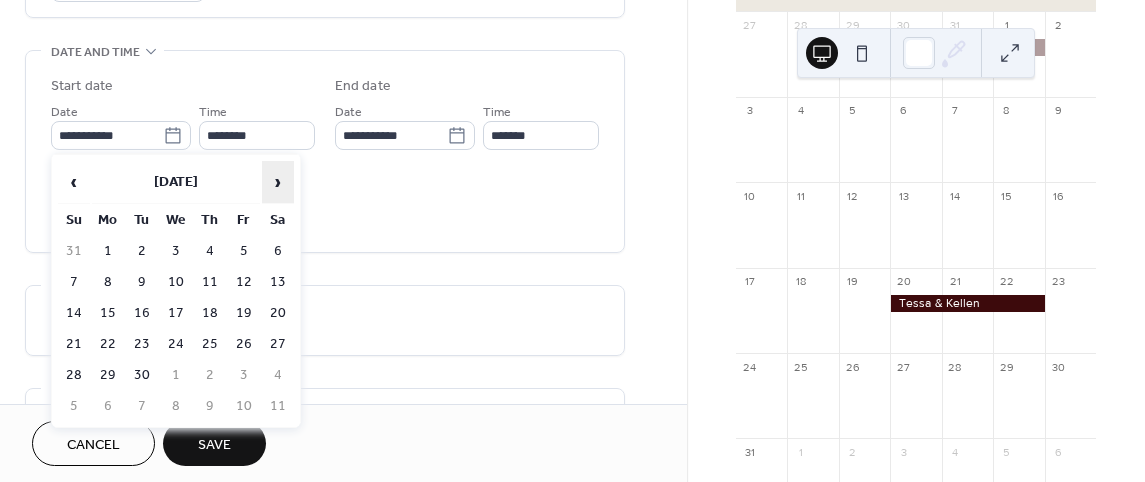 click on "›" at bounding box center (278, 182) 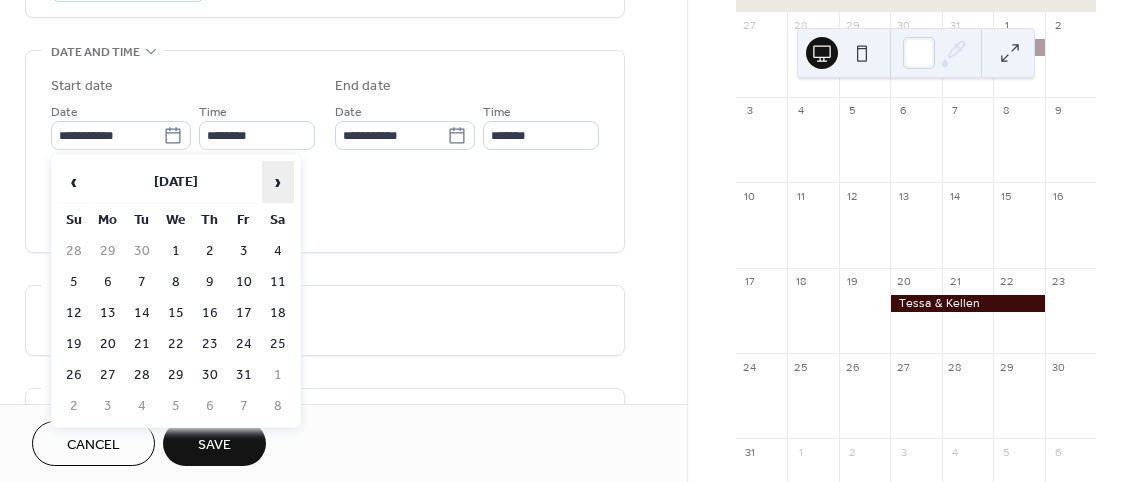 click on "›" at bounding box center (278, 182) 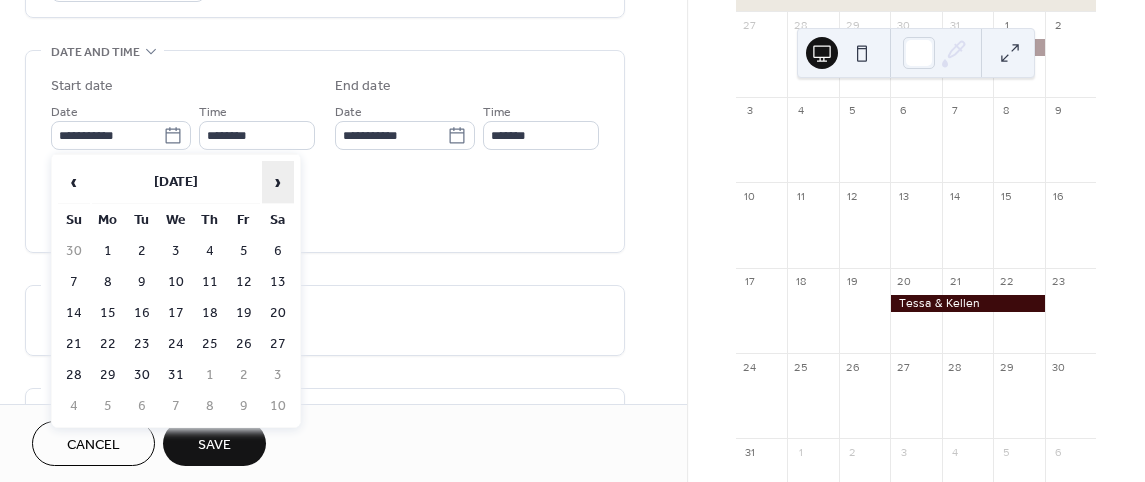 click on "›" at bounding box center [278, 182] 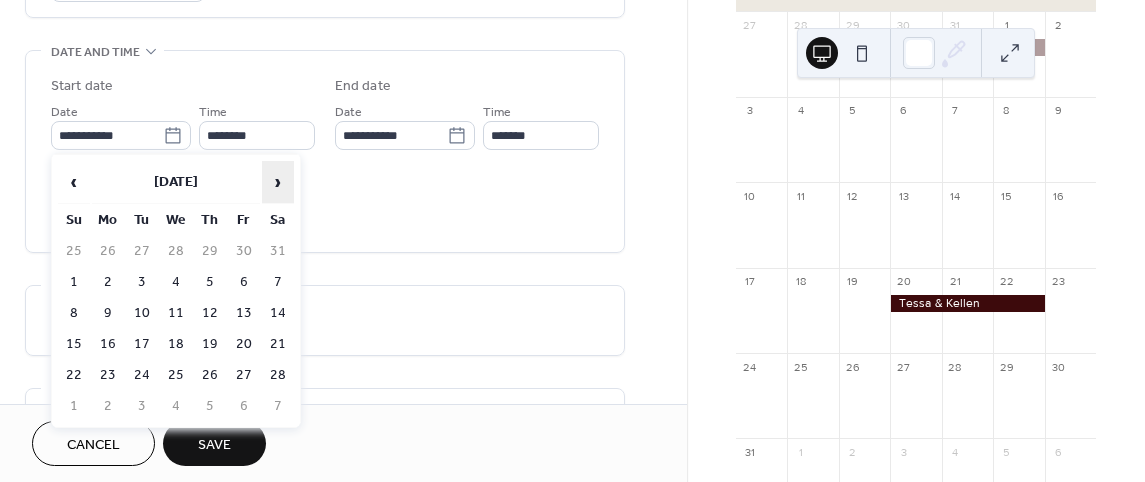 click on "›" at bounding box center [278, 182] 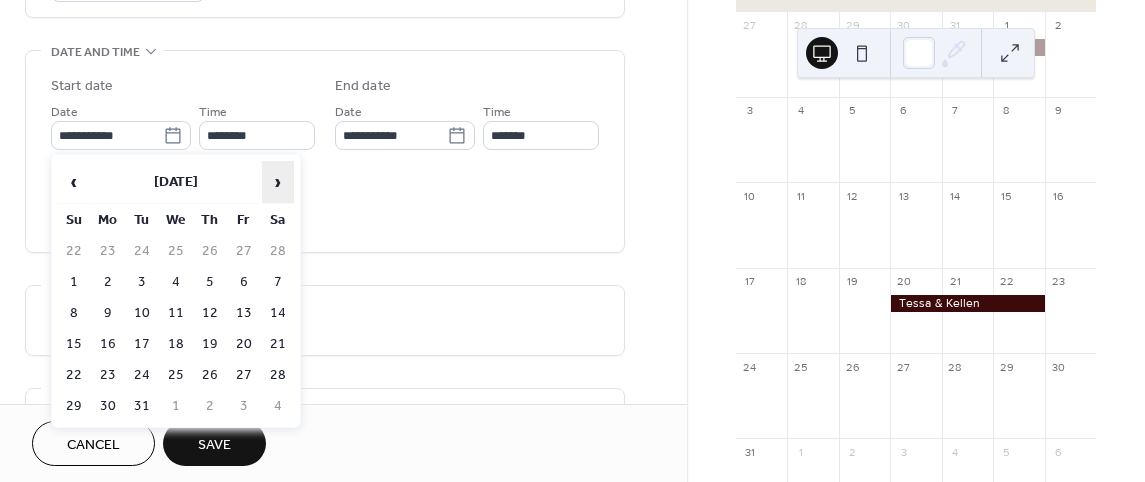 click on "›" at bounding box center [278, 182] 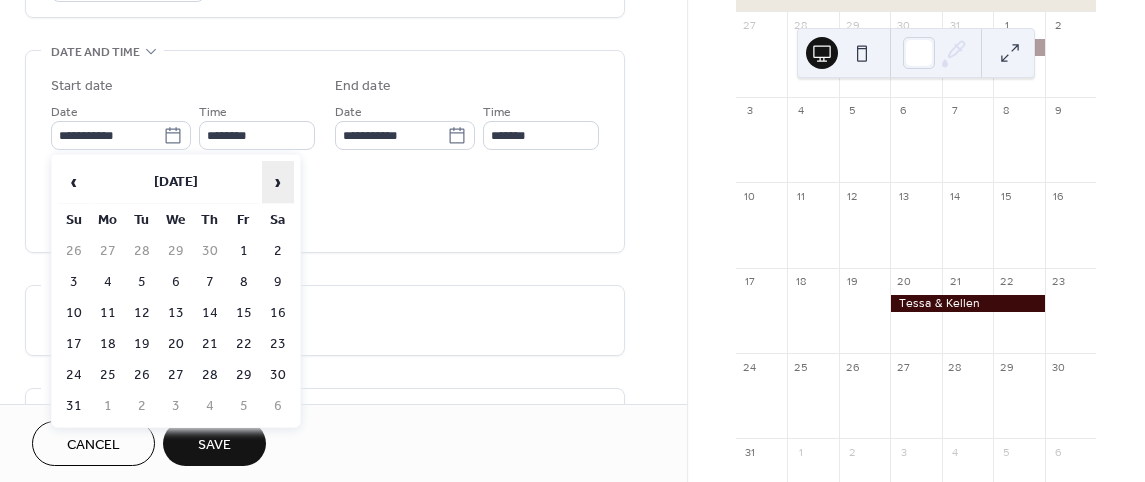 click on "›" at bounding box center [278, 182] 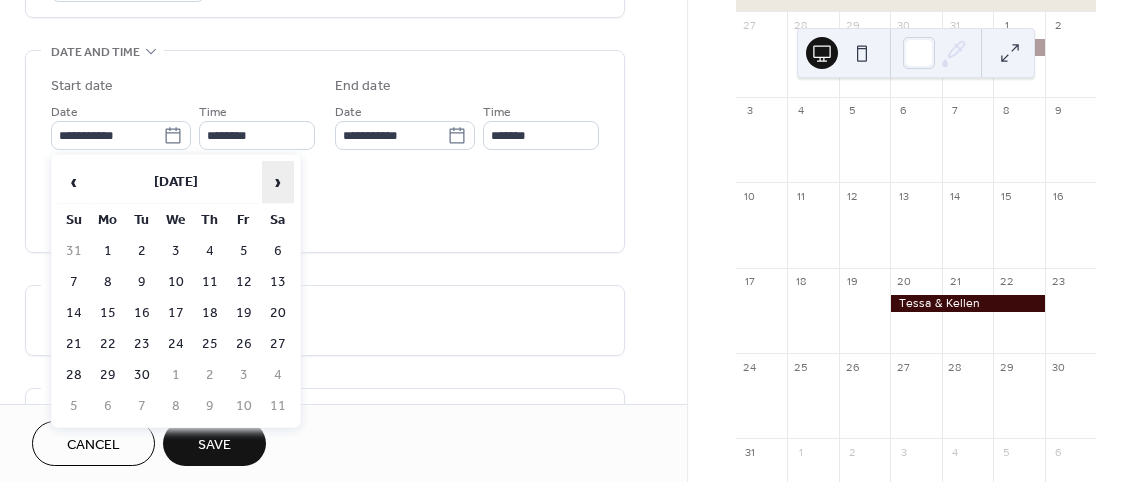 click on "›" at bounding box center (278, 182) 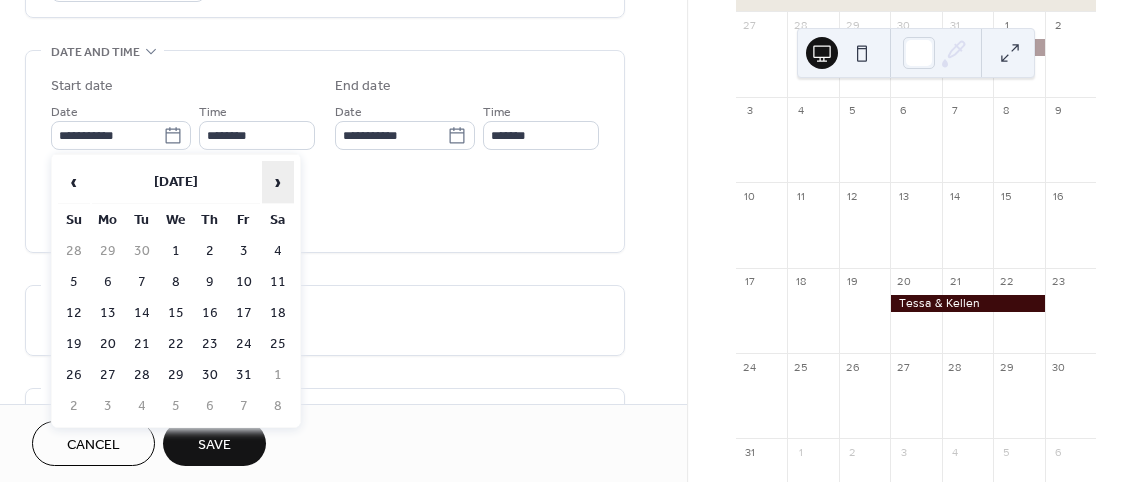 click on "›" at bounding box center [278, 182] 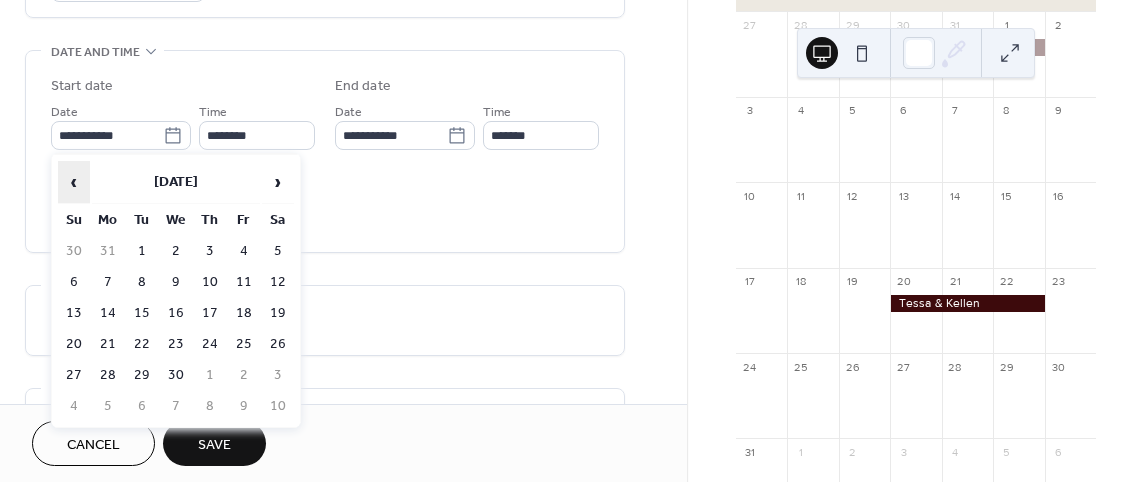 click on "‹" at bounding box center [74, 182] 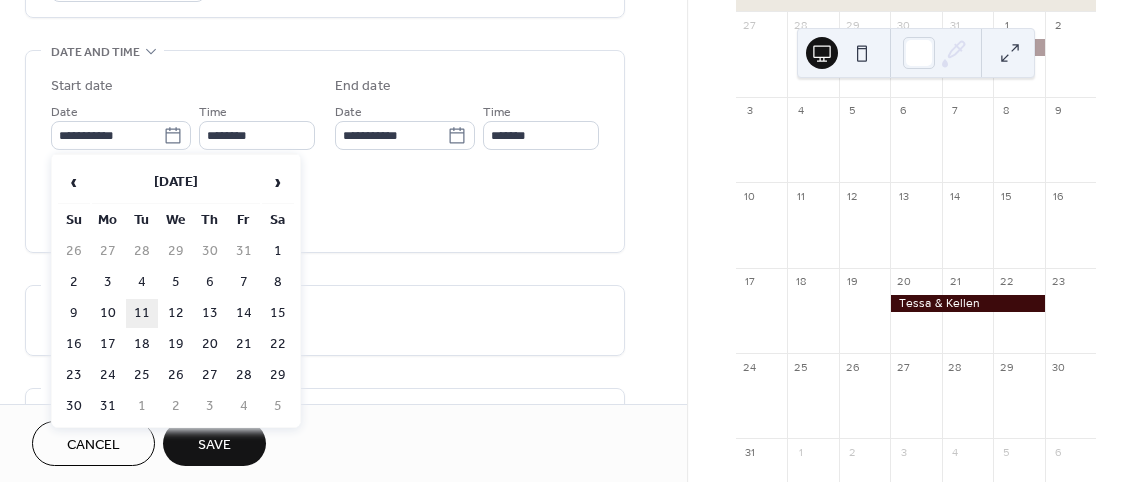 click on "11" at bounding box center (142, 313) 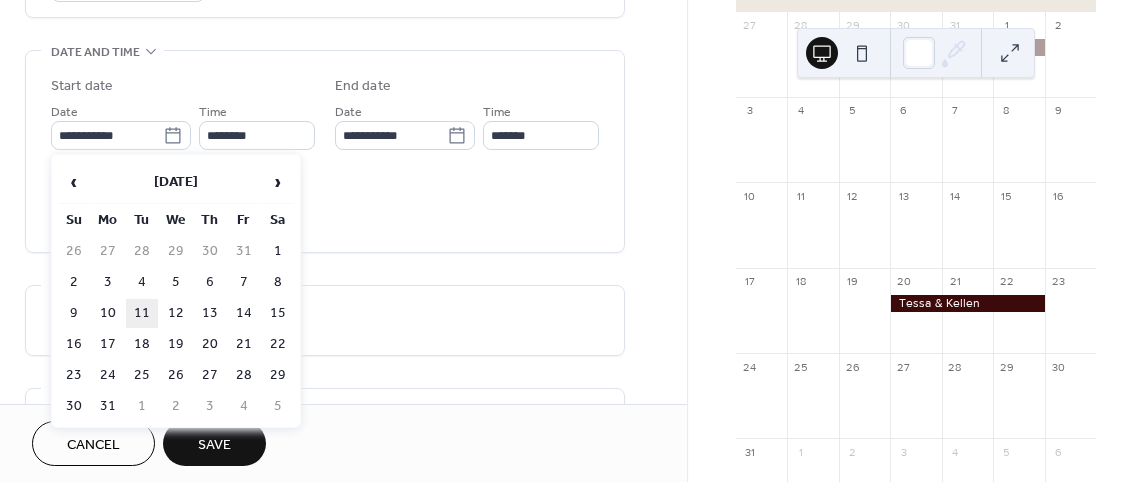 type on "**********" 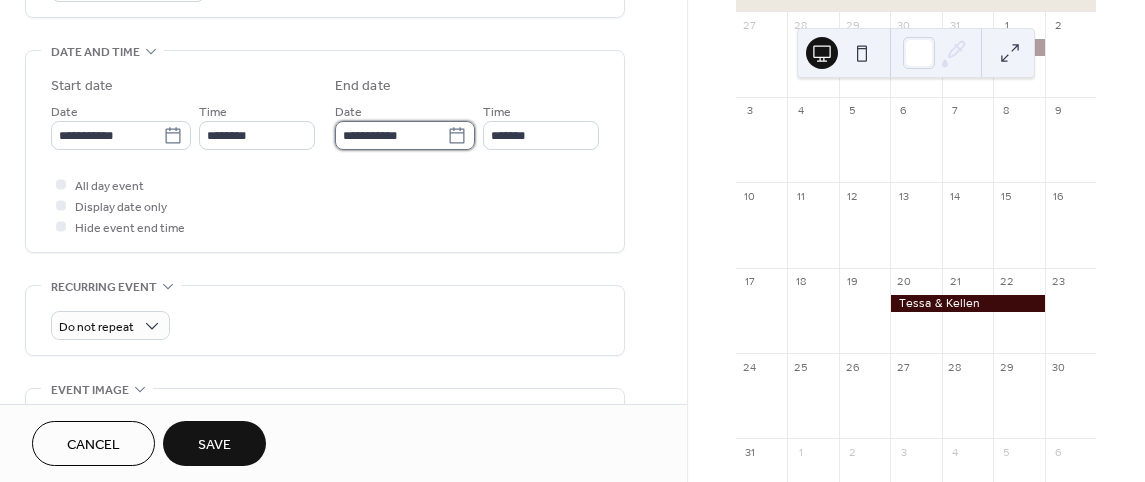 click on "**********" at bounding box center [391, 135] 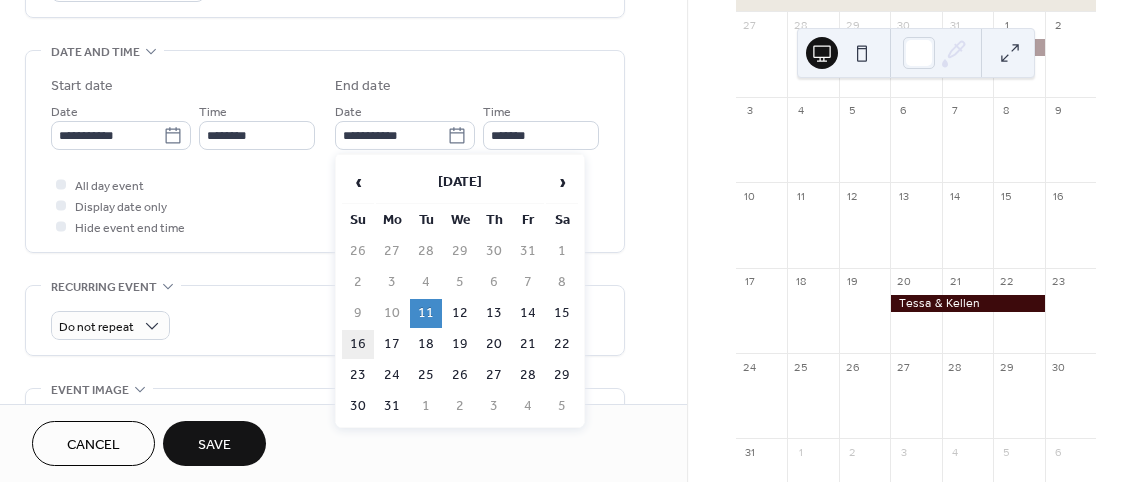 click on "16" at bounding box center [358, 344] 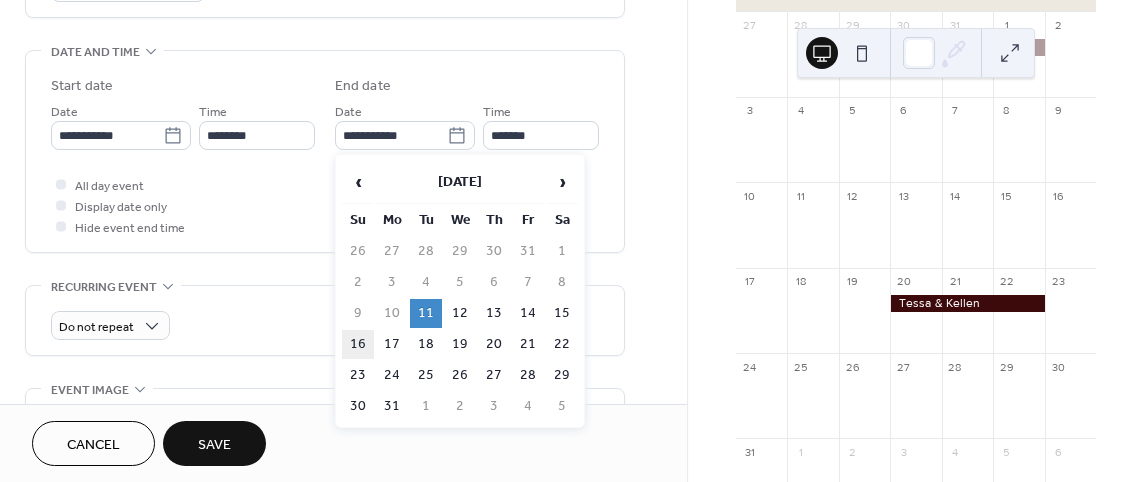 type on "**********" 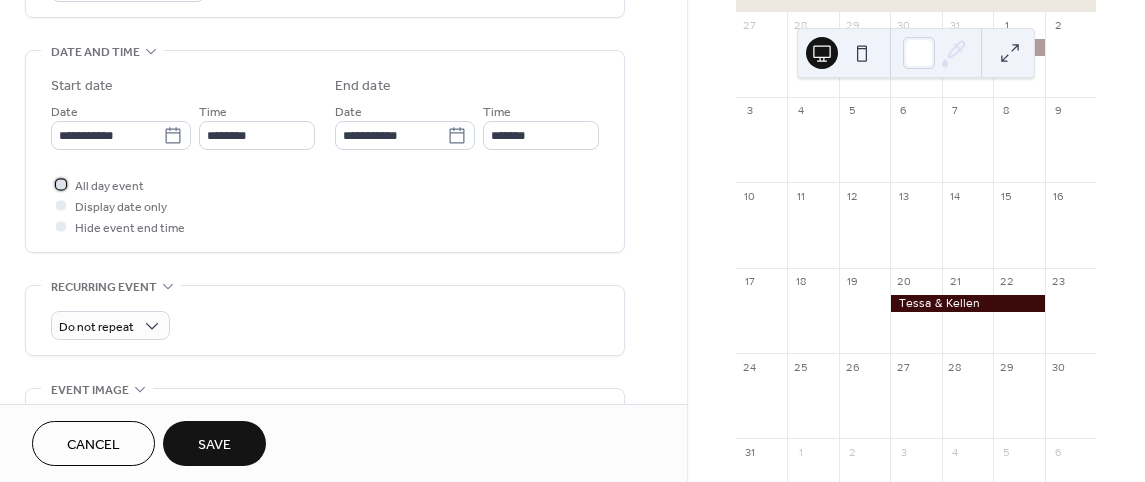 click at bounding box center [61, 184] 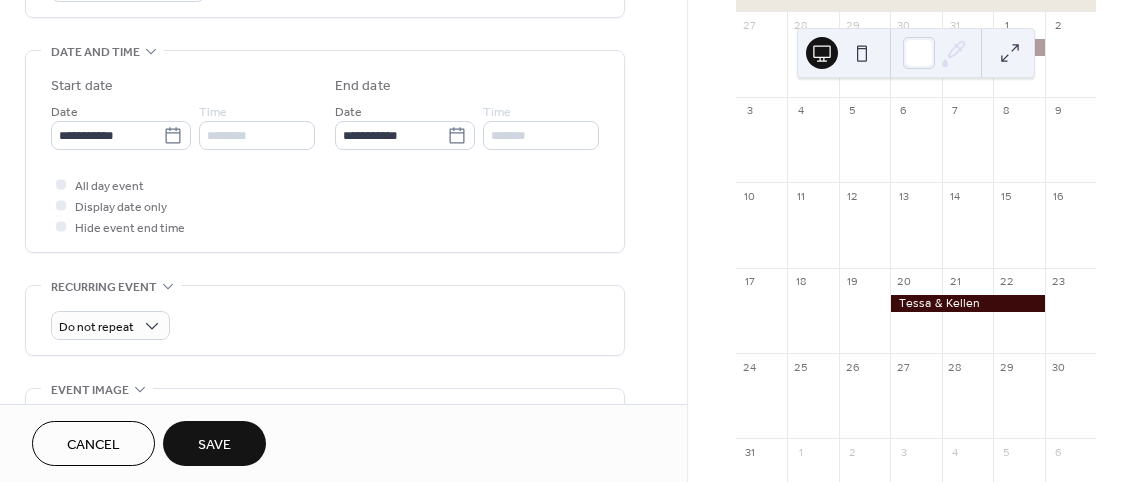 click on "Save" at bounding box center [214, 445] 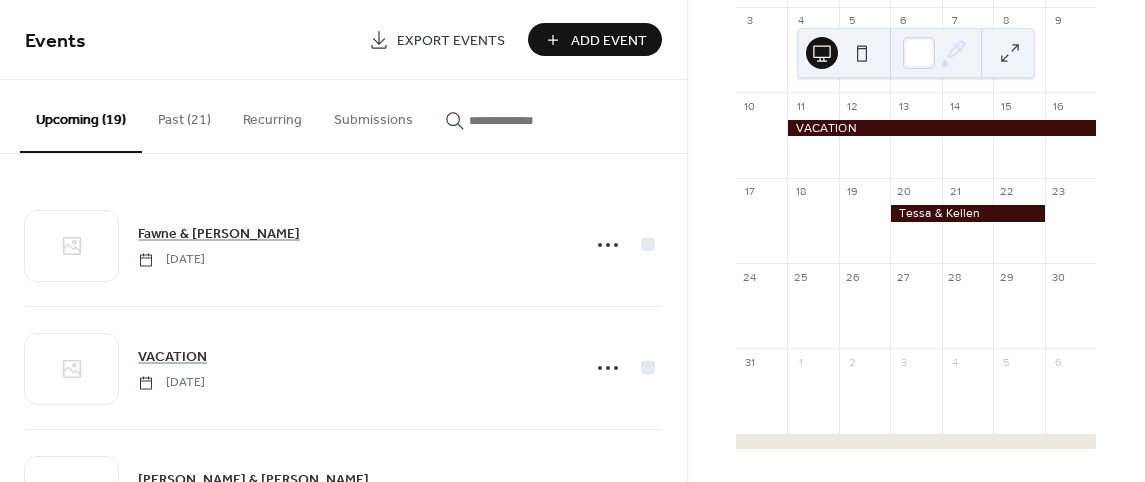 scroll, scrollTop: 308, scrollLeft: 0, axis: vertical 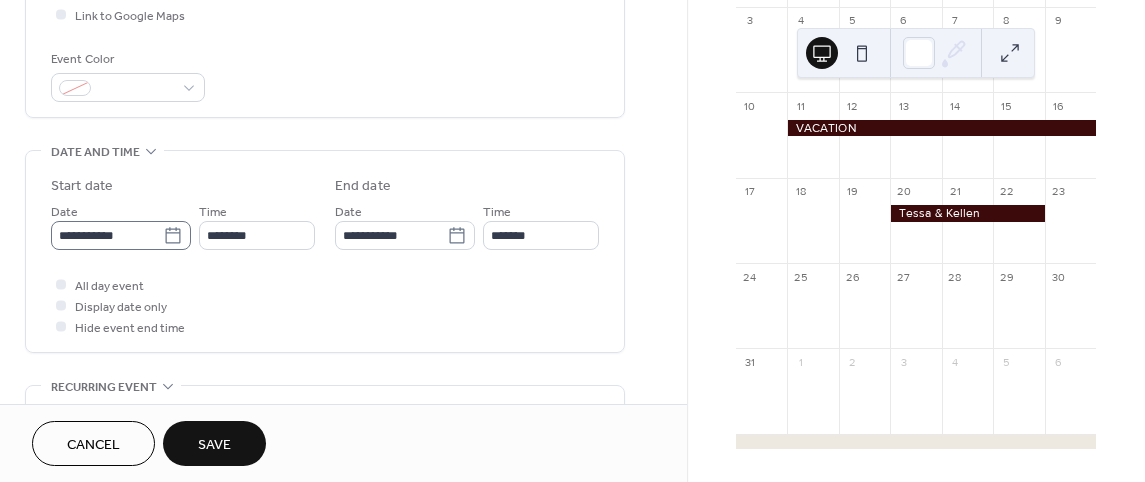 type on "**********" 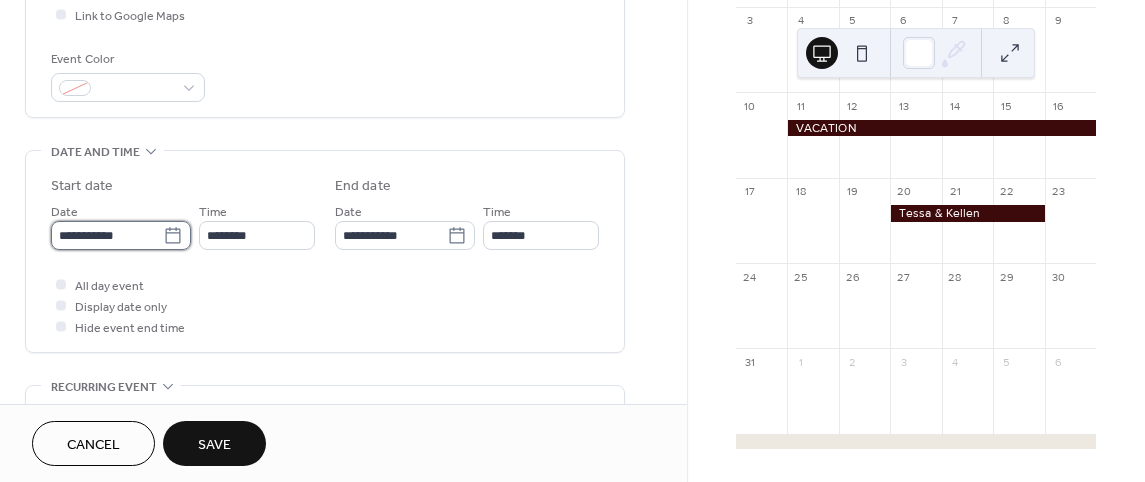 click on "**********" at bounding box center [107, 235] 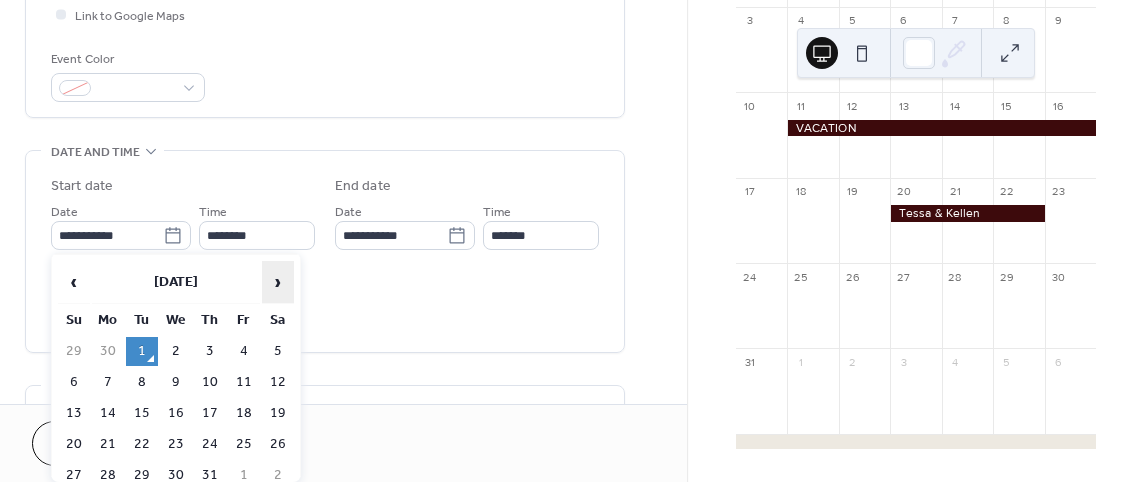 click on "›" at bounding box center (278, 282) 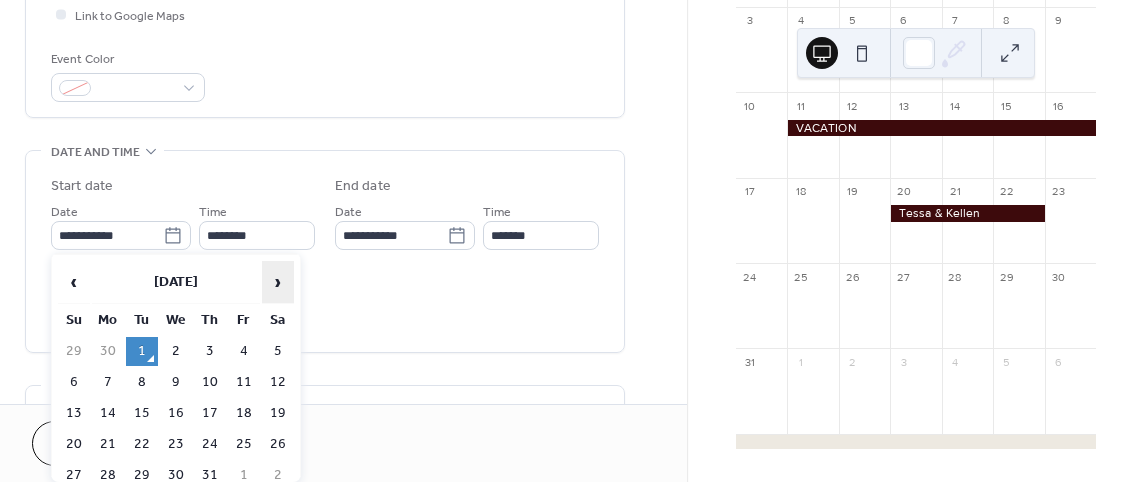 click on "›" at bounding box center (278, 282) 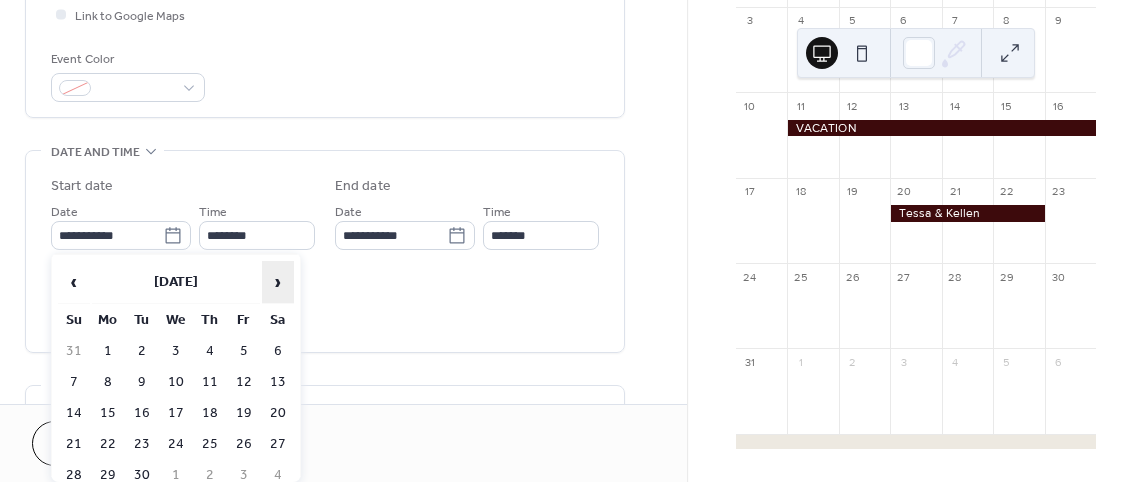click on "›" at bounding box center [278, 282] 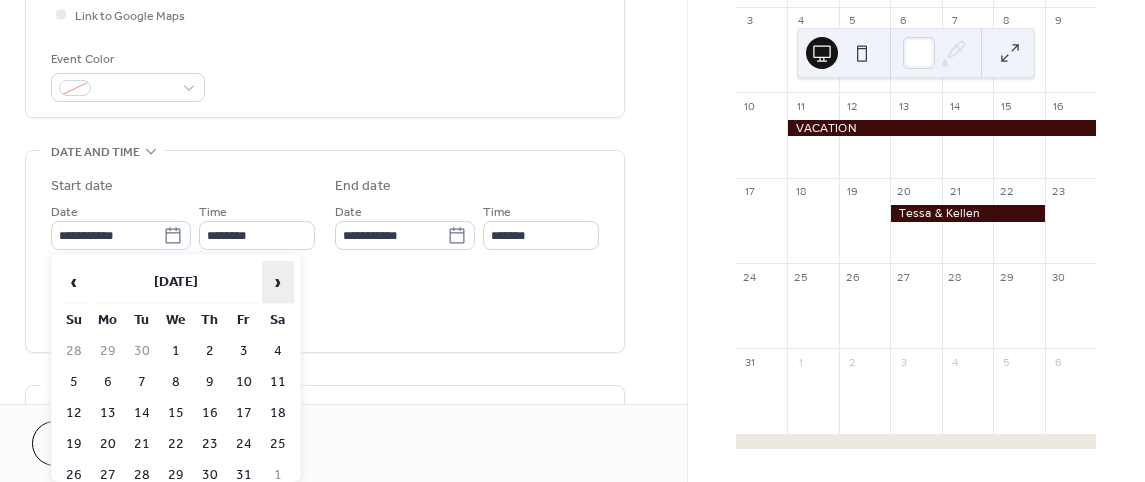 click on "›" at bounding box center [278, 282] 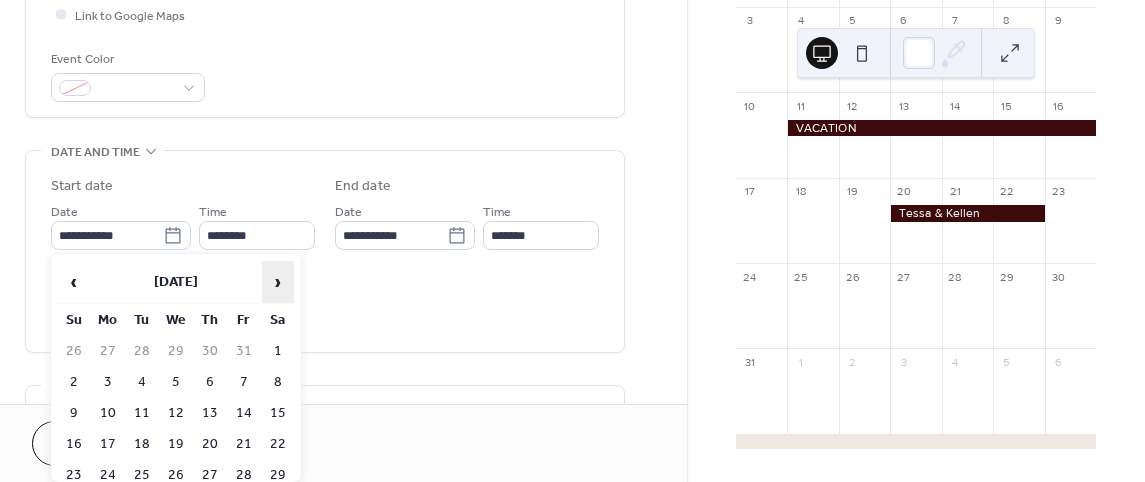 click on "›" at bounding box center [278, 282] 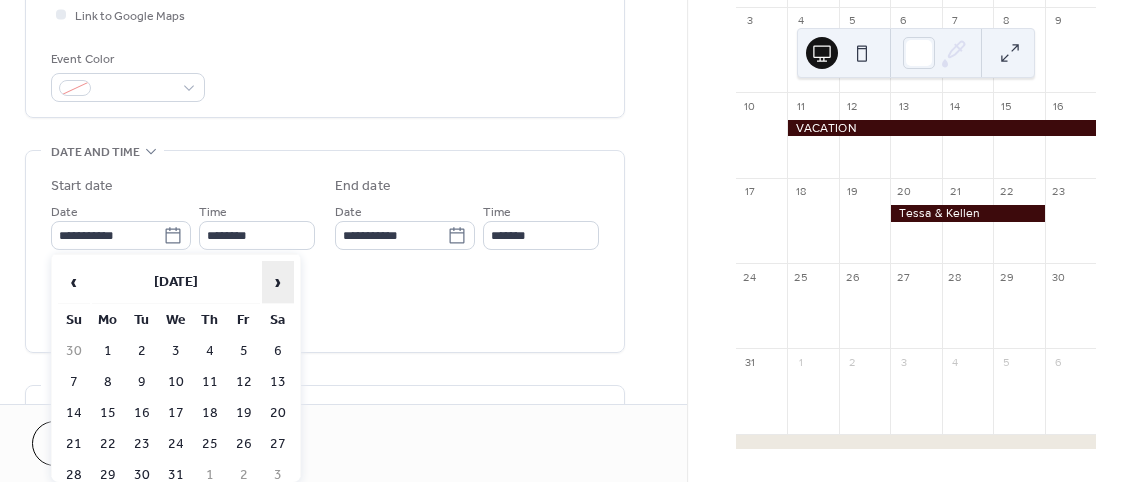 click on "›" at bounding box center [278, 282] 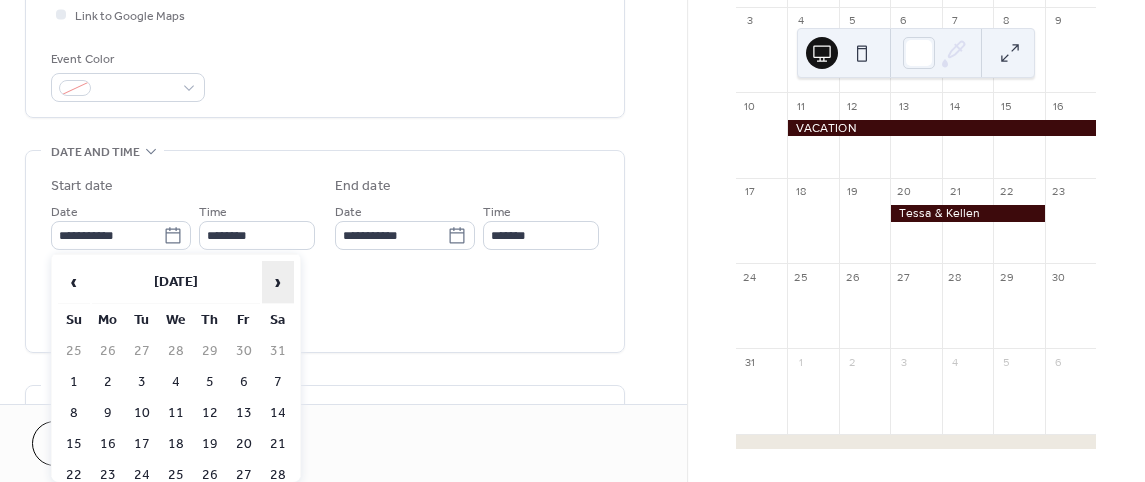 click on "›" at bounding box center (278, 282) 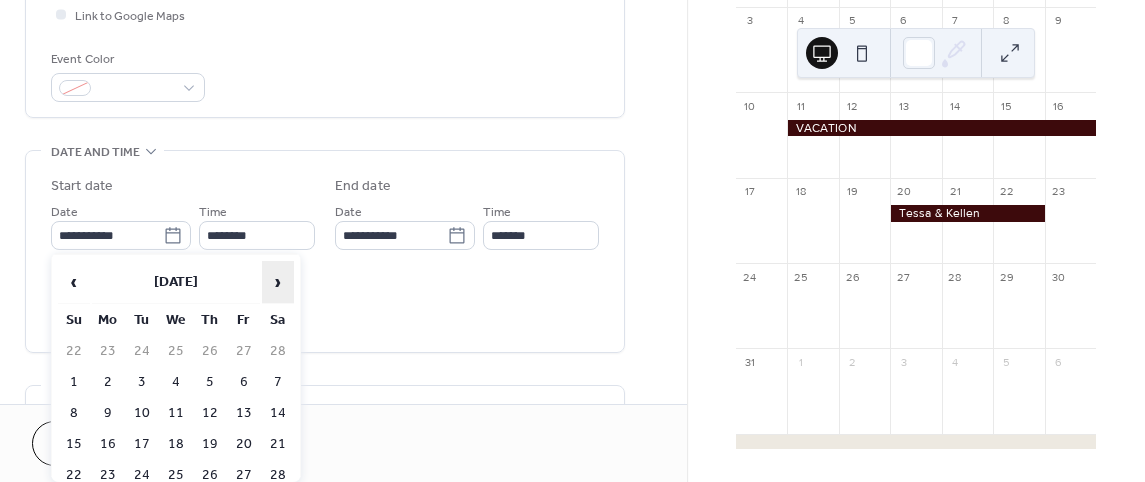 click on "›" at bounding box center [278, 282] 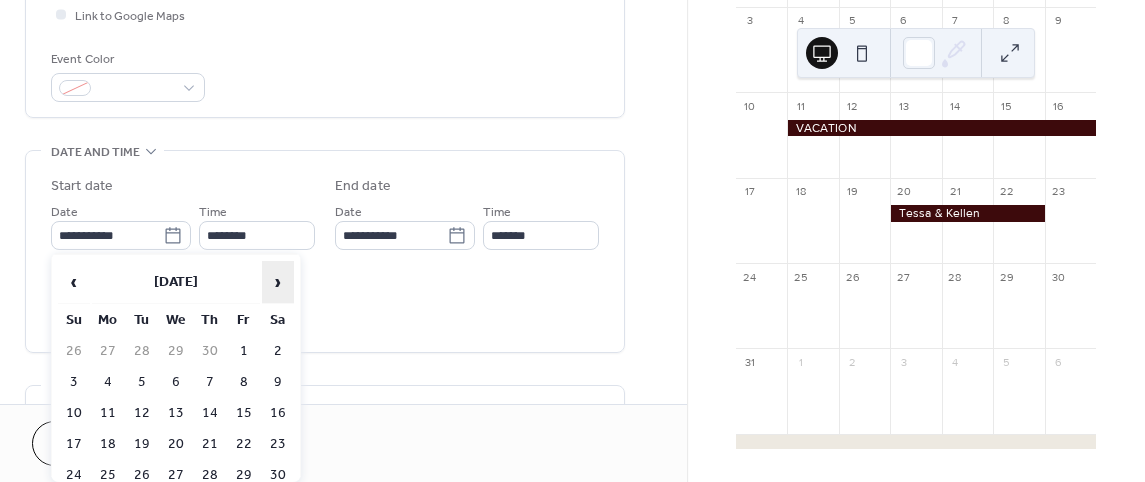 click on "›" at bounding box center (278, 282) 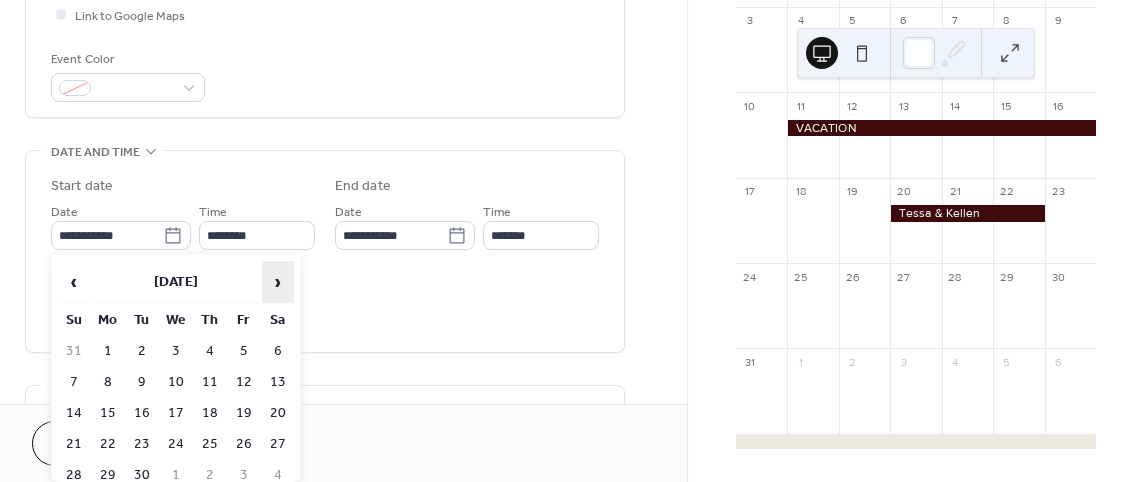 click on "›" at bounding box center [278, 282] 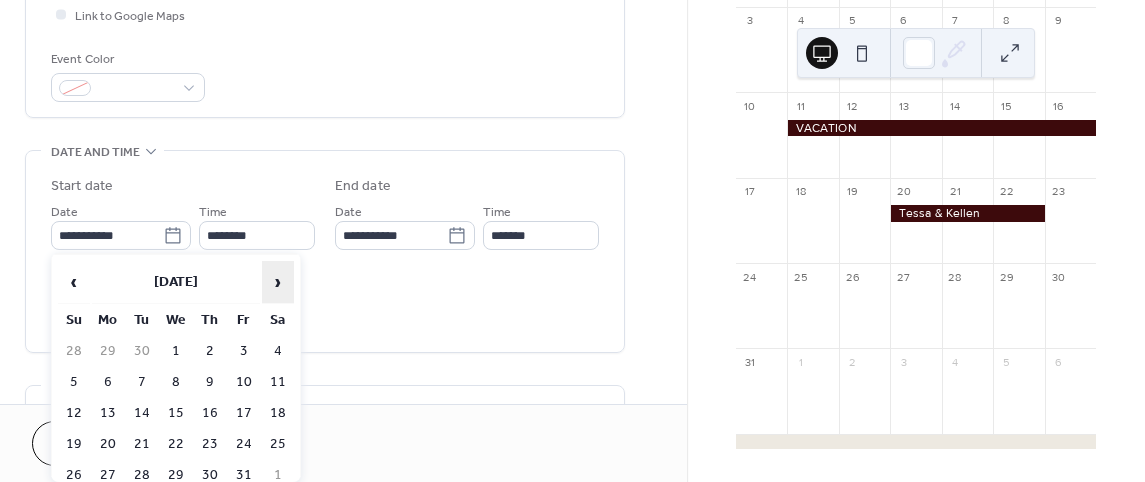 click on "›" at bounding box center [278, 282] 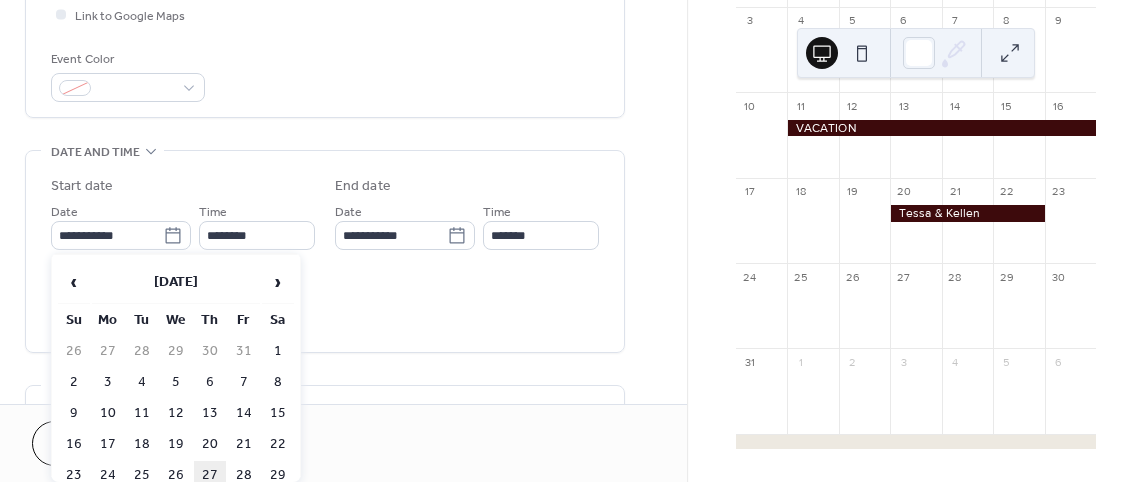 click on "27" at bounding box center [210, 475] 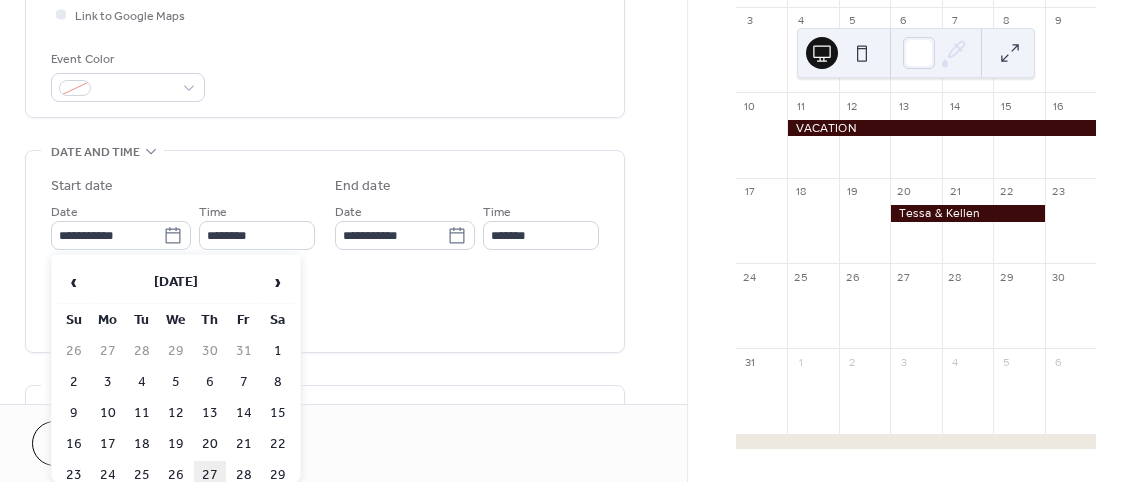 type on "**********" 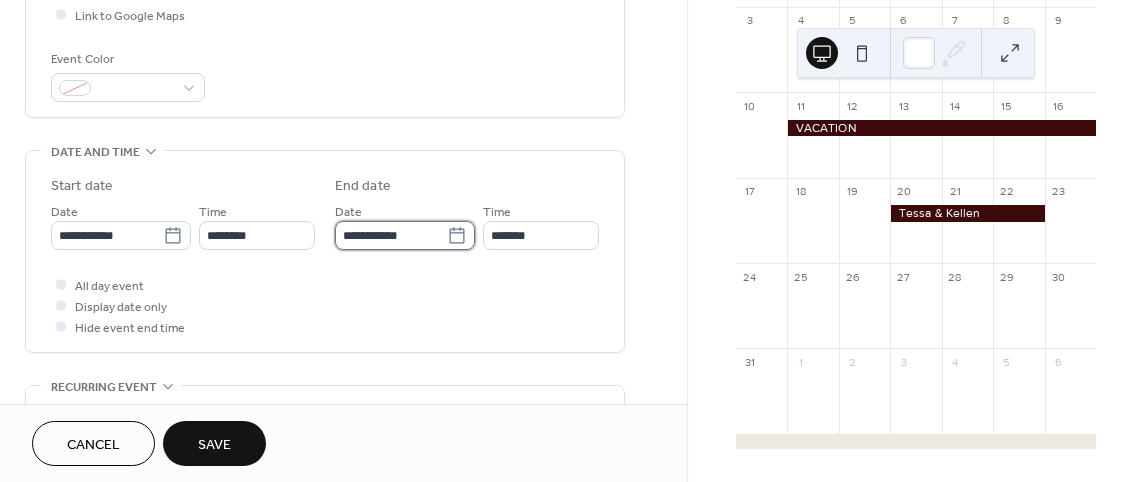 click on "**********" at bounding box center (391, 235) 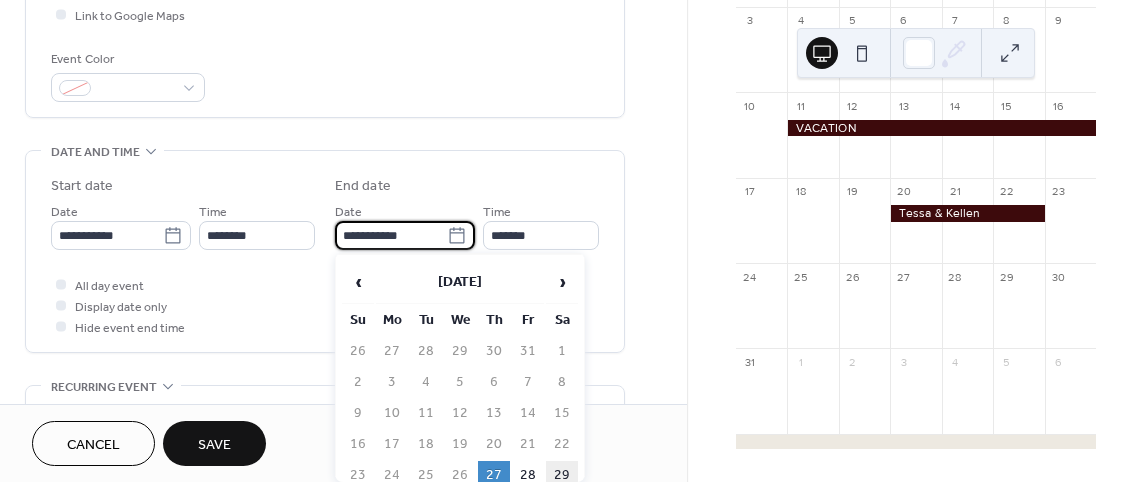 click on "29" at bounding box center [562, 475] 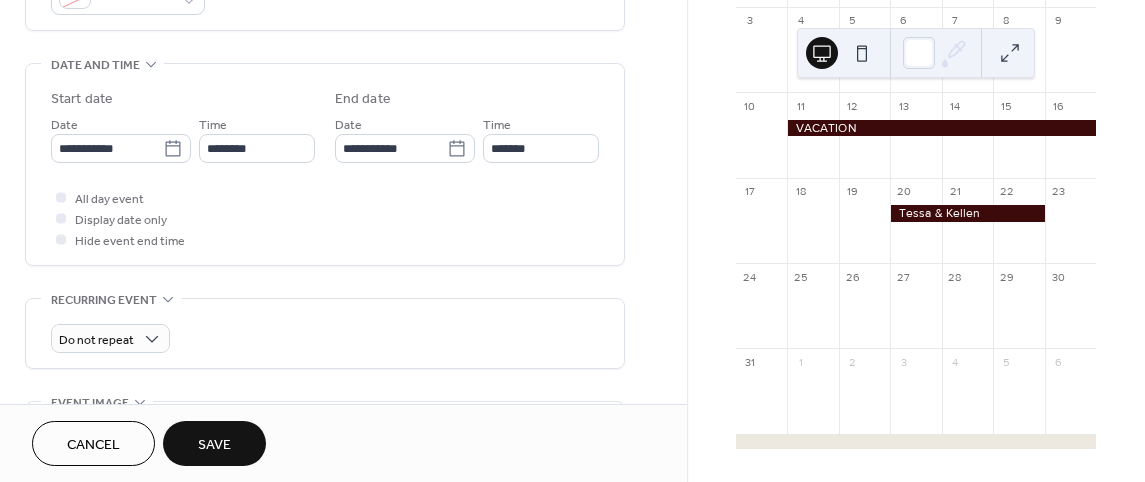 scroll, scrollTop: 600, scrollLeft: 0, axis: vertical 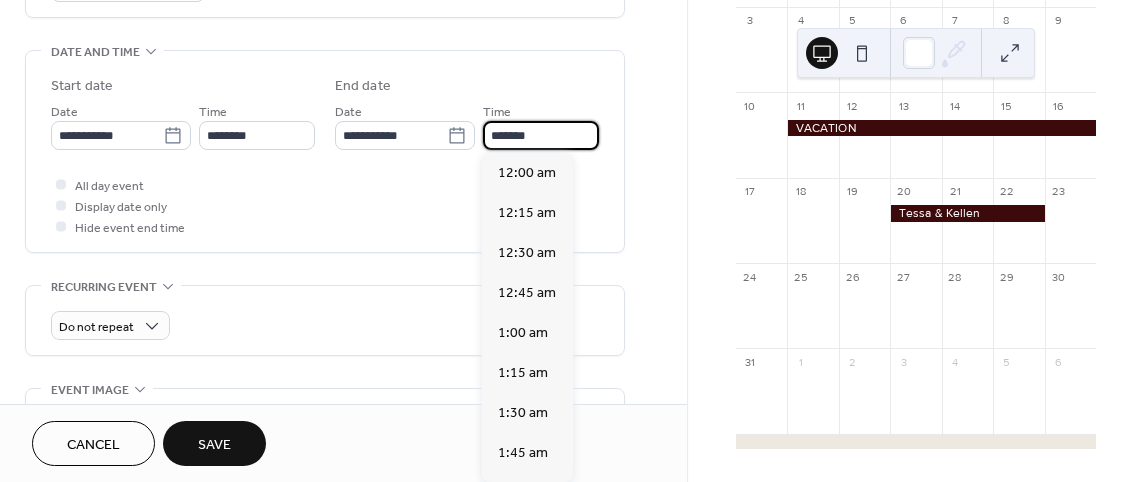 click on "*******" at bounding box center (541, 135) 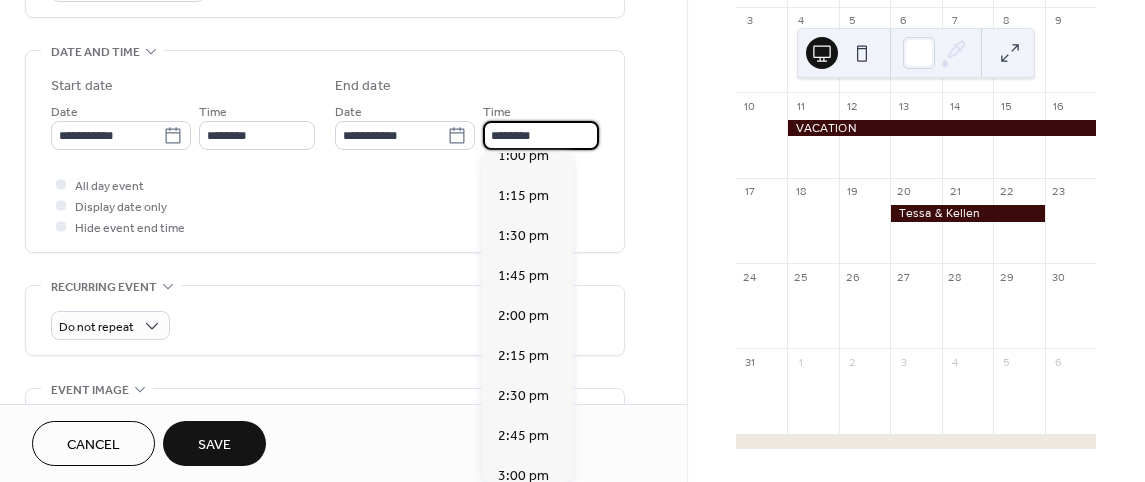 scroll, scrollTop: 3542, scrollLeft: 0, axis: vertical 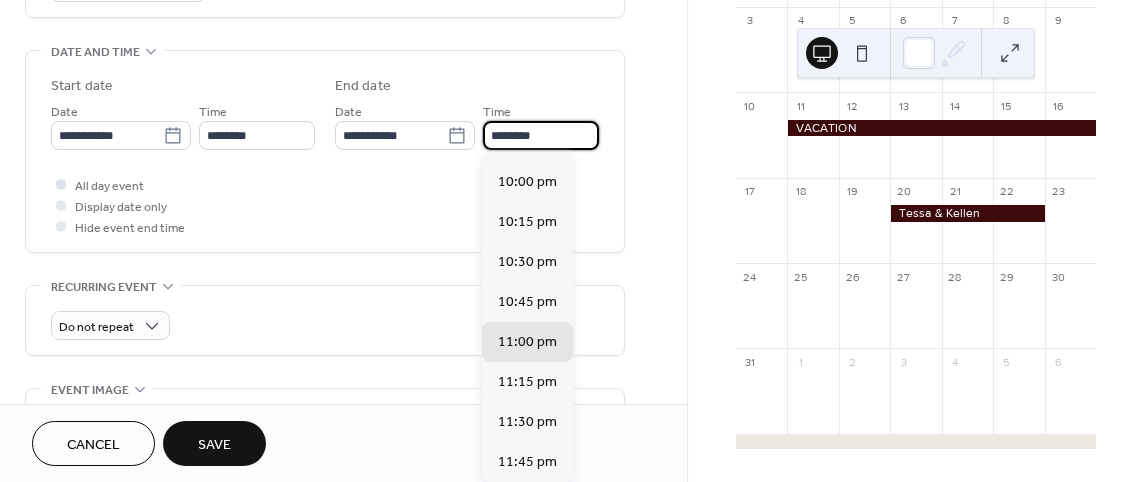 type on "********" 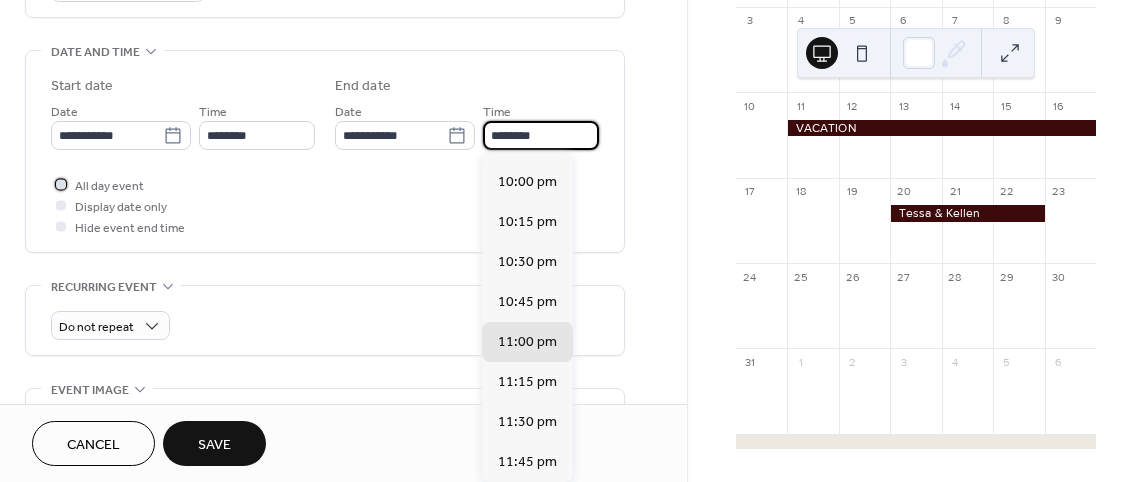 click at bounding box center [61, 184] 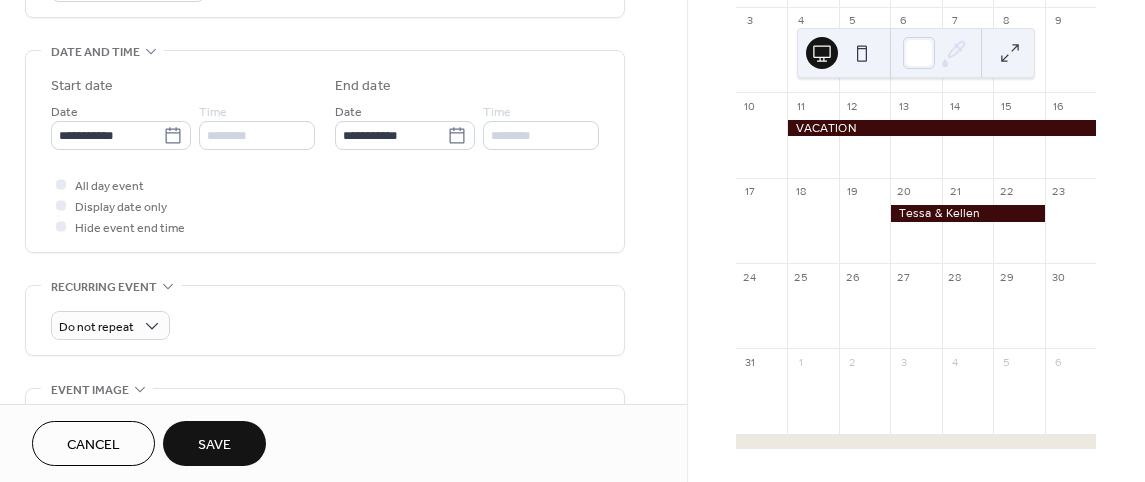 click on "Save" at bounding box center (214, 445) 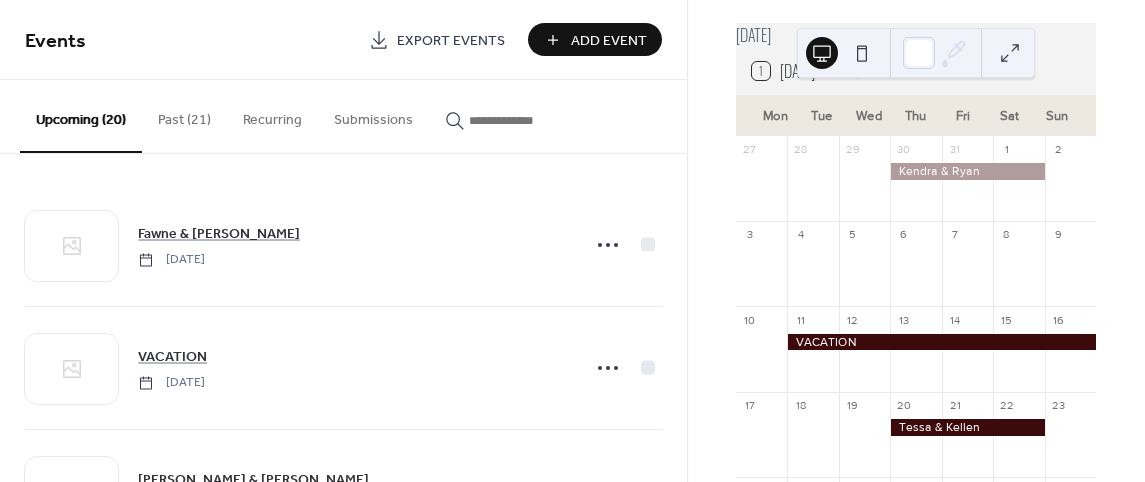 scroll, scrollTop: 8, scrollLeft: 0, axis: vertical 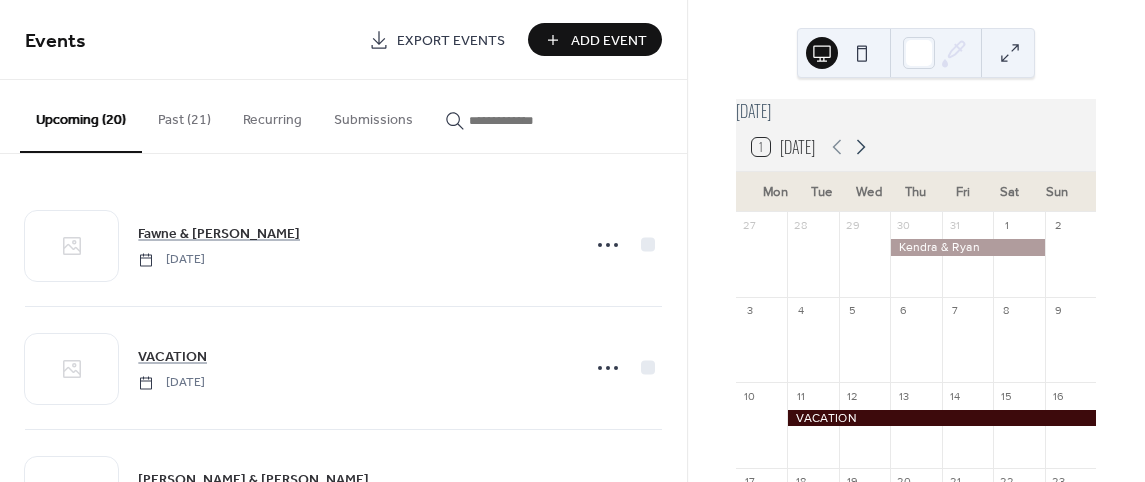 click 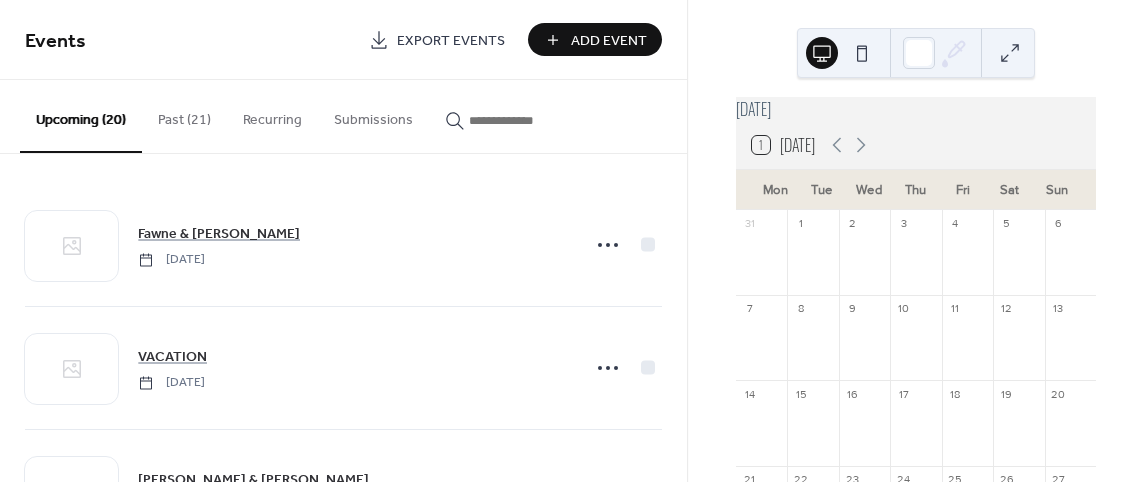 scroll, scrollTop: 8, scrollLeft: 0, axis: vertical 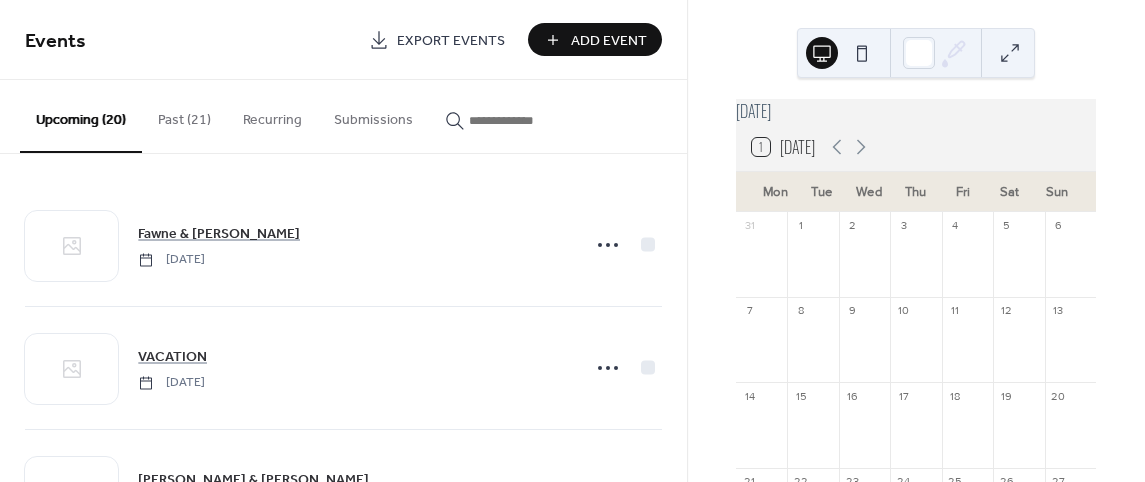 click on "Add Event" at bounding box center (609, 41) 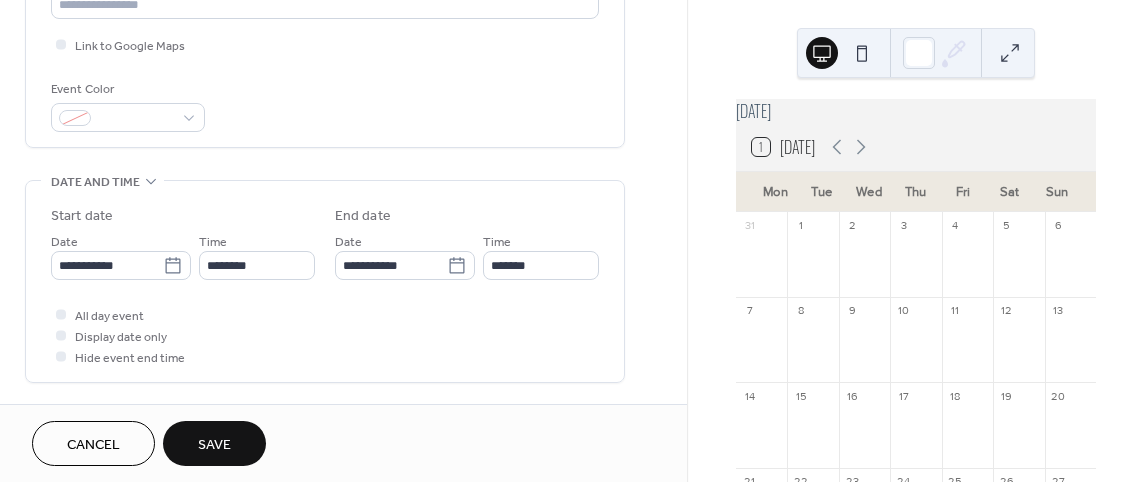 scroll, scrollTop: 500, scrollLeft: 0, axis: vertical 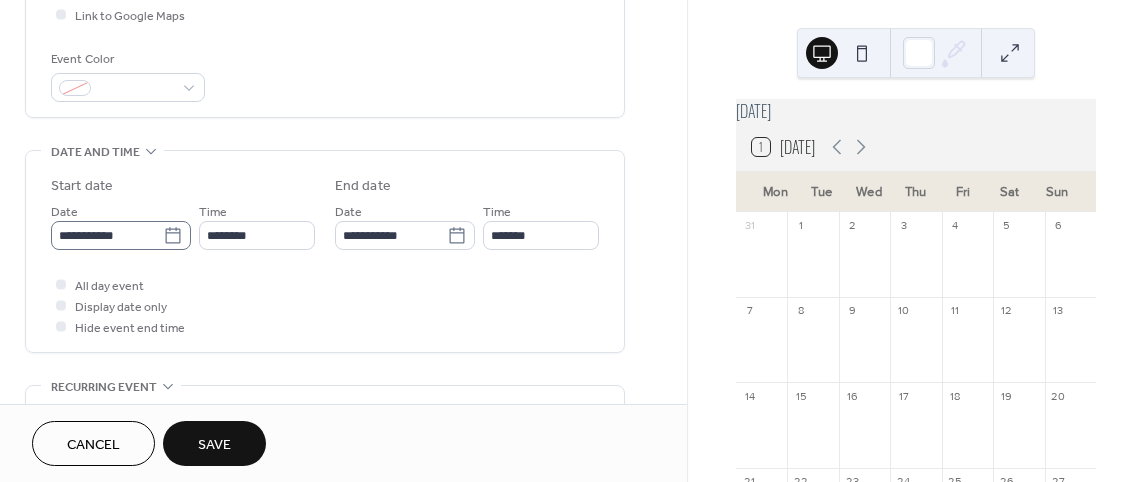 type on "**********" 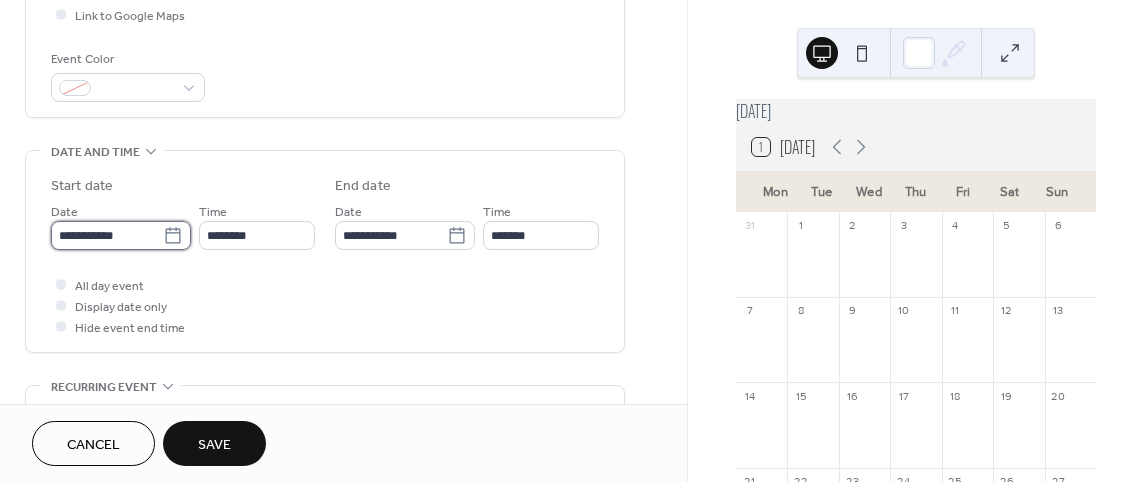 click on "**********" at bounding box center (107, 235) 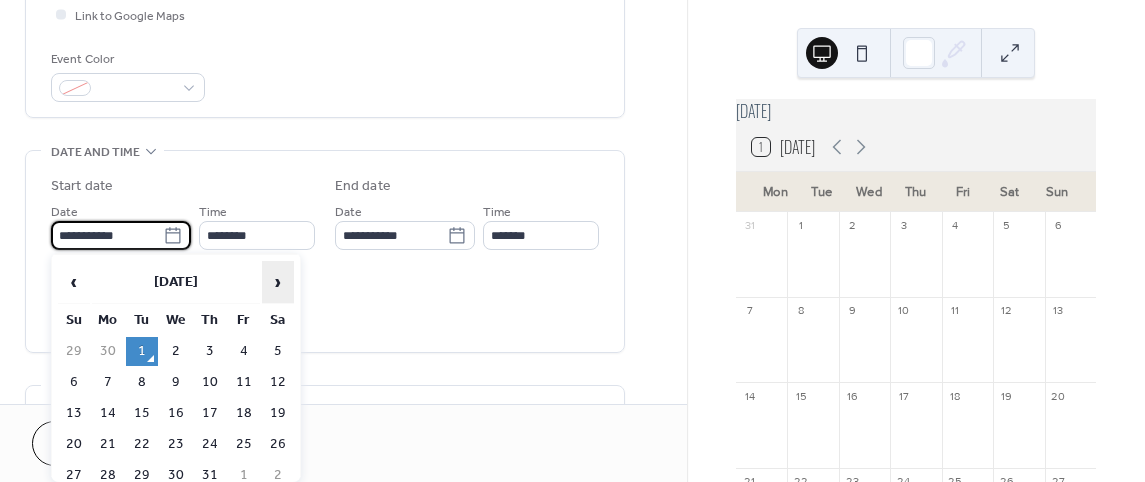 click on "›" at bounding box center [278, 282] 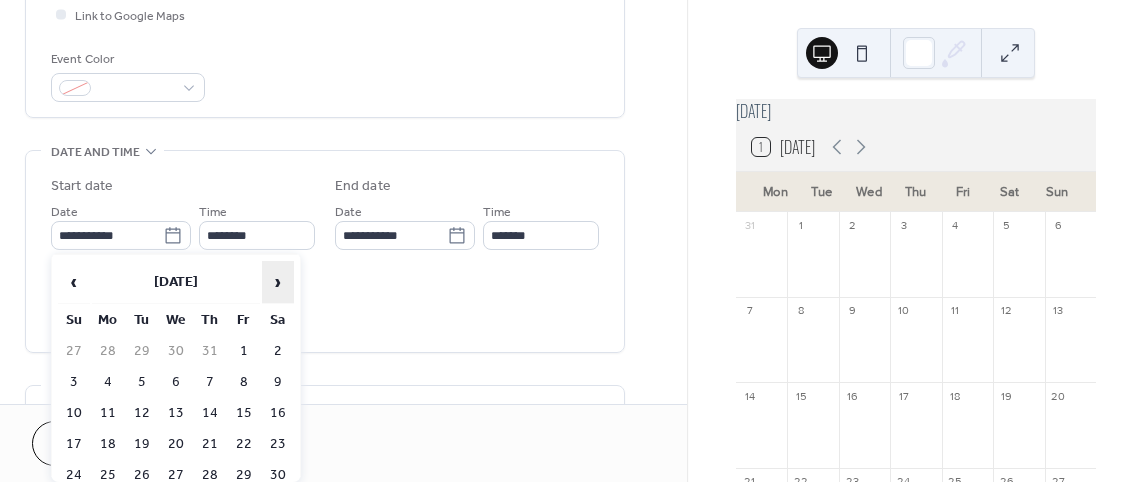 click on "›" at bounding box center (278, 282) 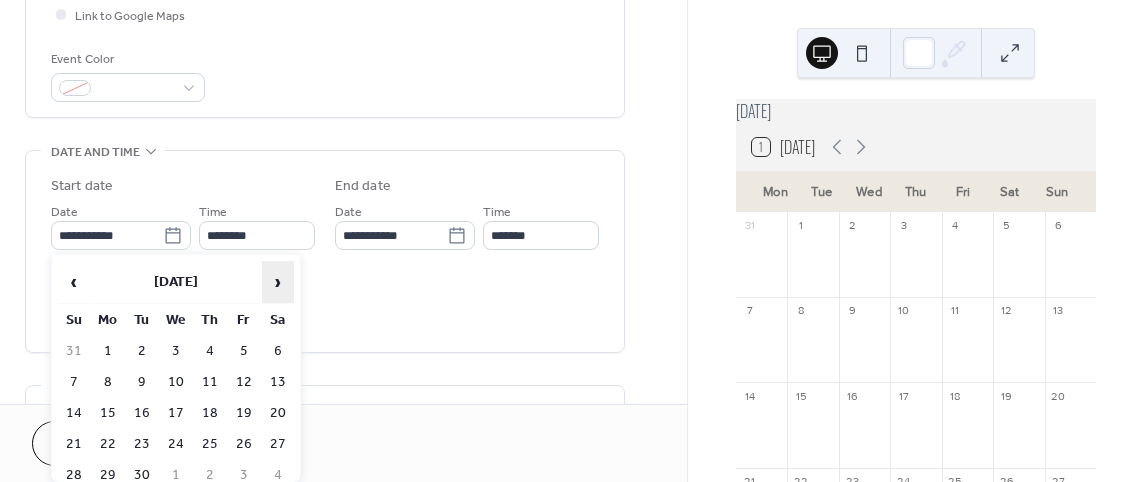 click on "›" at bounding box center (278, 282) 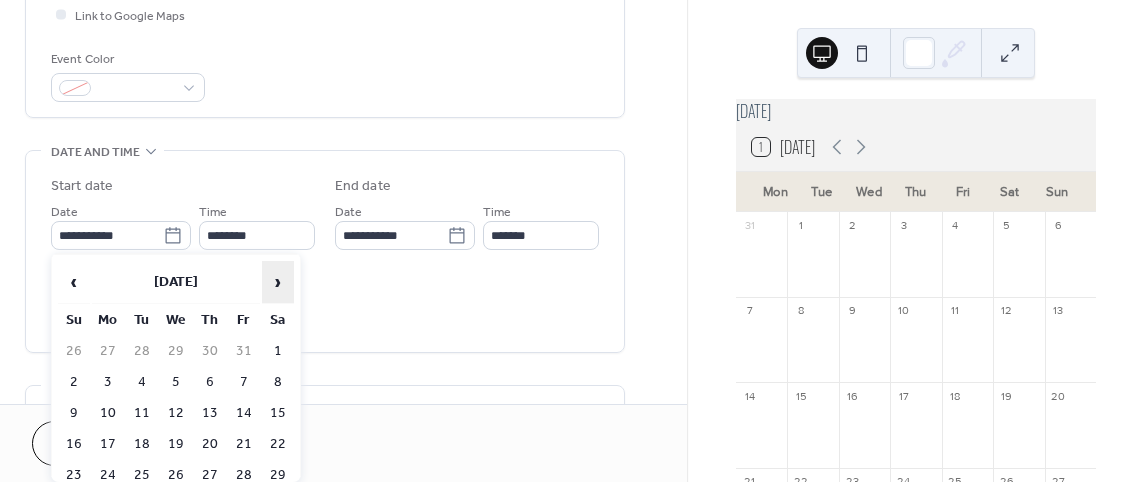 click on "›" at bounding box center [278, 282] 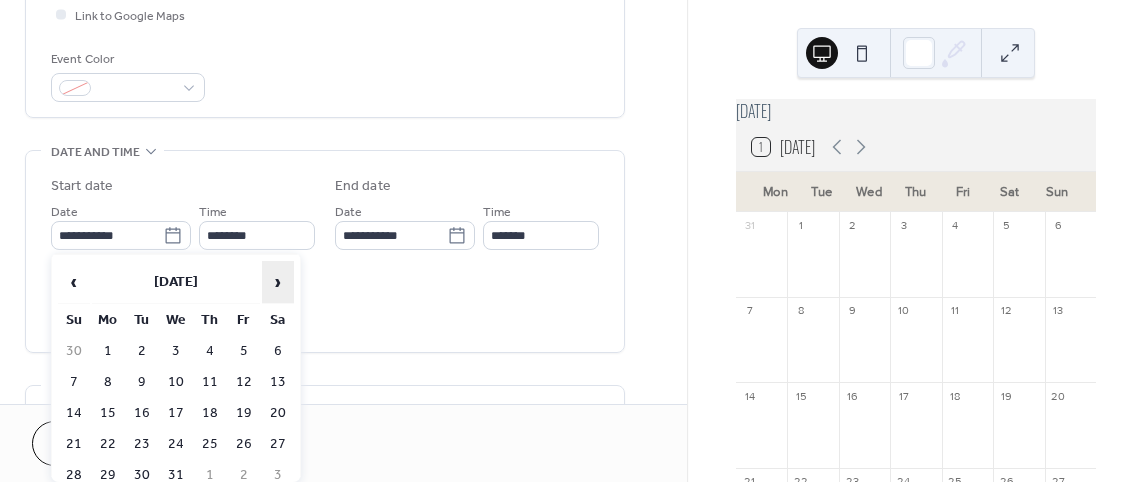 click on "›" at bounding box center [278, 282] 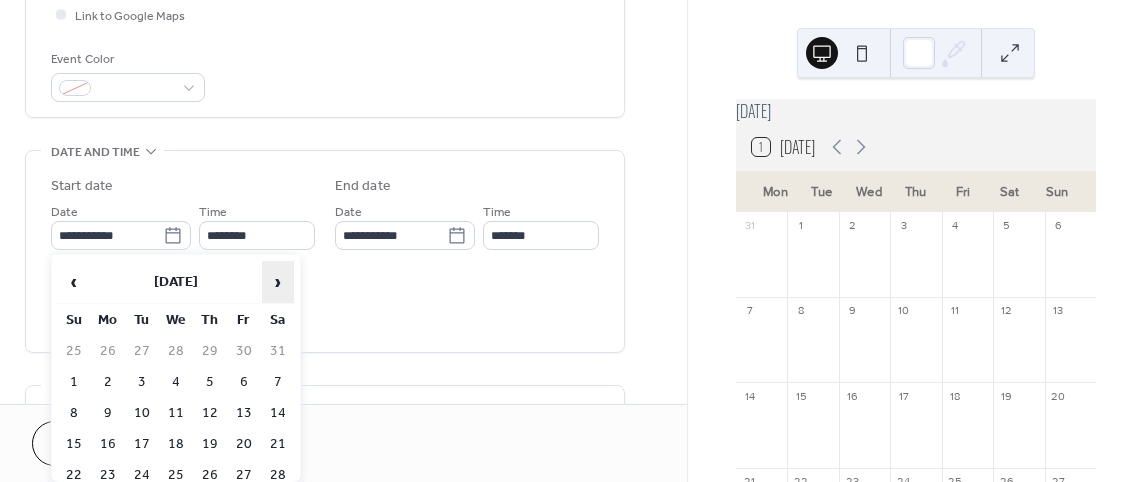 click on "›" at bounding box center [278, 282] 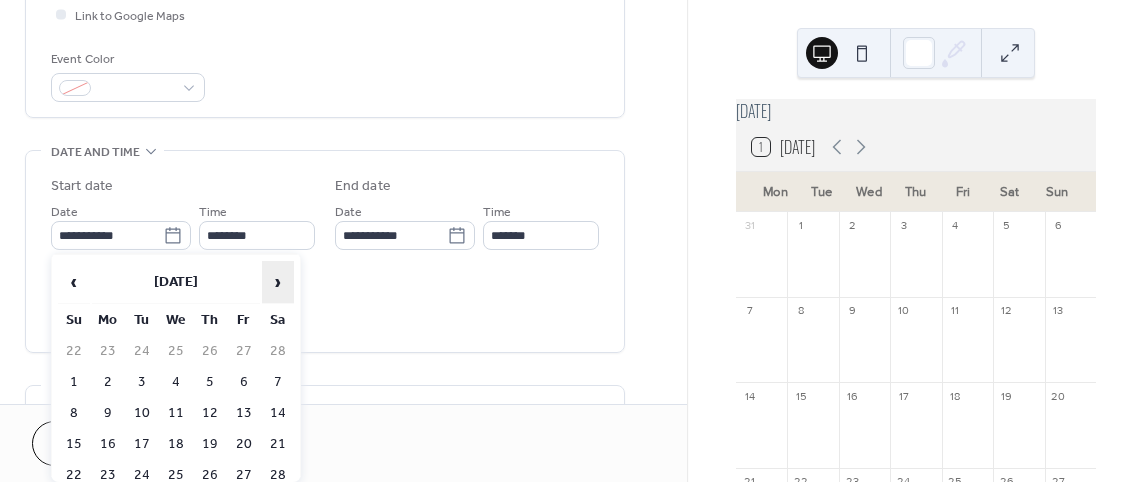 click on "›" at bounding box center (278, 282) 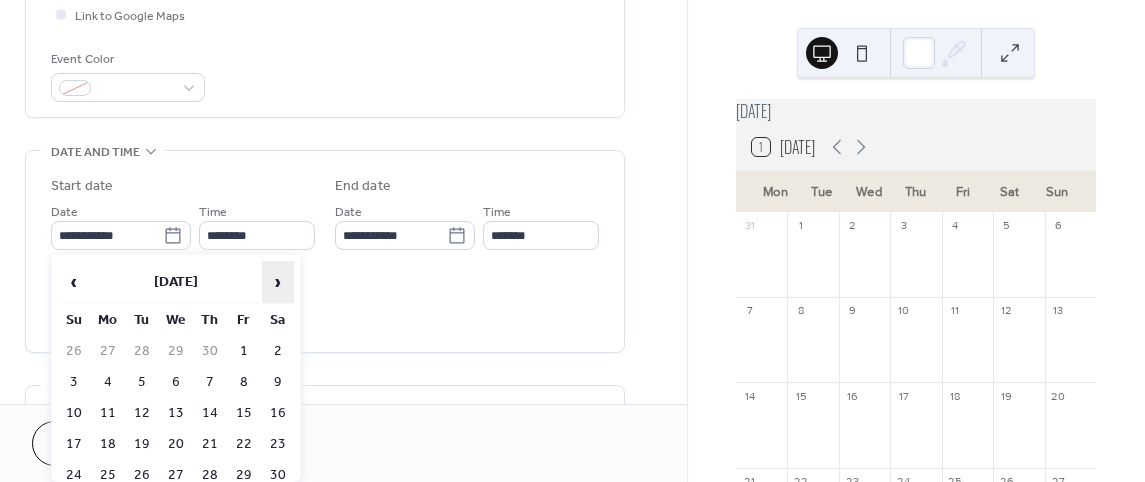 click on "›" at bounding box center [278, 282] 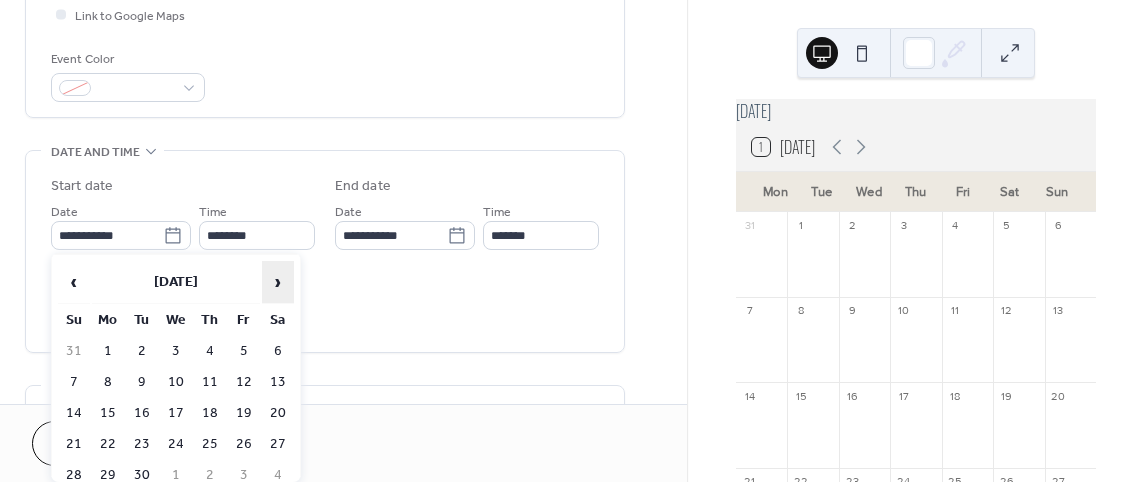 click on "›" at bounding box center (278, 282) 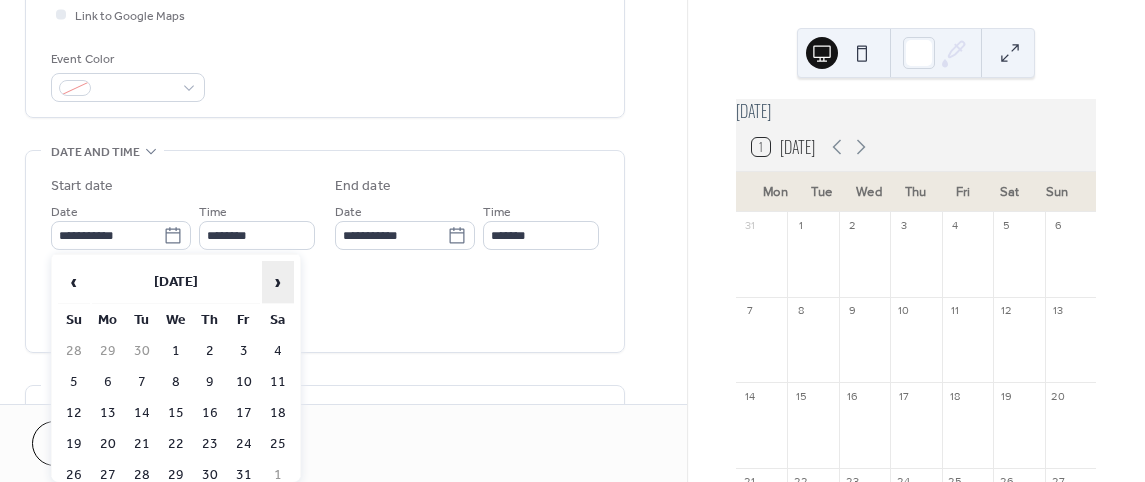 click on "›" at bounding box center [278, 282] 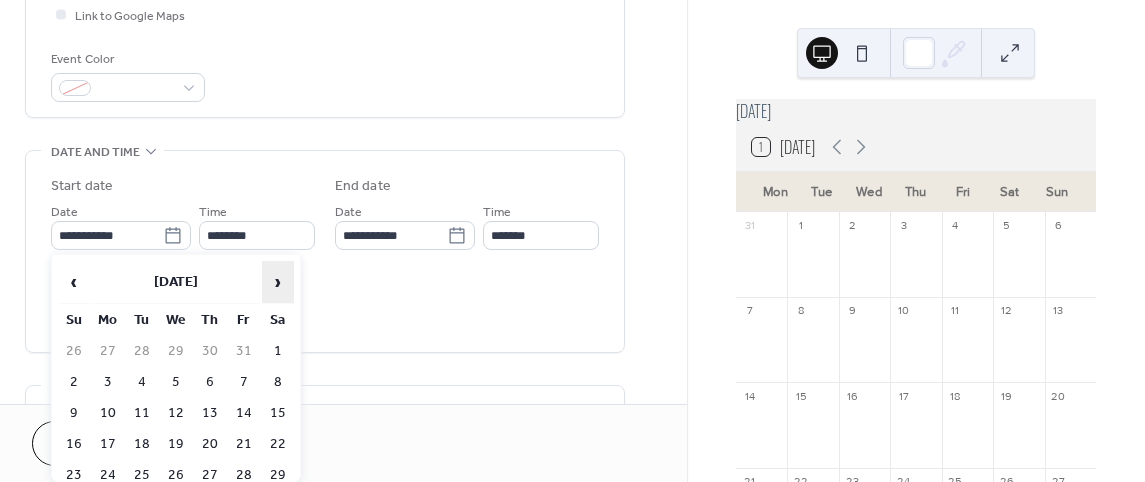 click on "›" at bounding box center [278, 282] 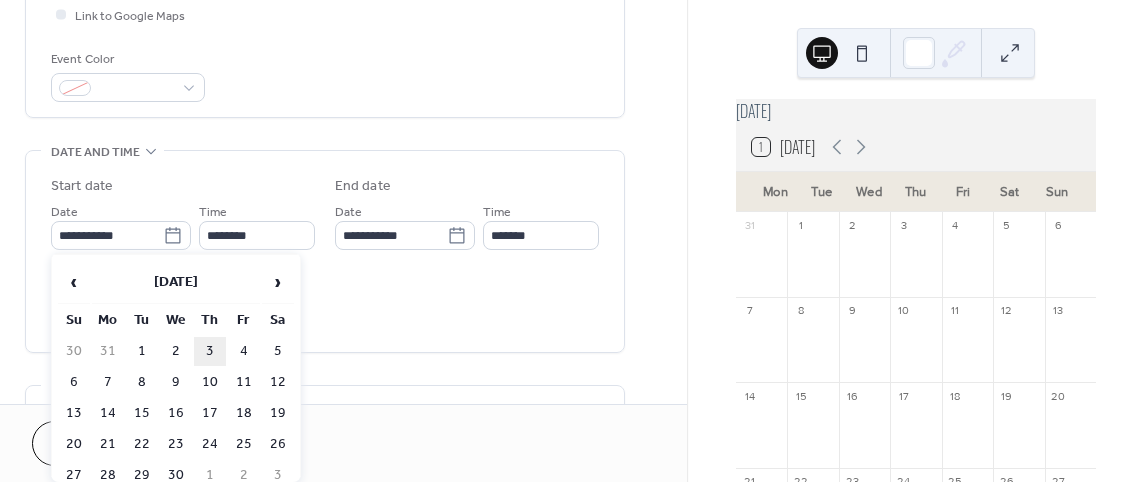 click on "3" at bounding box center (210, 351) 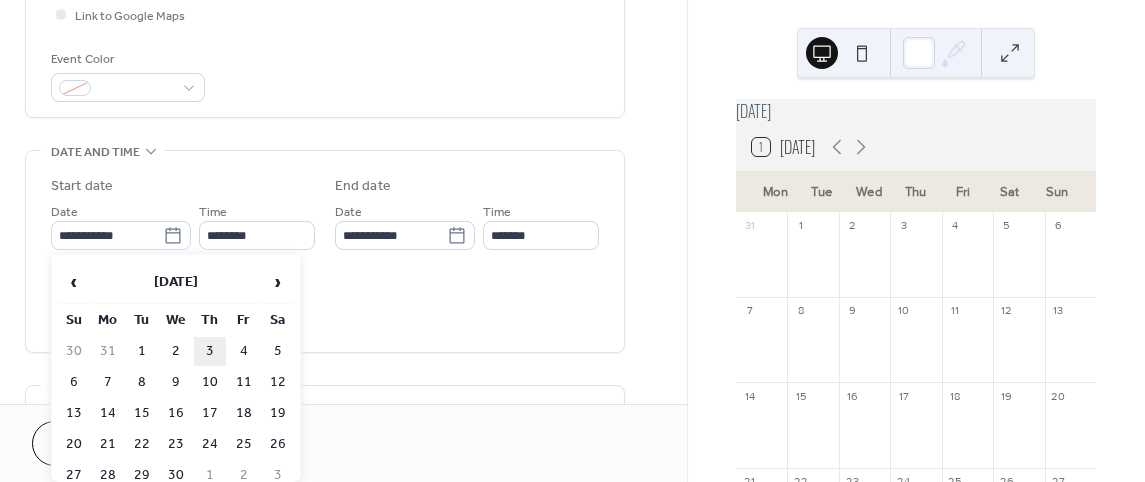 type on "**********" 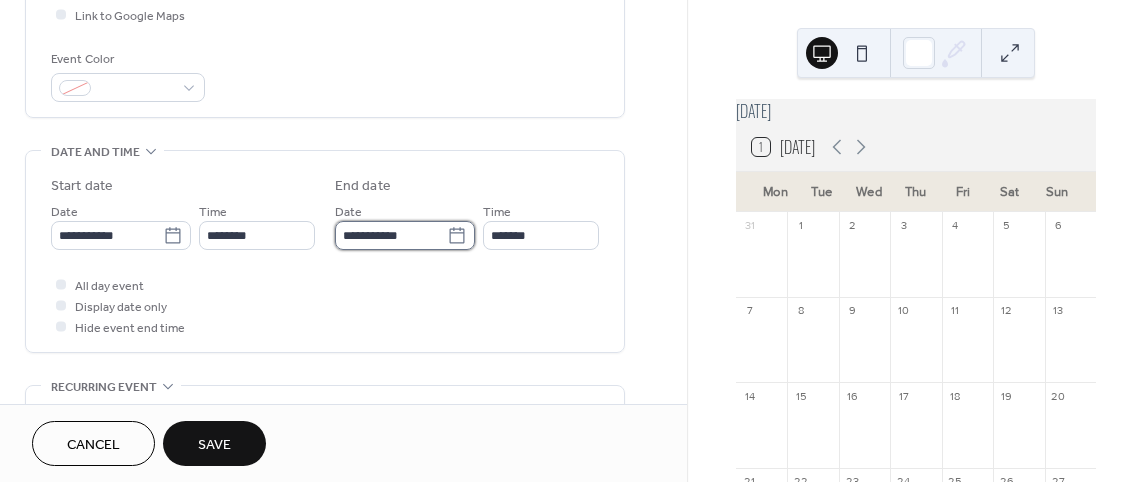 click on "**********" at bounding box center [391, 235] 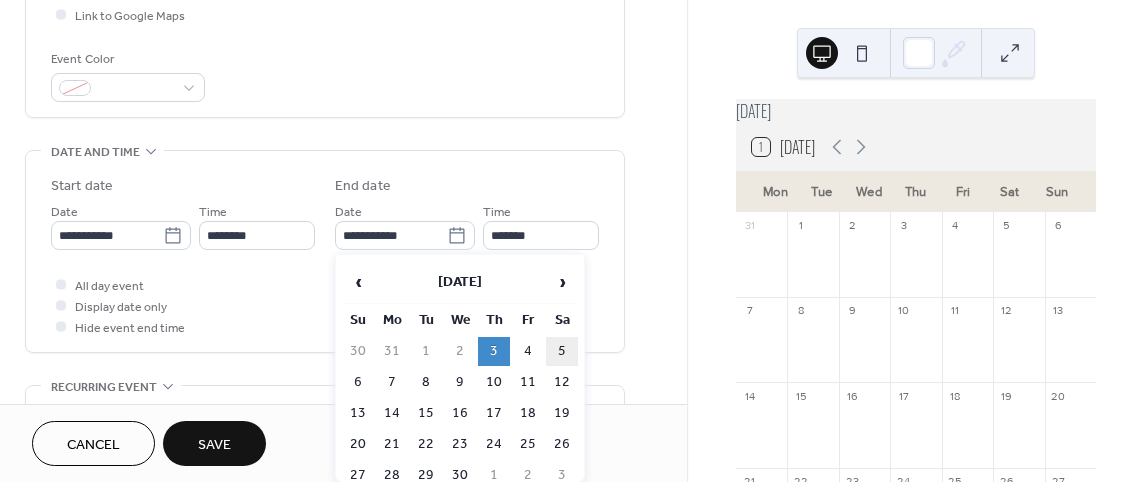click on "5" at bounding box center [562, 351] 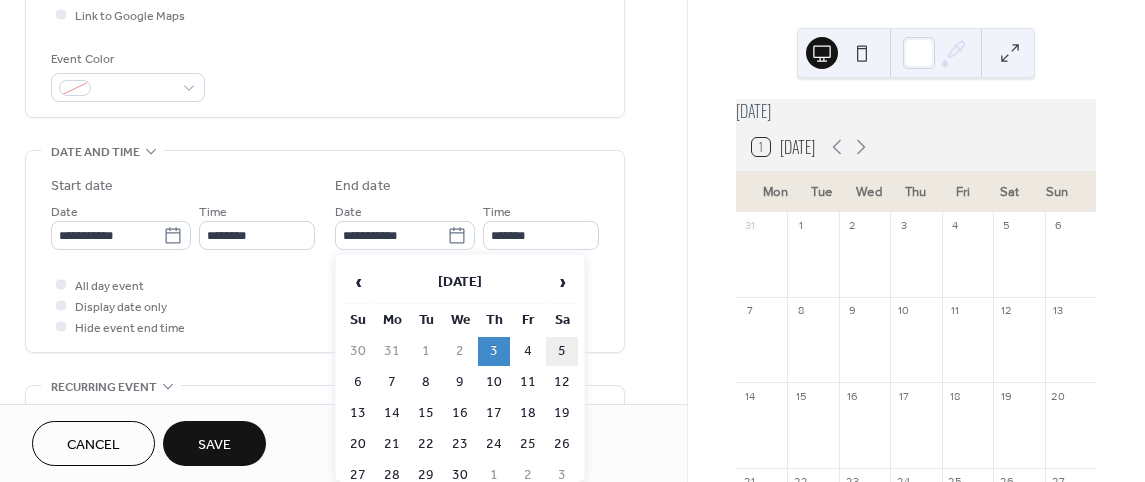 type on "**********" 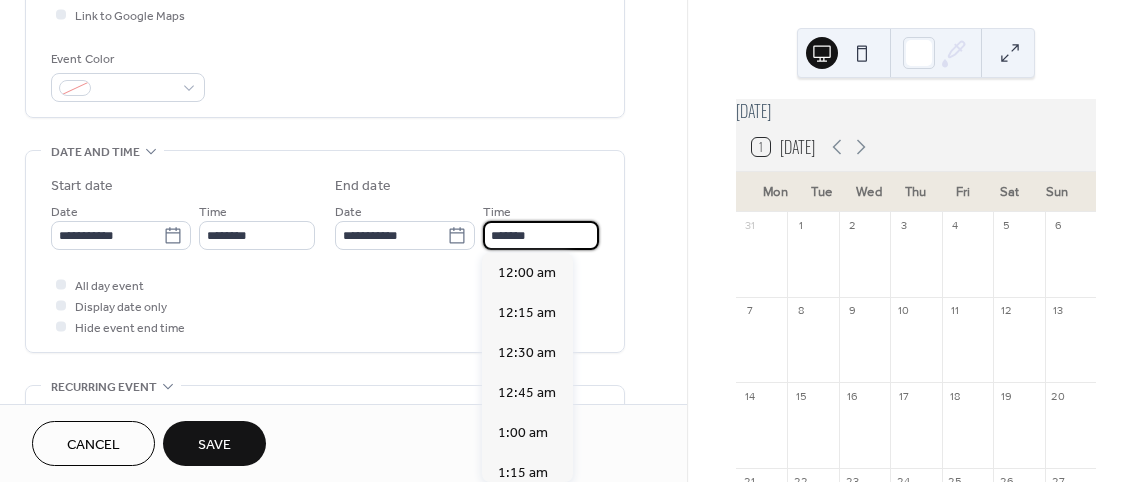 click on "*******" at bounding box center (541, 235) 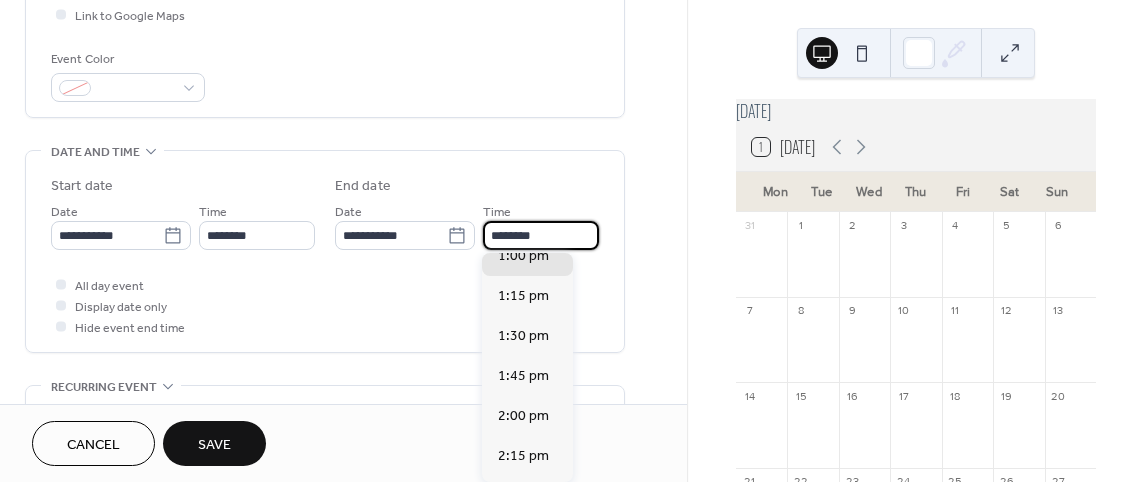 scroll, scrollTop: 3642, scrollLeft: 0, axis: vertical 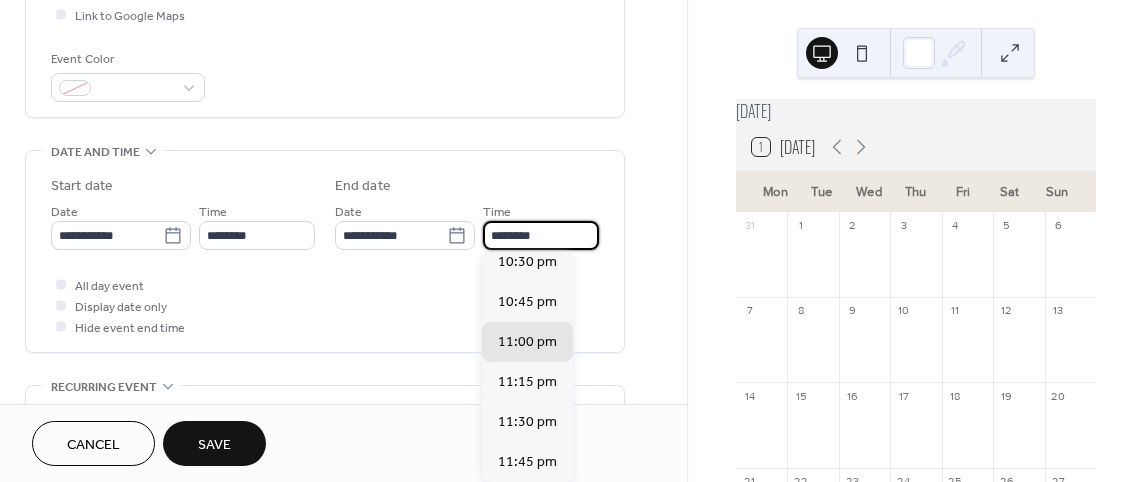 type on "********" 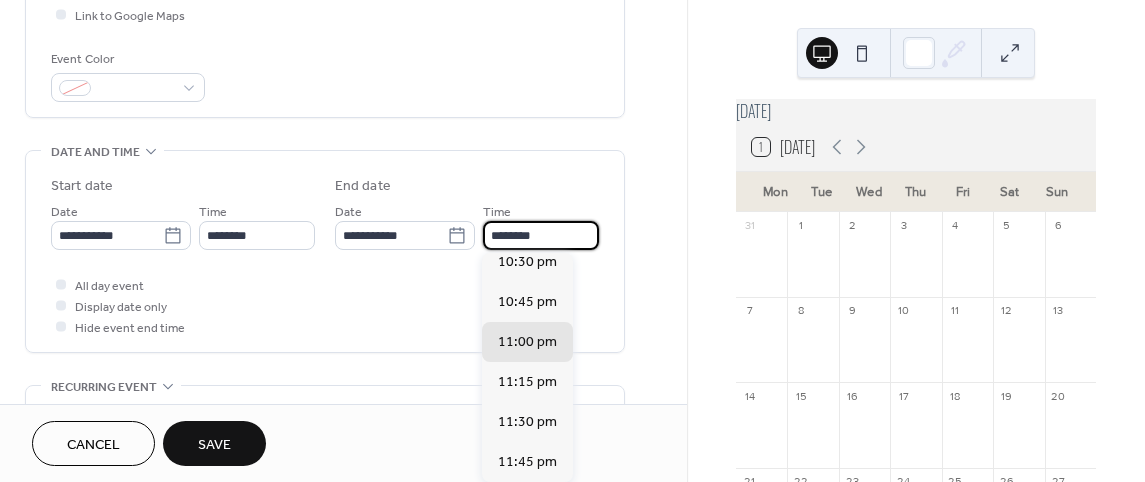 click on "All day event Display date only Hide event end time" at bounding box center (325, 305) 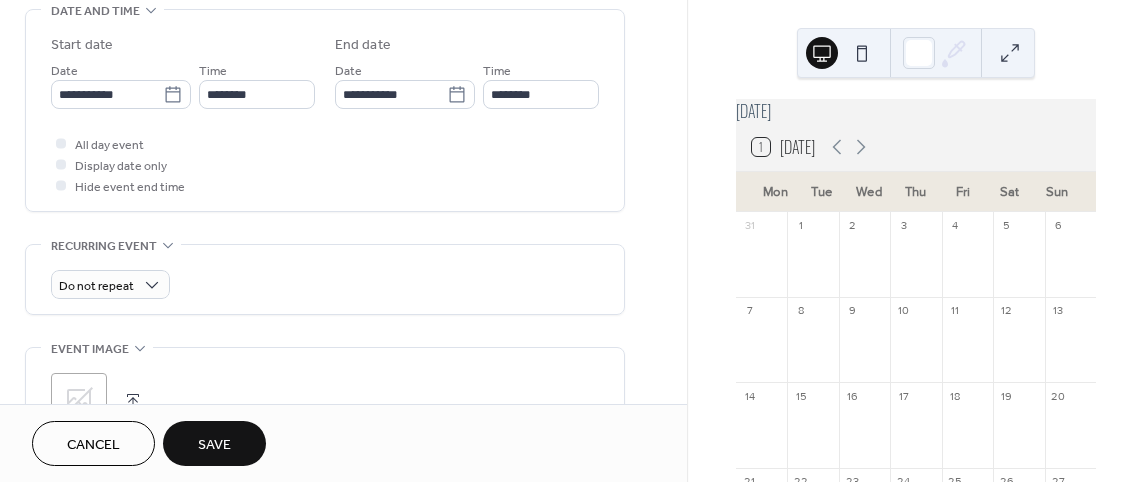scroll, scrollTop: 700, scrollLeft: 0, axis: vertical 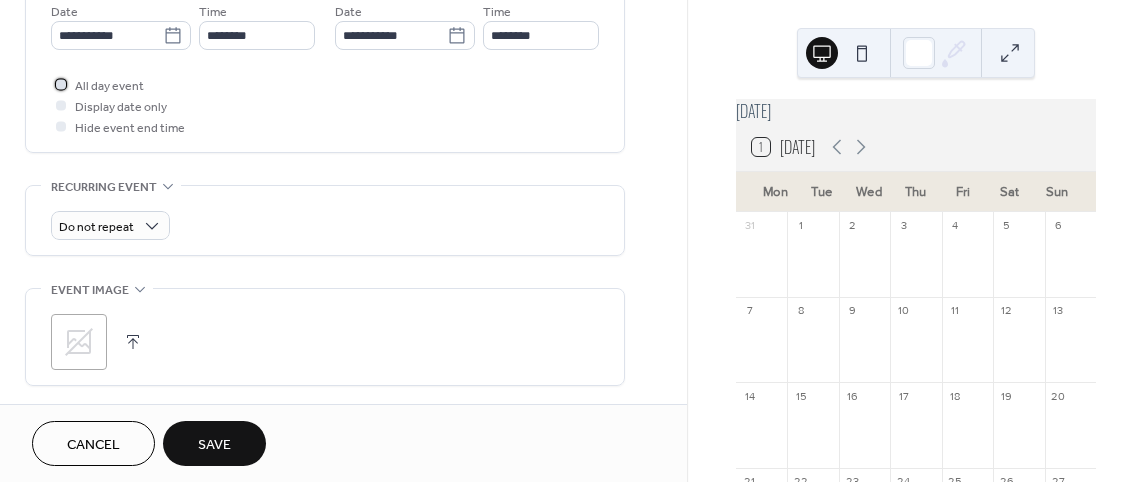 click at bounding box center [61, 84] 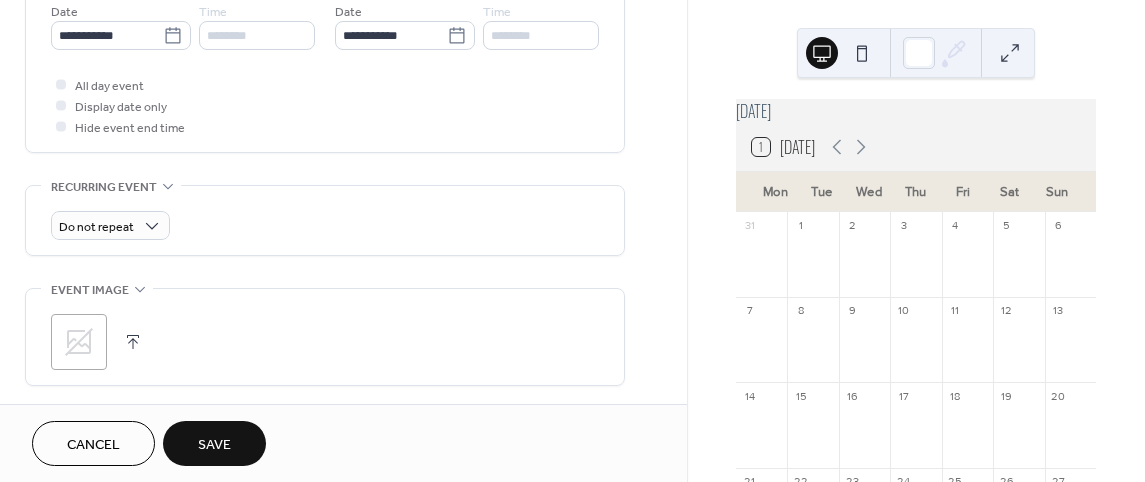 click on "Save" at bounding box center [214, 443] 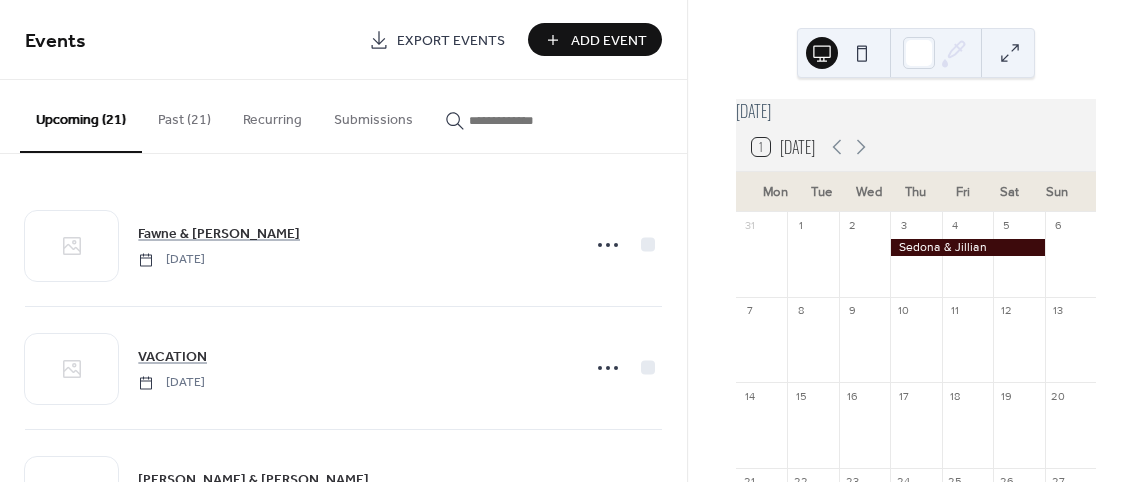 click on "Add Event" at bounding box center [609, 41] 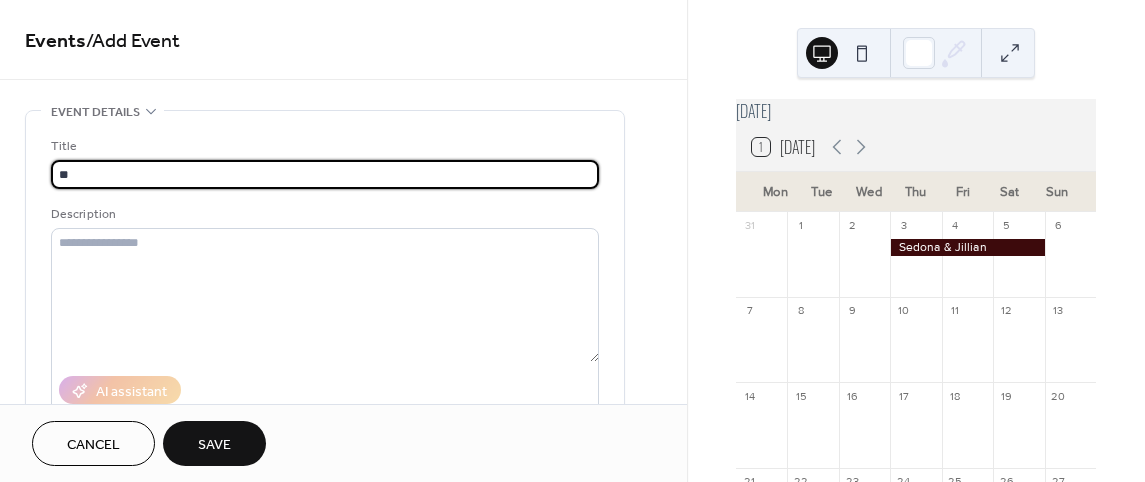 type on "*" 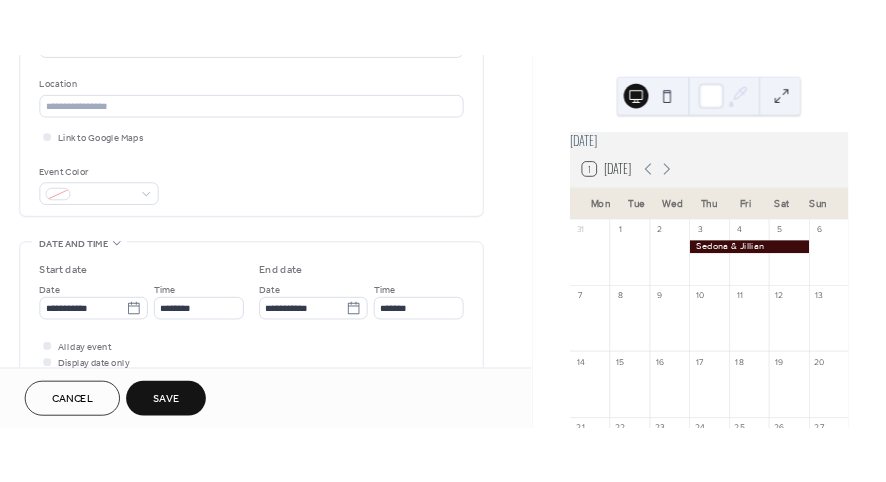 scroll, scrollTop: 500, scrollLeft: 0, axis: vertical 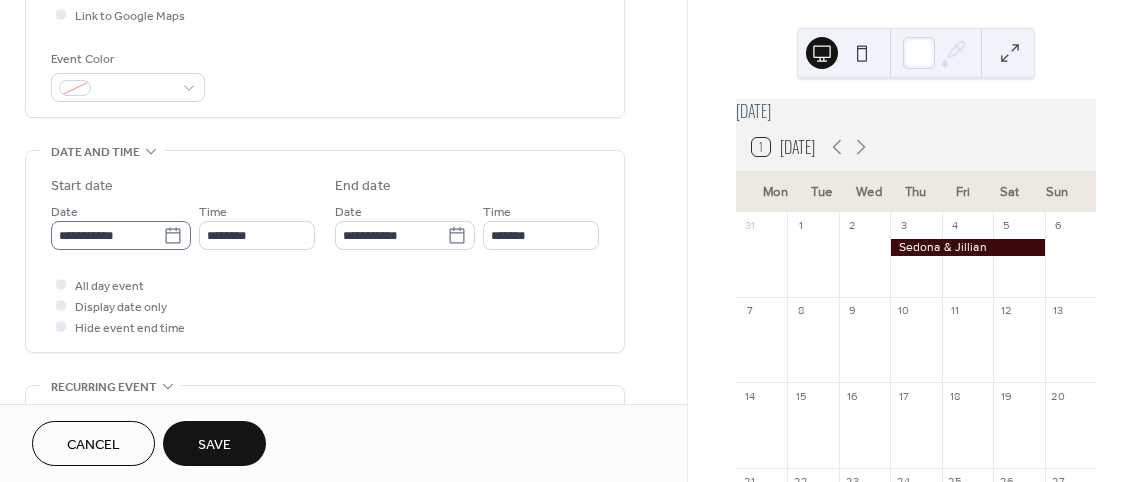 type on "**********" 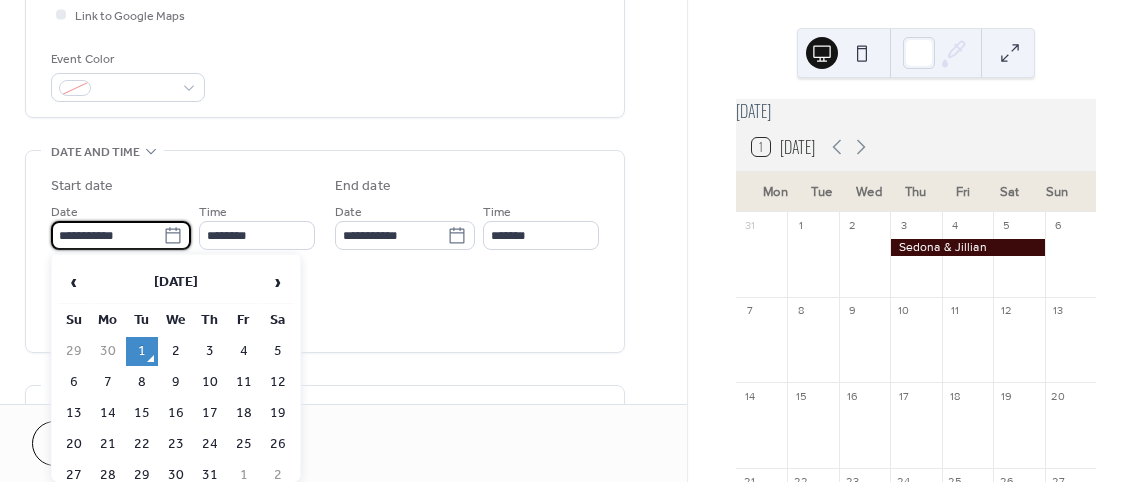 click on "**********" at bounding box center (107, 235) 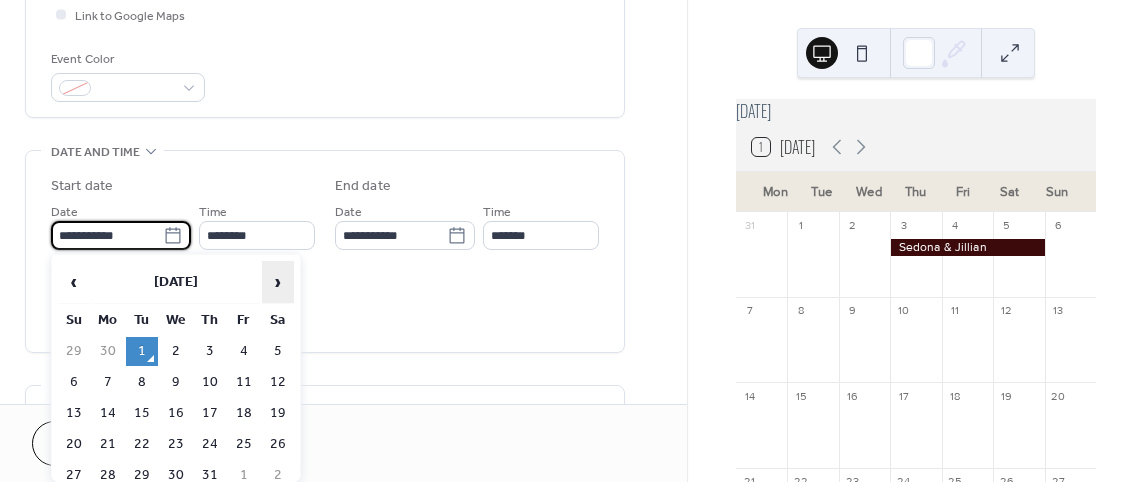click on "›" at bounding box center [278, 282] 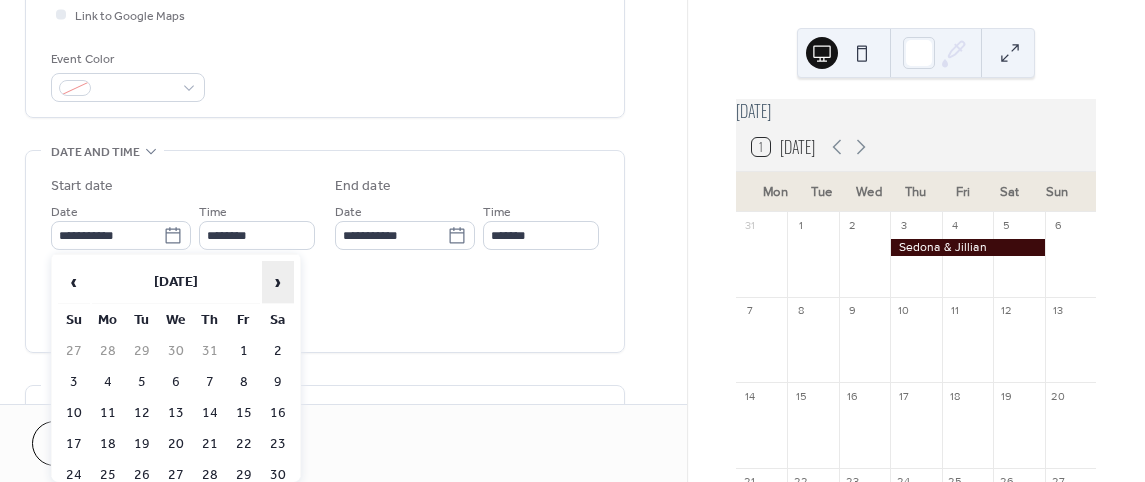 click on "›" at bounding box center [278, 282] 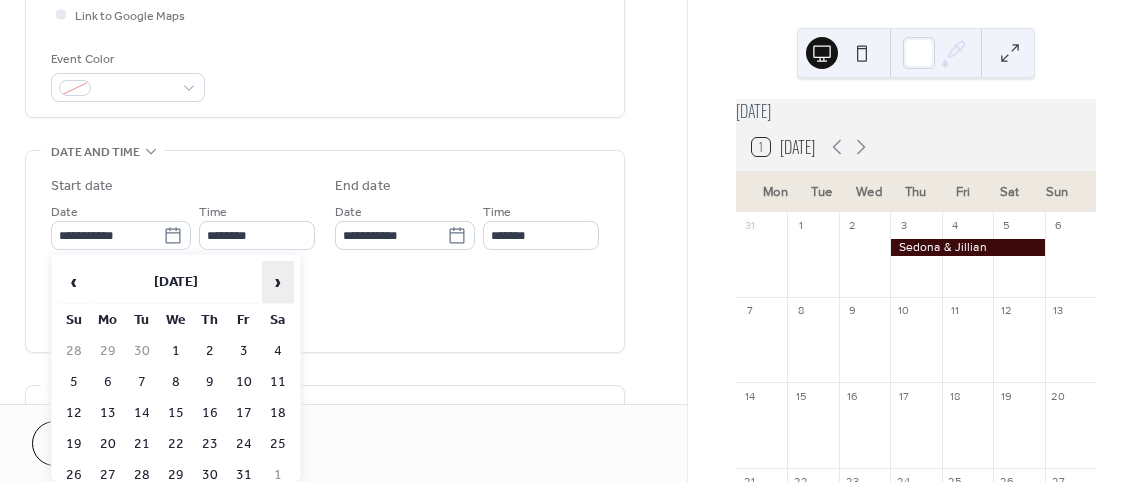 click on "›" at bounding box center (278, 282) 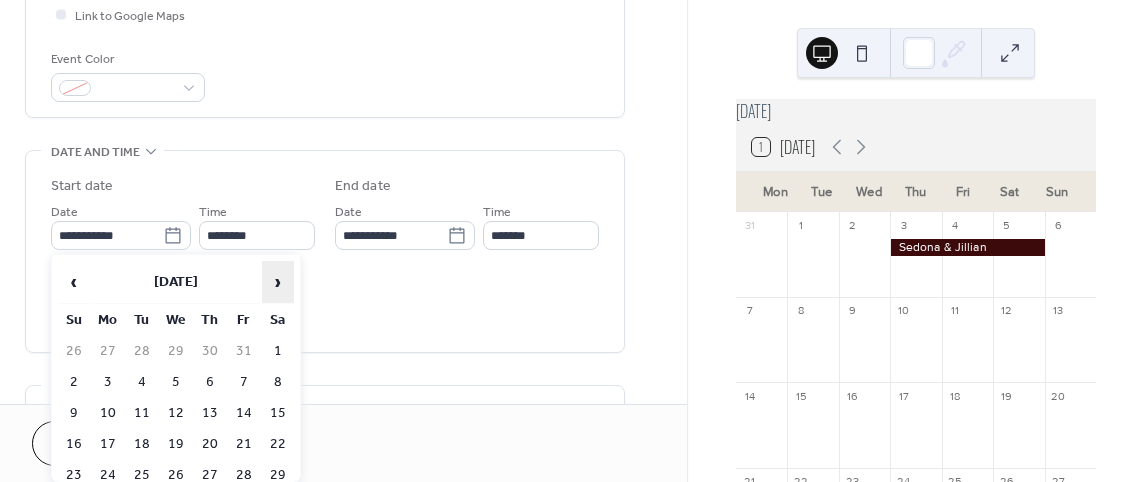 click on "›" at bounding box center [278, 282] 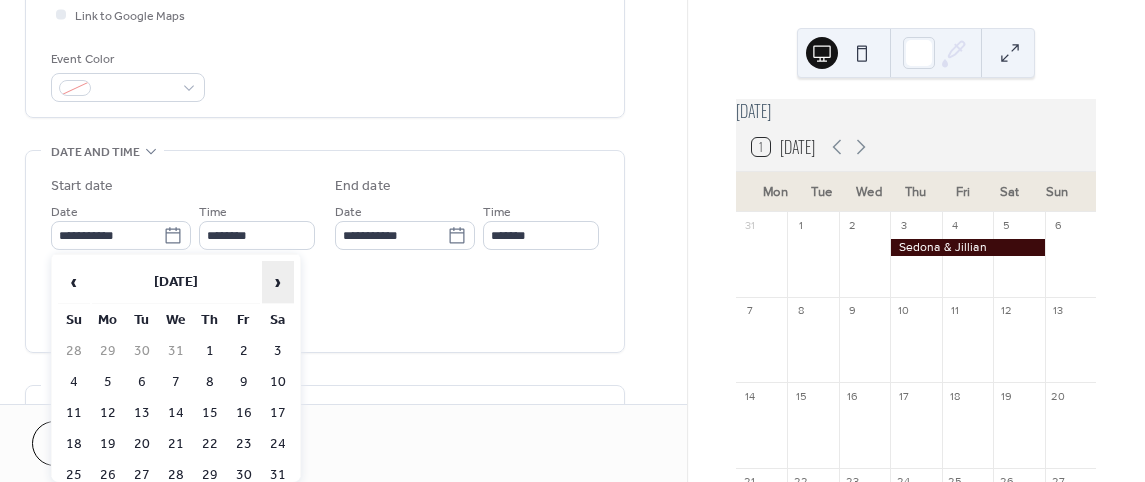 click on "›" at bounding box center [278, 282] 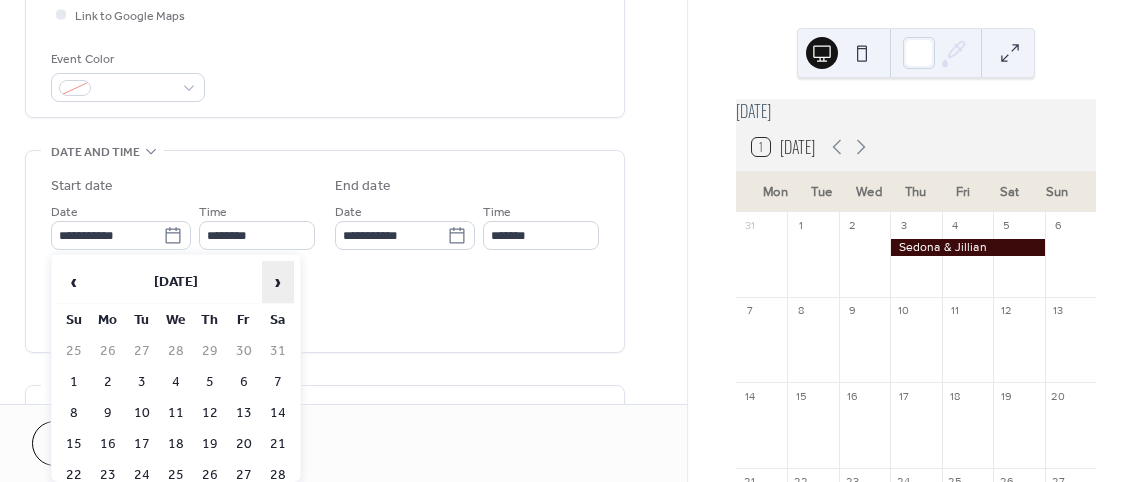 click on "›" at bounding box center (278, 282) 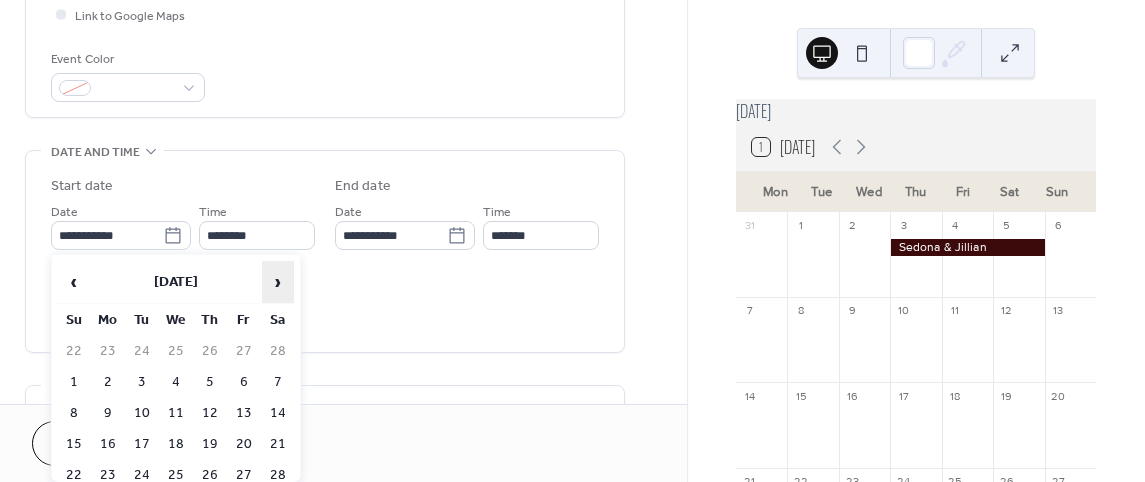 click on "›" at bounding box center (278, 282) 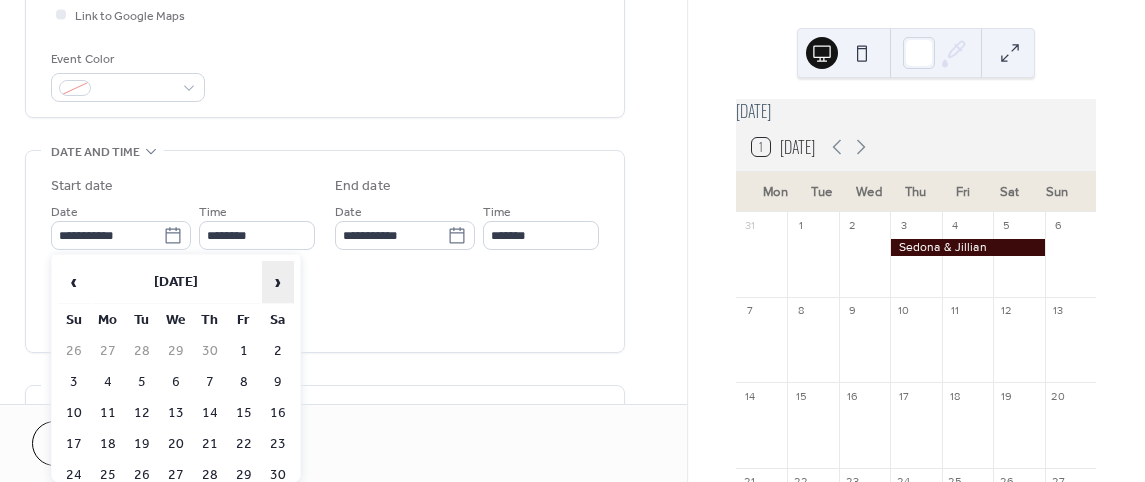 click on "›" at bounding box center (278, 282) 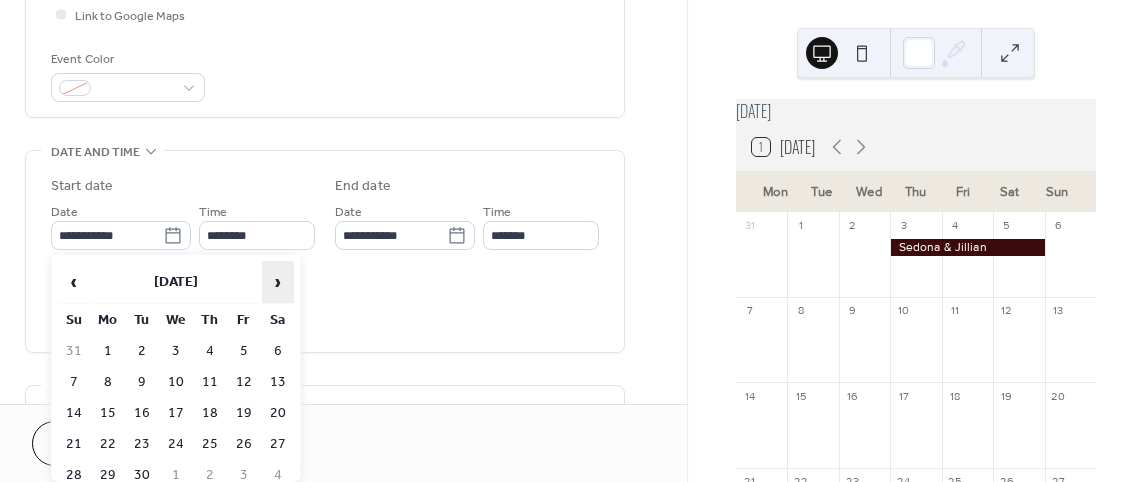 click on "›" at bounding box center [278, 282] 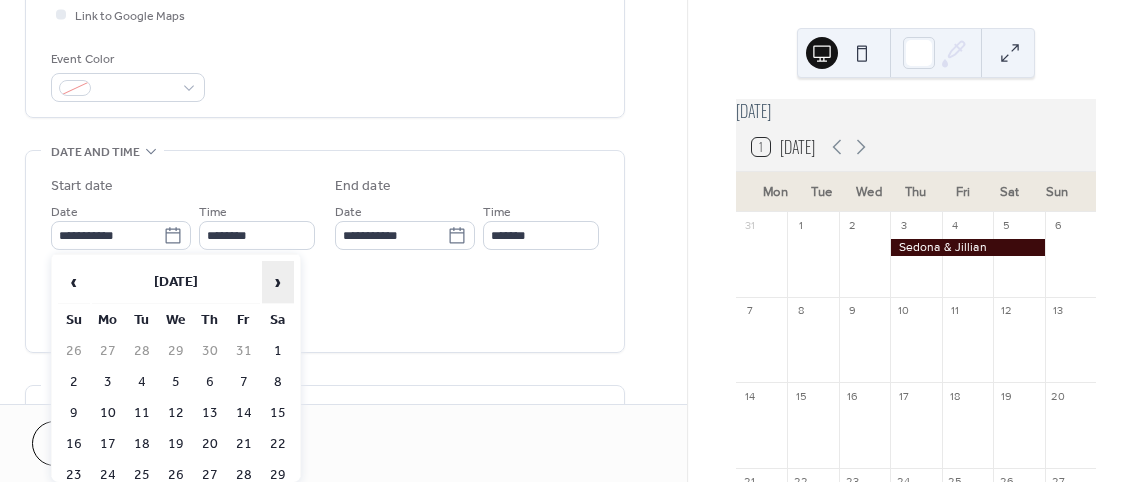 click on "›" at bounding box center (278, 282) 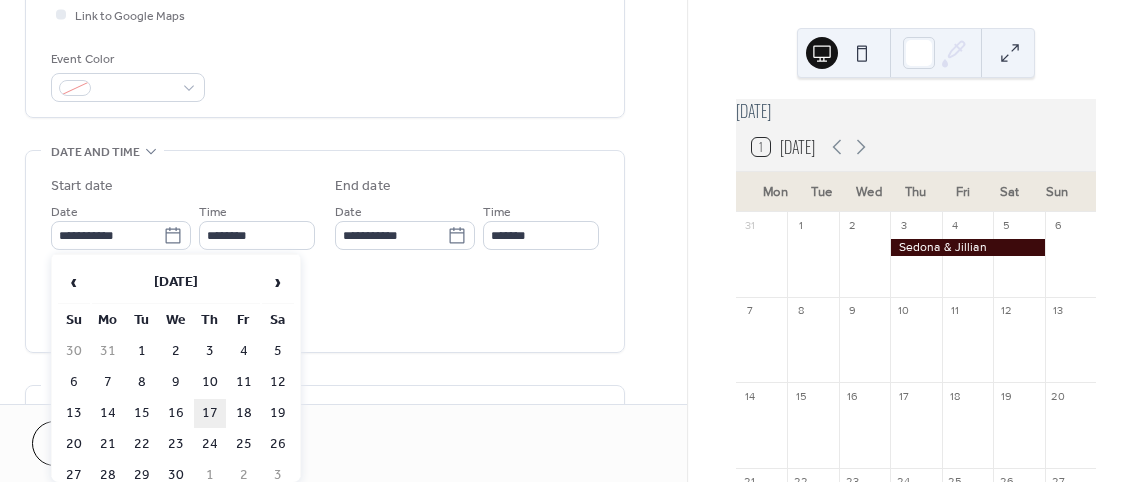 click on "17" at bounding box center [210, 413] 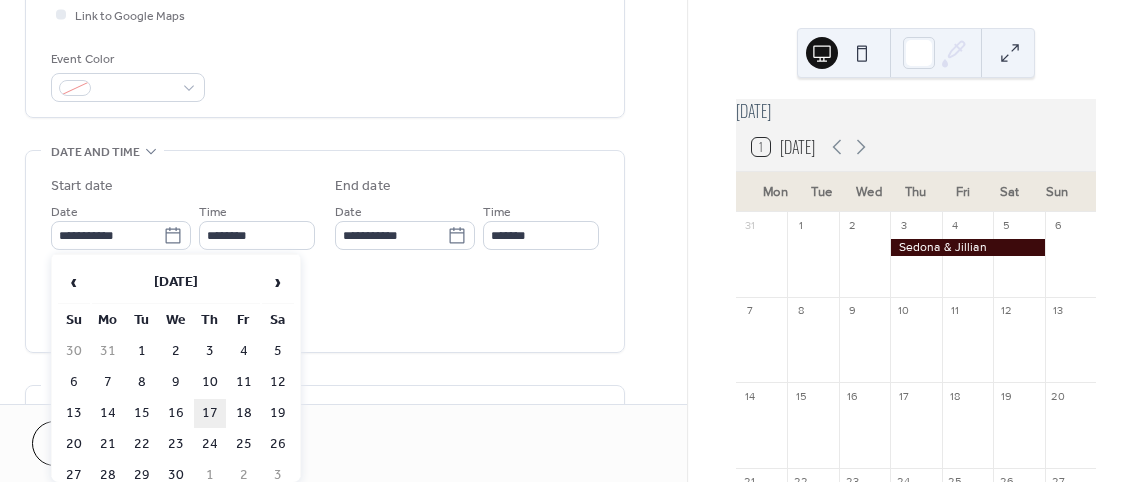 type on "**********" 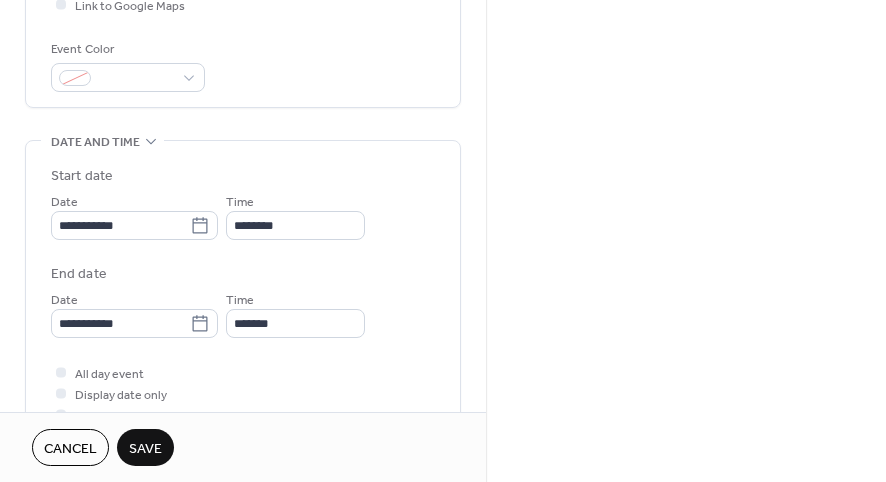 scroll, scrollTop: 300, scrollLeft: 0, axis: vertical 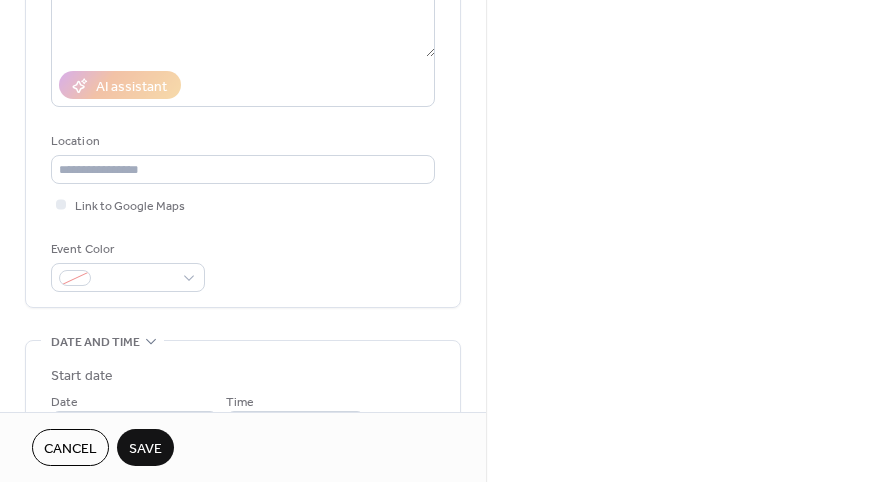 drag, startPoint x: 335, startPoint y: 230, endPoint x: 340, endPoint y: 318, distance: 88.14193 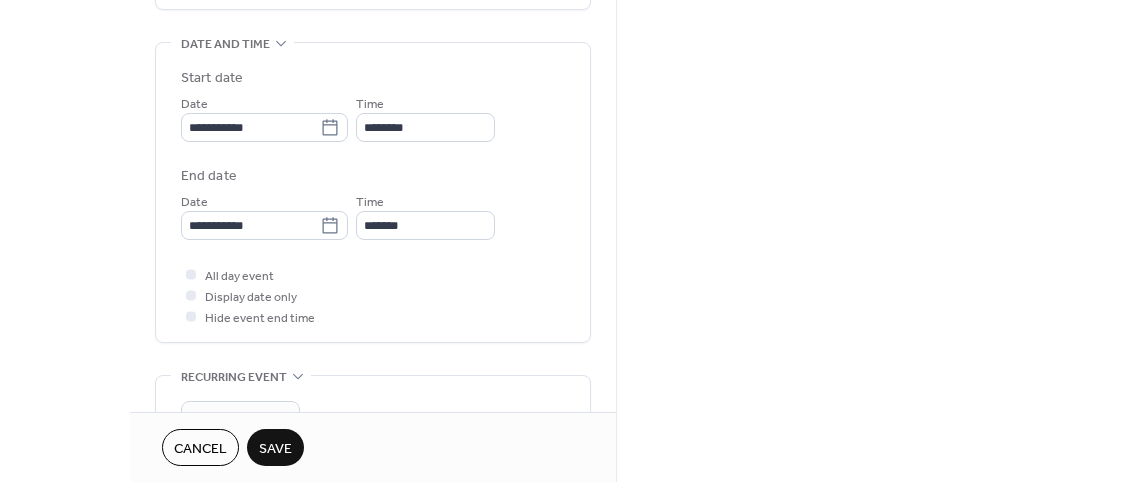 scroll, scrollTop: 600, scrollLeft: 0, axis: vertical 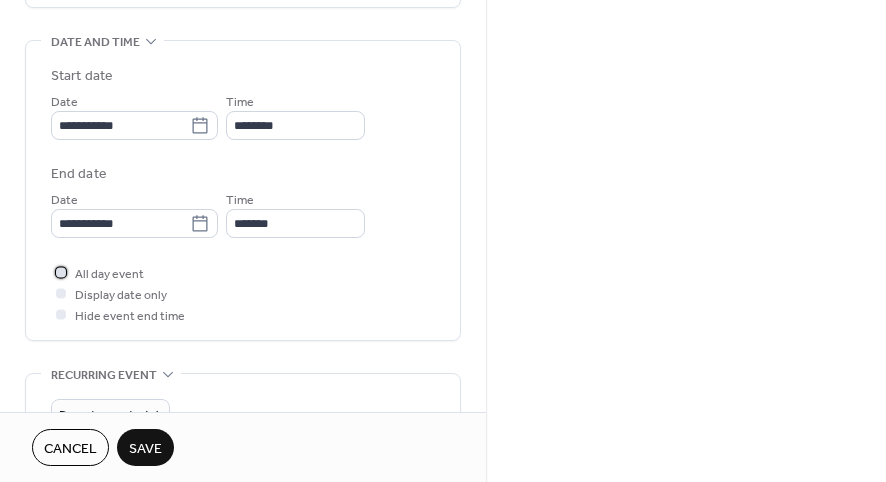 click at bounding box center [61, 272] 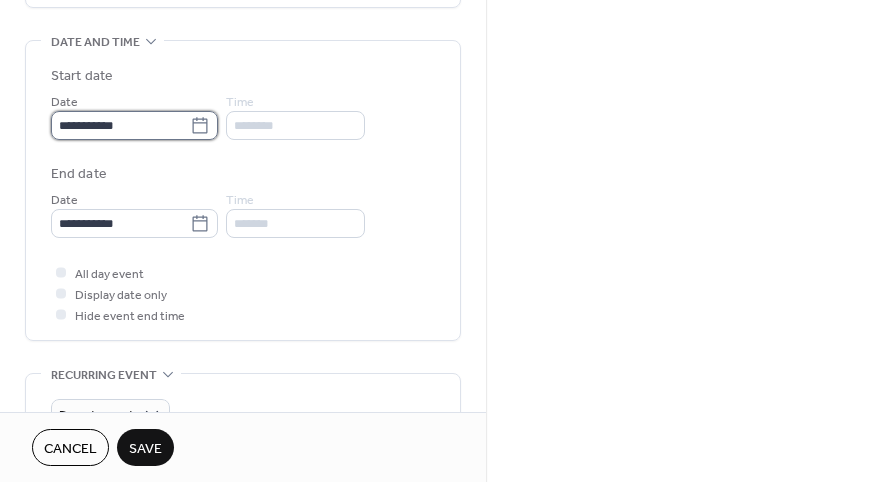 click on "**********" at bounding box center [120, 125] 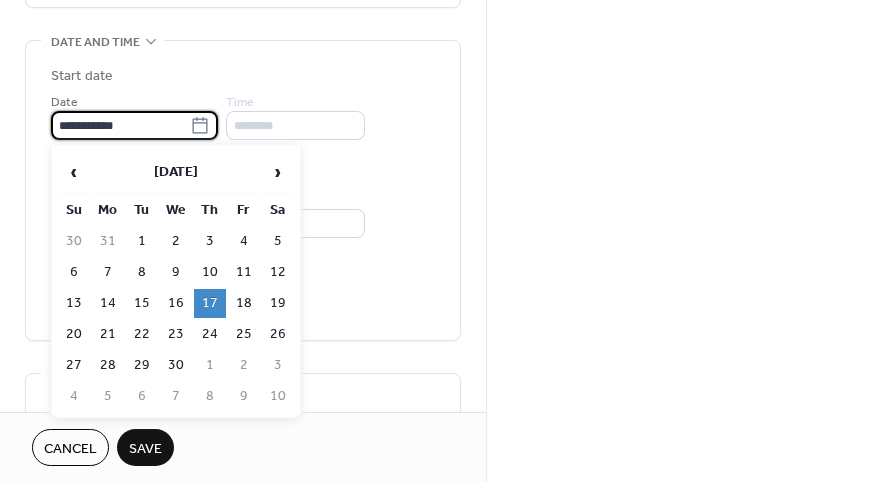 click on "Start date" at bounding box center (243, 76) 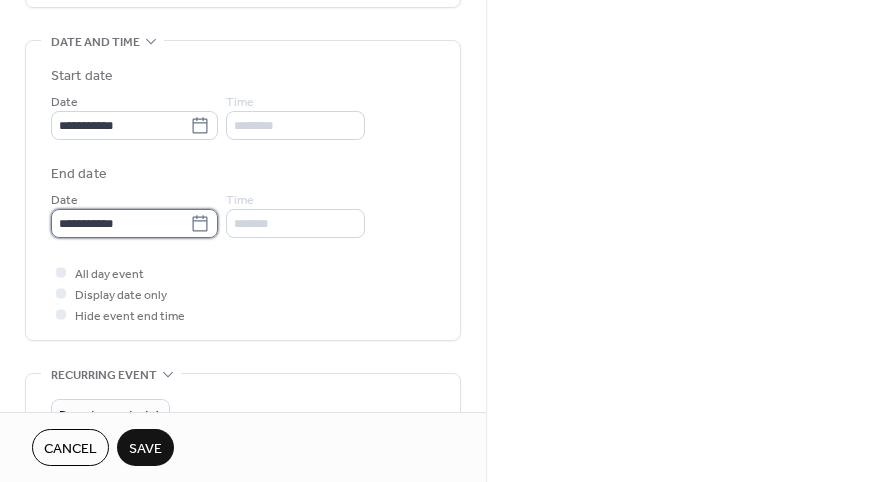 click on "**********" at bounding box center [120, 223] 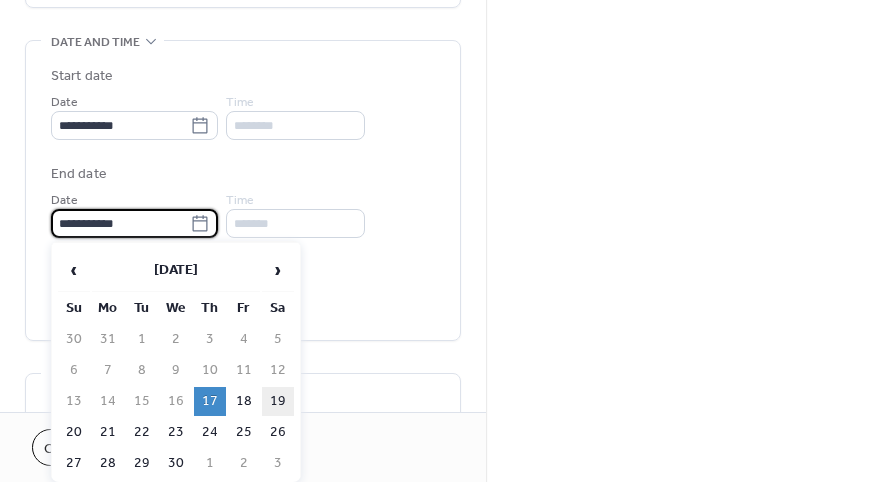 click on "19" at bounding box center [278, 401] 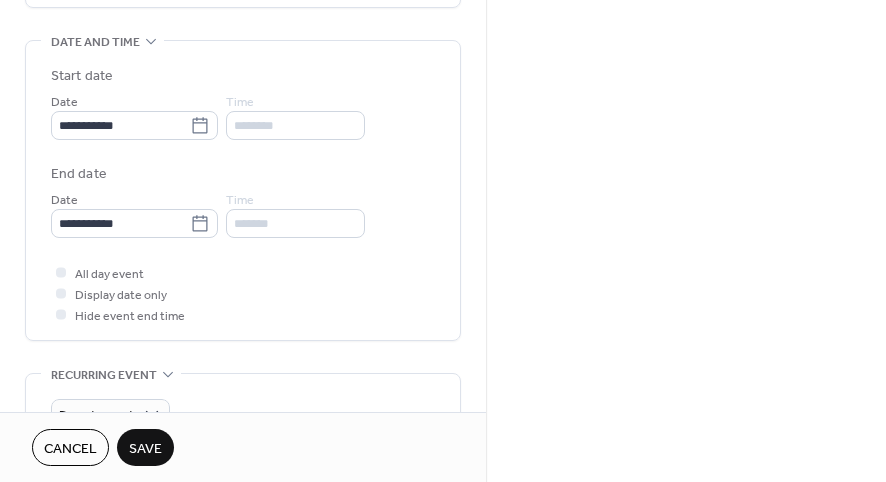 click on "*******" at bounding box center [295, 223] 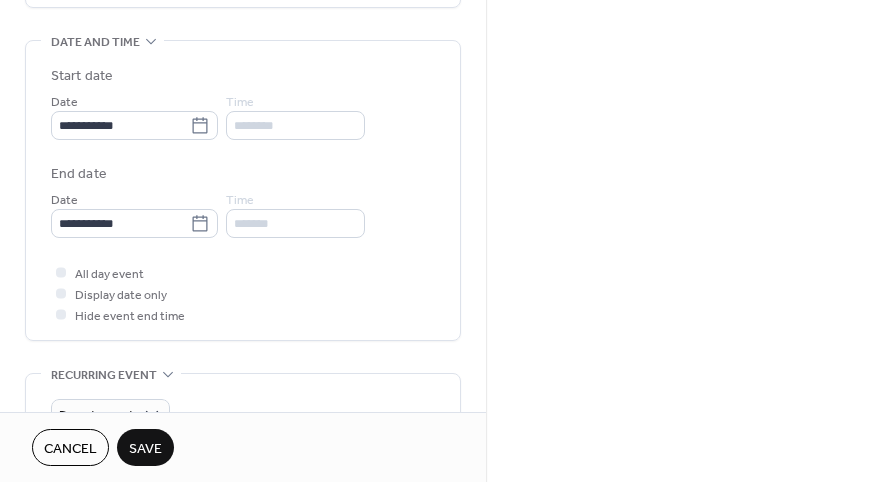 click on "*******" at bounding box center [295, 223] 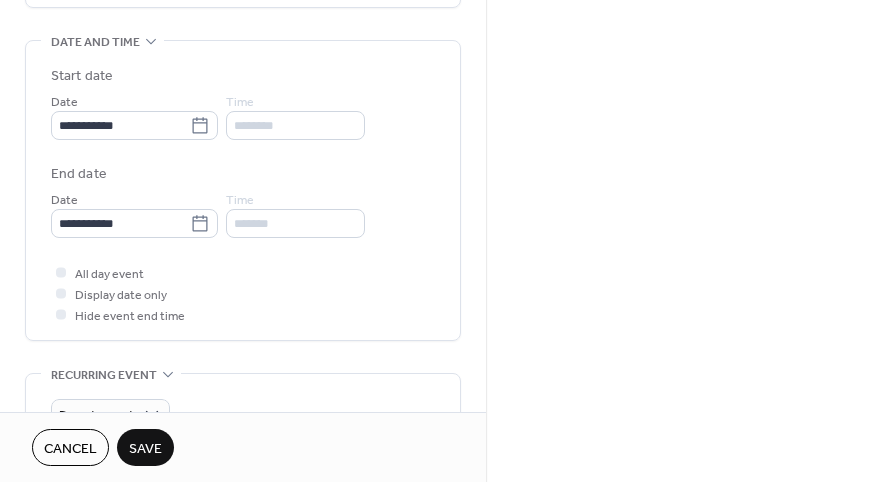 click on "*******" at bounding box center [295, 223] 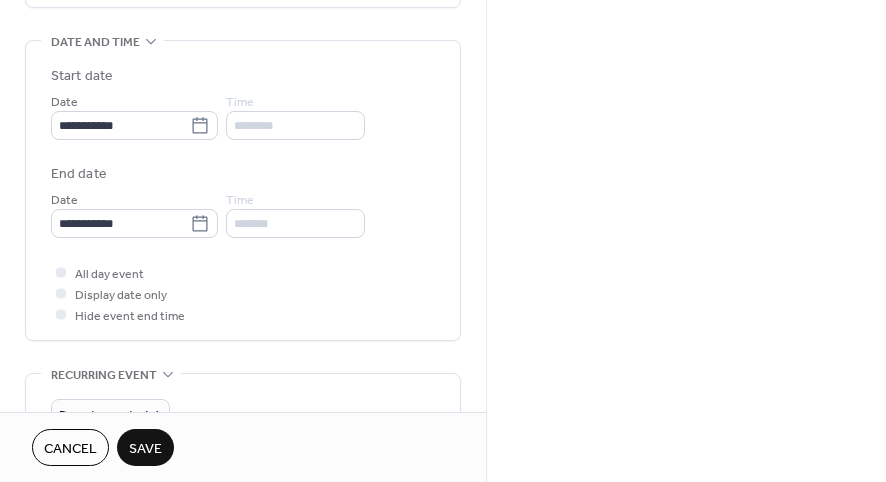 click on "*******" at bounding box center (295, 223) 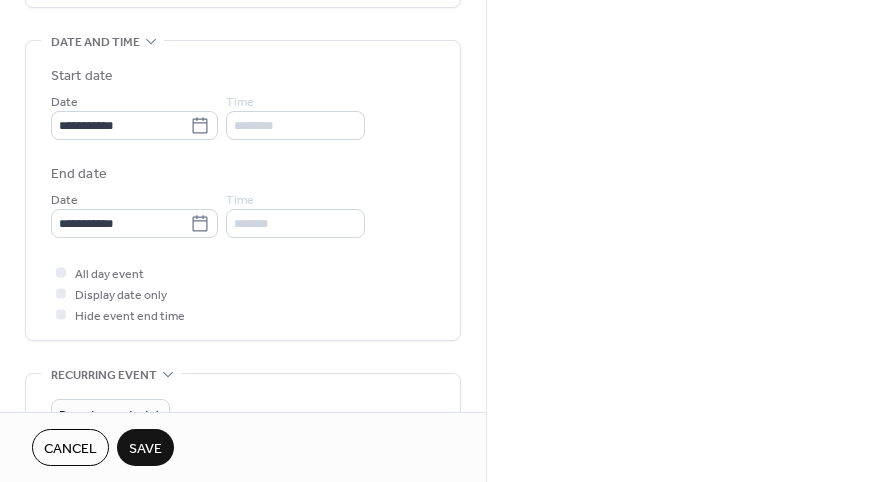 click on "*******" at bounding box center [295, 223] 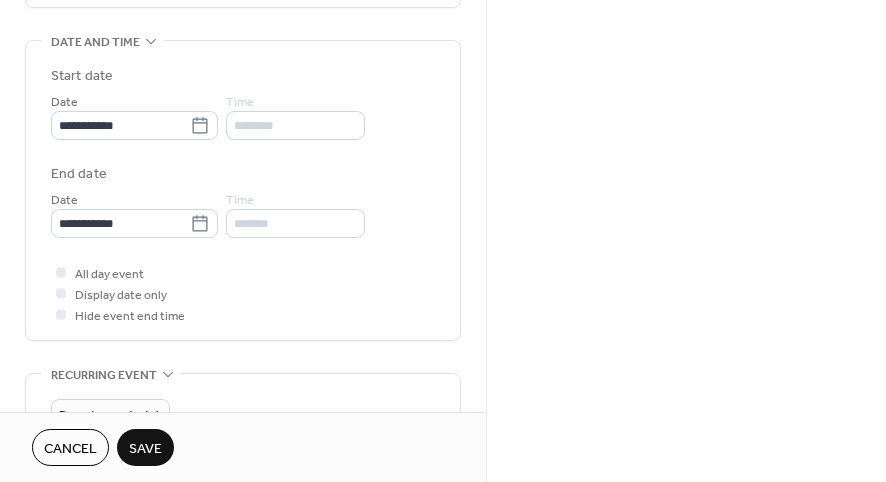 click on "Save" at bounding box center (145, 449) 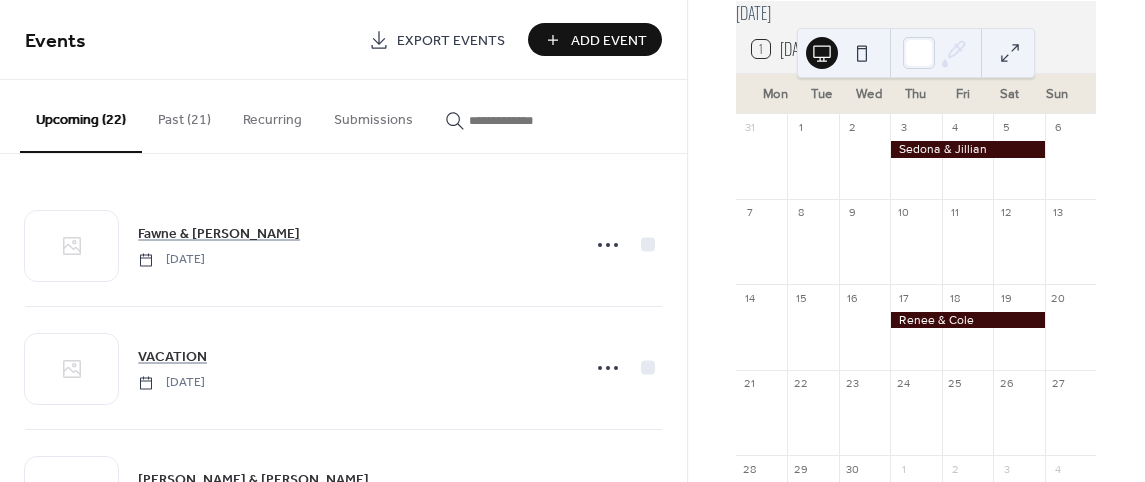 scroll, scrollTop: 108, scrollLeft: 0, axis: vertical 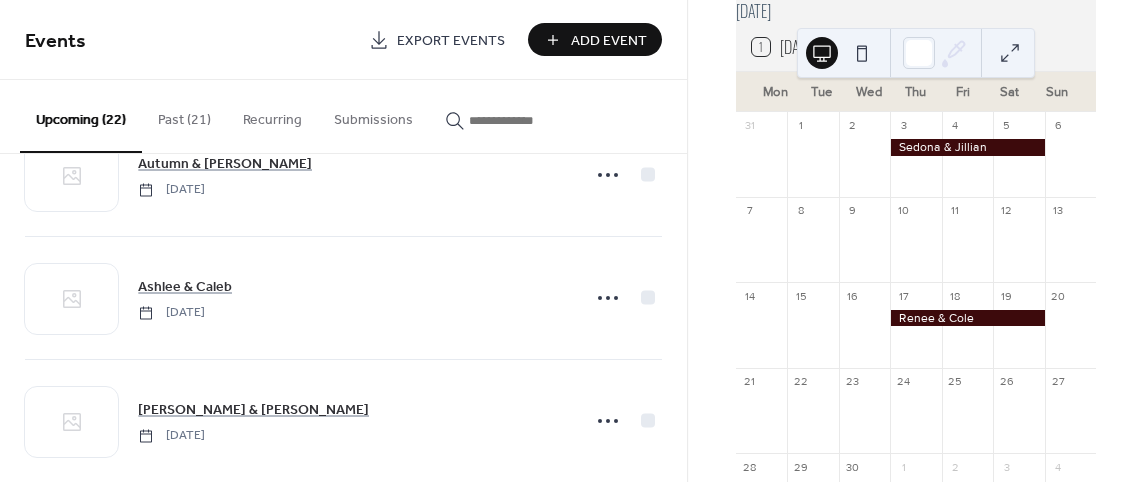 click at bounding box center (967, 318) 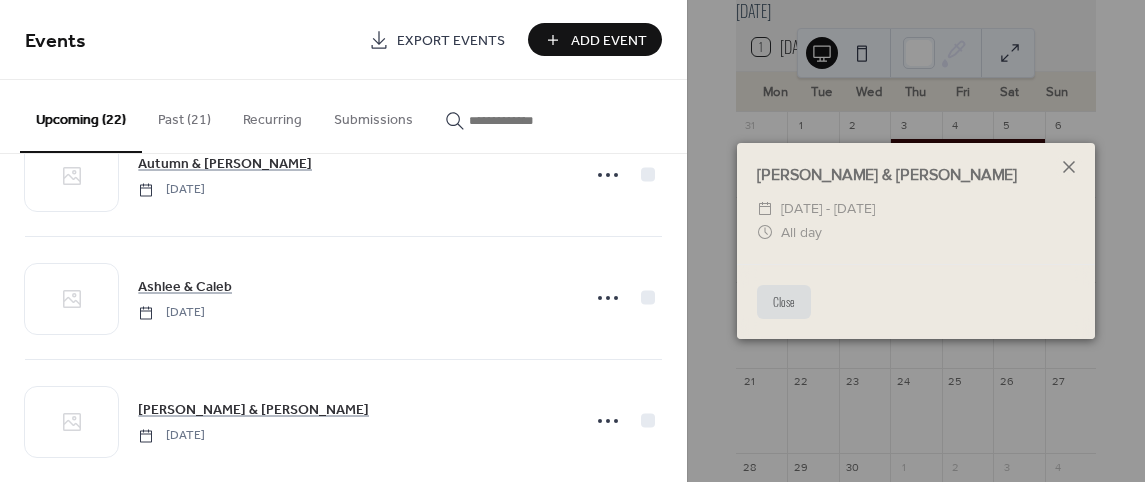 click 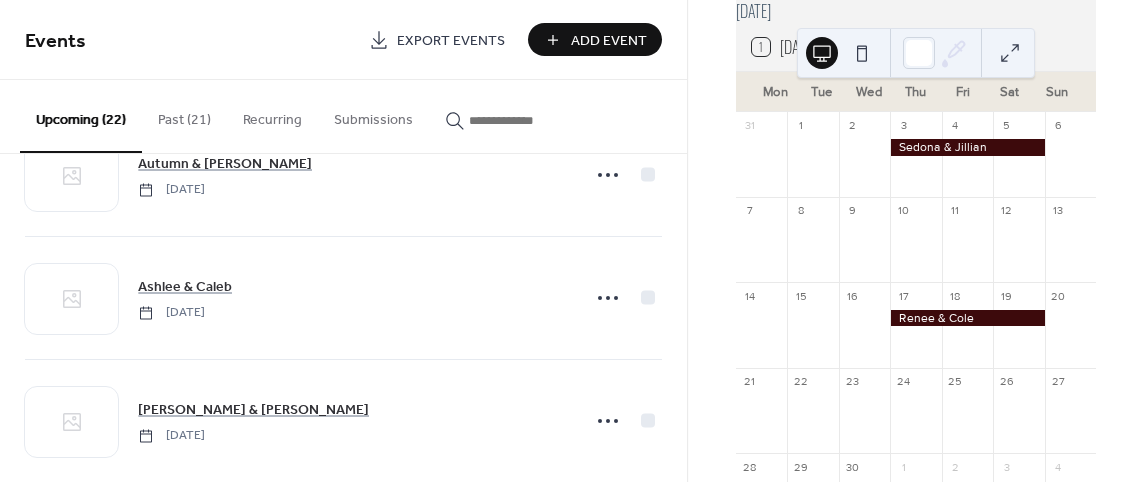 click on "Add Event" at bounding box center [609, 41] 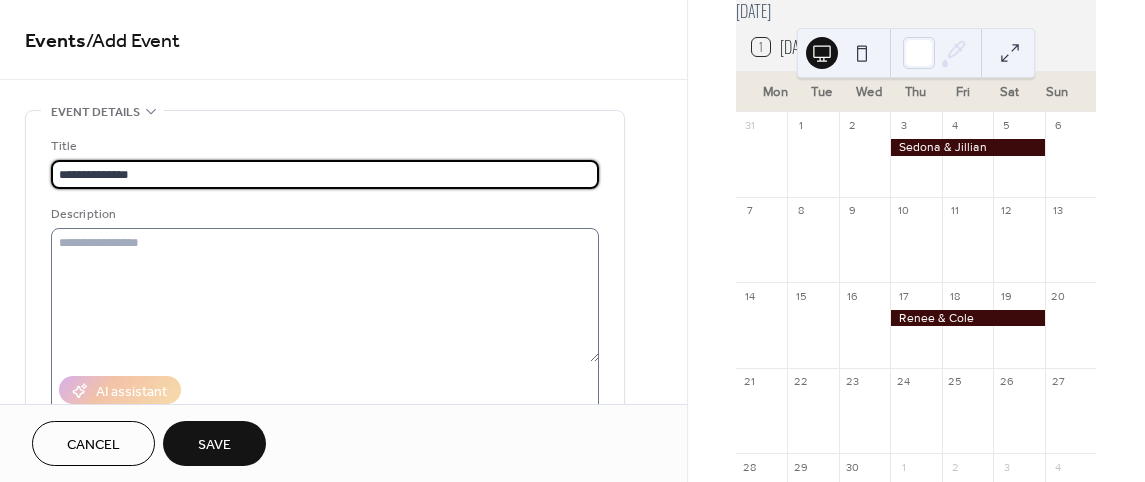 type on "**********" 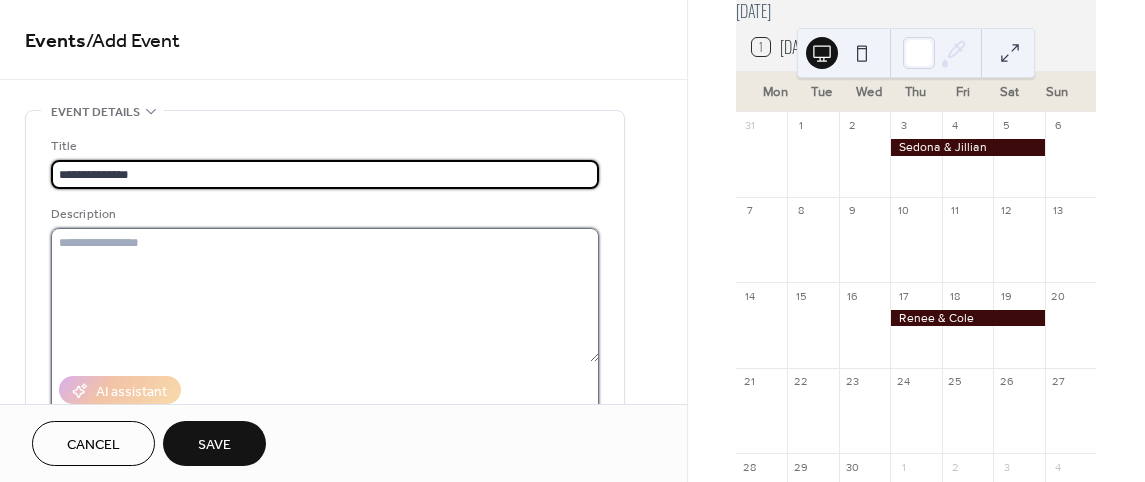 click at bounding box center [325, 295] 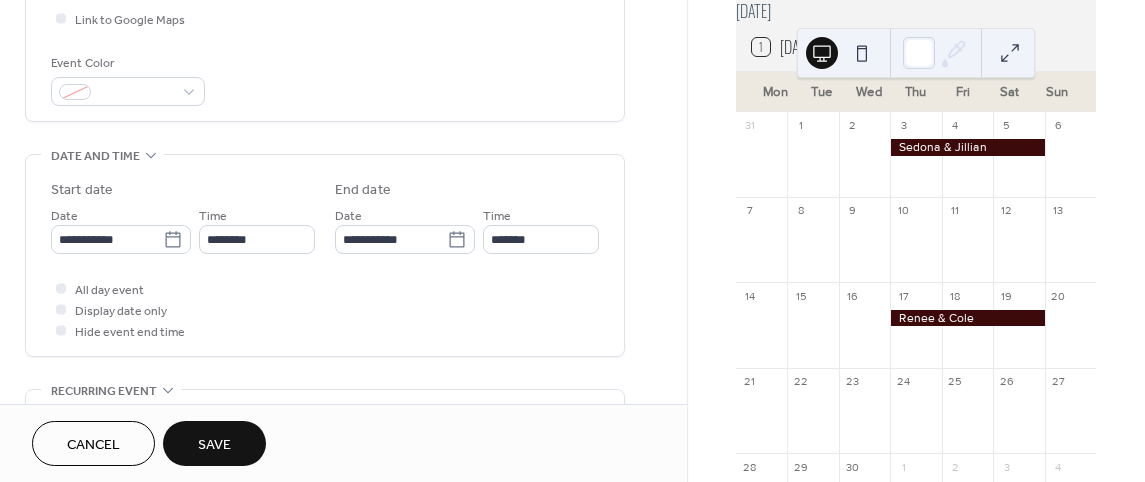 scroll, scrollTop: 500, scrollLeft: 0, axis: vertical 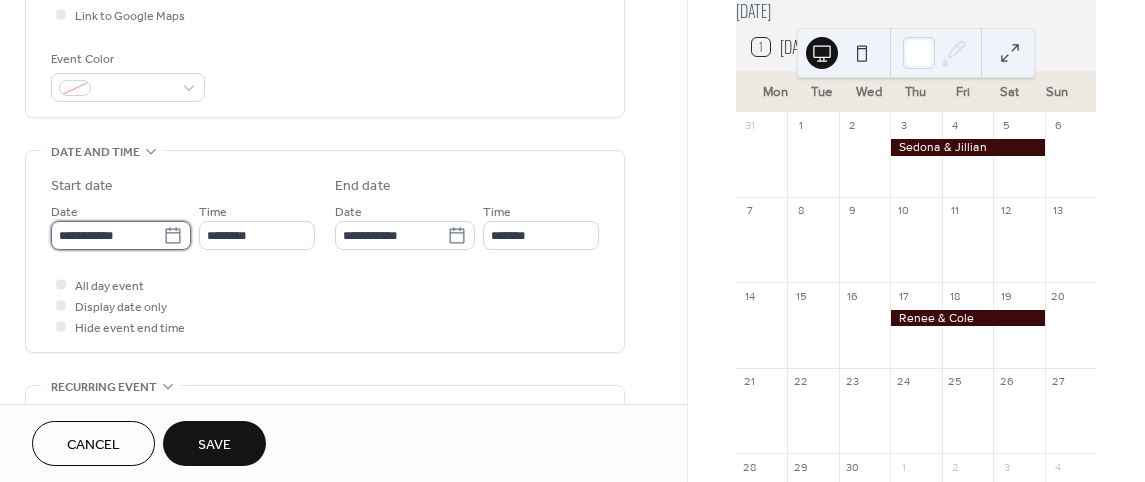 click on "**********" at bounding box center (107, 235) 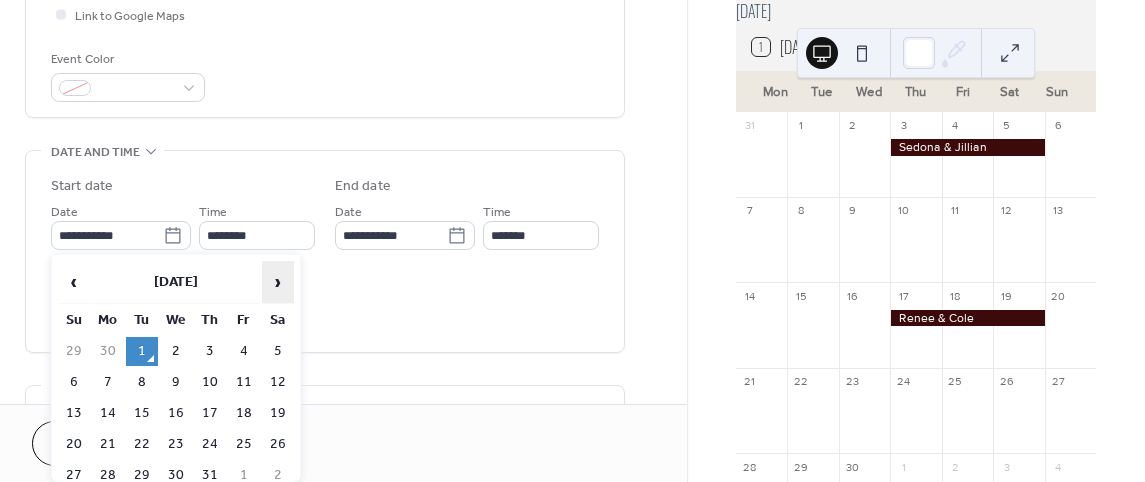 click on "›" at bounding box center [278, 282] 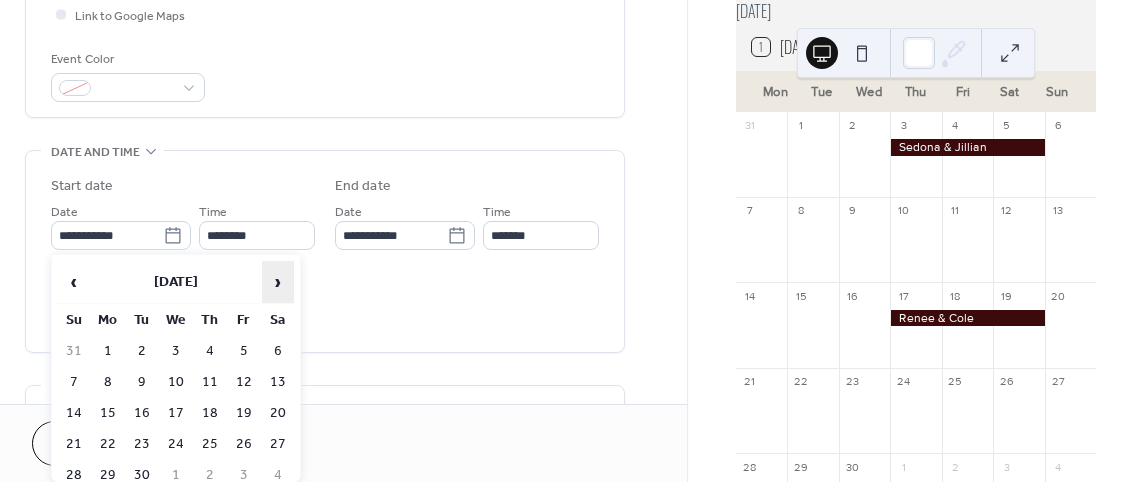 click on "›" at bounding box center (278, 282) 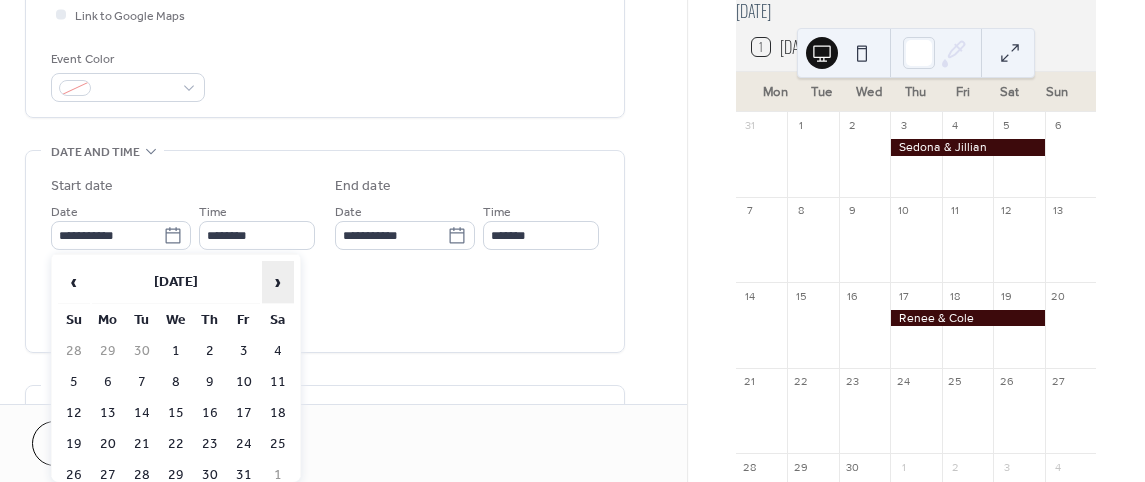 click on "›" at bounding box center [278, 282] 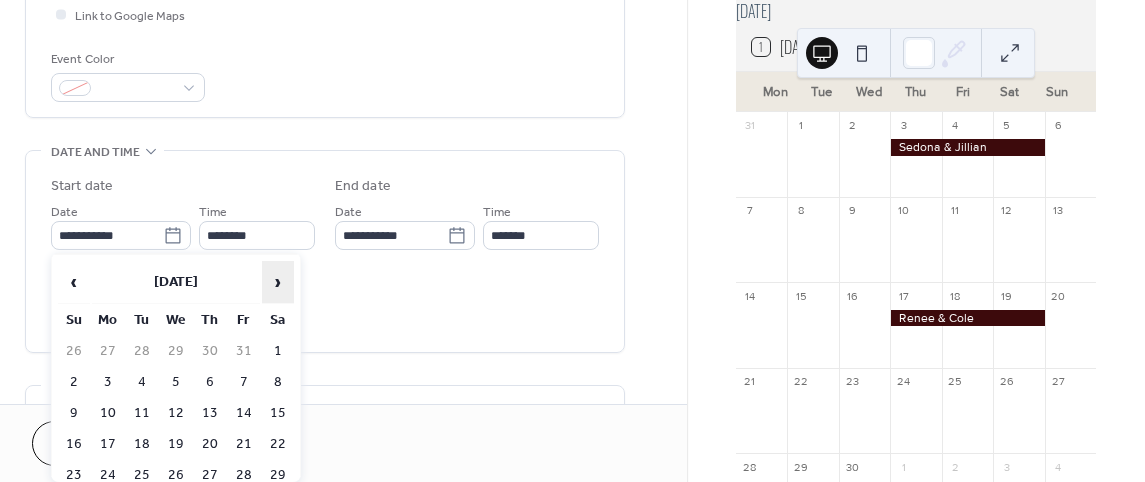 click on "›" at bounding box center (278, 282) 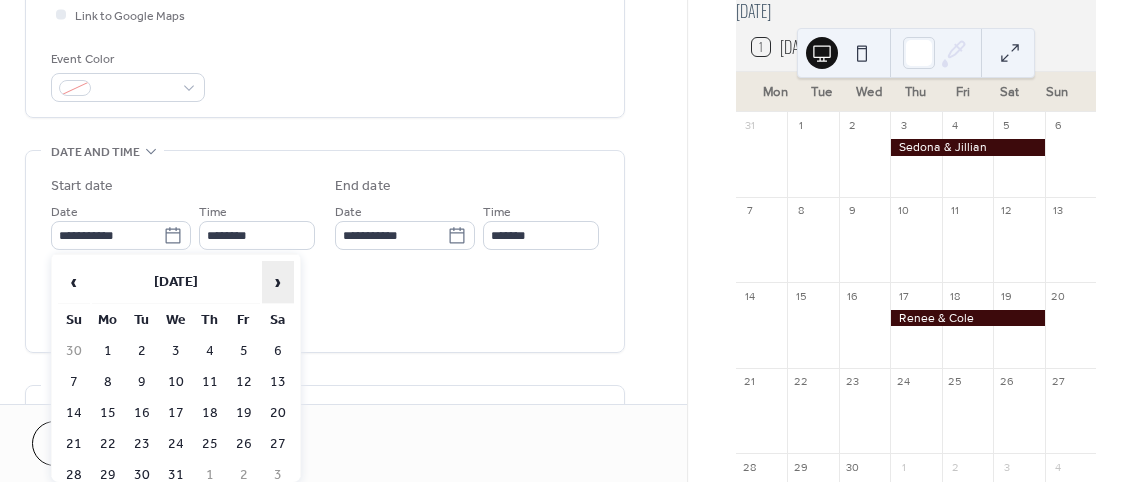 click on "›" at bounding box center [278, 282] 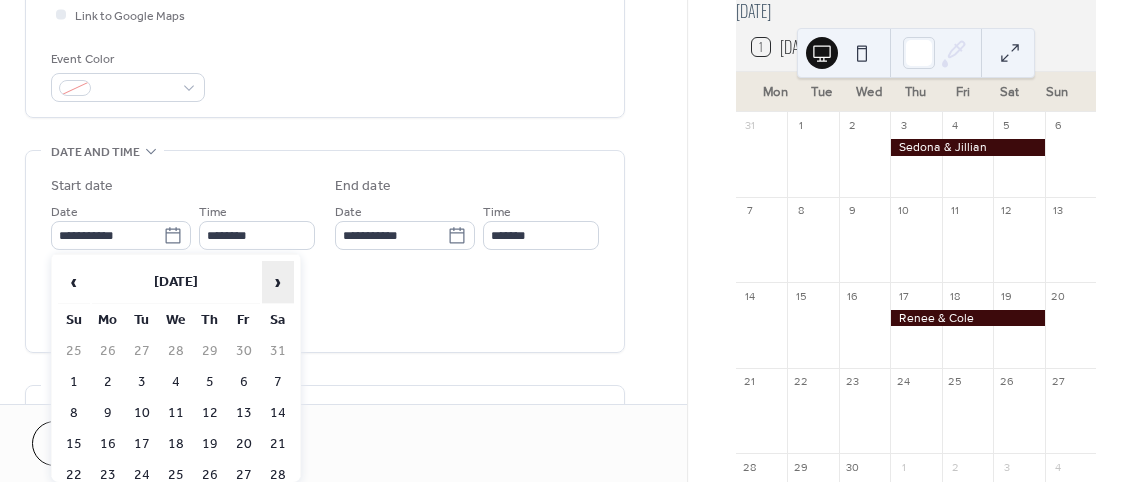 click on "›" at bounding box center (278, 282) 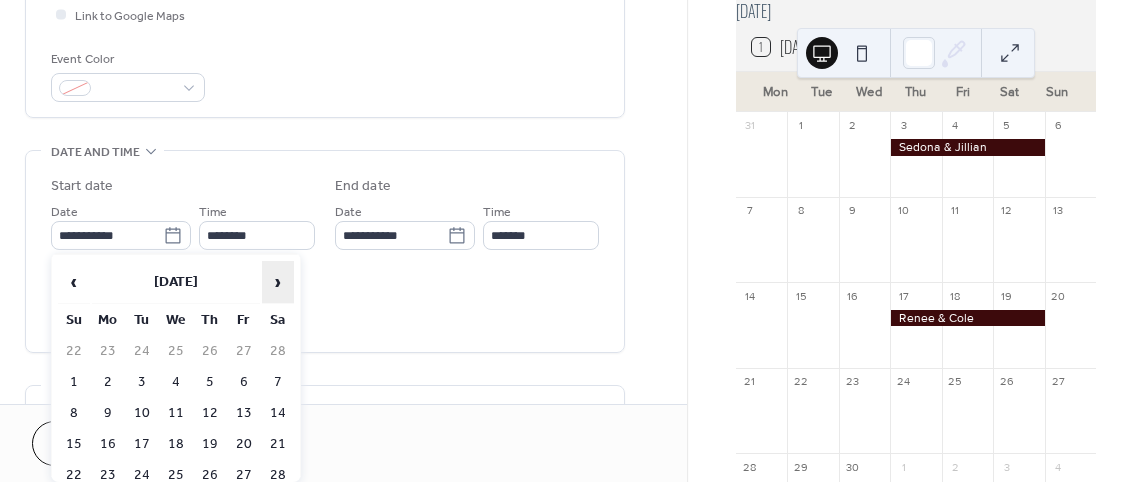 click on "›" at bounding box center [278, 282] 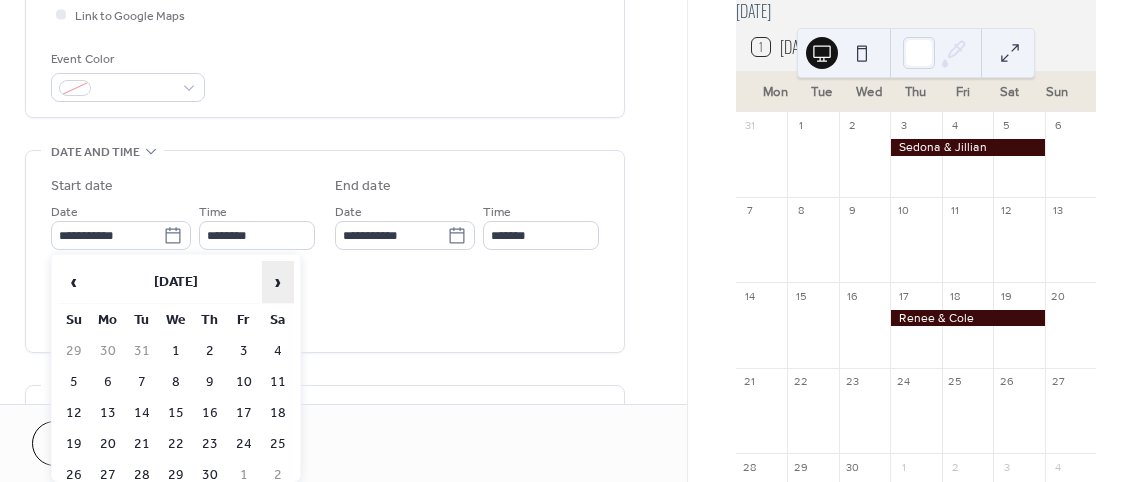 click on "›" at bounding box center [278, 282] 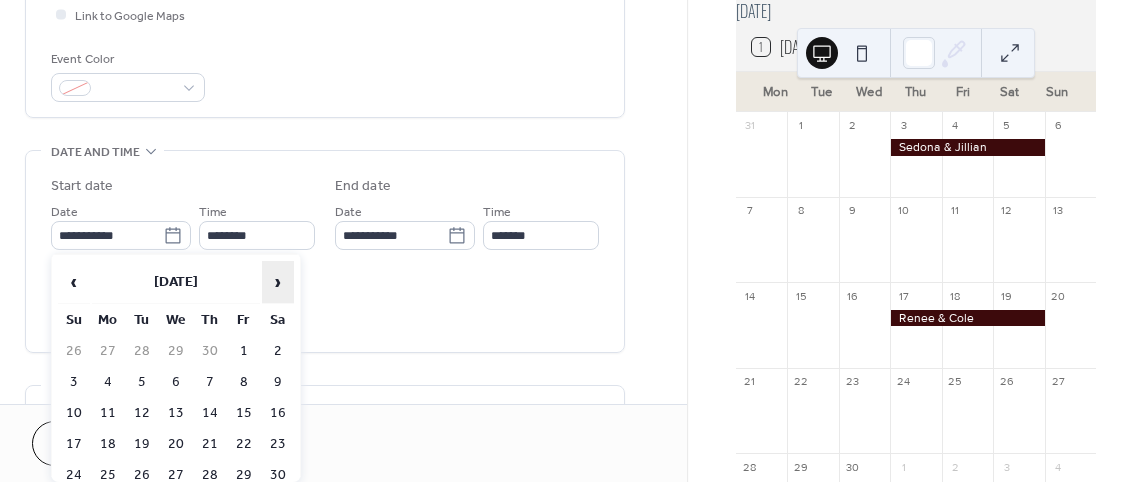 click on "›" at bounding box center (278, 282) 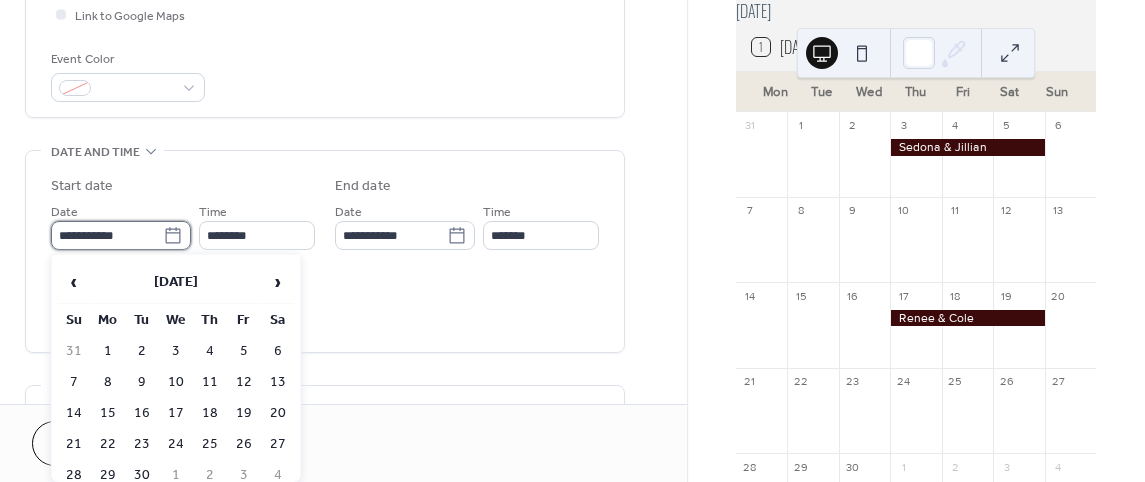 drag, startPoint x: 276, startPoint y: 285, endPoint x: 150, endPoint y: 226, distance: 139.12944 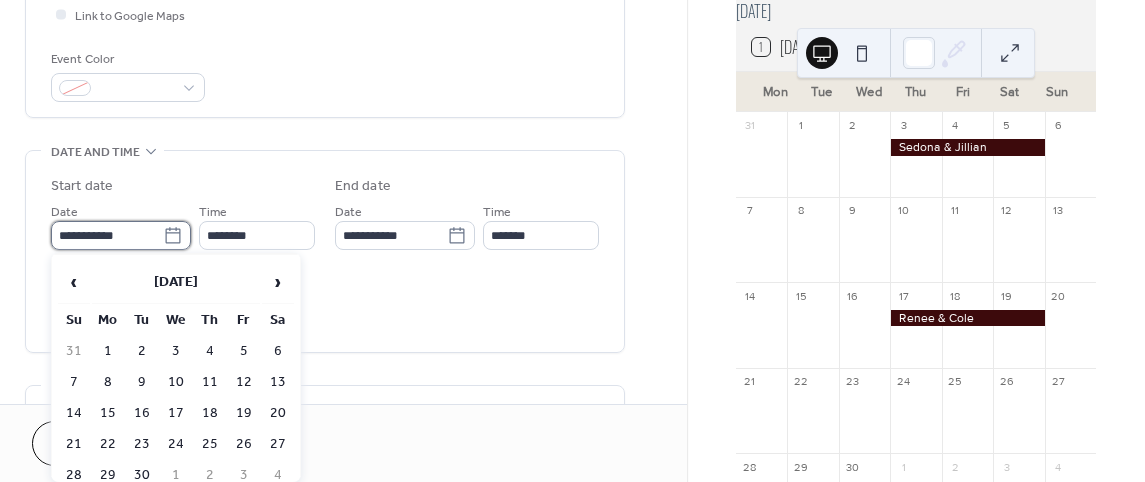 click on "**********" at bounding box center (107, 235) 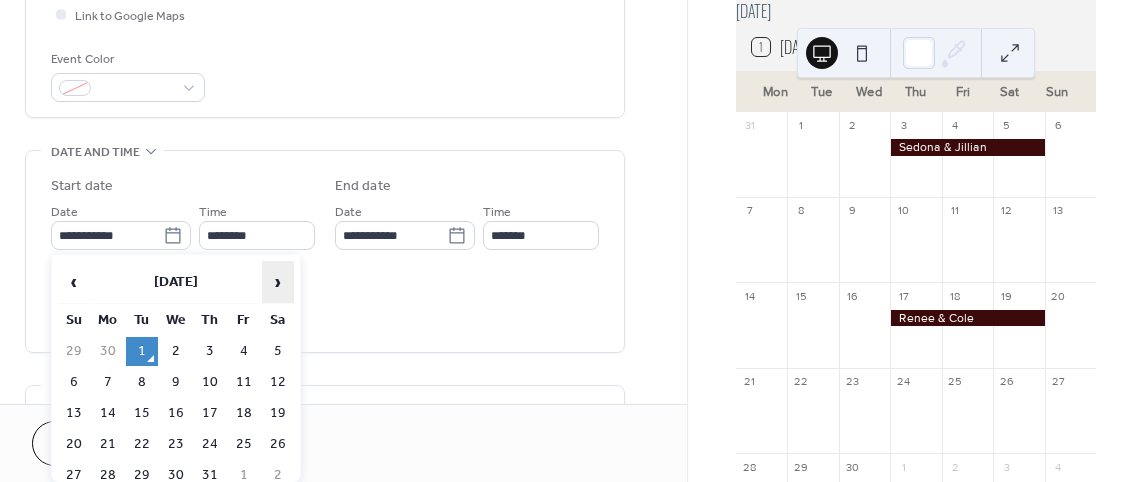 click on "›" at bounding box center [278, 282] 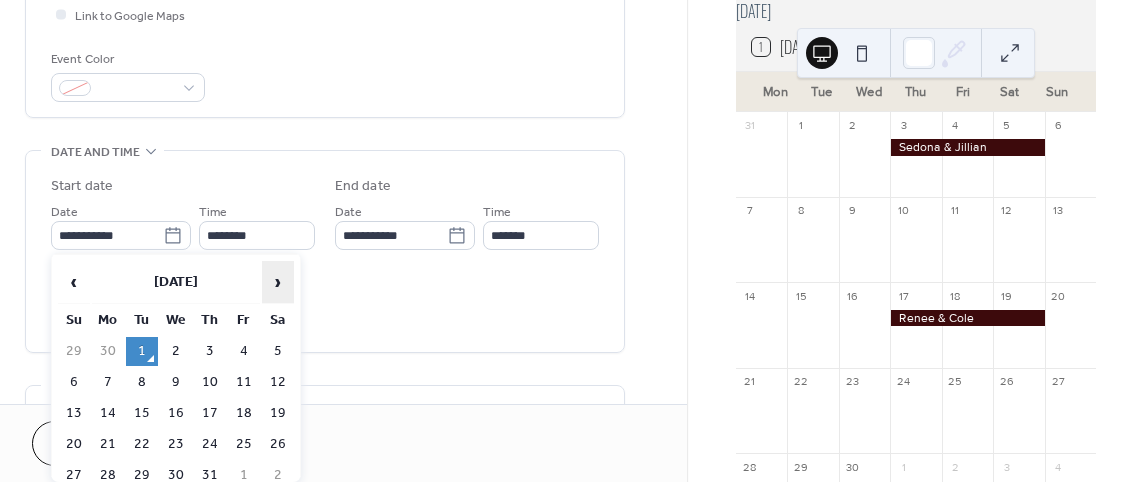 click on "›" at bounding box center [278, 282] 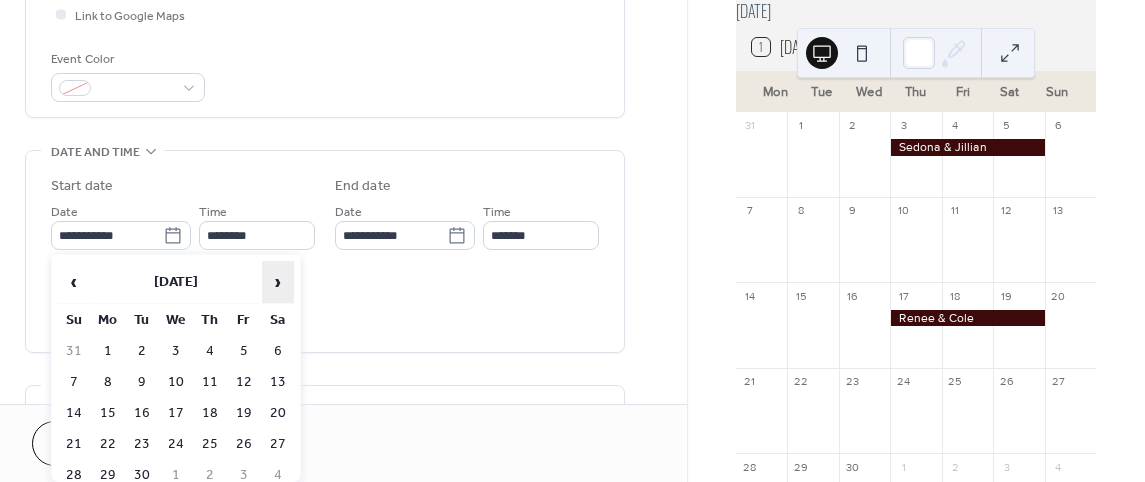 click on "›" at bounding box center (278, 282) 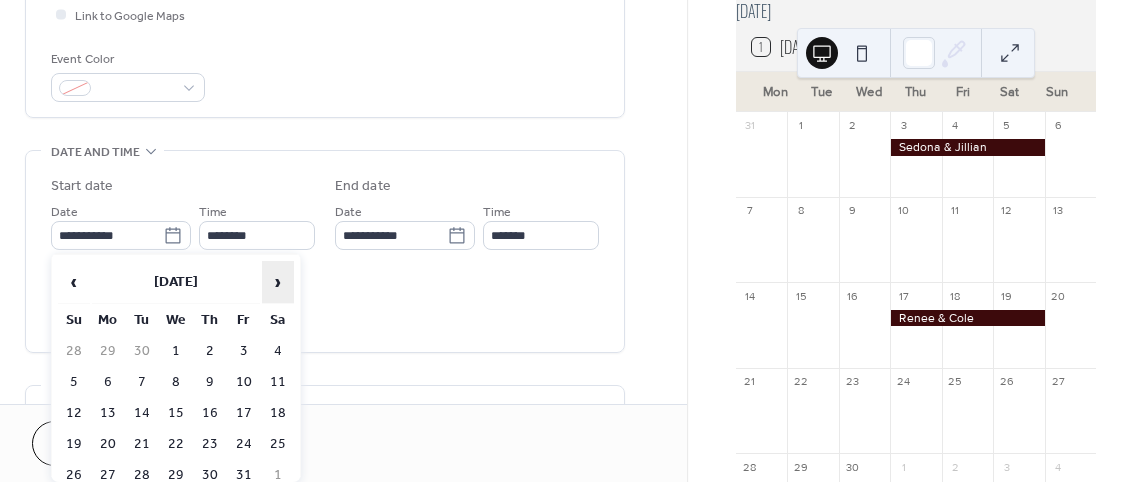 click on "›" at bounding box center (278, 282) 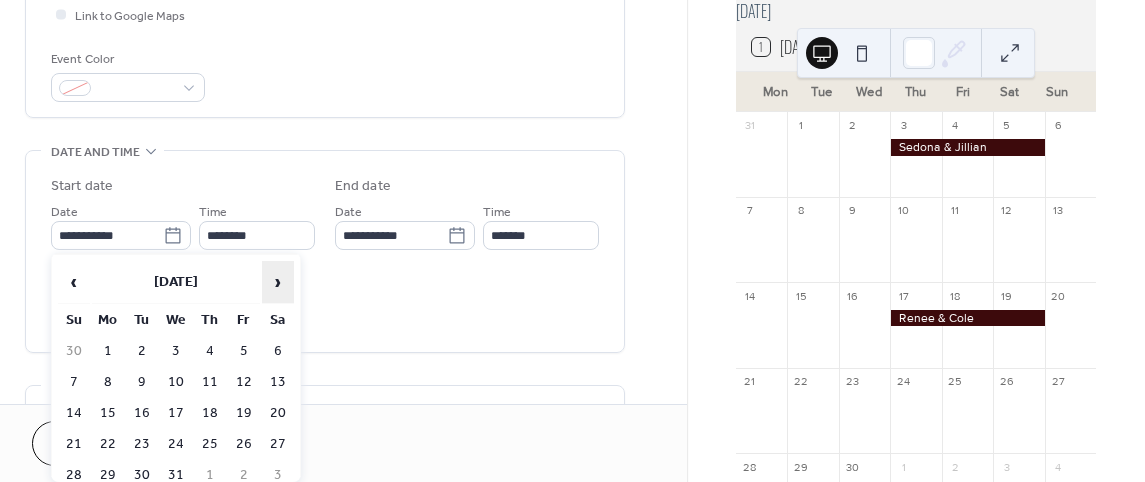 click on "›" at bounding box center [278, 282] 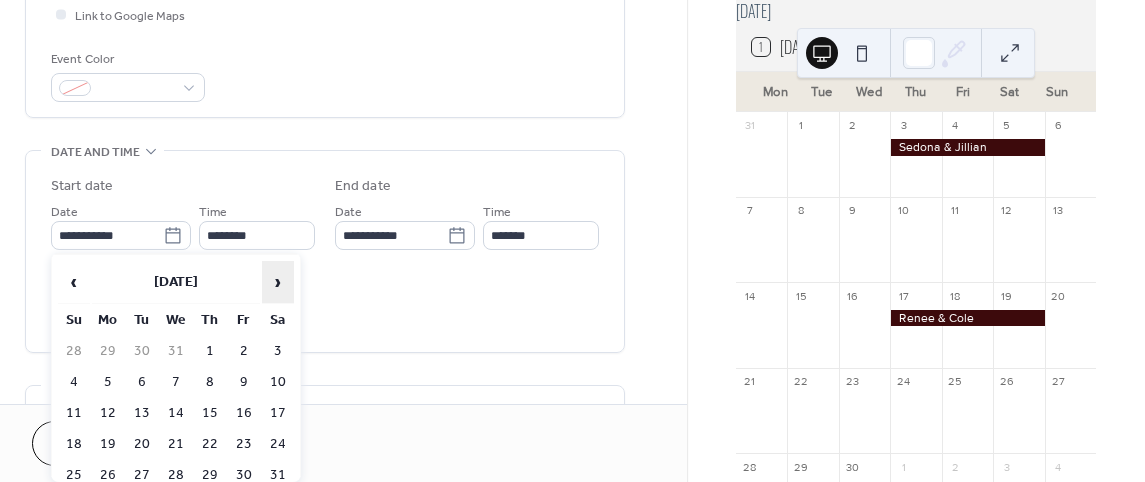 click on "›" at bounding box center [278, 282] 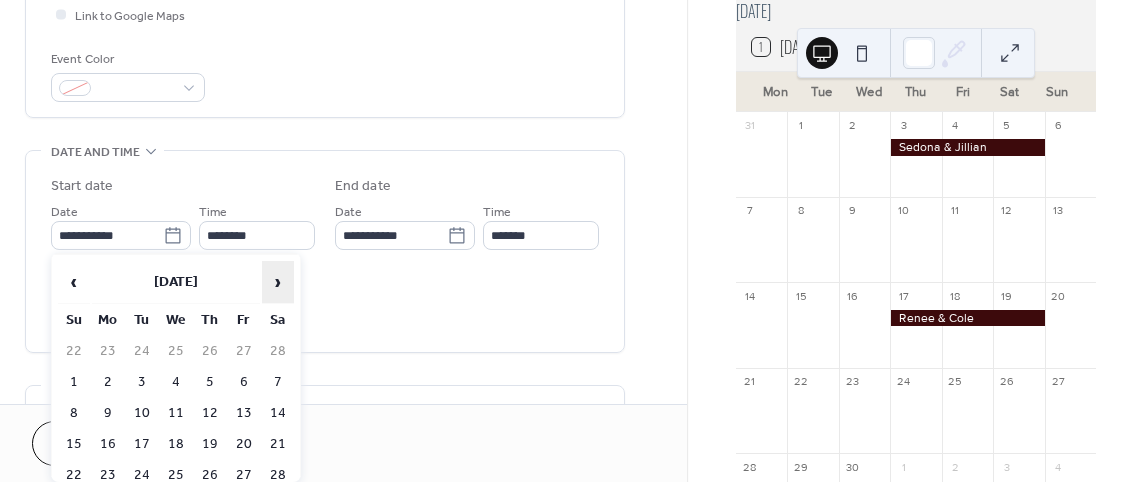 click on "›" at bounding box center (278, 282) 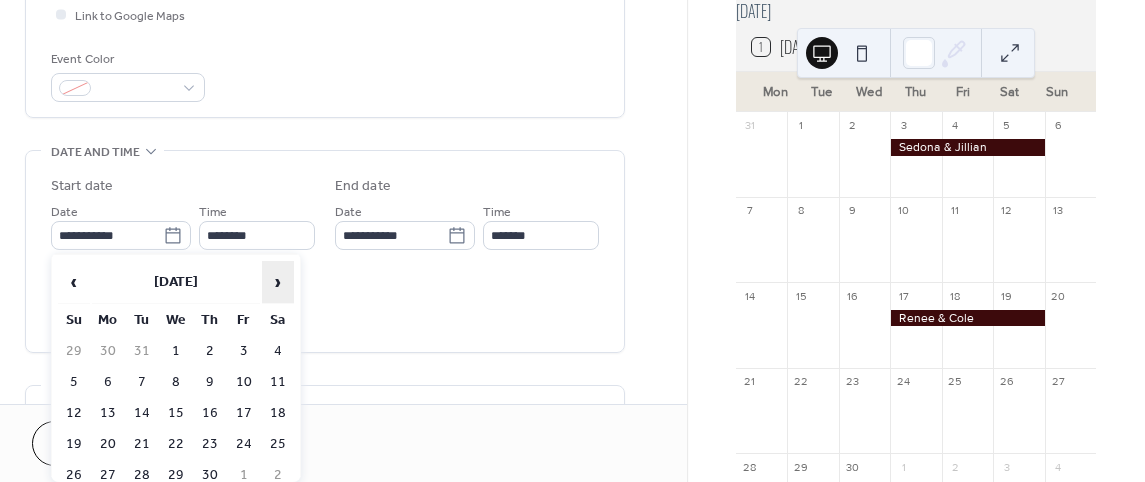 click on "›" at bounding box center (278, 282) 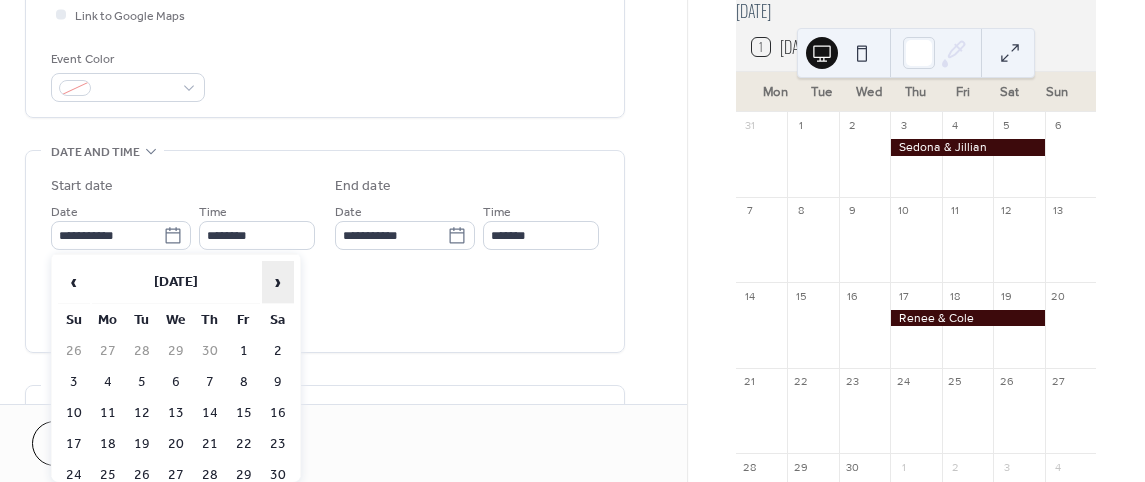 click on "›" at bounding box center [278, 282] 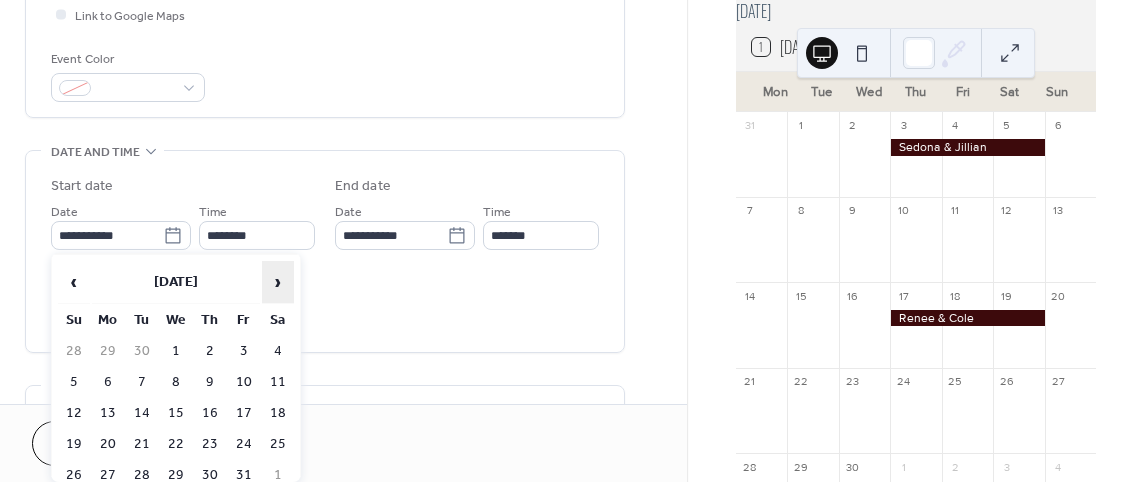 click on "›" at bounding box center (278, 282) 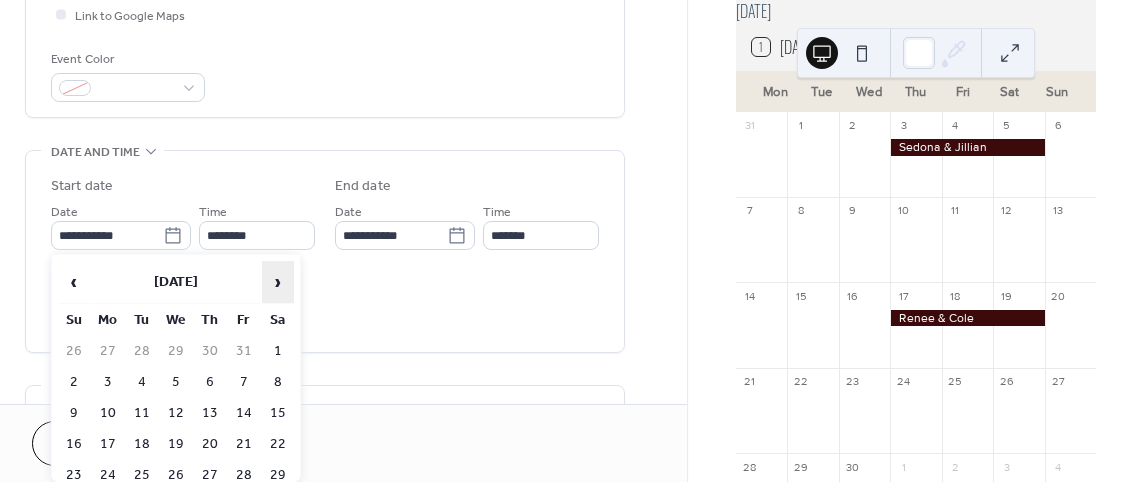 click on "›" at bounding box center [278, 282] 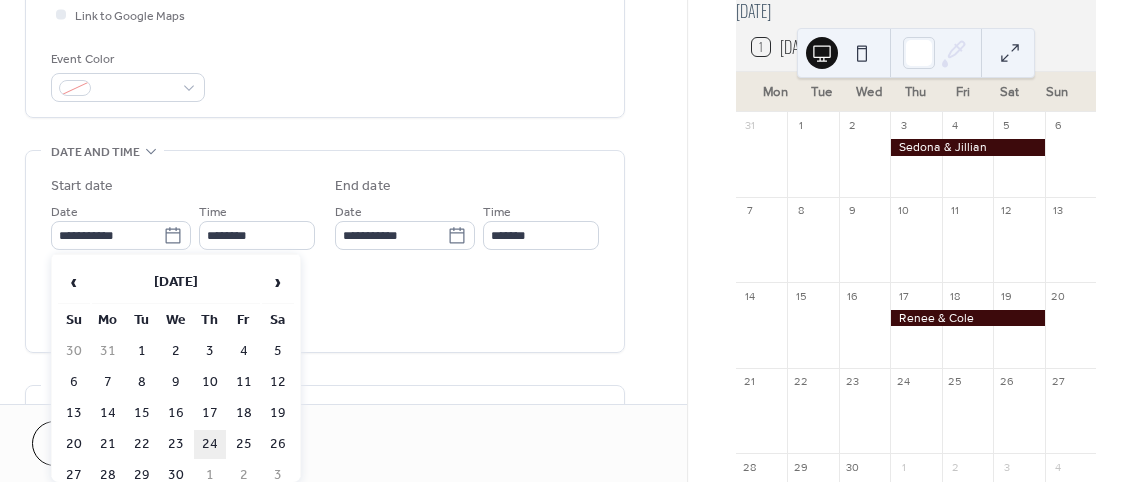 click on "24" at bounding box center (210, 444) 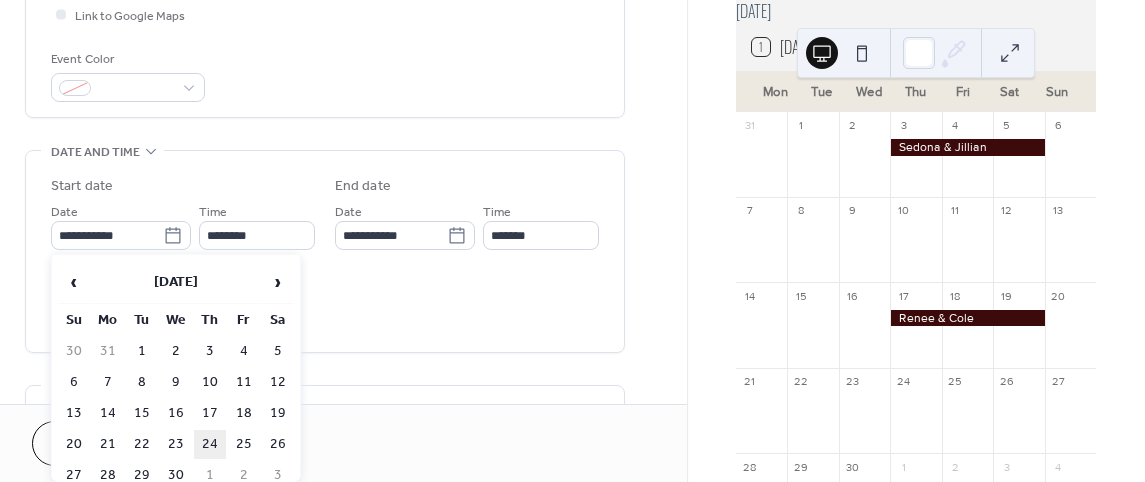 type on "**********" 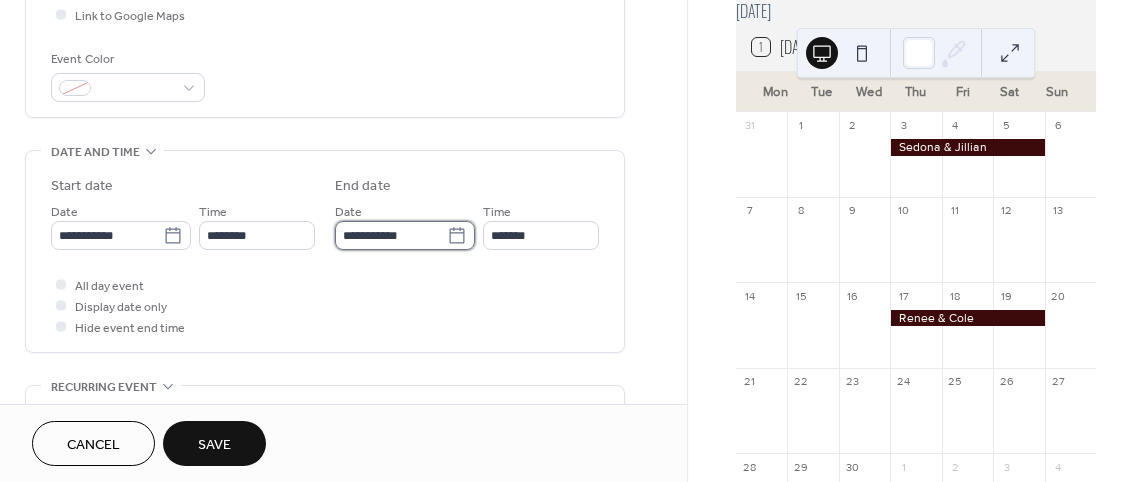 click on "**********" at bounding box center [391, 235] 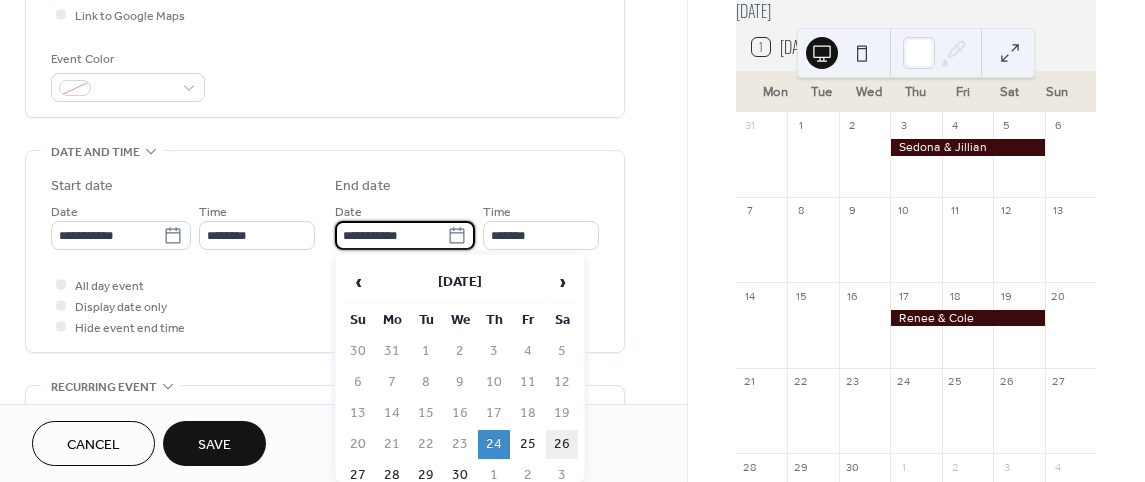 click on "26" at bounding box center (562, 444) 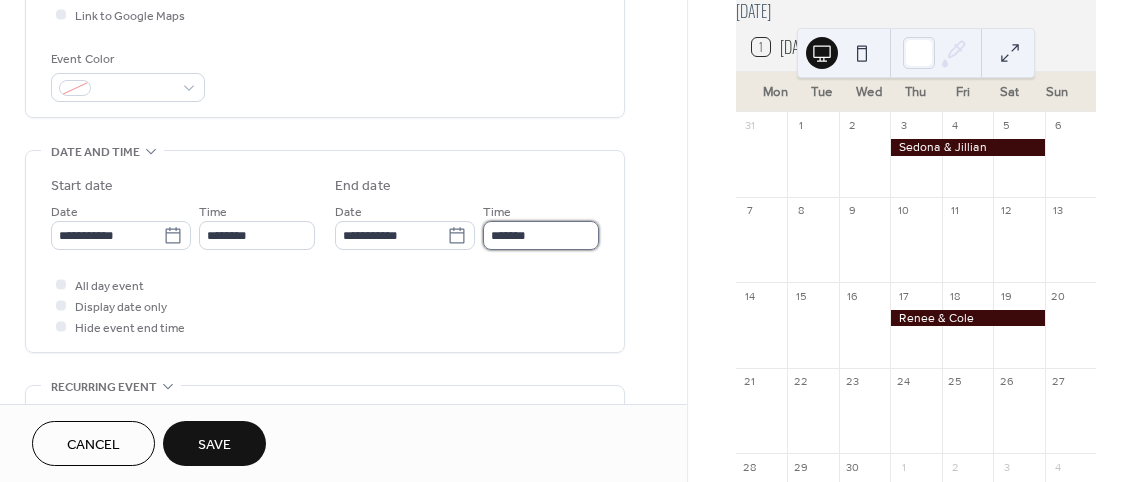click on "*******" at bounding box center [541, 235] 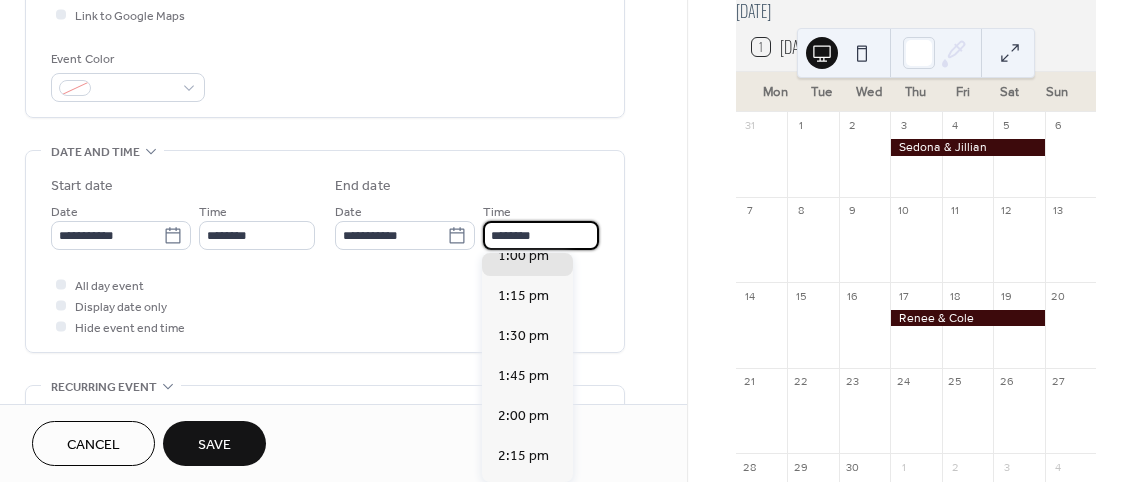 scroll, scrollTop: 3642, scrollLeft: 0, axis: vertical 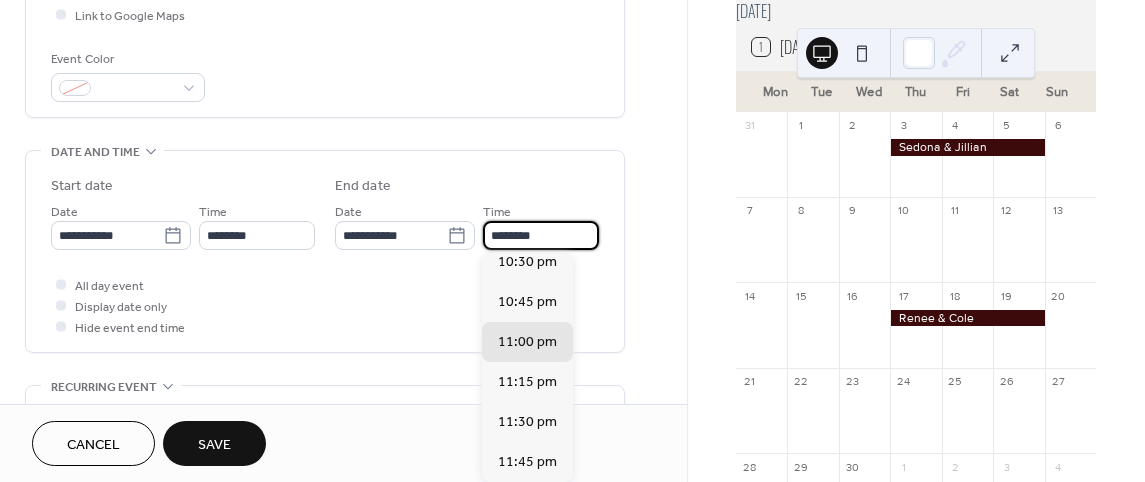 type on "********" 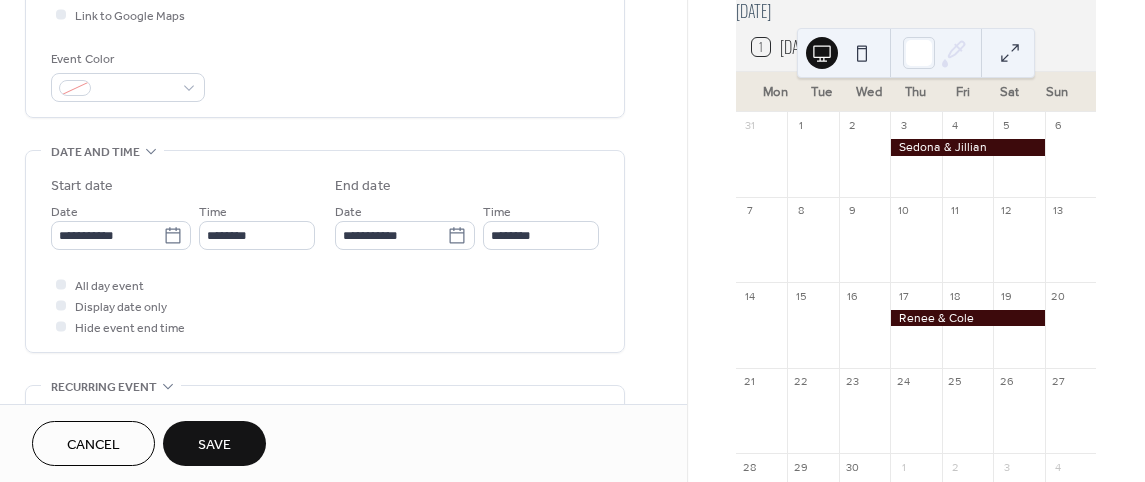 click on "All day event Display date only Hide event end time" at bounding box center (325, 305) 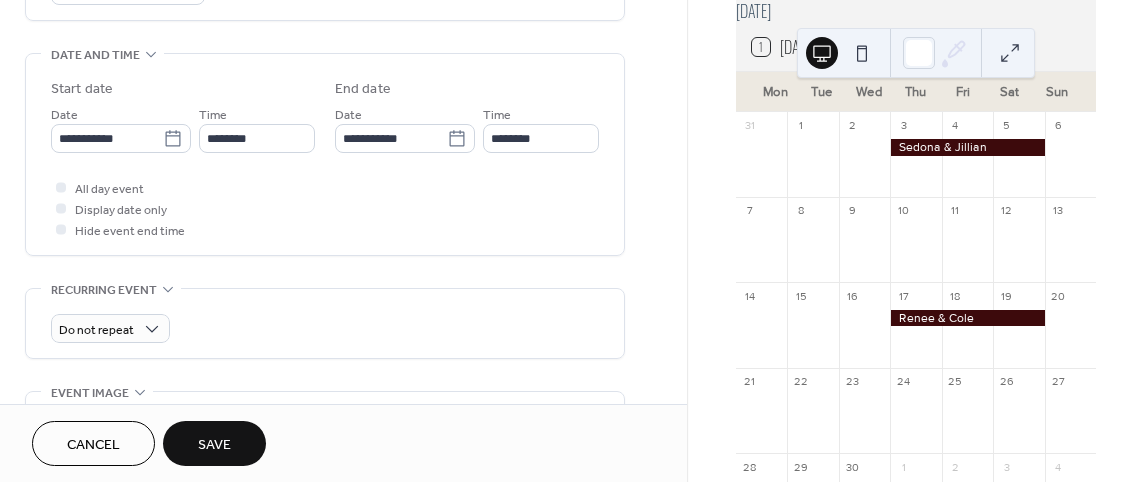 scroll, scrollTop: 600, scrollLeft: 0, axis: vertical 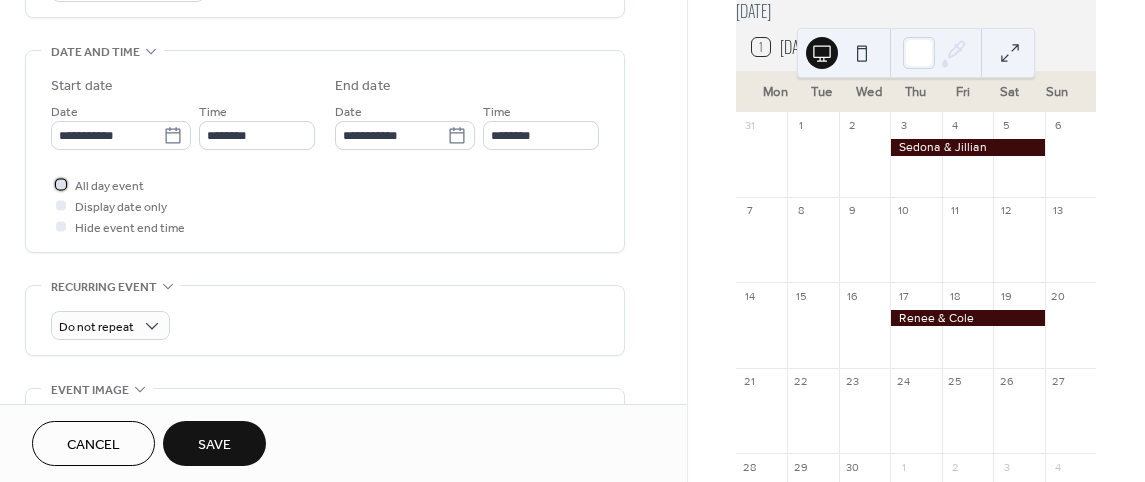 click at bounding box center (61, 184) 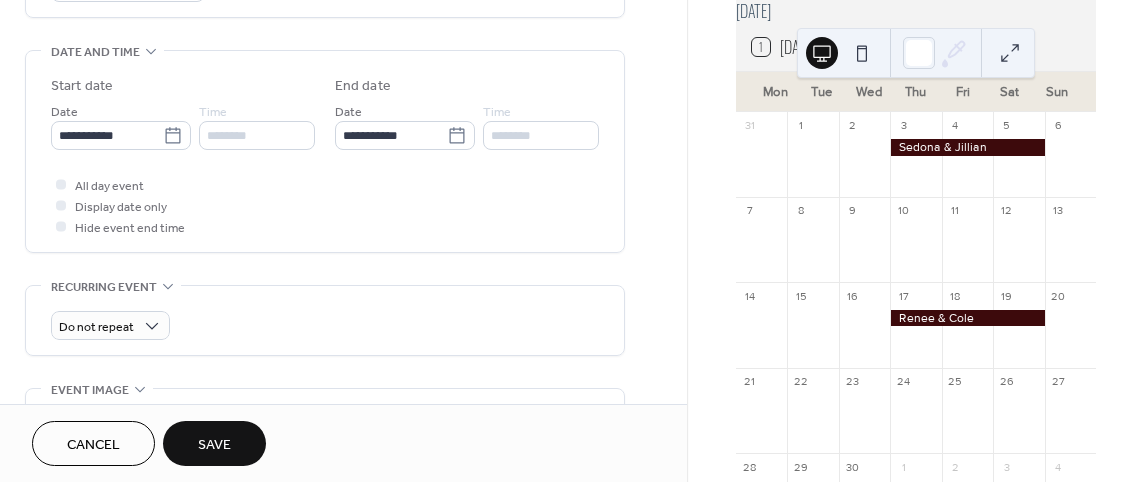 click on "Save" at bounding box center (214, 443) 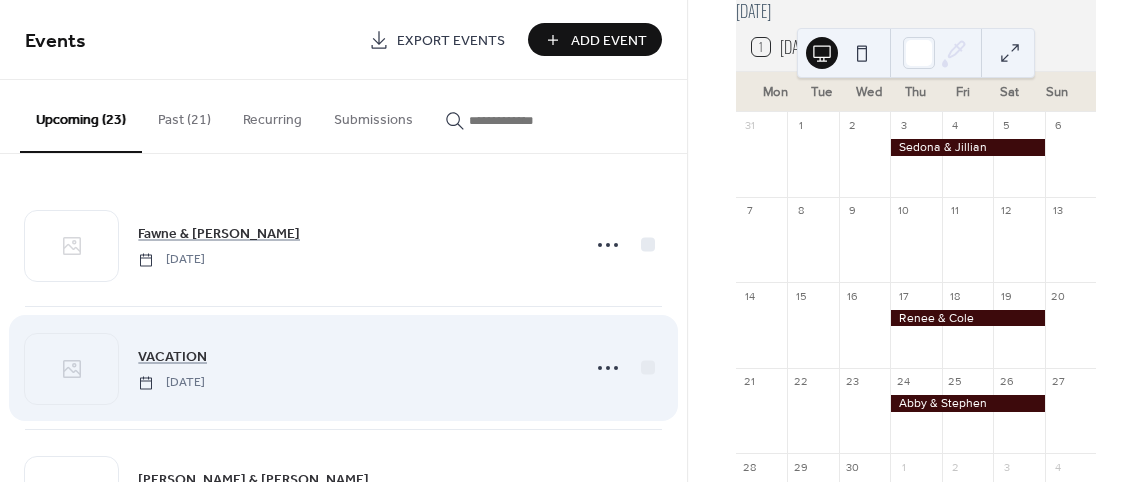 drag, startPoint x: 233, startPoint y: 365, endPoint x: 211, endPoint y: 380, distance: 26.627054 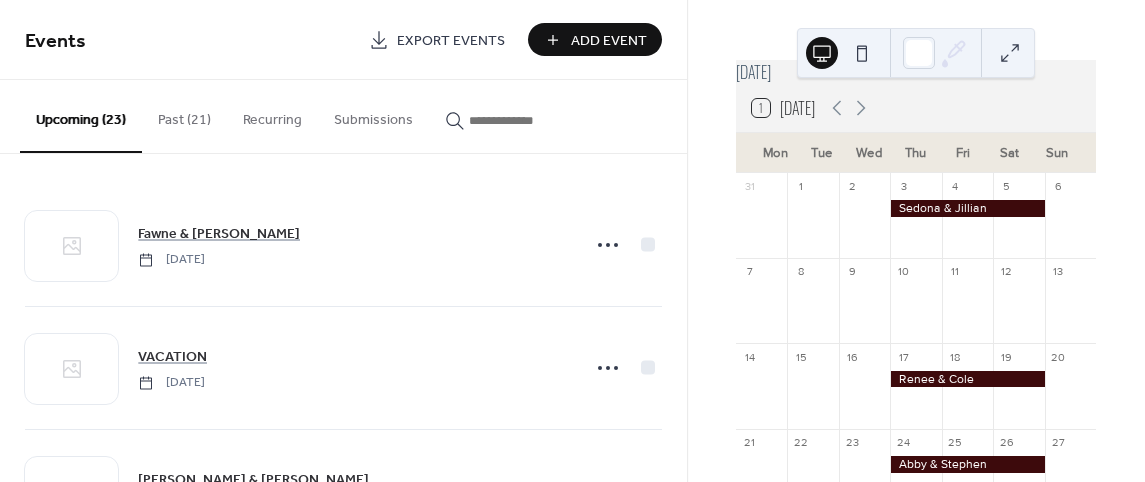 scroll, scrollTop: 8, scrollLeft: 0, axis: vertical 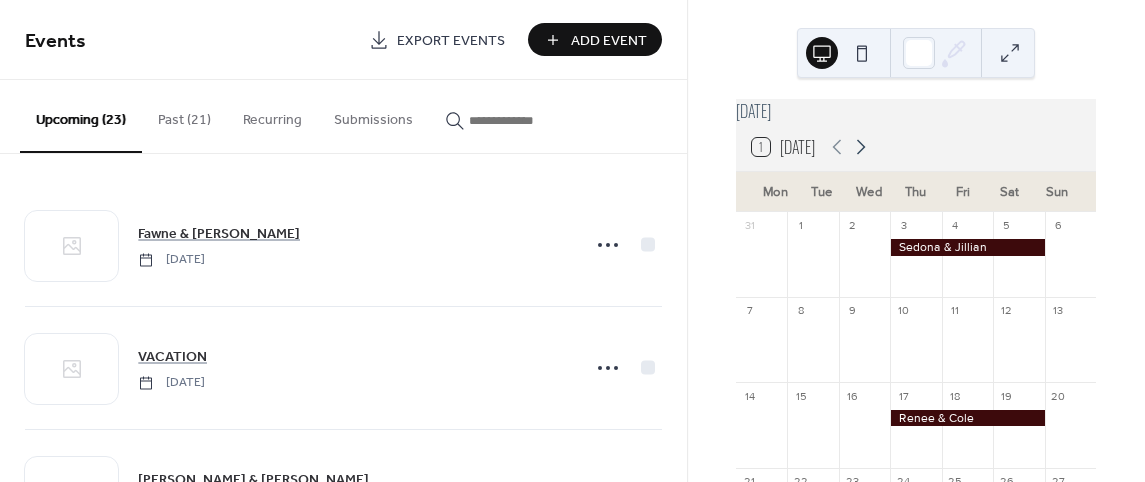 click 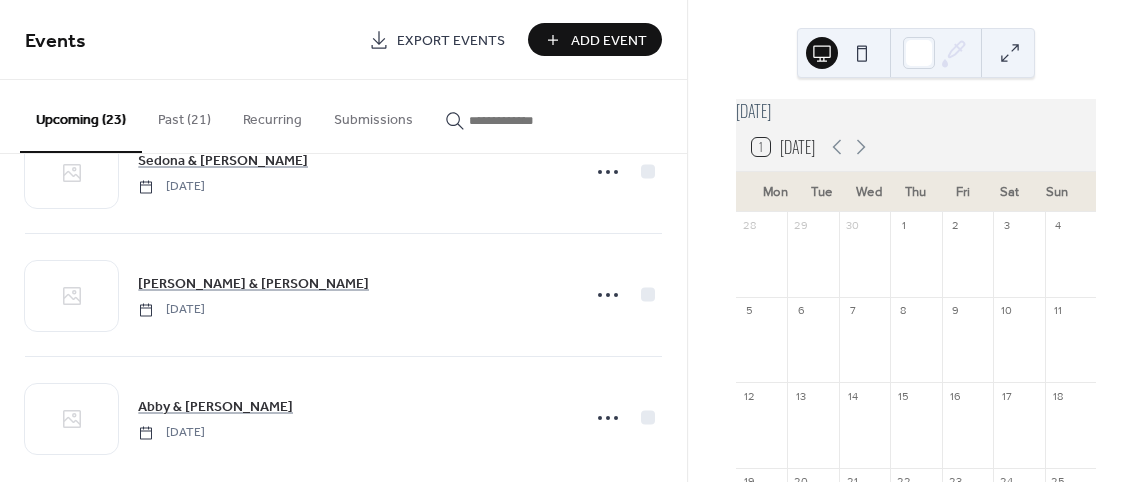 scroll, scrollTop: 2552, scrollLeft: 0, axis: vertical 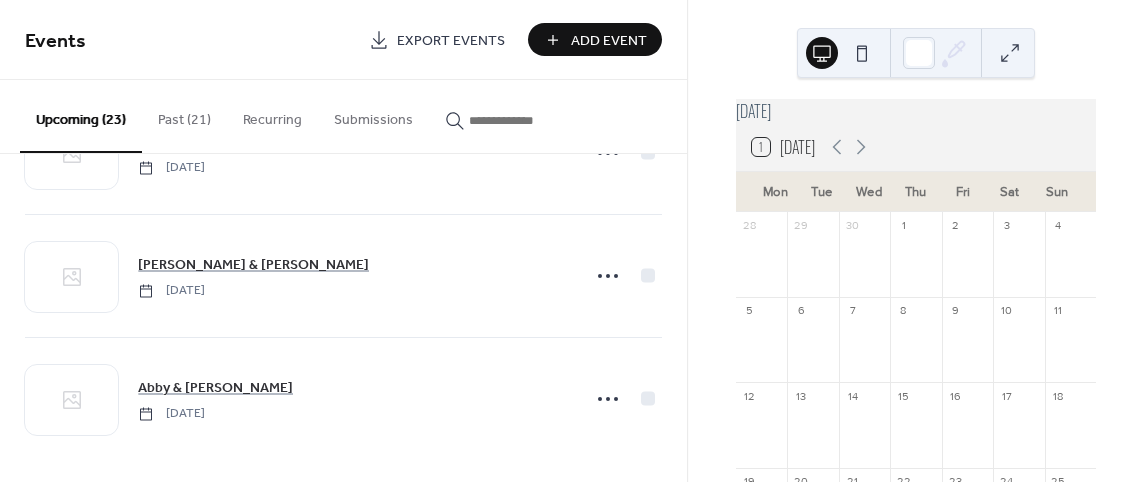 click on "Add Event" at bounding box center (609, 41) 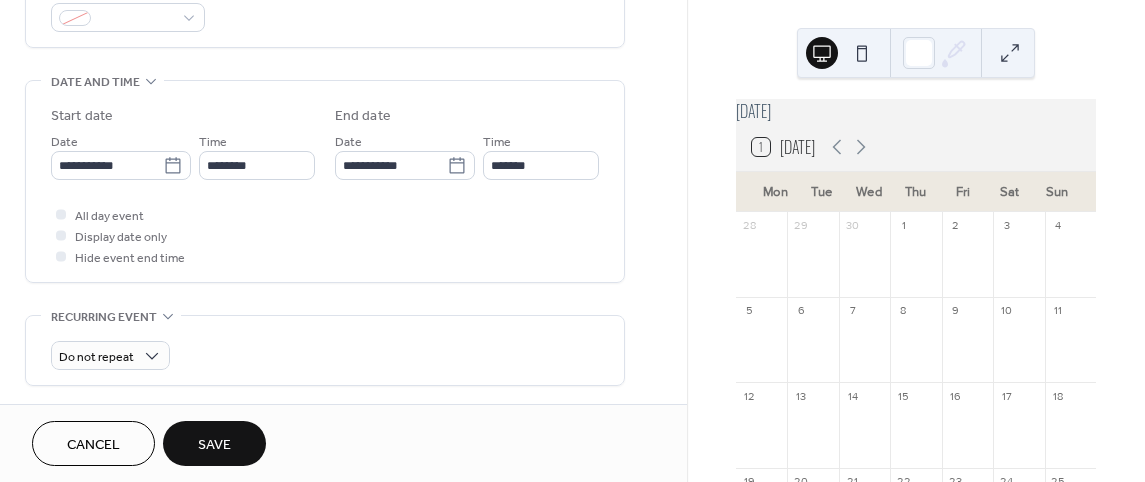 scroll, scrollTop: 600, scrollLeft: 0, axis: vertical 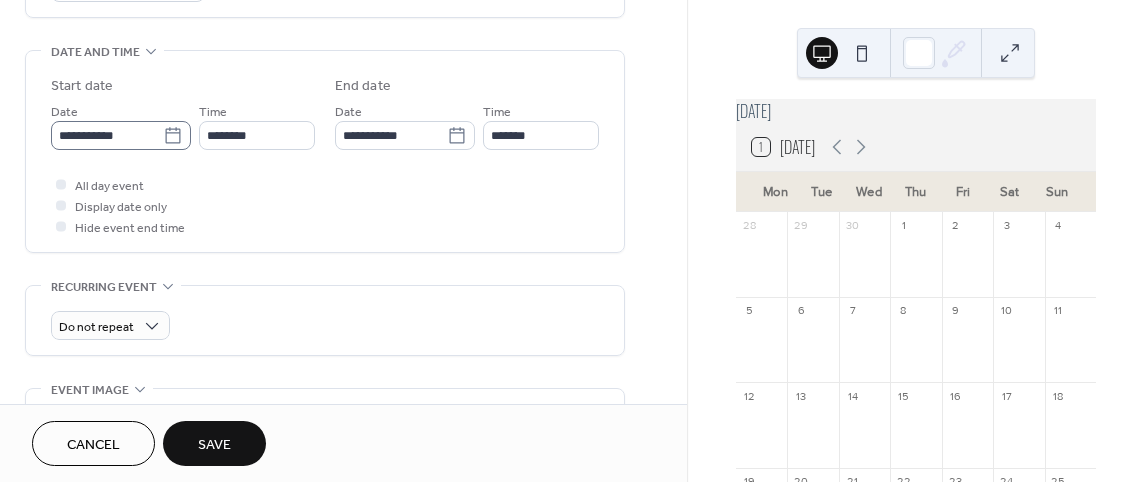 type on "**********" 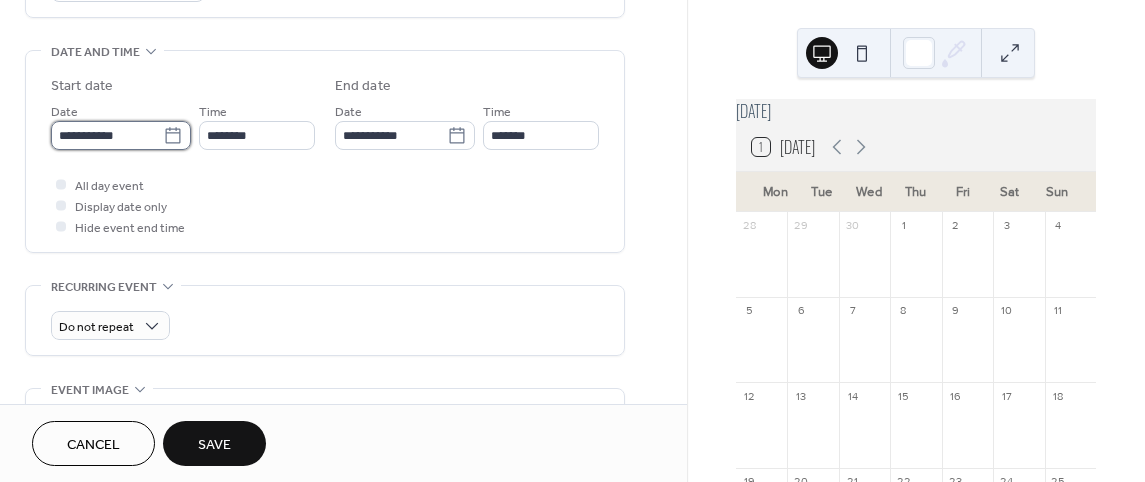 click on "**********" at bounding box center (107, 135) 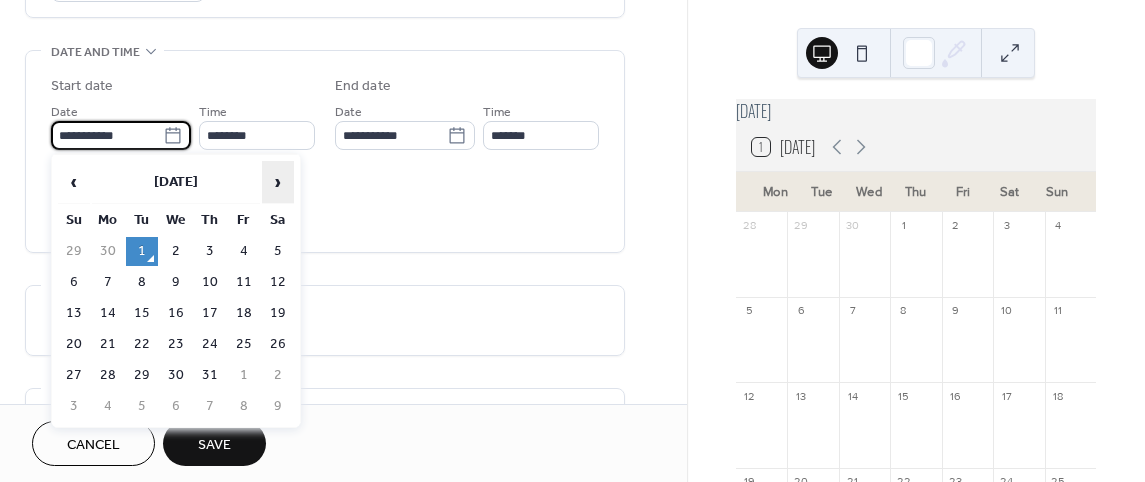 click on "›" at bounding box center (278, 182) 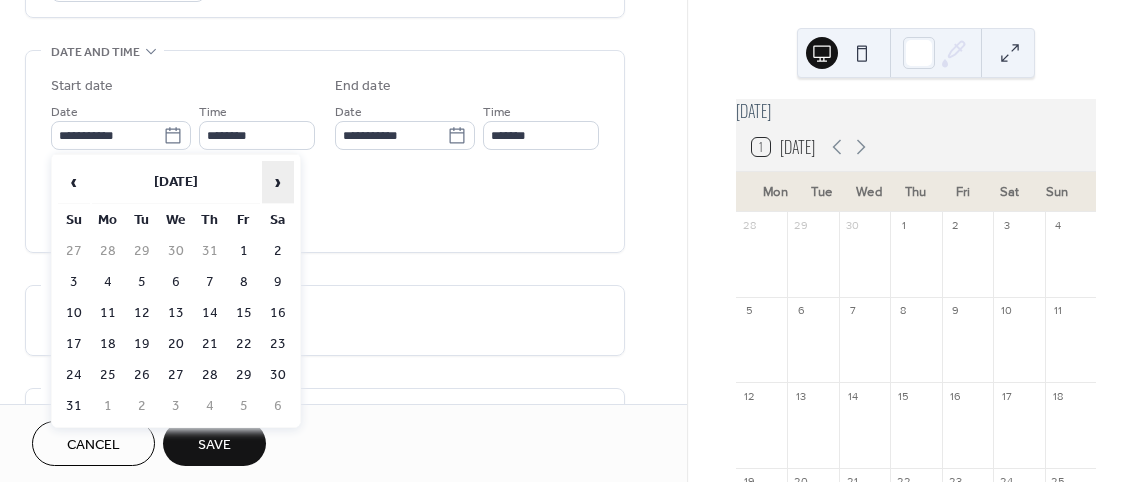 click on "›" at bounding box center [278, 182] 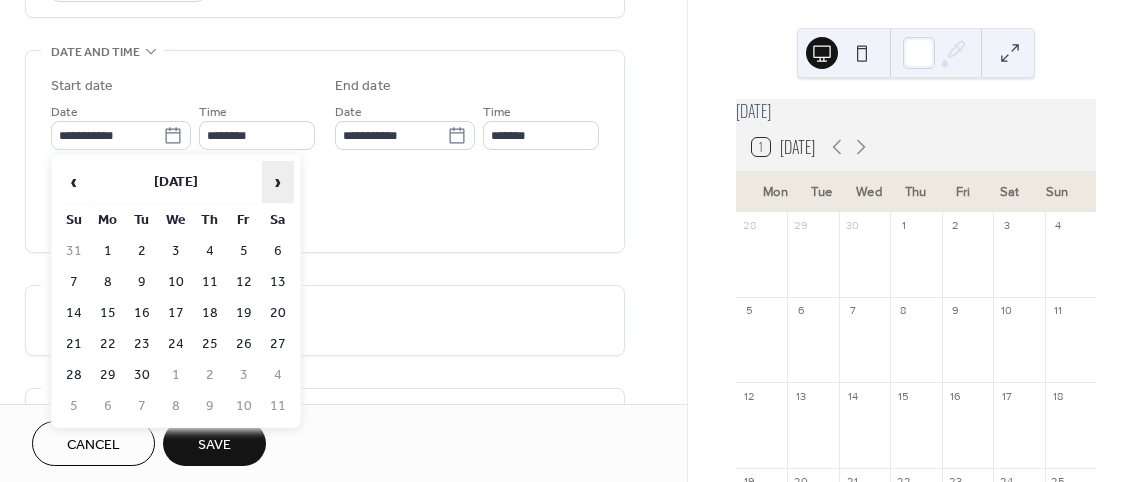 click on "›" at bounding box center [278, 182] 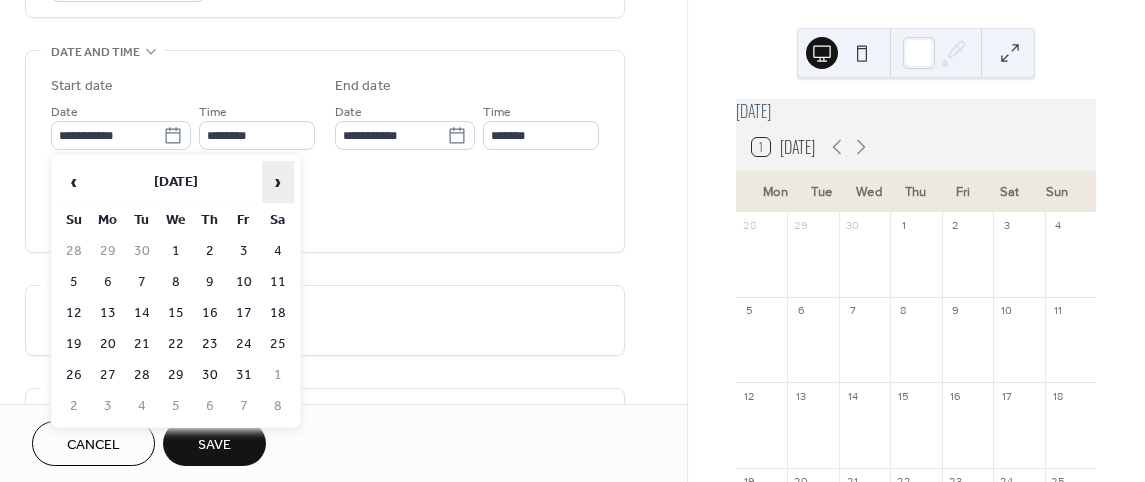 click on "›" at bounding box center (278, 182) 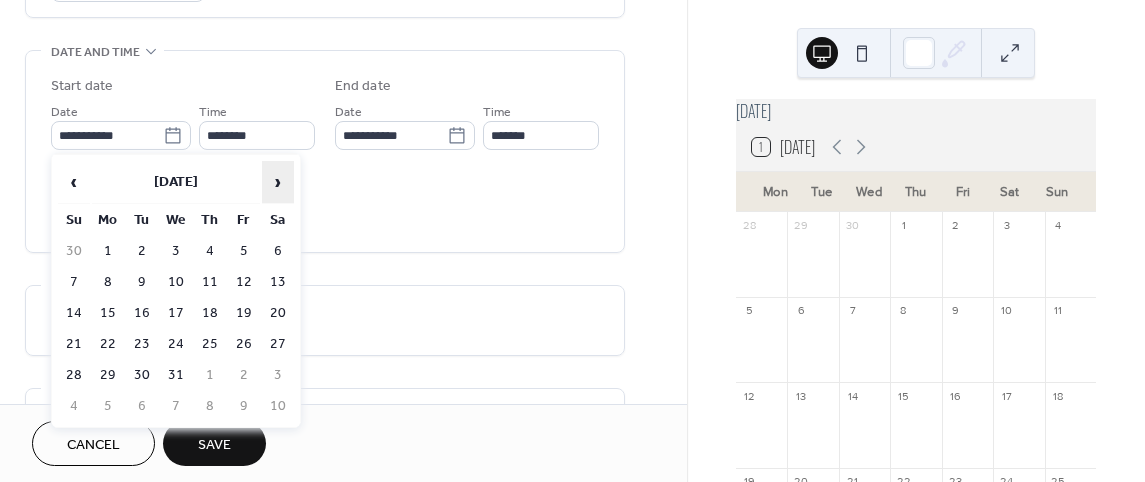 click on "›" at bounding box center (278, 182) 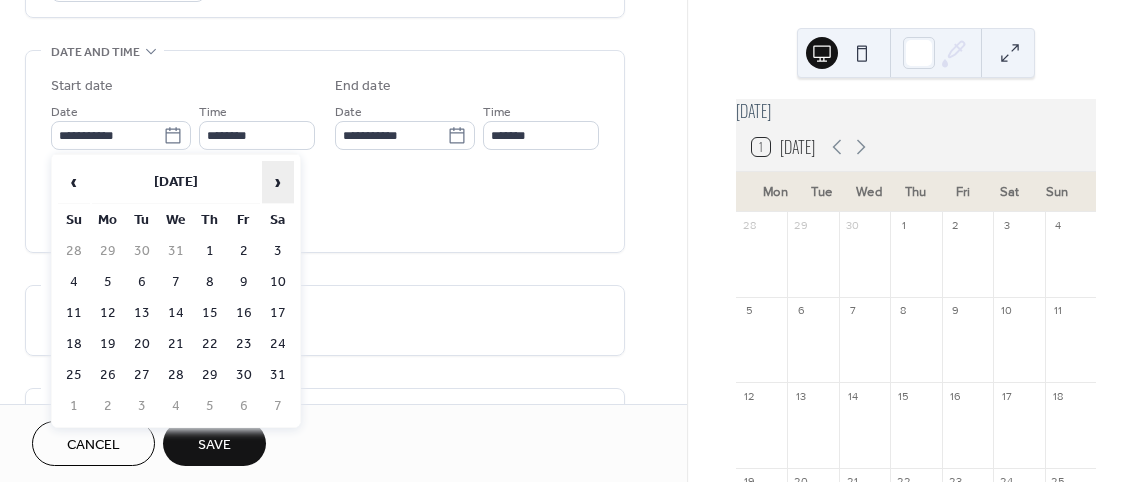 click on "›" at bounding box center (278, 182) 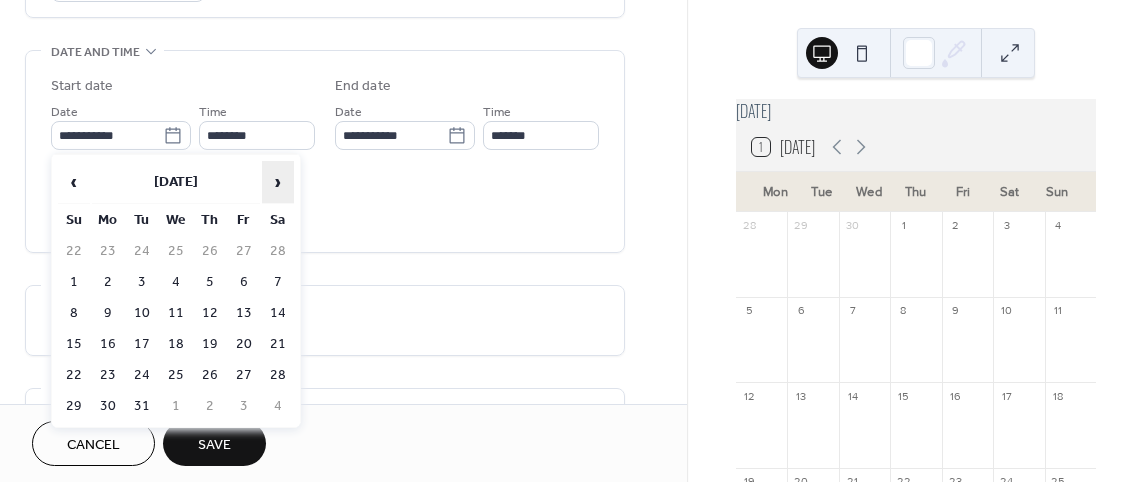 click on "›" at bounding box center (278, 182) 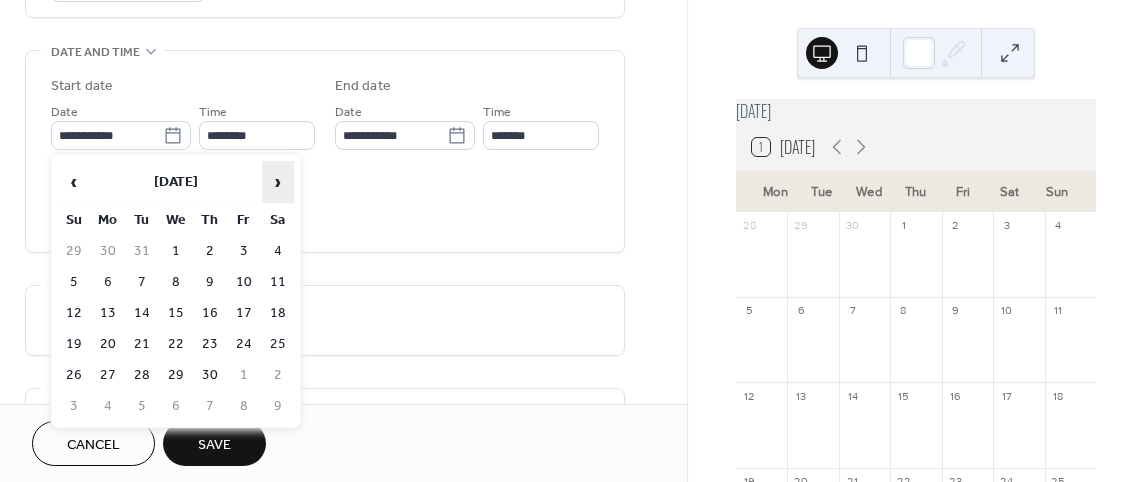 click on "›" at bounding box center (278, 182) 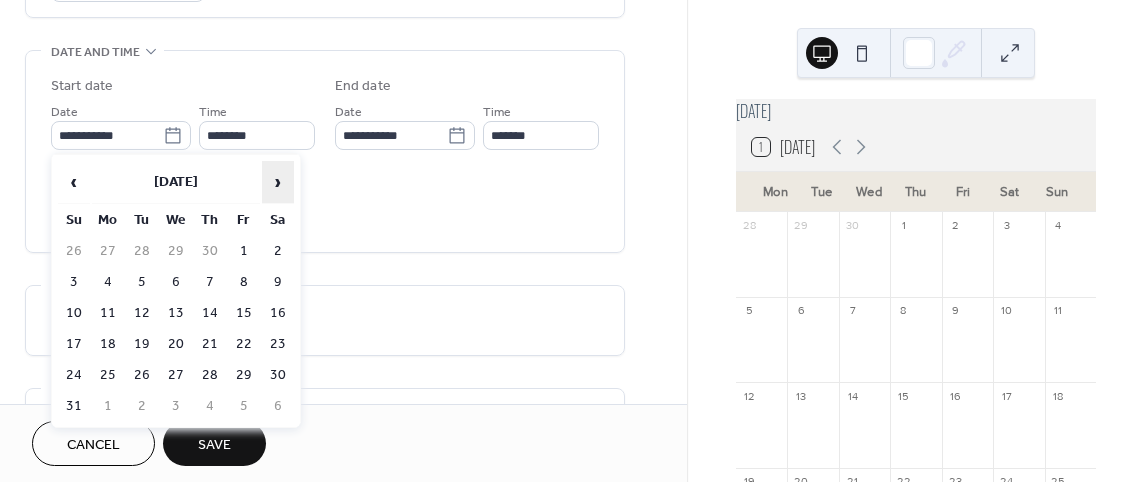 click on "›" at bounding box center [278, 182] 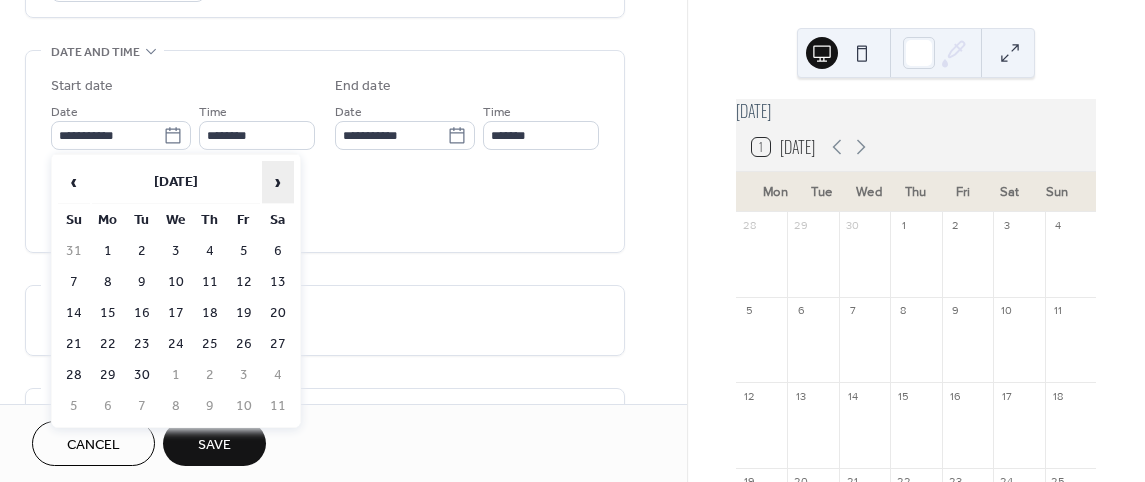 click on "›" at bounding box center (278, 182) 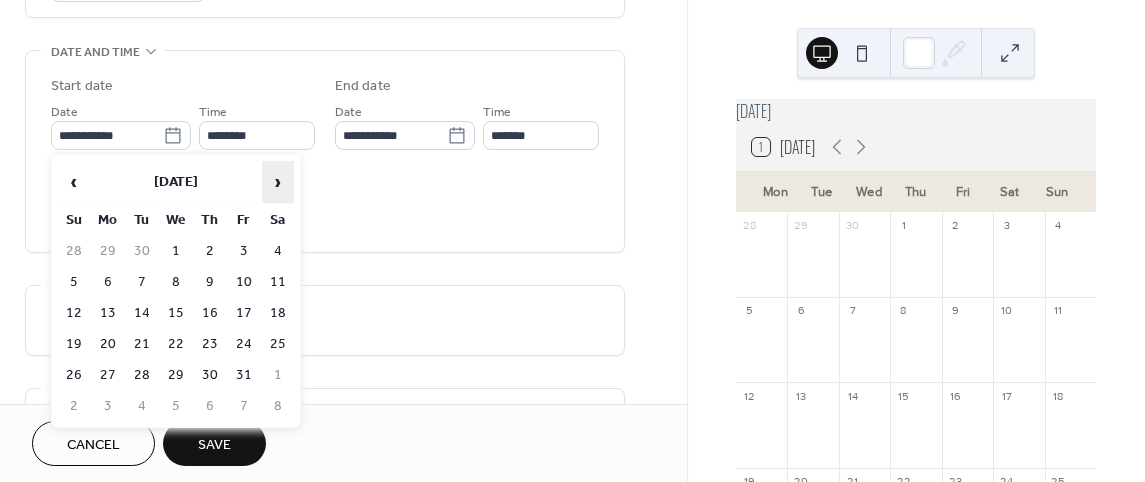 click on "›" at bounding box center [278, 182] 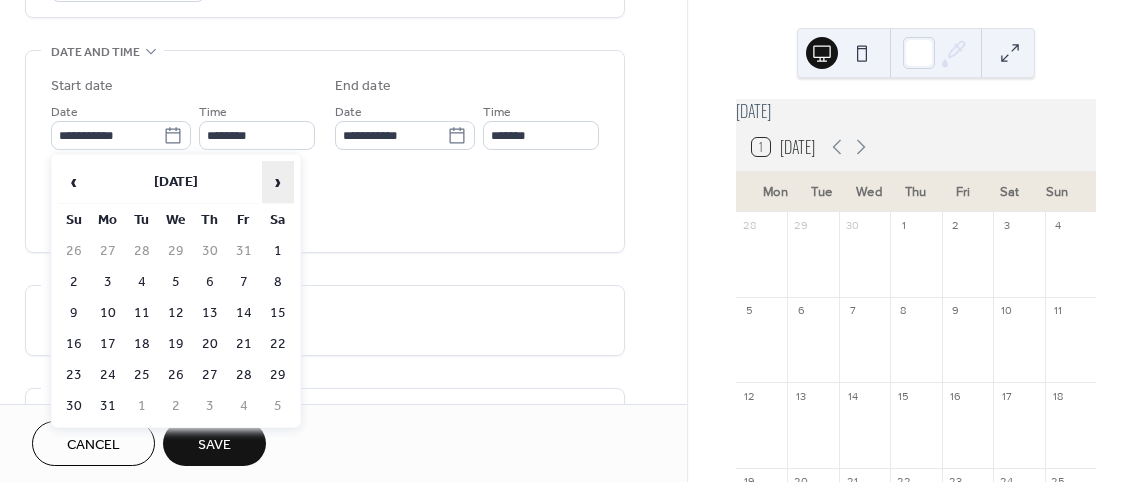 click on "›" at bounding box center [278, 182] 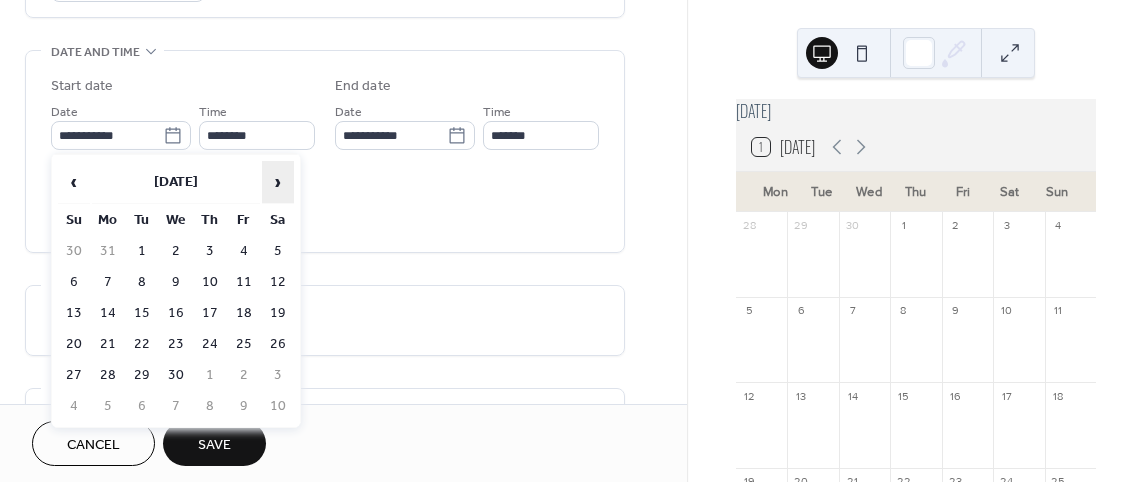 click on "›" at bounding box center (278, 182) 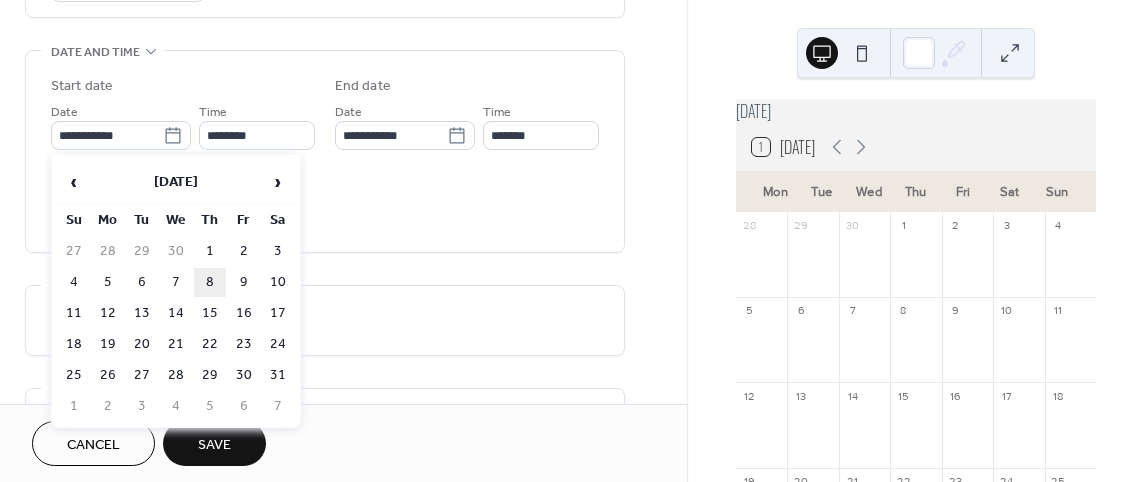click on "8" at bounding box center (210, 282) 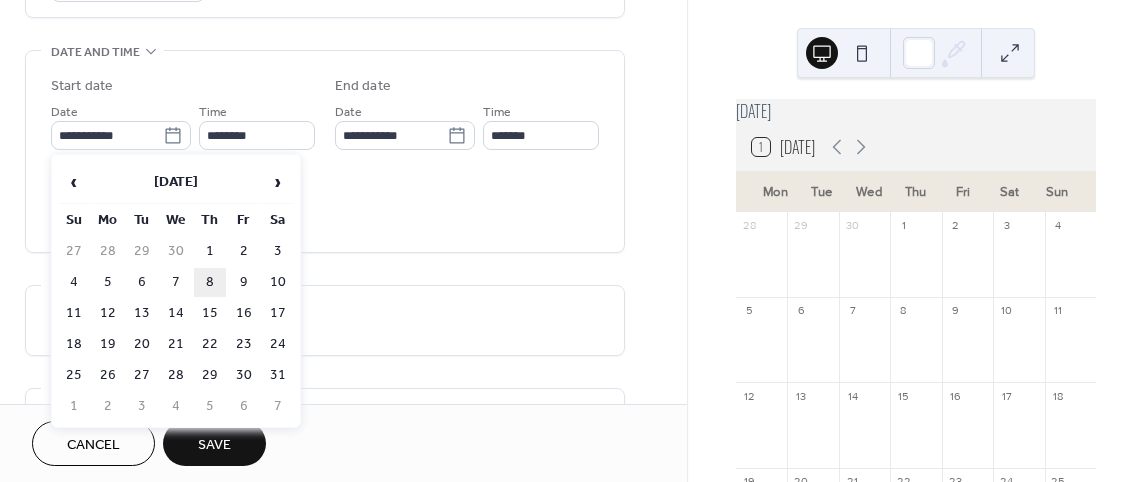 type on "**********" 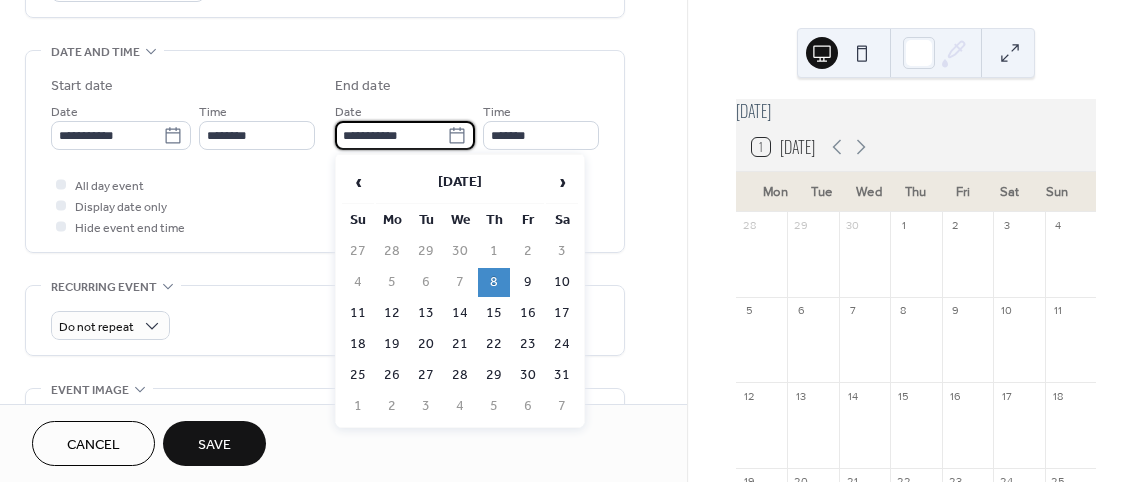 click on "**********" at bounding box center [391, 135] 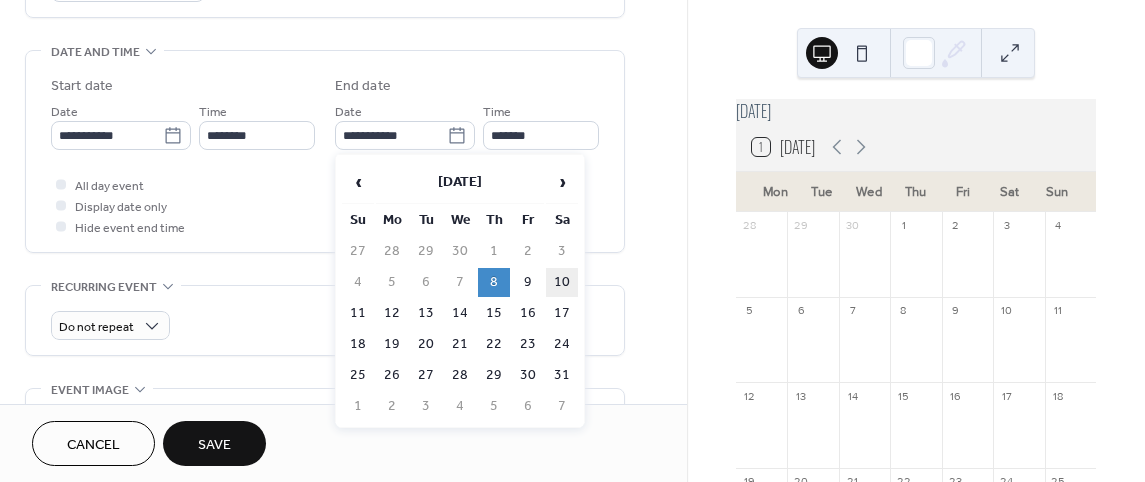 click on "10" at bounding box center (562, 282) 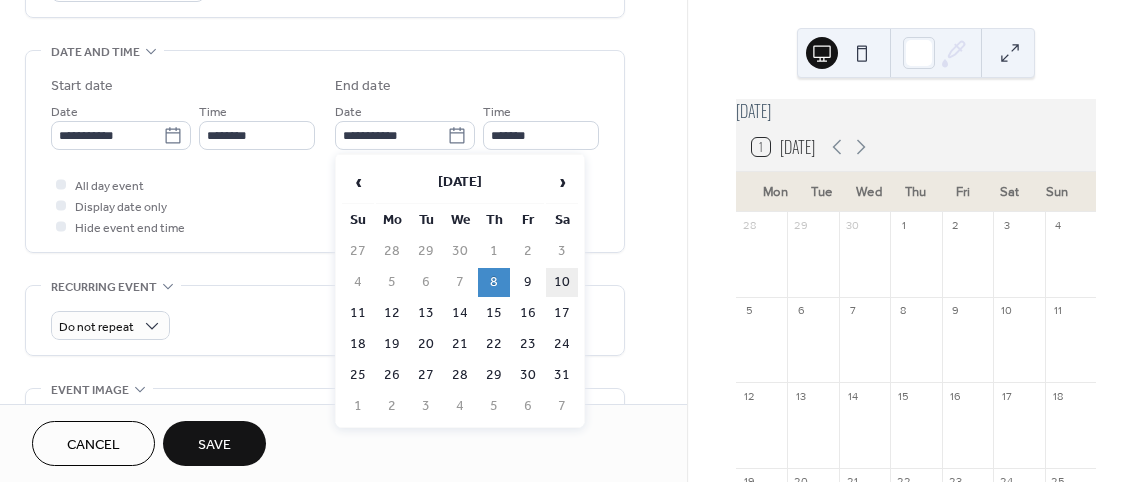 type on "**********" 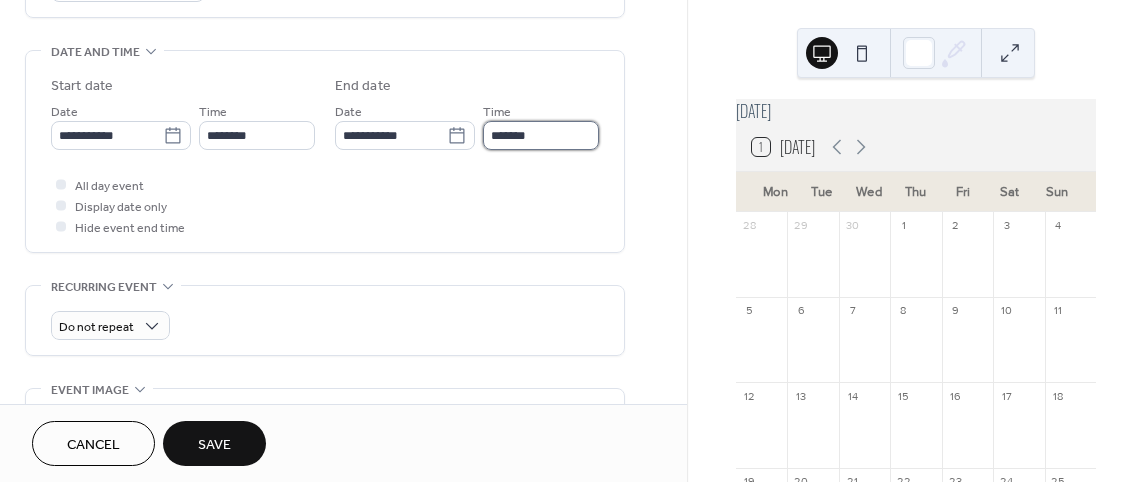 click on "*******" at bounding box center (541, 135) 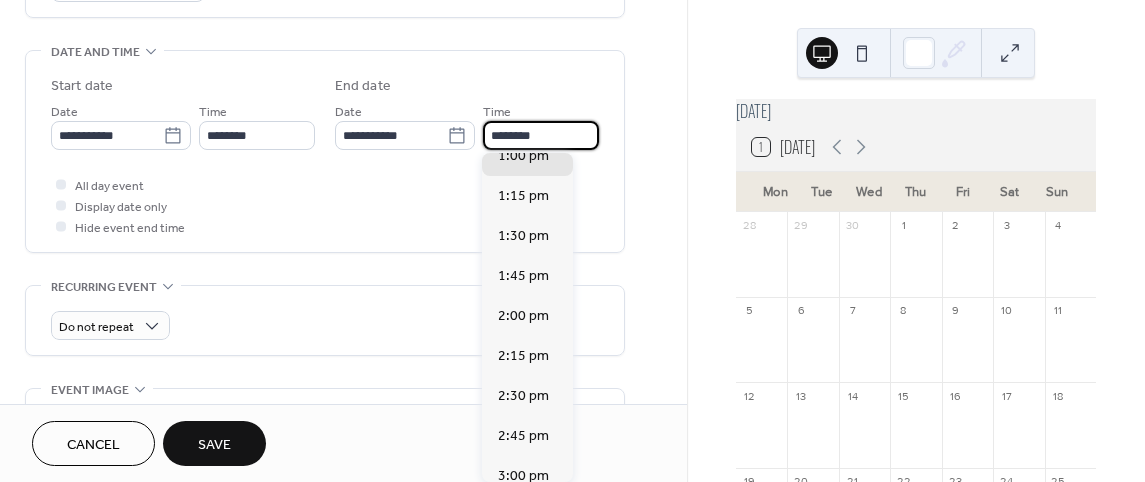scroll, scrollTop: 3542, scrollLeft: 0, axis: vertical 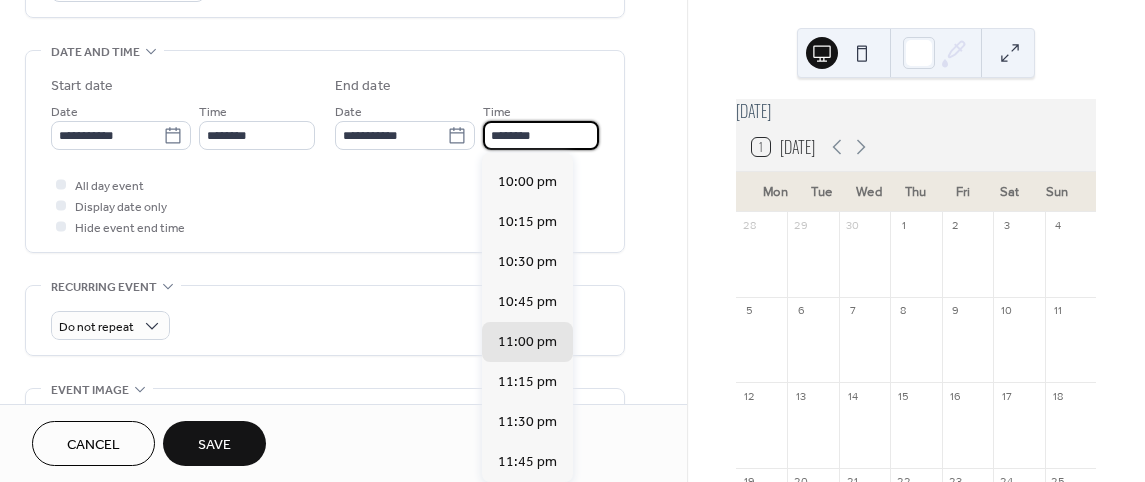 type on "********" 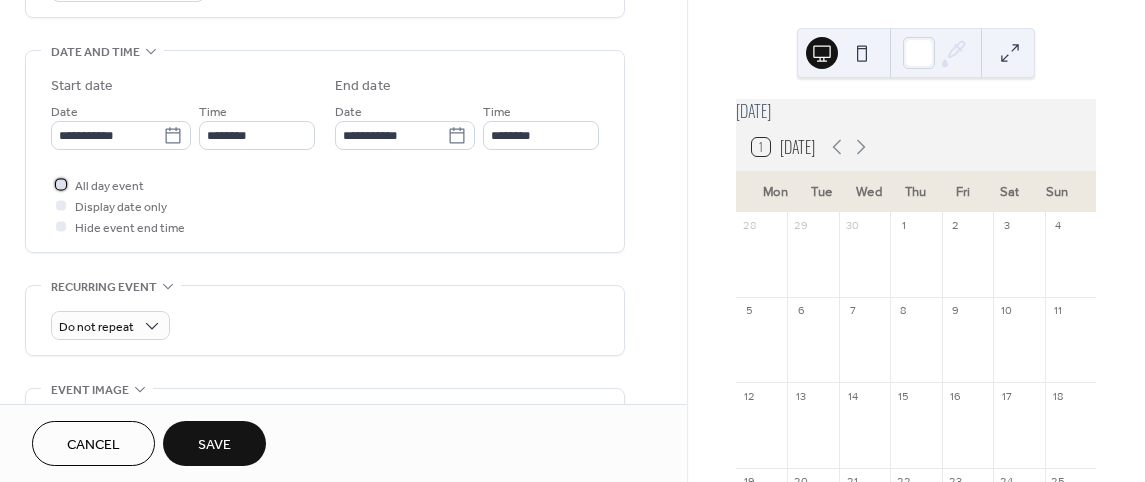 click at bounding box center (61, 184) 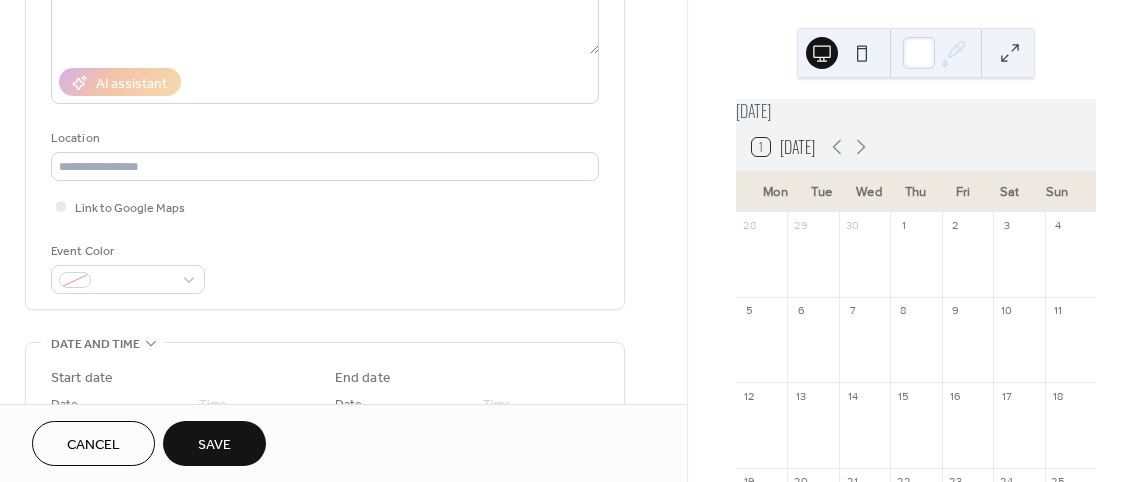 scroll, scrollTop: 300, scrollLeft: 0, axis: vertical 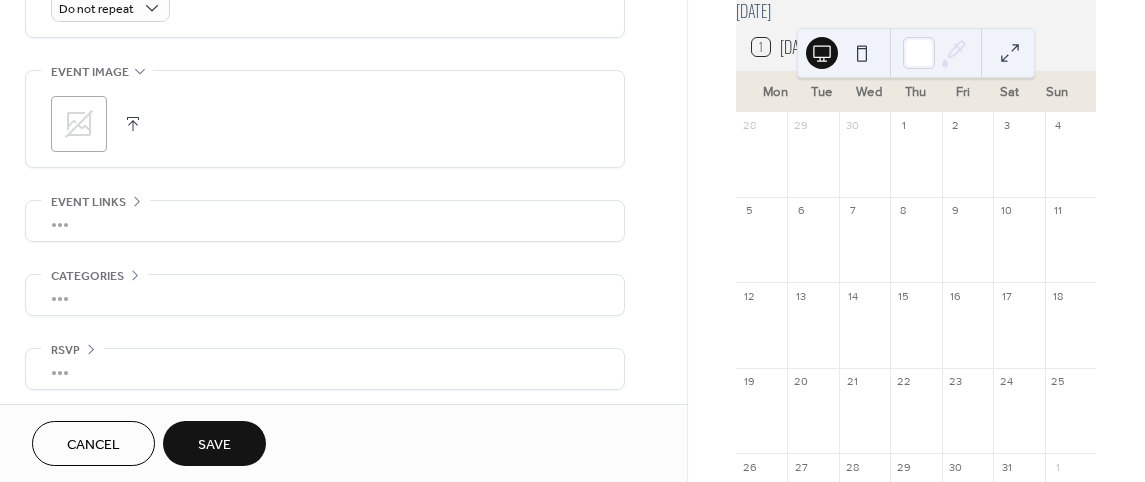 click on "Save" at bounding box center (214, 443) 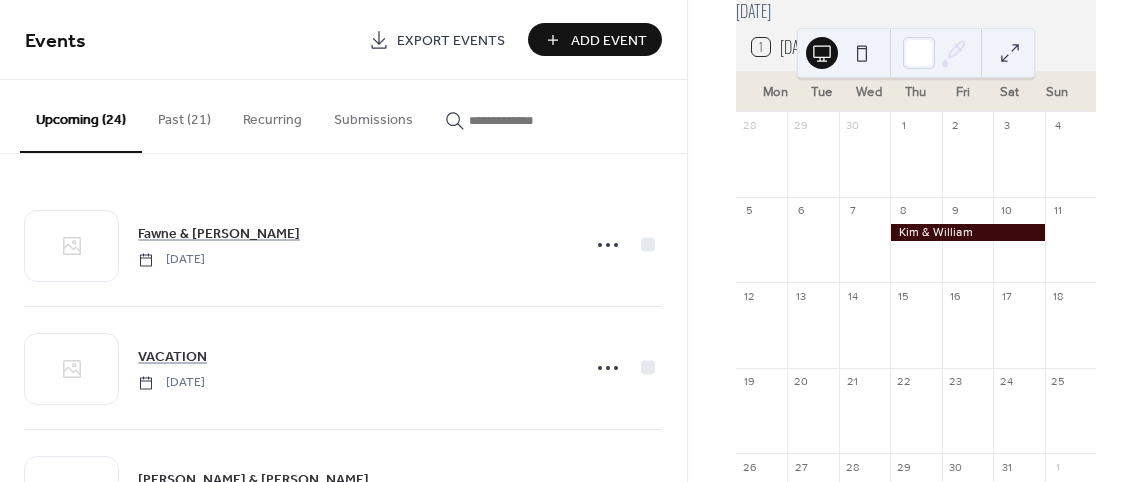 click on "Add Event" at bounding box center (595, 39) 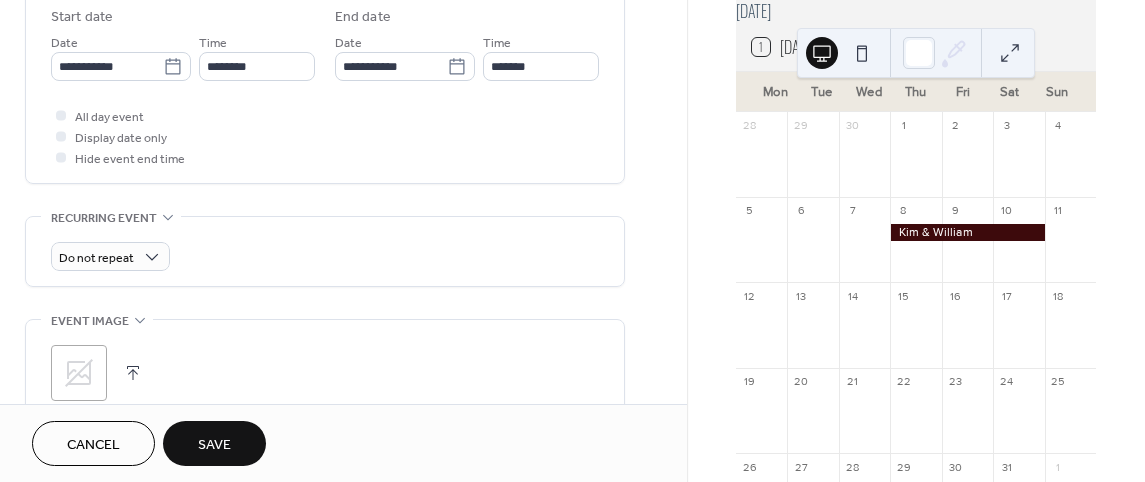 scroll, scrollTop: 700, scrollLeft: 0, axis: vertical 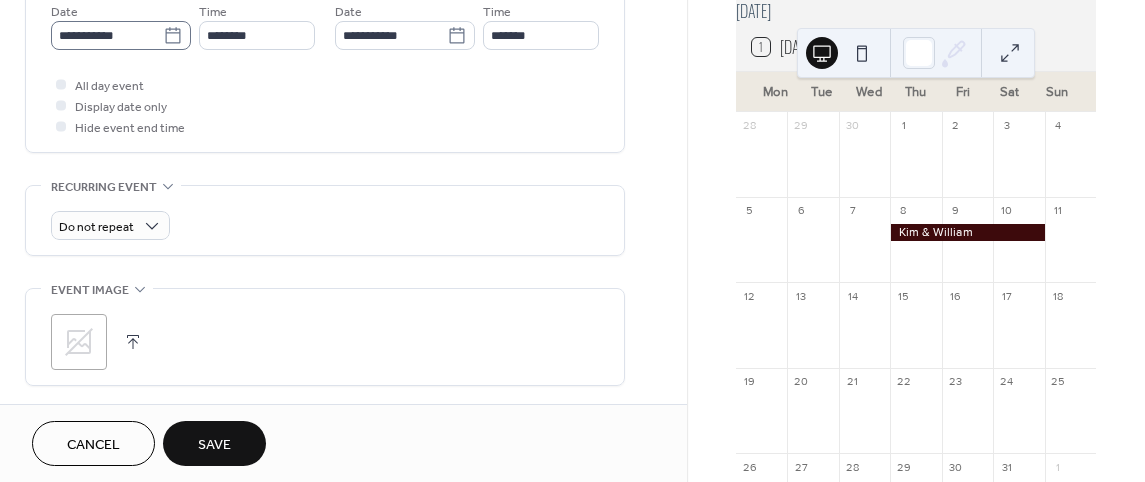 type on "**********" 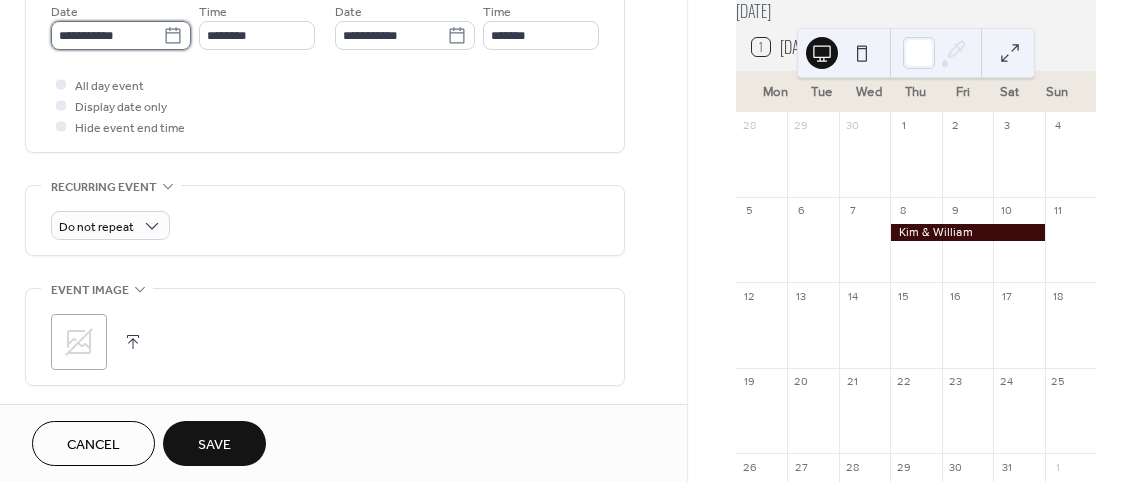 click on "**********" at bounding box center (107, 35) 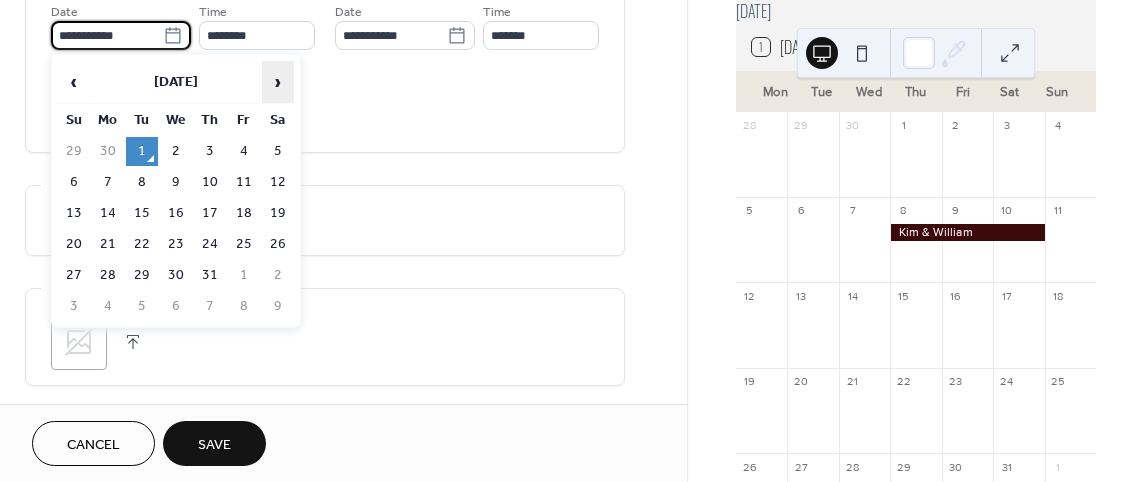 click on "›" at bounding box center [278, 82] 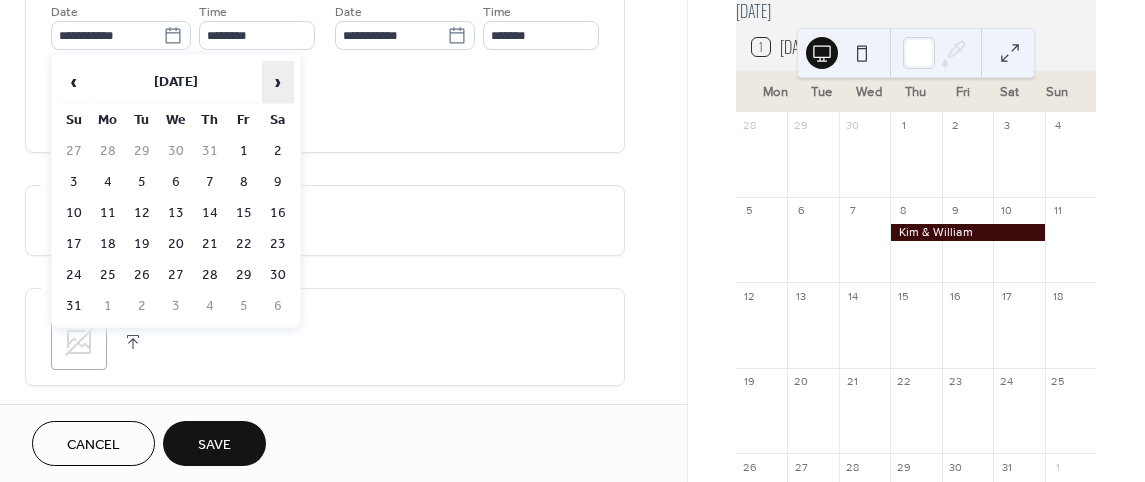 click on "›" at bounding box center (278, 82) 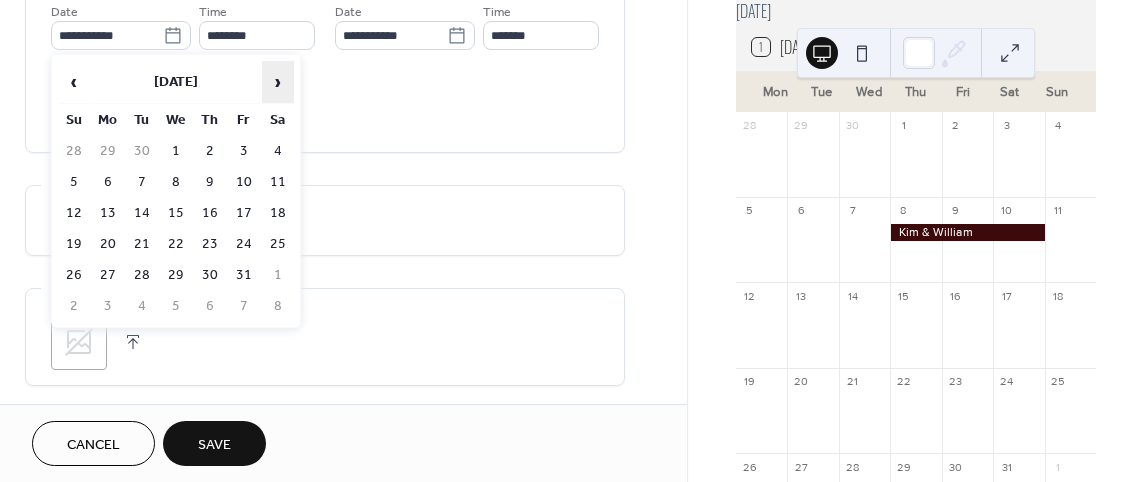 click on "›" at bounding box center (278, 82) 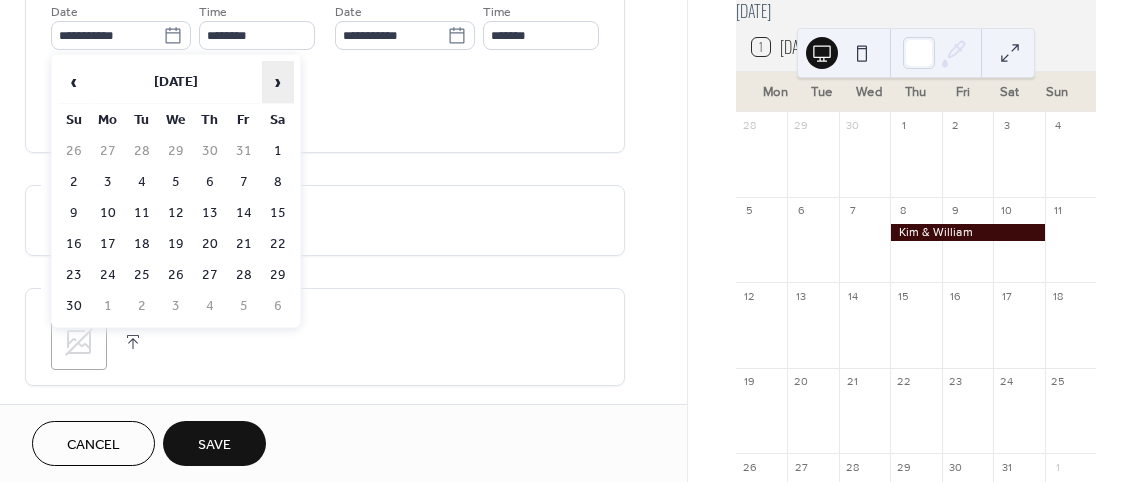 click on "›" at bounding box center (278, 82) 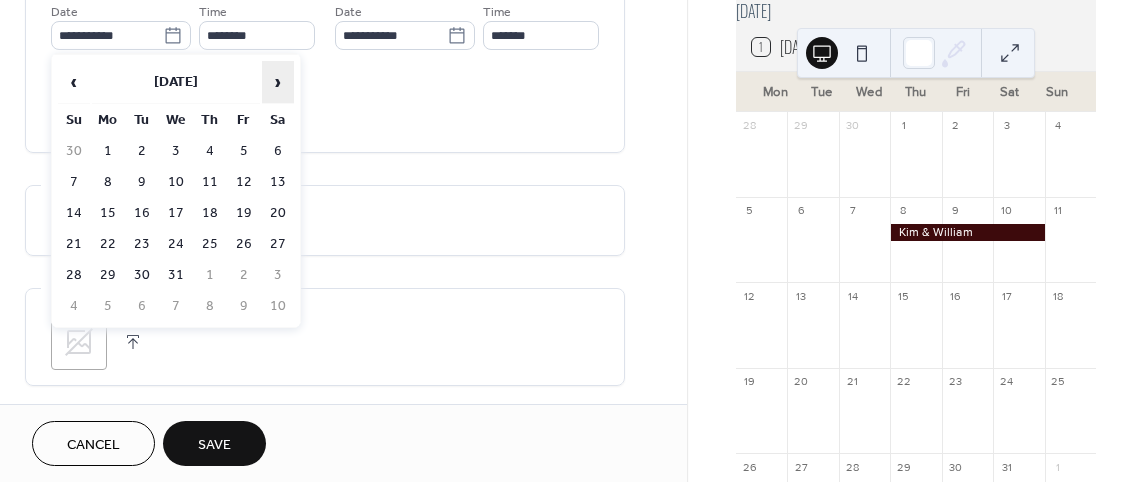 click on "›" at bounding box center [278, 82] 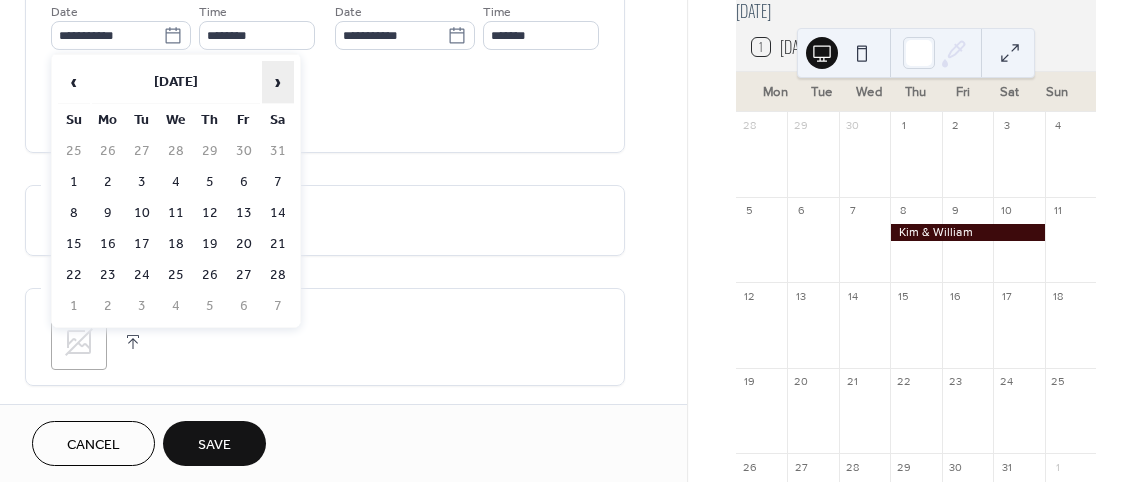 click on "›" at bounding box center [278, 82] 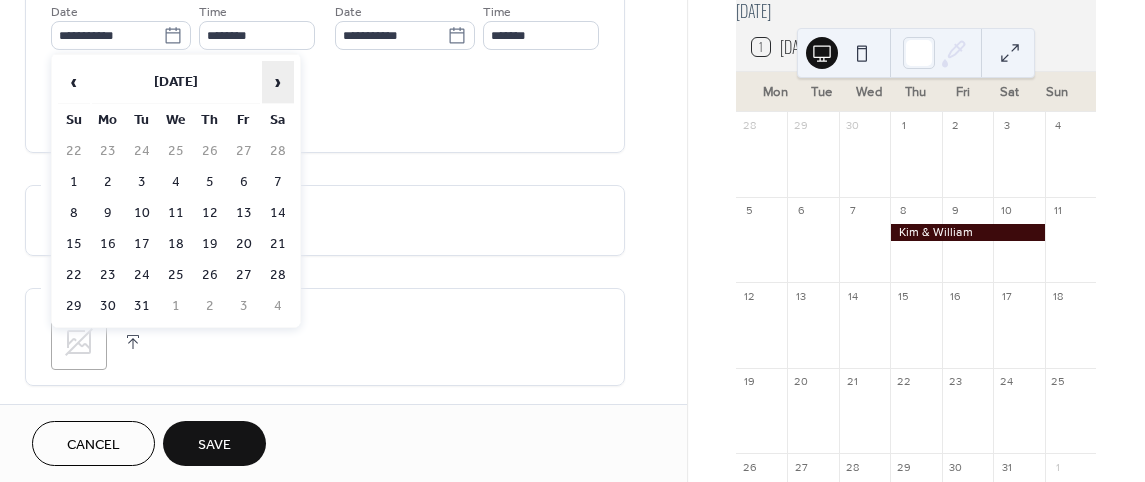 click on "›" at bounding box center (278, 82) 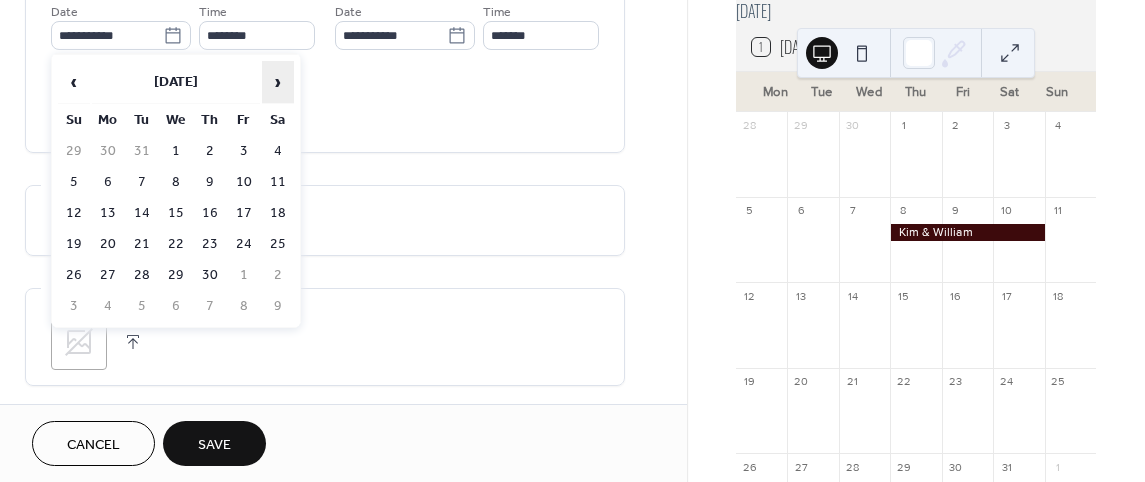 click on "›" at bounding box center (278, 82) 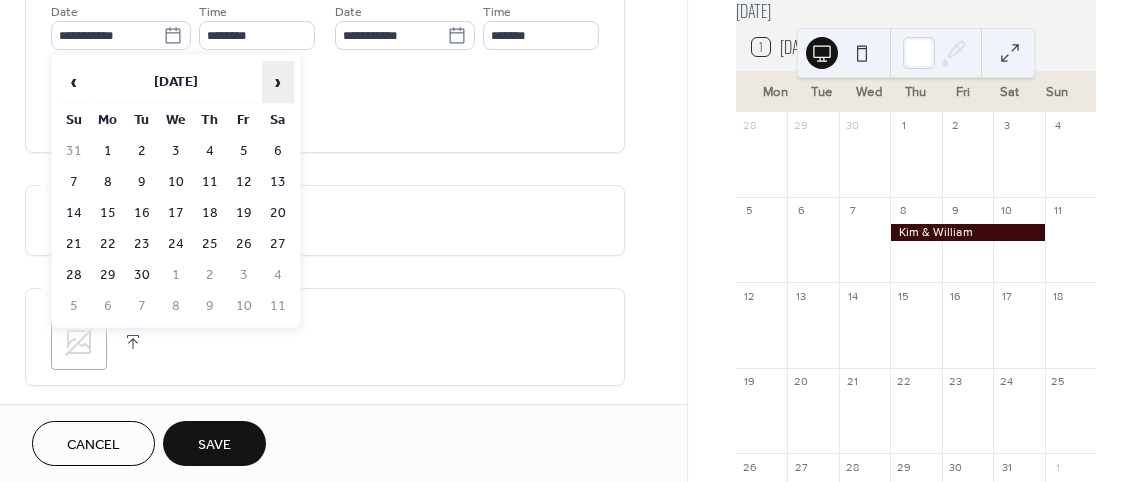 click on "›" at bounding box center (278, 82) 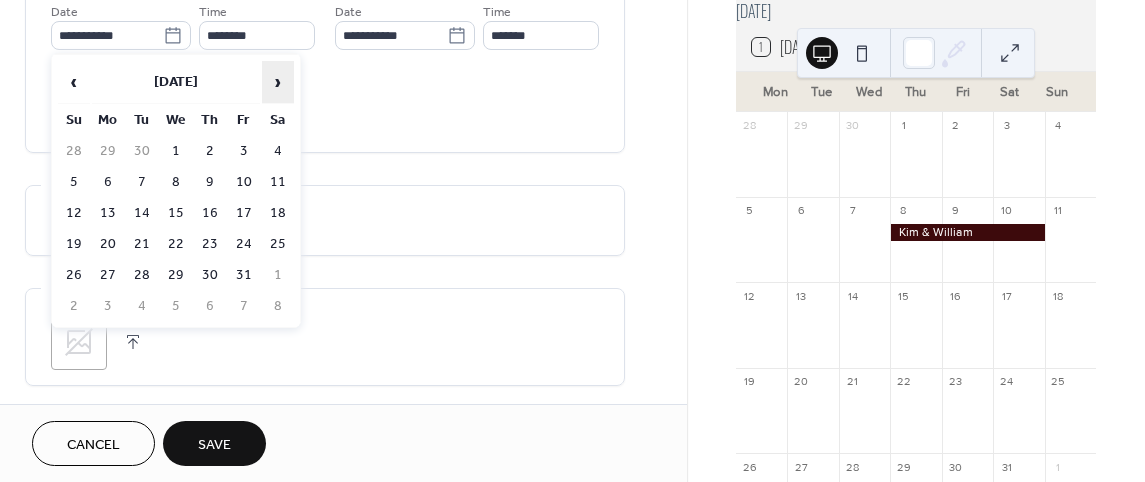 click on "›" at bounding box center [278, 82] 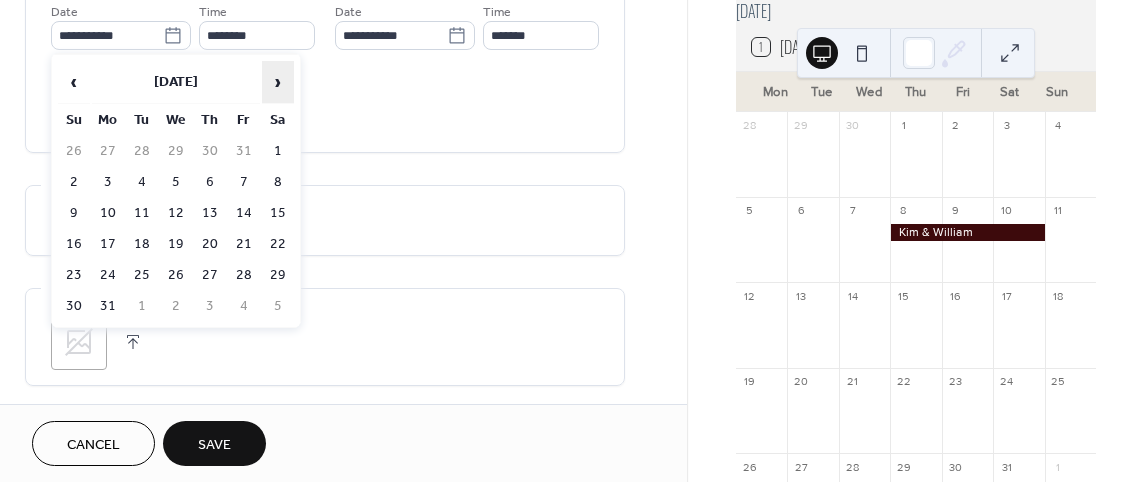 click on "›" at bounding box center [278, 82] 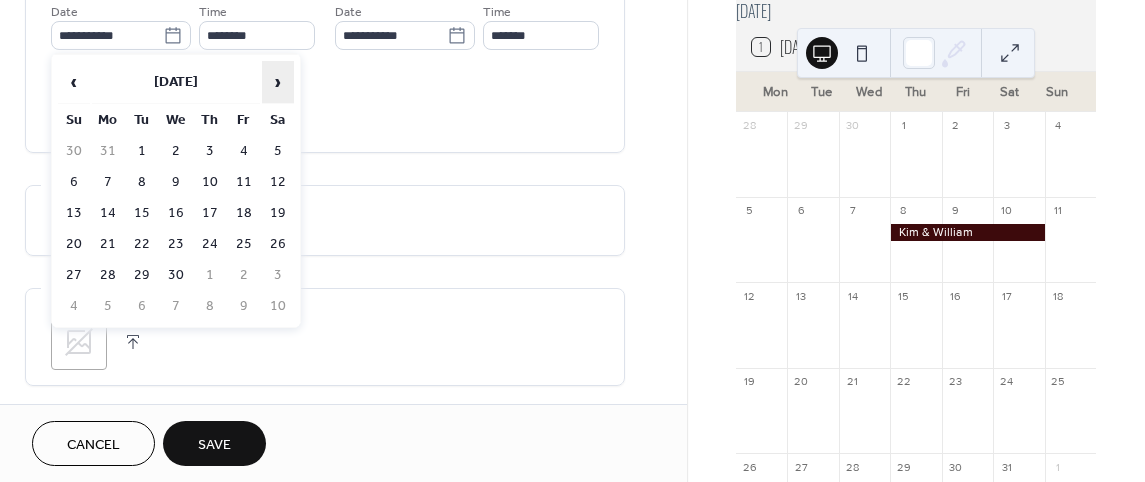 click on "›" at bounding box center [278, 82] 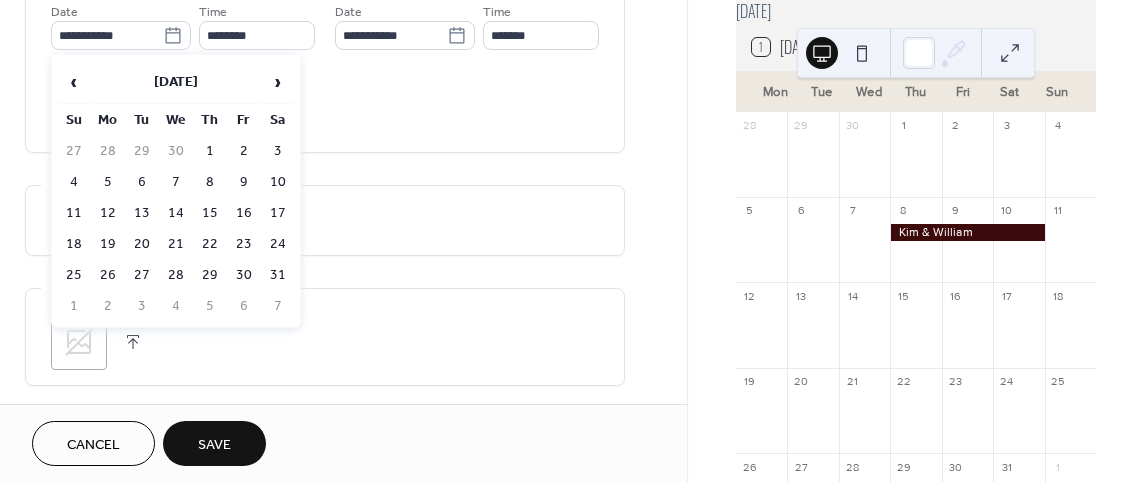 click on "12" at bounding box center [108, 213] 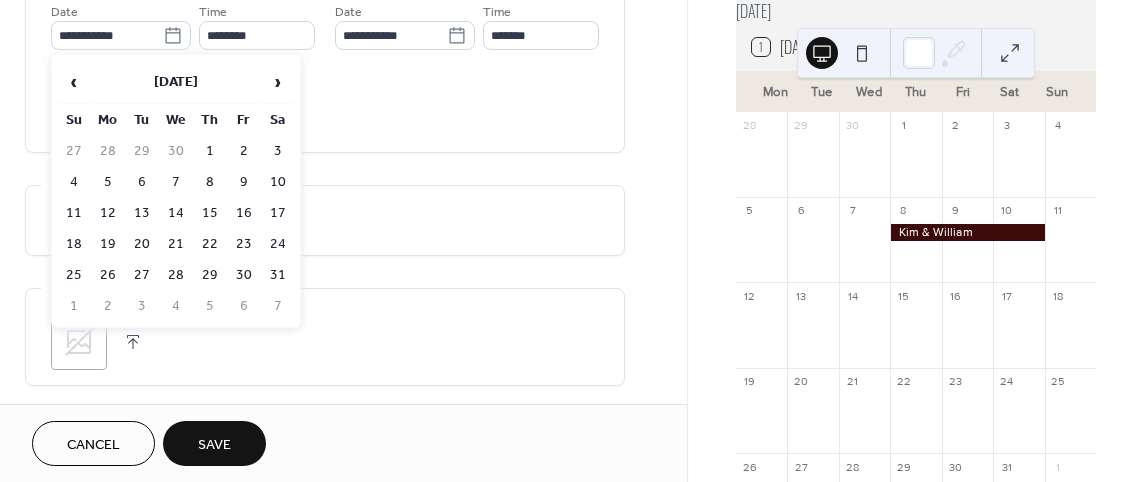 type on "**********" 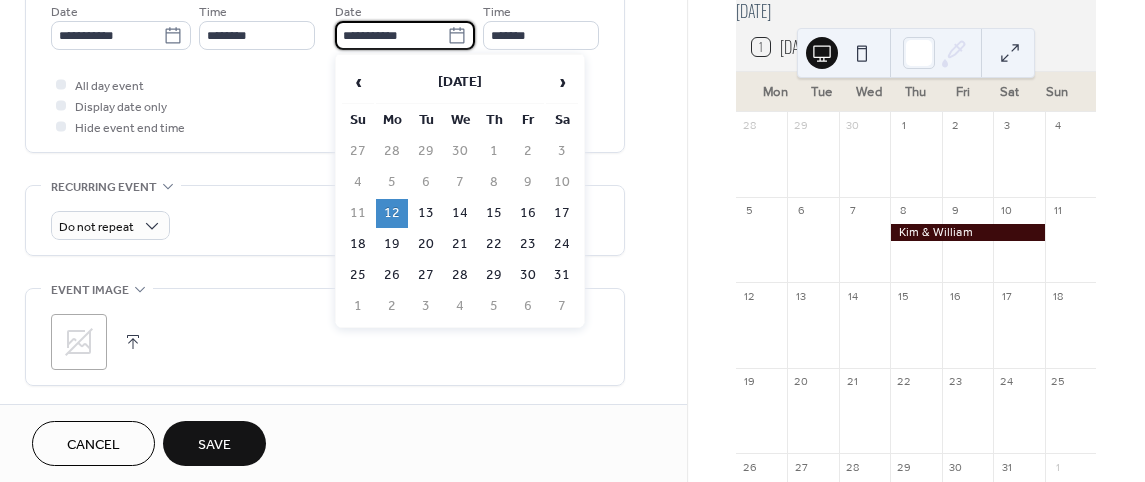 click on "**********" at bounding box center (391, 35) 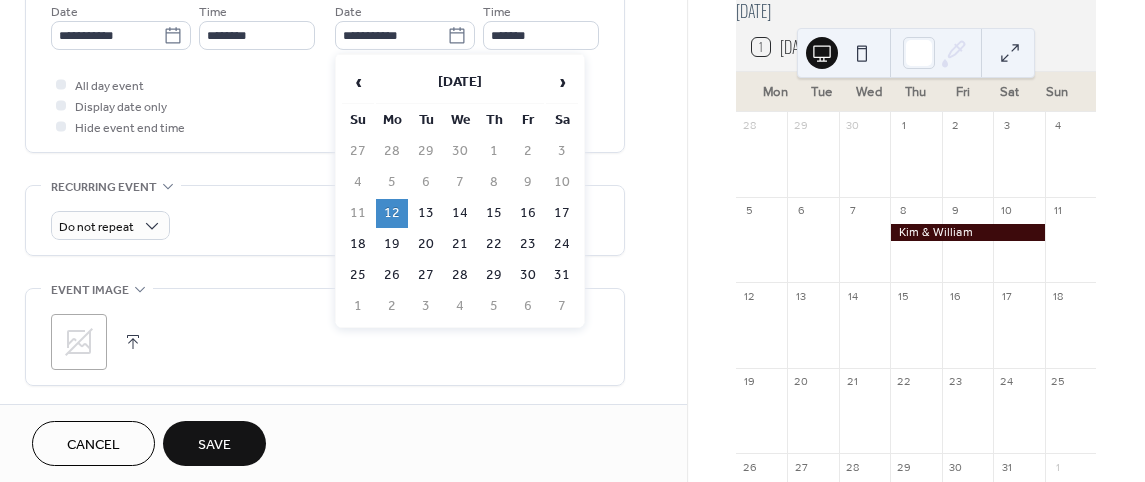 drag, startPoint x: 371, startPoint y: 202, endPoint x: 358, endPoint y: 183, distance: 23.021729 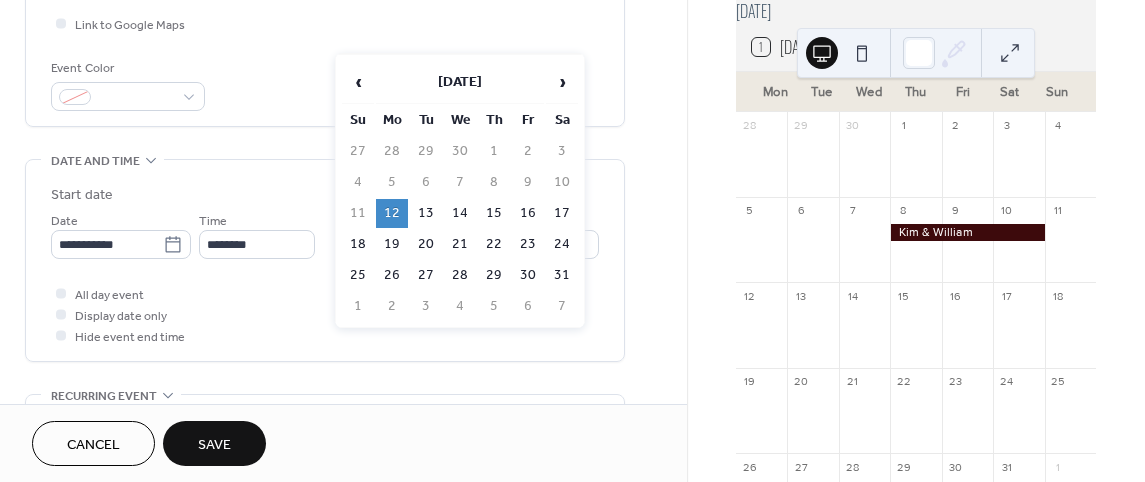 scroll, scrollTop: 500, scrollLeft: 0, axis: vertical 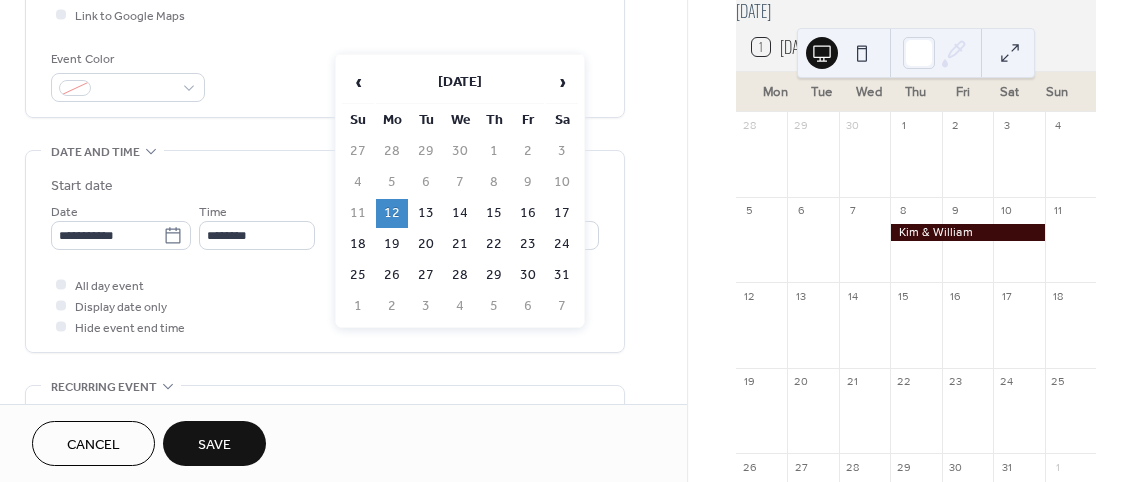 click on "**********" at bounding box center (325, 256) 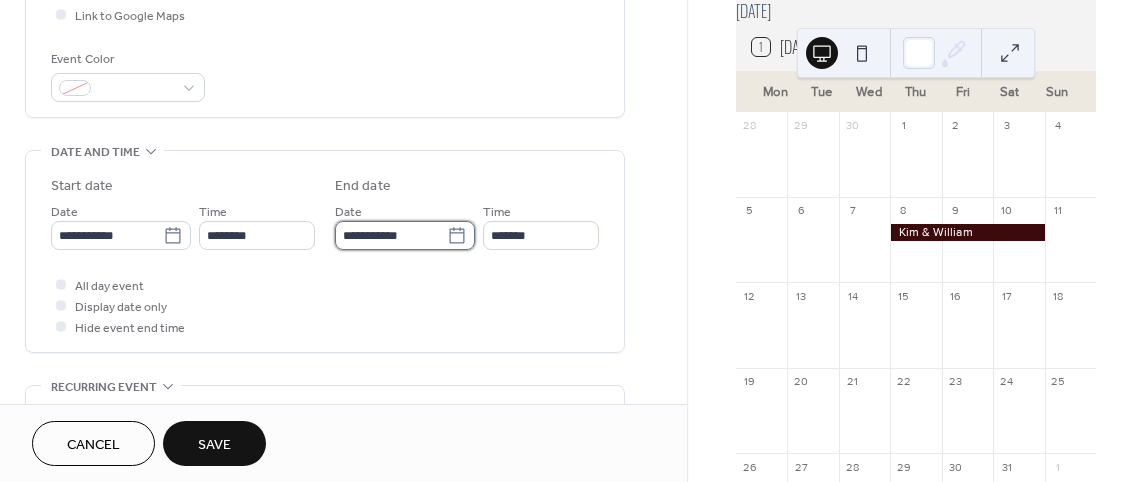 click on "**********" at bounding box center (391, 235) 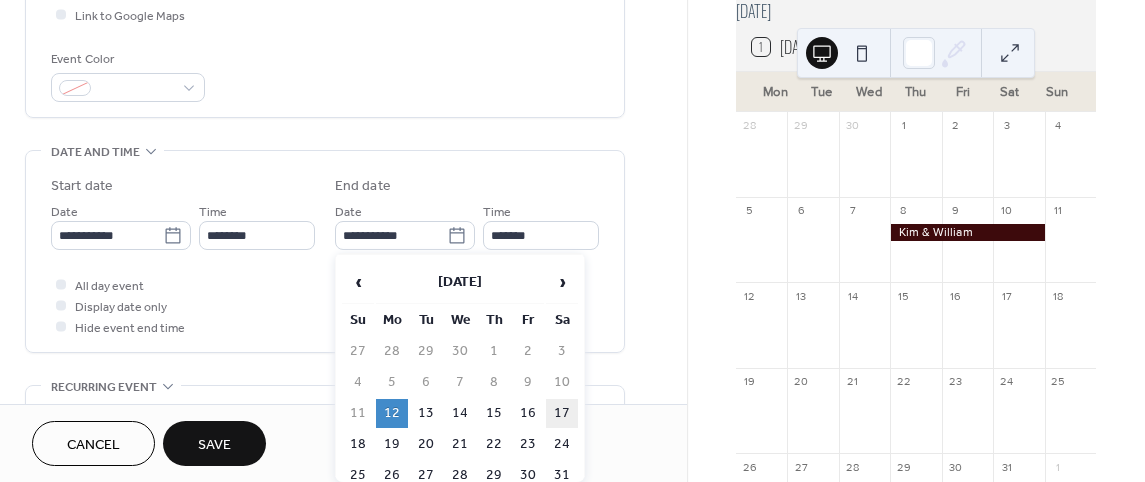 click on "17" at bounding box center [562, 413] 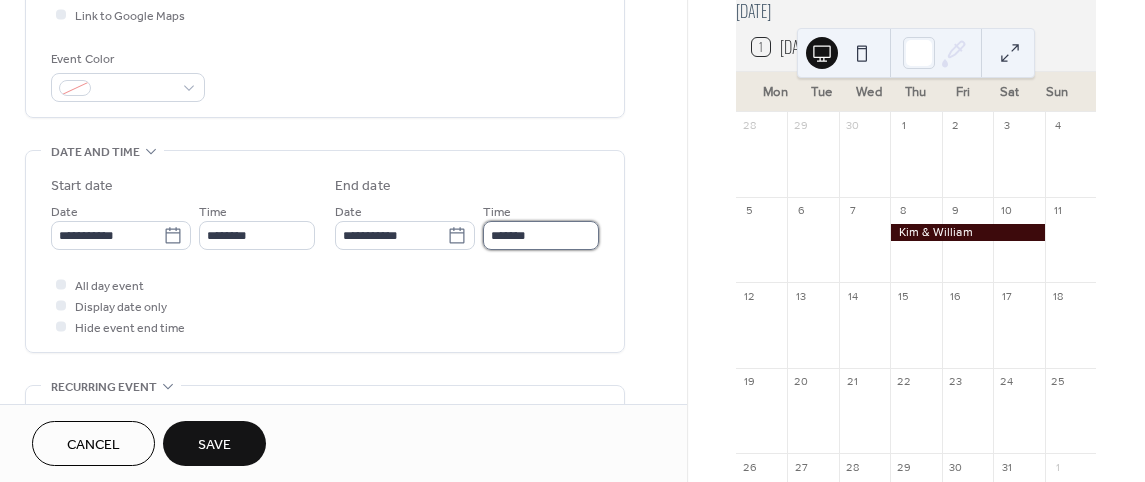 click on "*******" at bounding box center (541, 235) 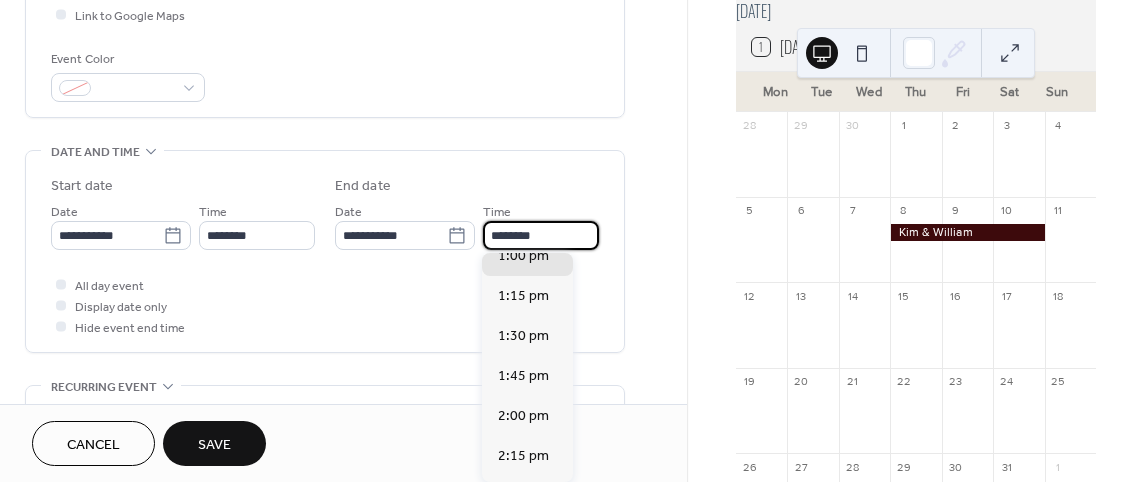 scroll, scrollTop: 3642, scrollLeft: 0, axis: vertical 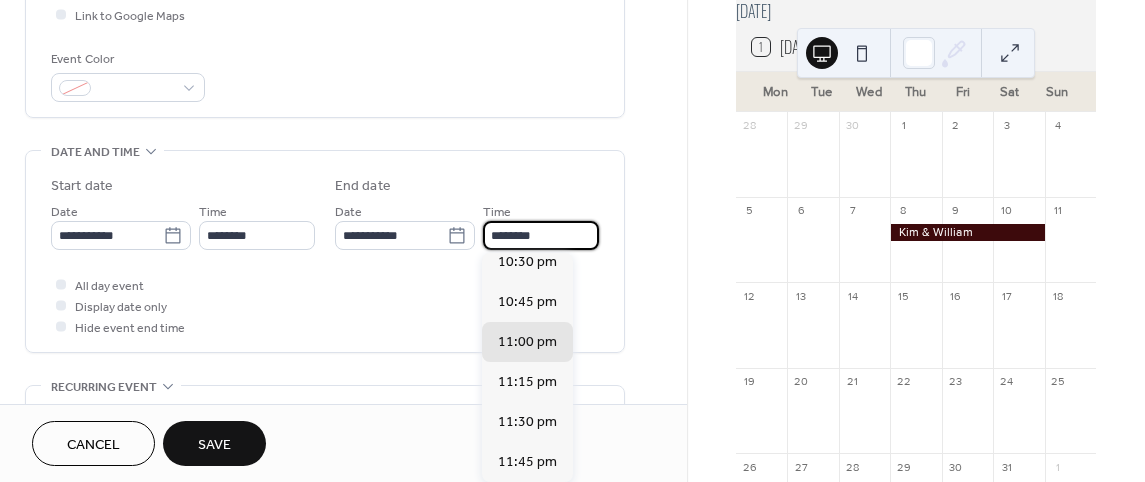 type on "********" 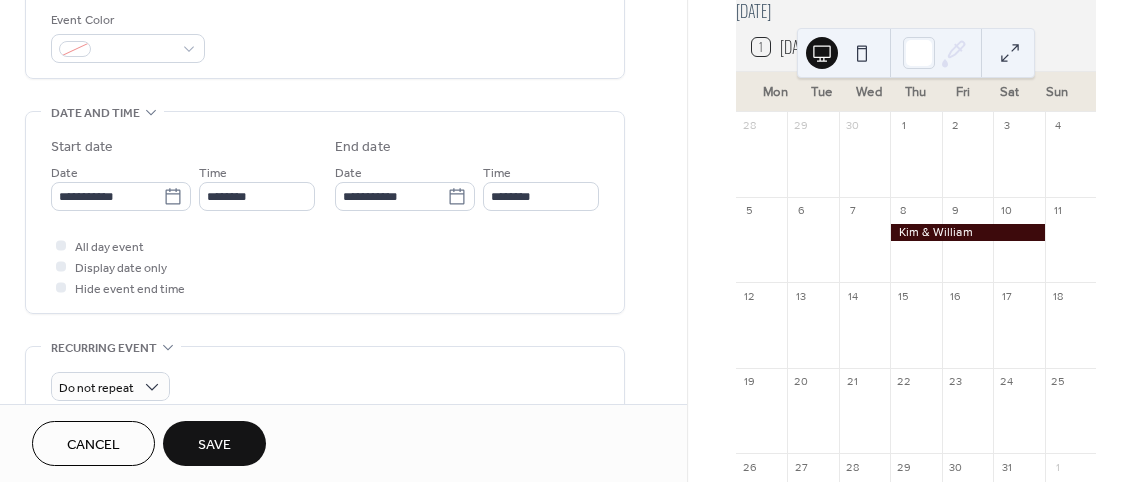 scroll, scrollTop: 600, scrollLeft: 0, axis: vertical 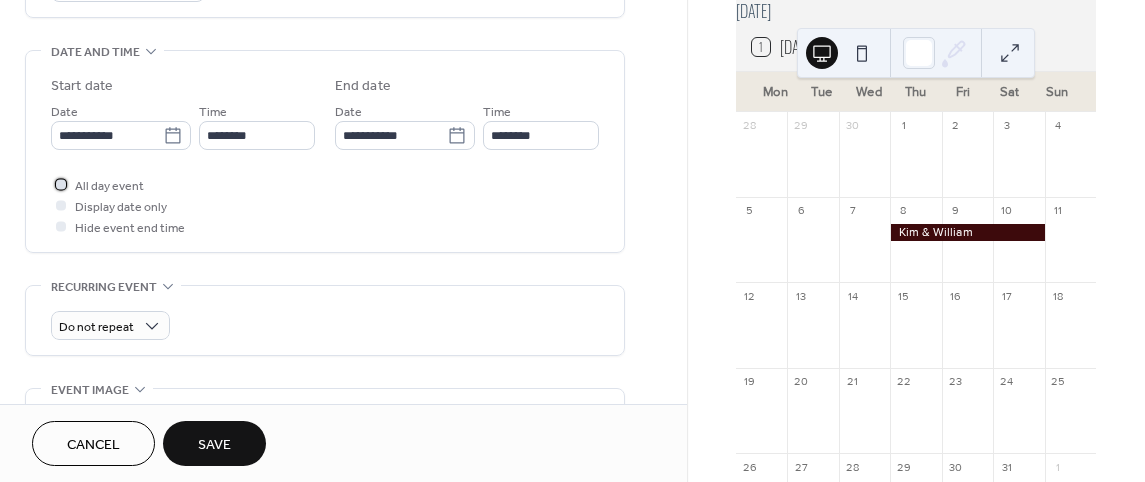 click at bounding box center (61, 184) 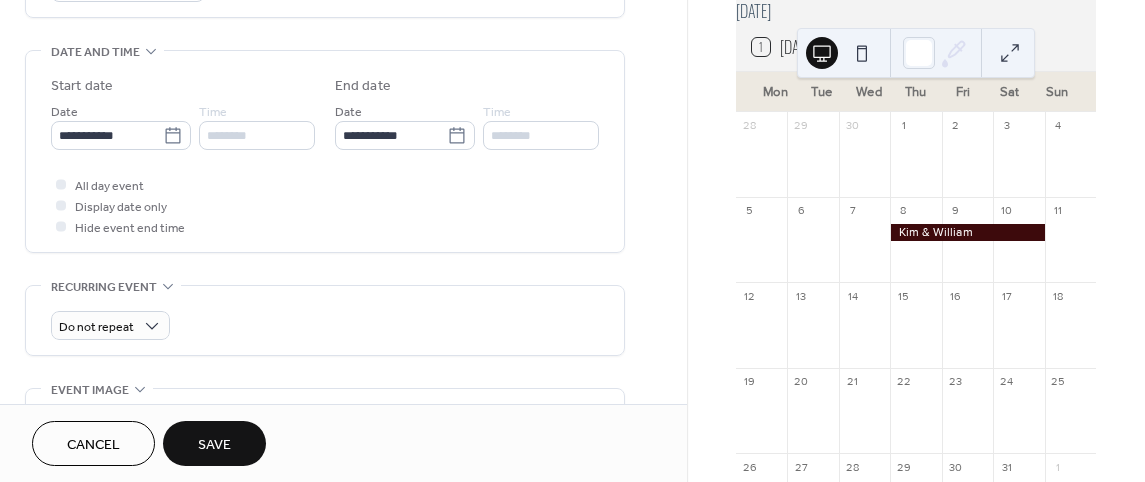 click on "Save" at bounding box center (214, 445) 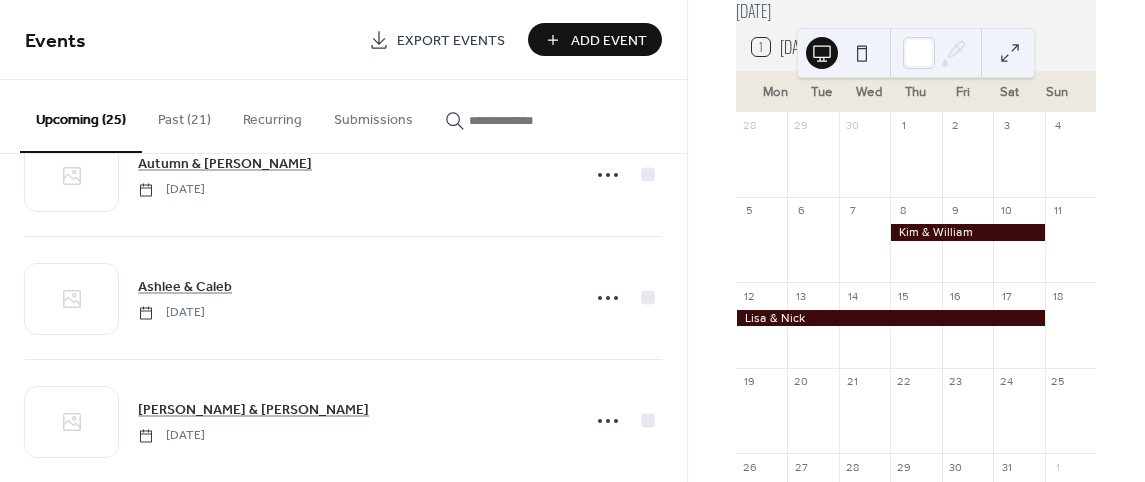 scroll, scrollTop: 1400, scrollLeft: 0, axis: vertical 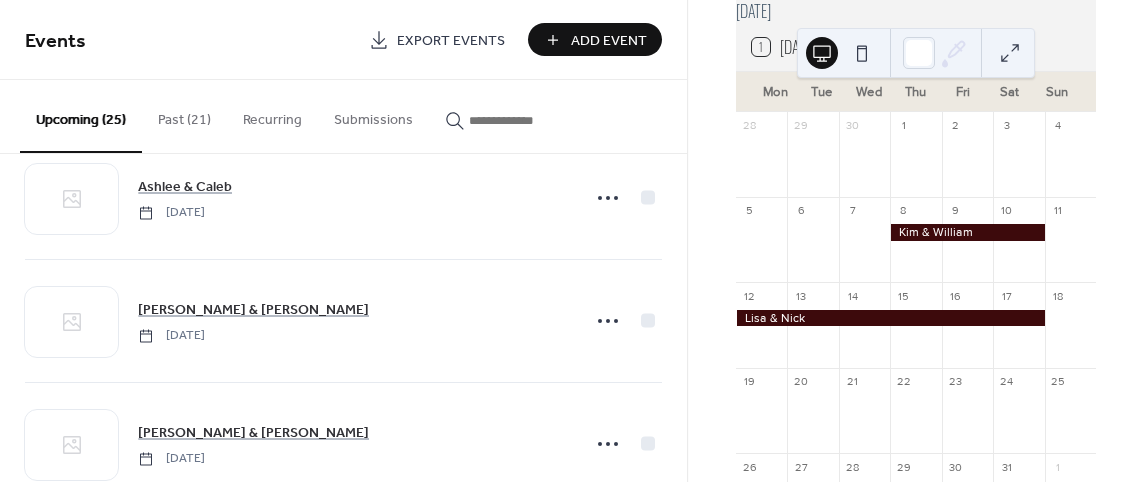 click on "Add Event" at bounding box center (609, 41) 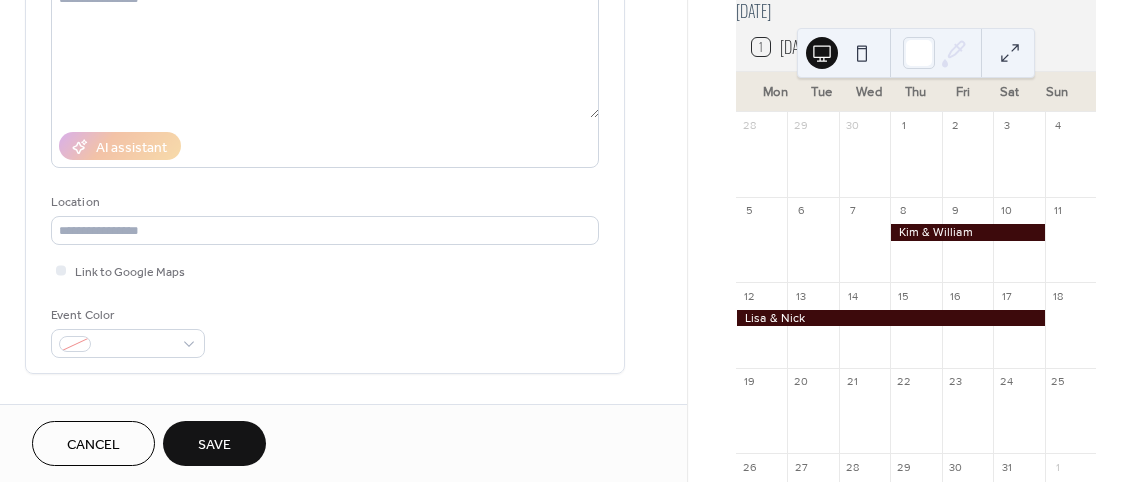 scroll, scrollTop: 500, scrollLeft: 0, axis: vertical 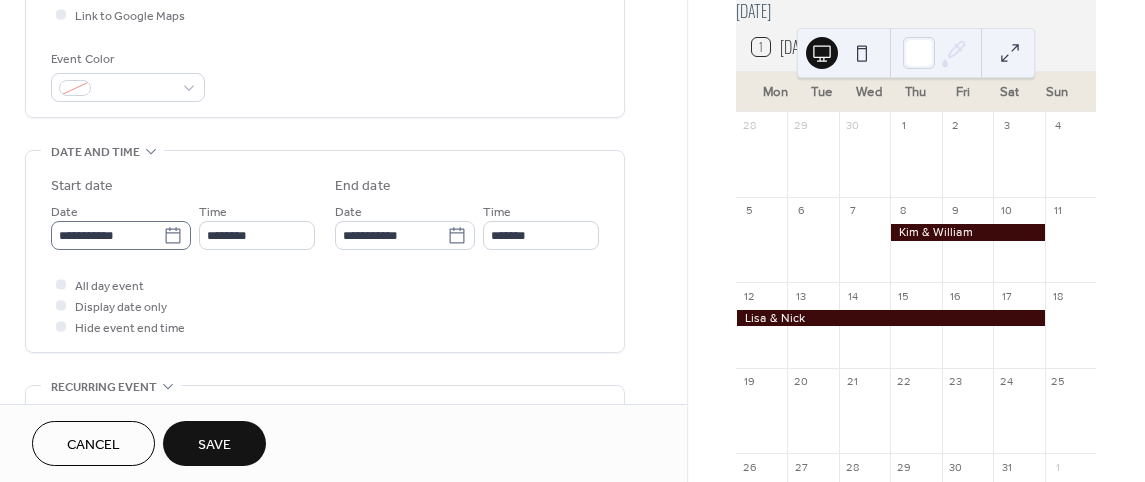 type on "**********" 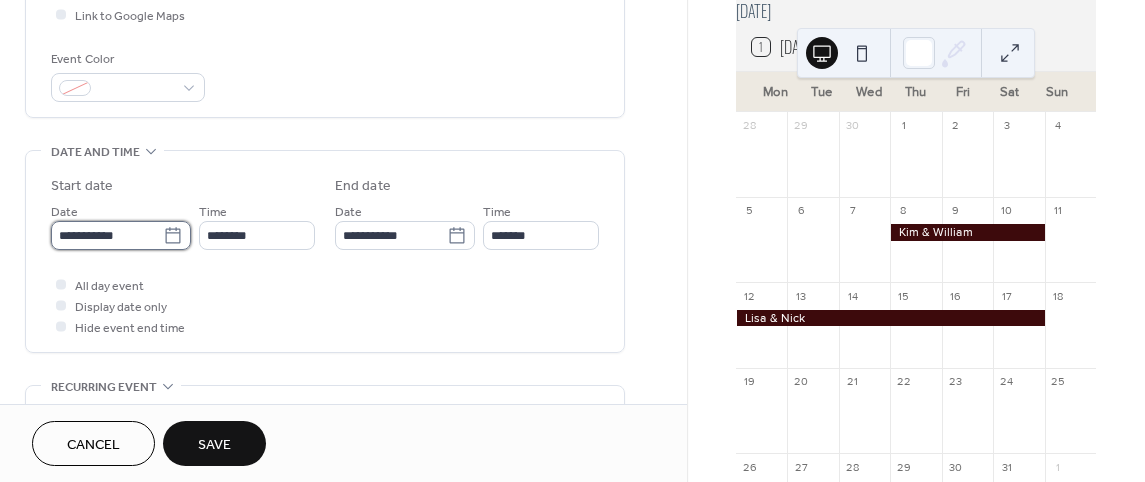 click on "**********" at bounding box center [107, 235] 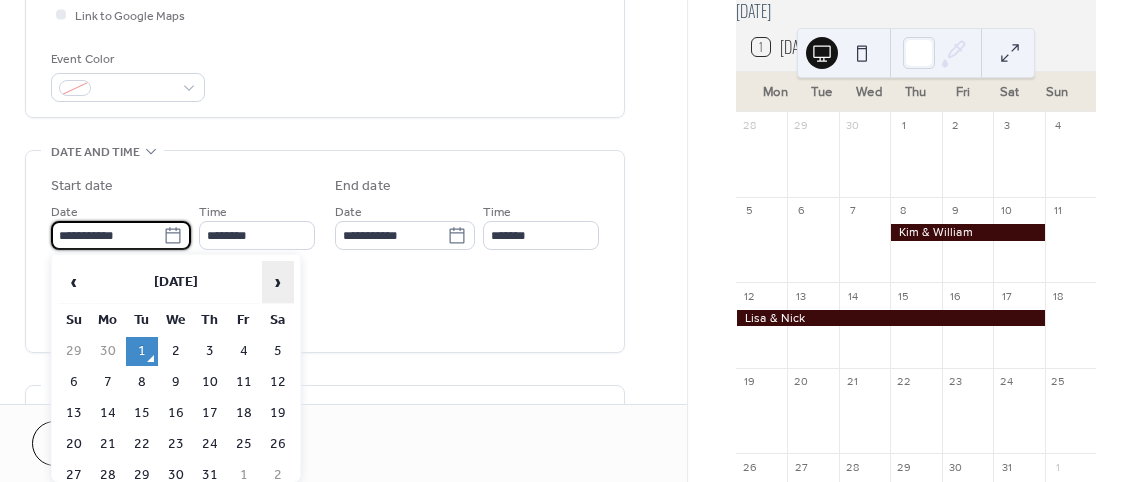 click on "›" at bounding box center (278, 282) 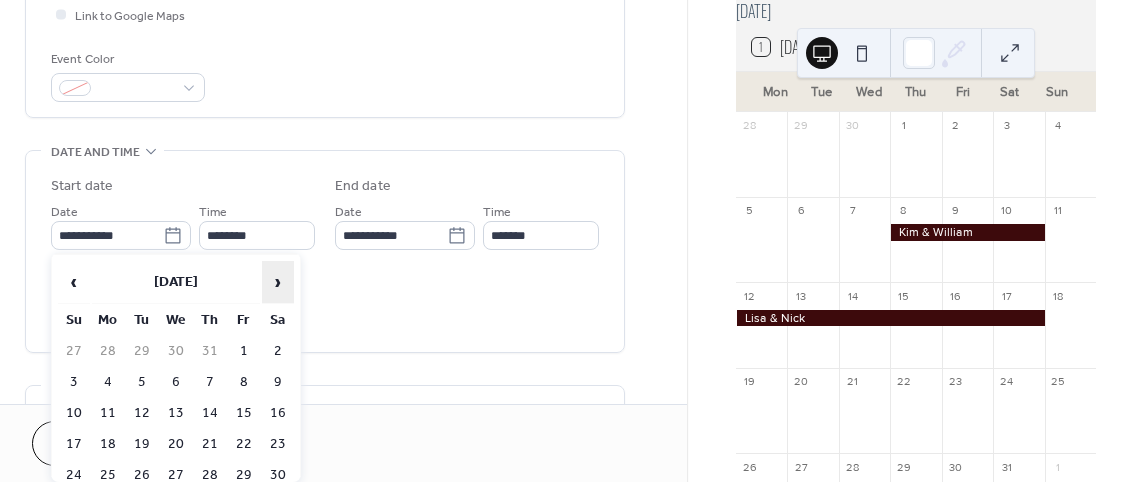 click on "›" at bounding box center [278, 282] 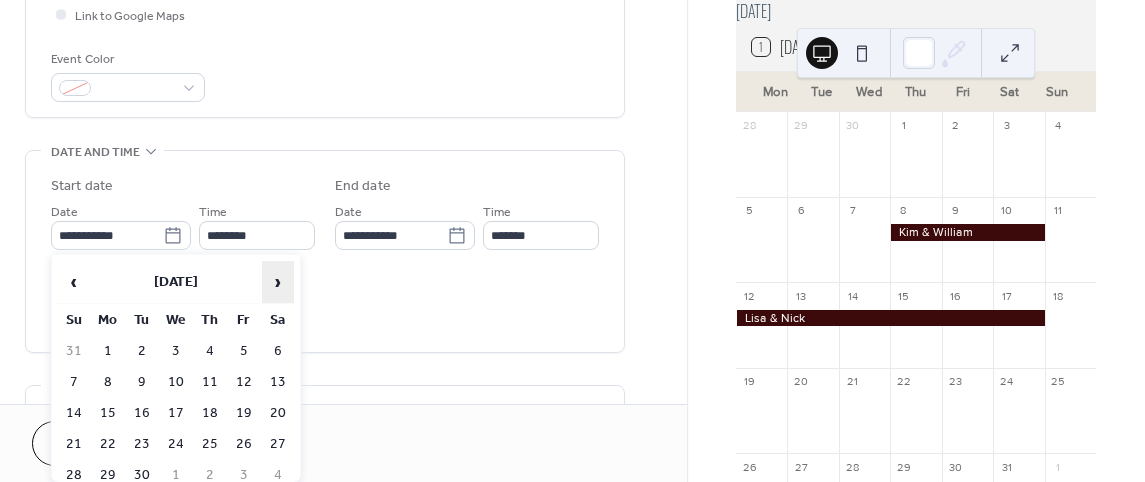 click on "›" at bounding box center (278, 282) 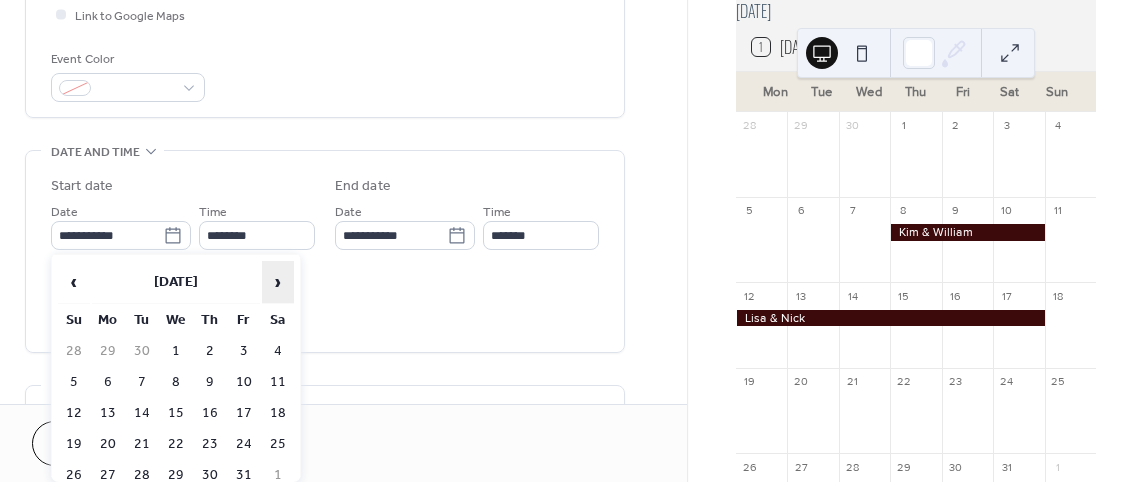 click on "›" at bounding box center (278, 282) 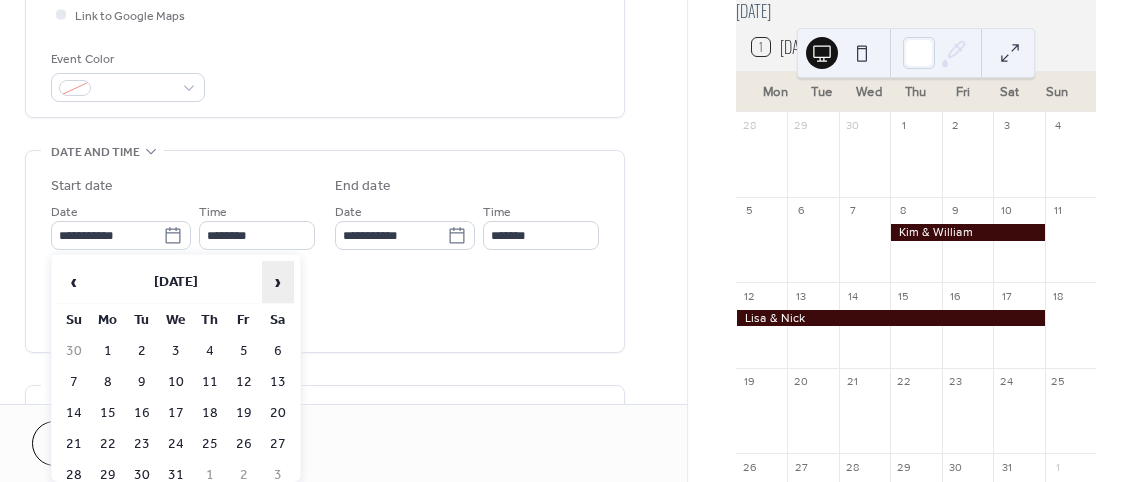 click on "›" at bounding box center [278, 282] 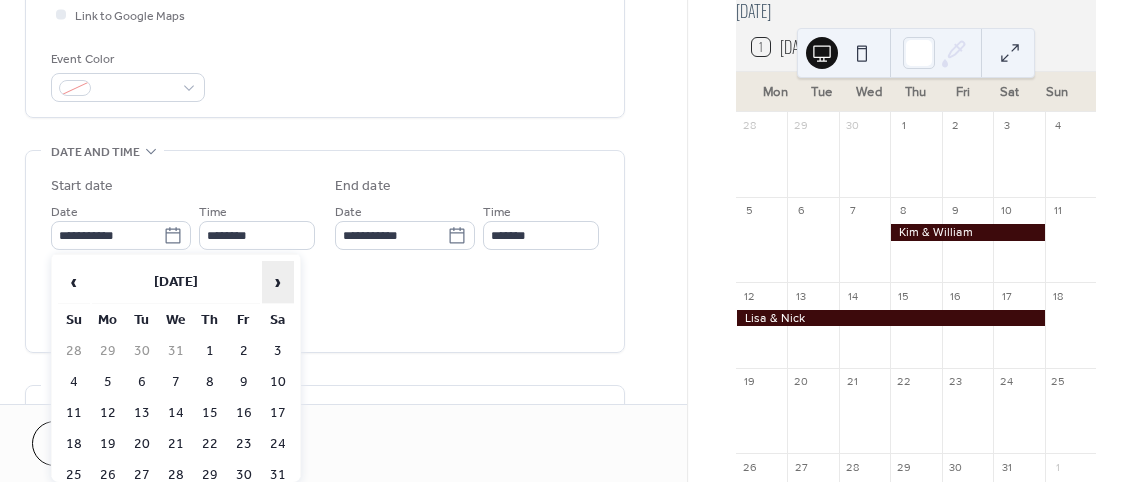 click on "›" at bounding box center [278, 282] 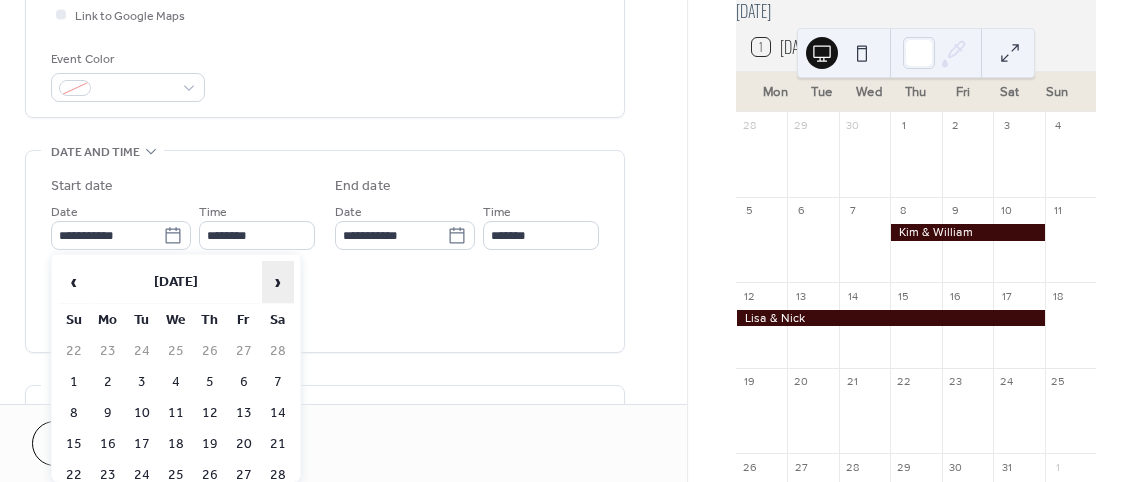 click on "›" at bounding box center (278, 282) 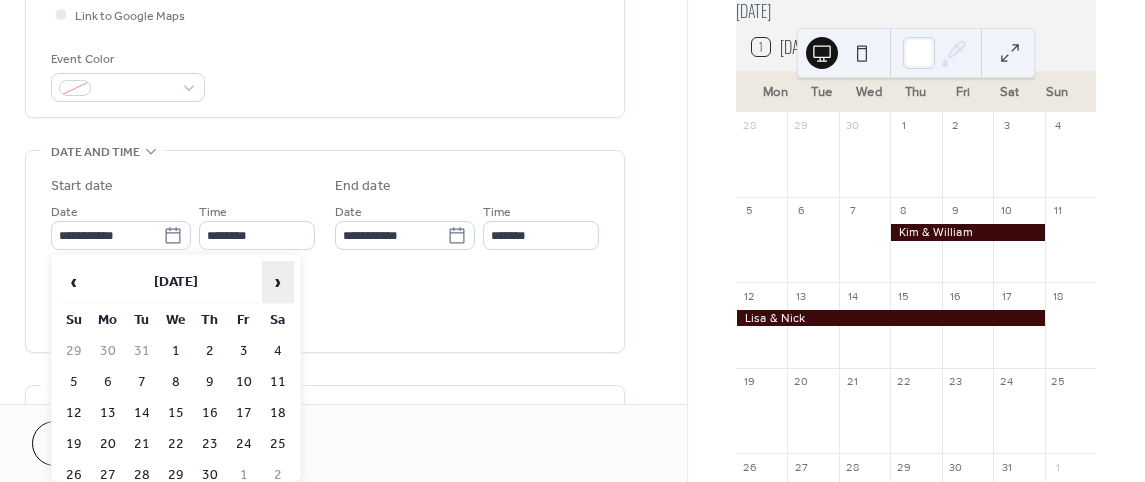 click on "›" at bounding box center (278, 282) 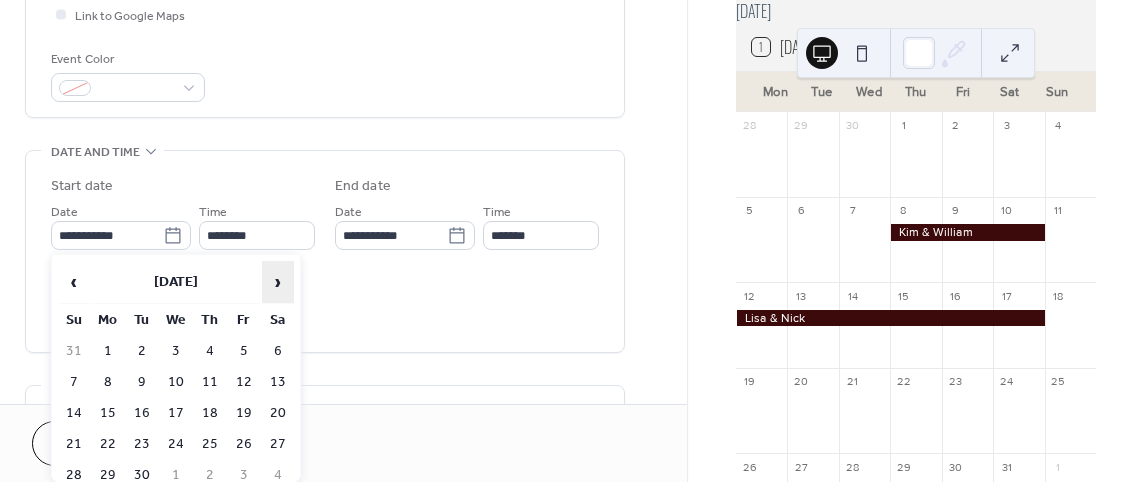click on "›" at bounding box center (278, 282) 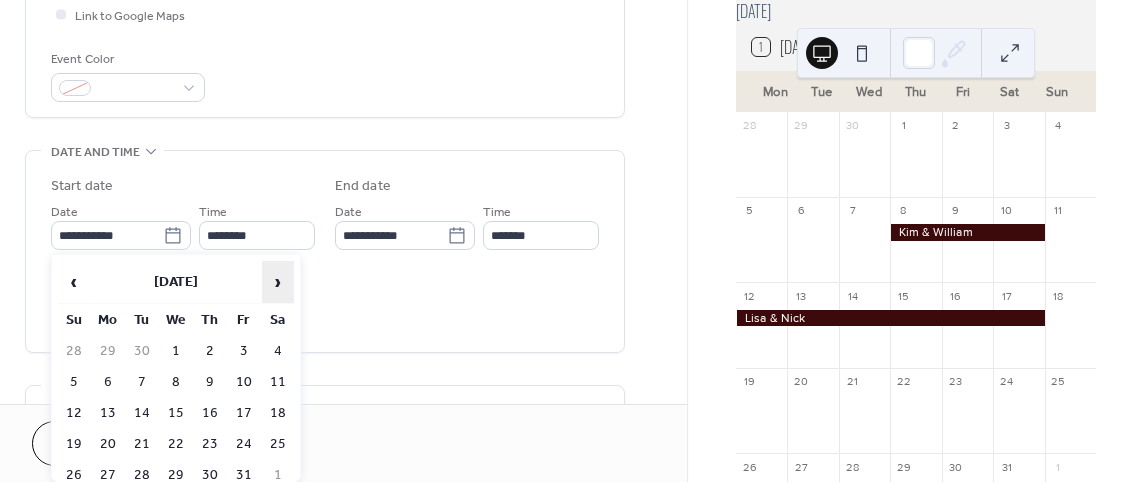 click on "›" at bounding box center [278, 282] 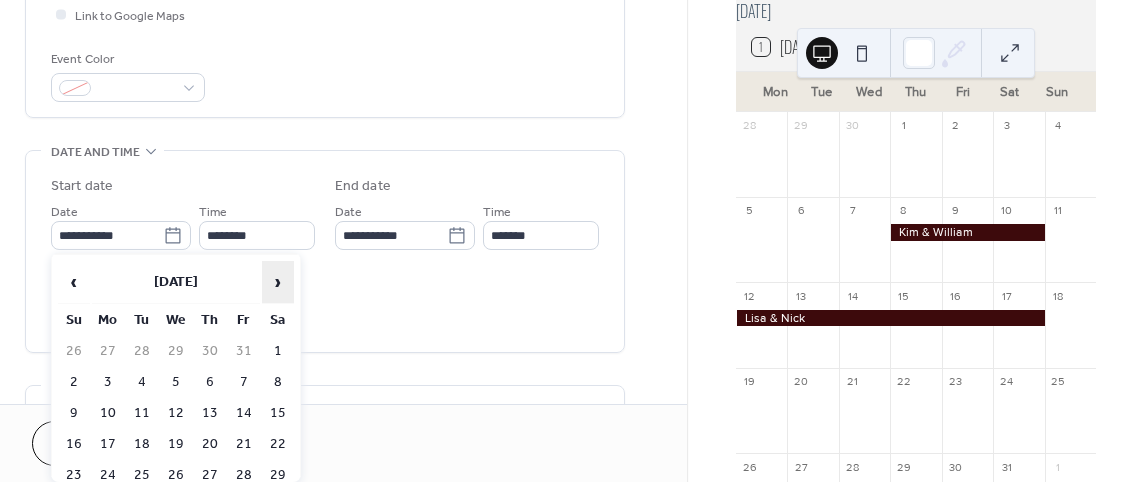 click on "›" at bounding box center [278, 282] 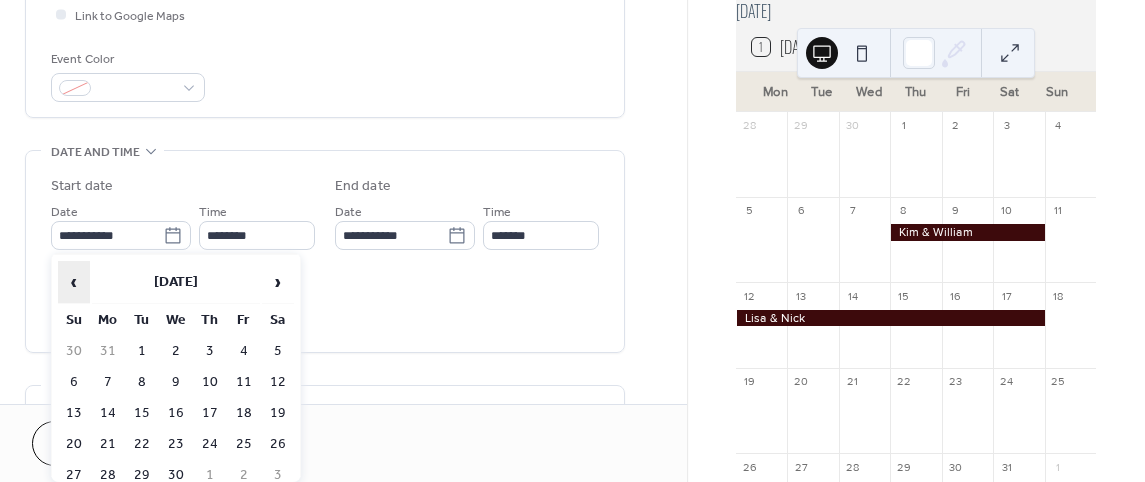 click on "‹" at bounding box center (74, 282) 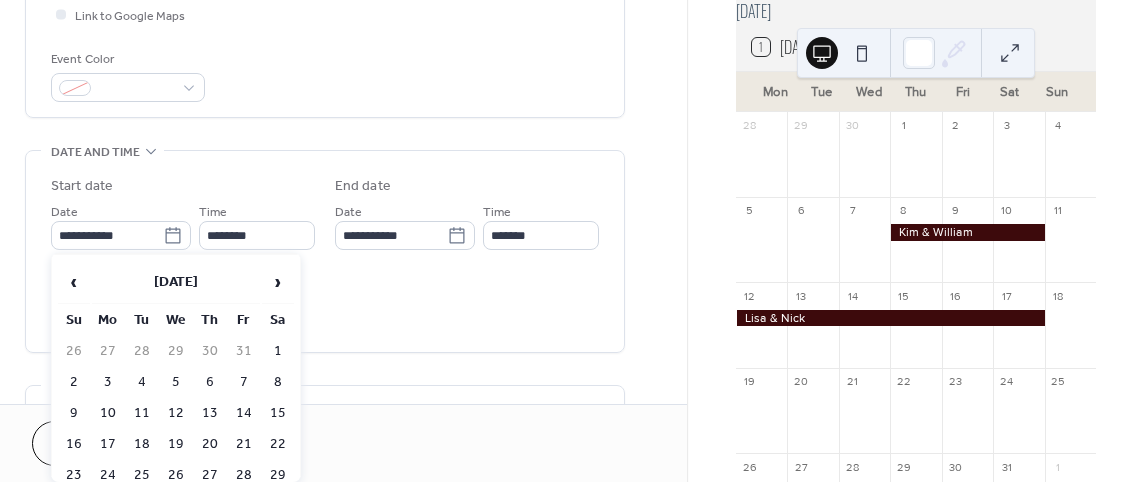 drag, startPoint x: 162, startPoint y: 264, endPoint x: 514, endPoint y: 447, distance: 396.72787 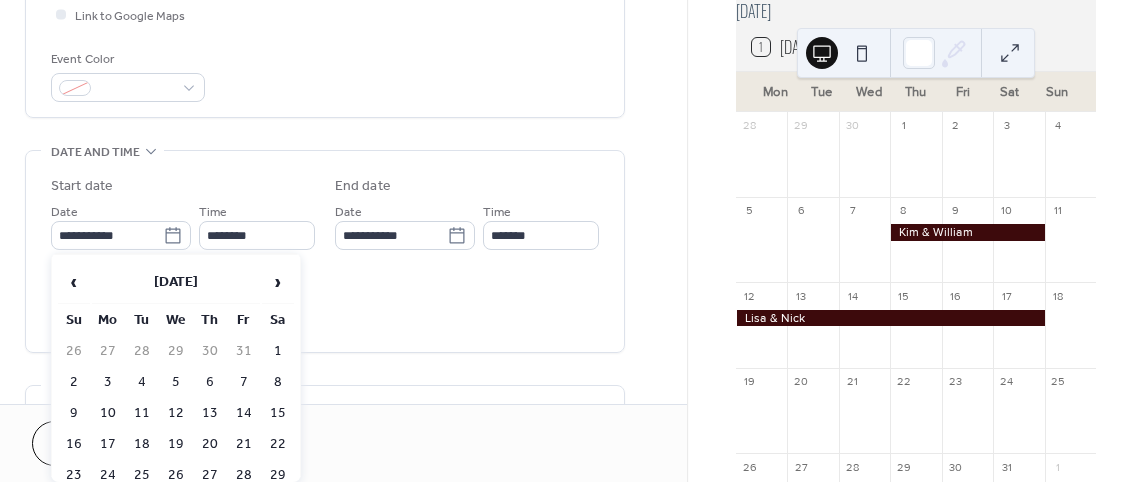 click on "Cancel Save" at bounding box center [343, 443] 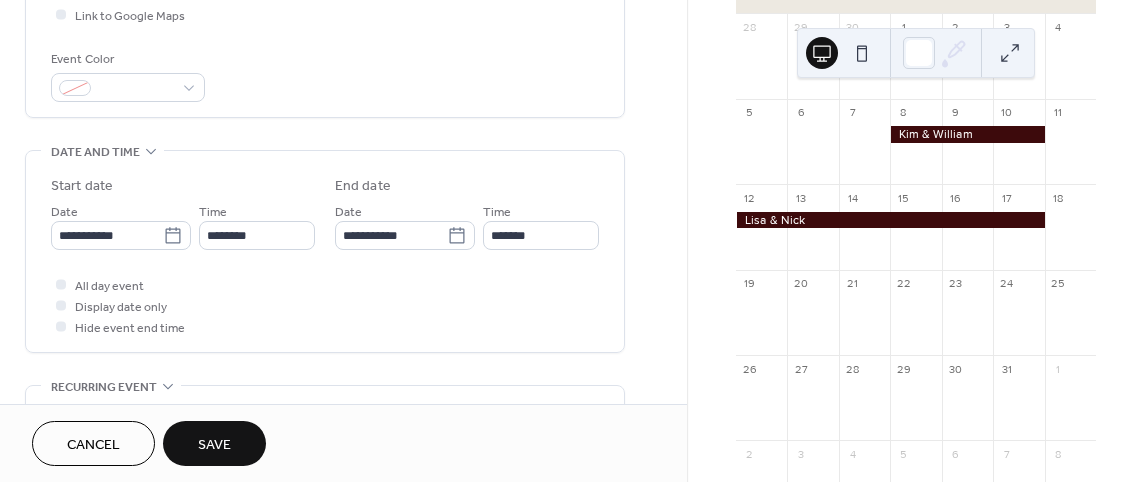 scroll, scrollTop: 208, scrollLeft: 0, axis: vertical 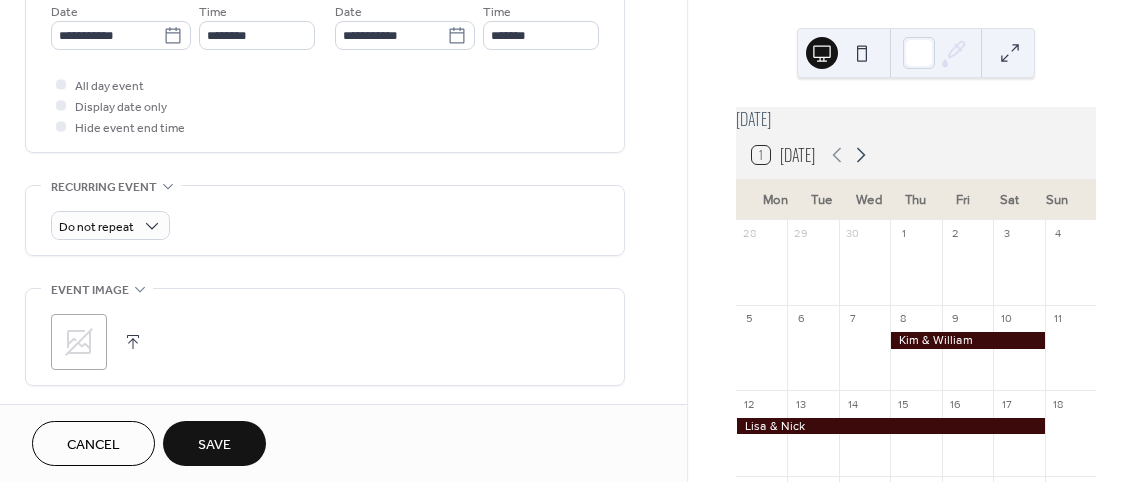 click 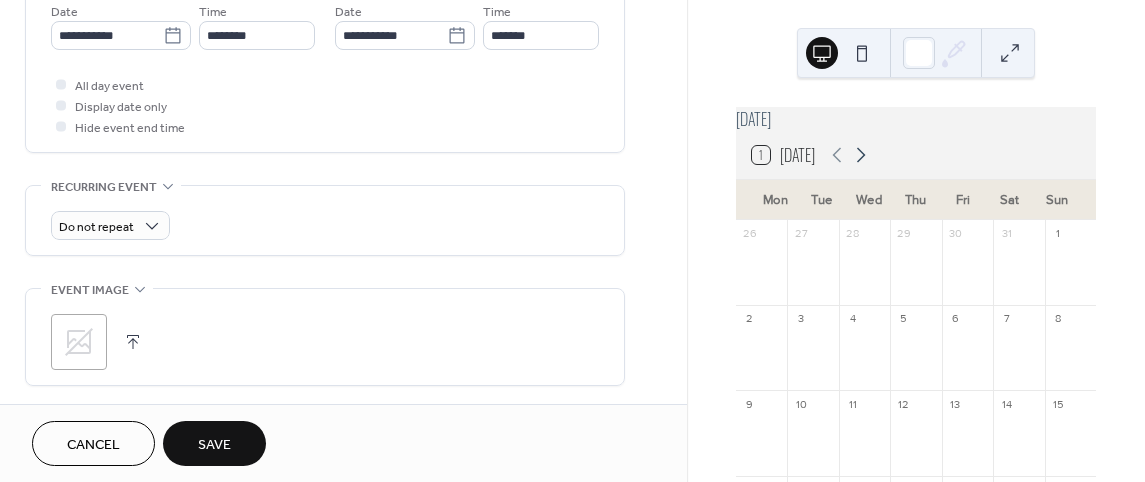 click 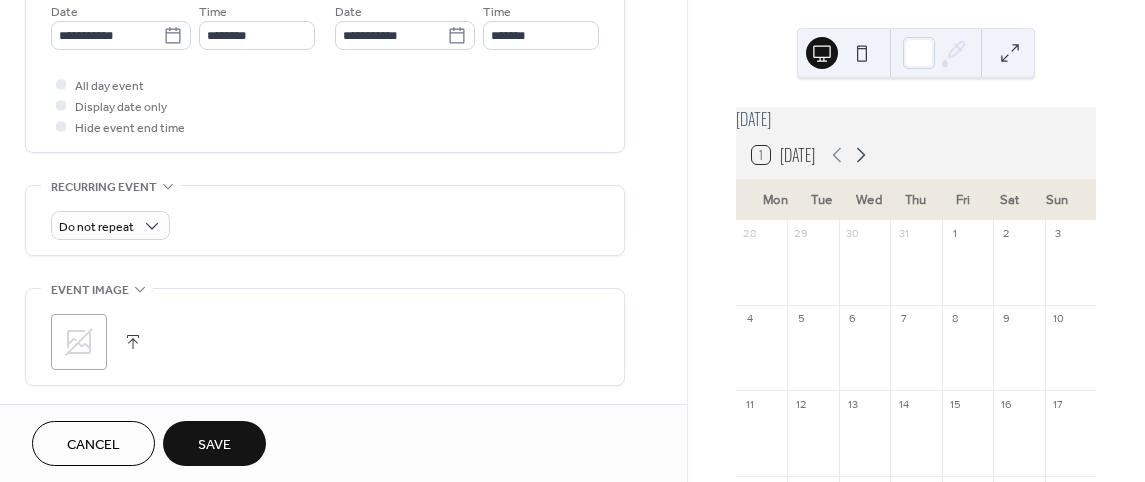 click 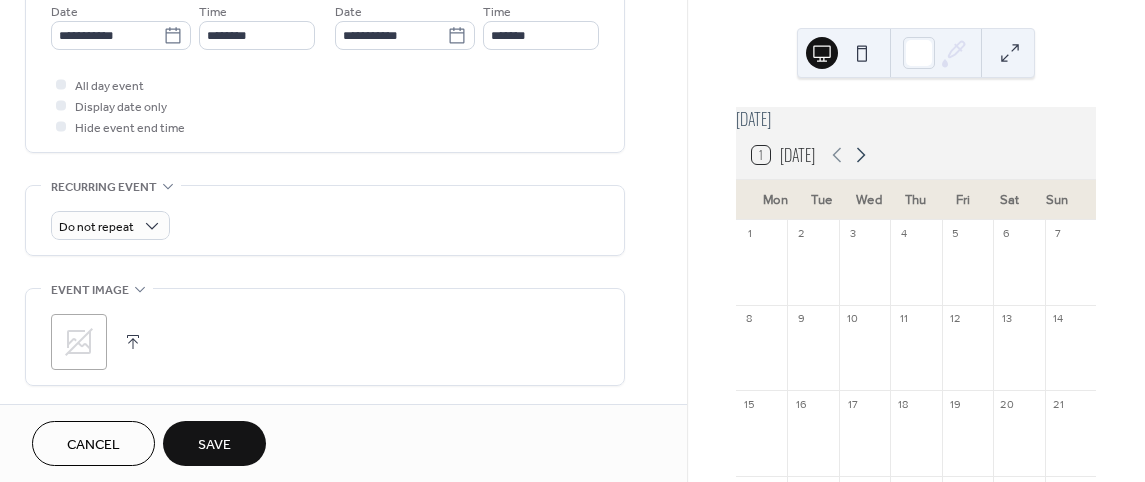 click 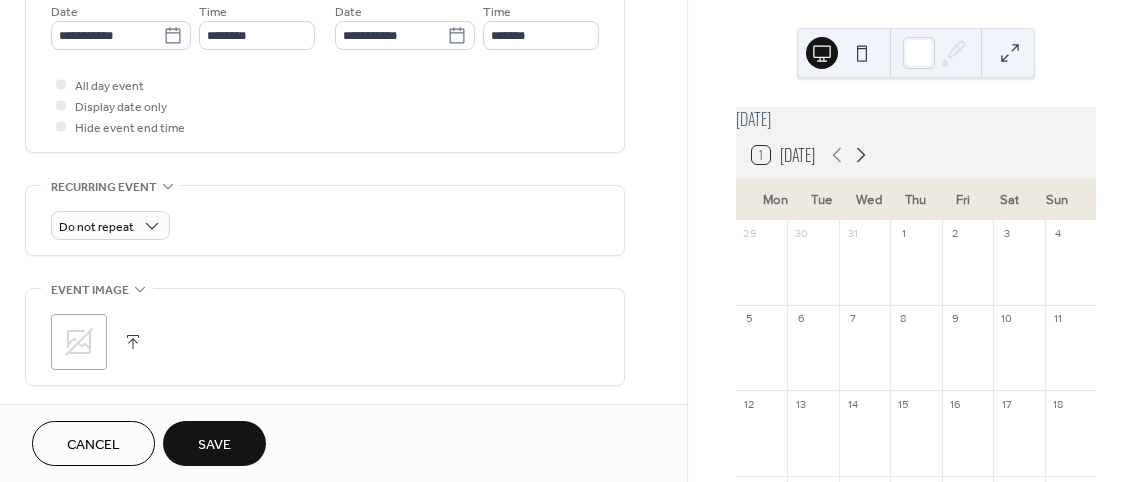 click 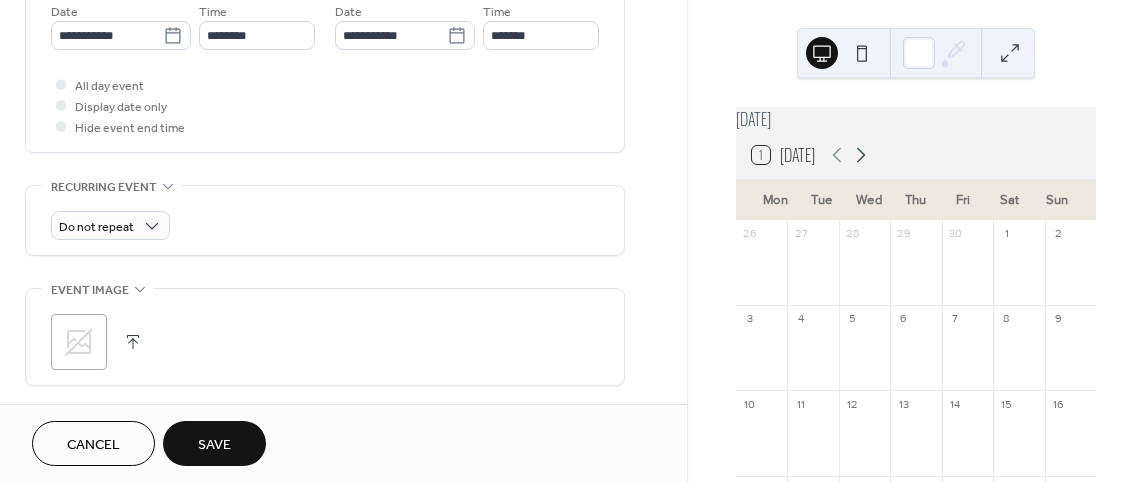 click 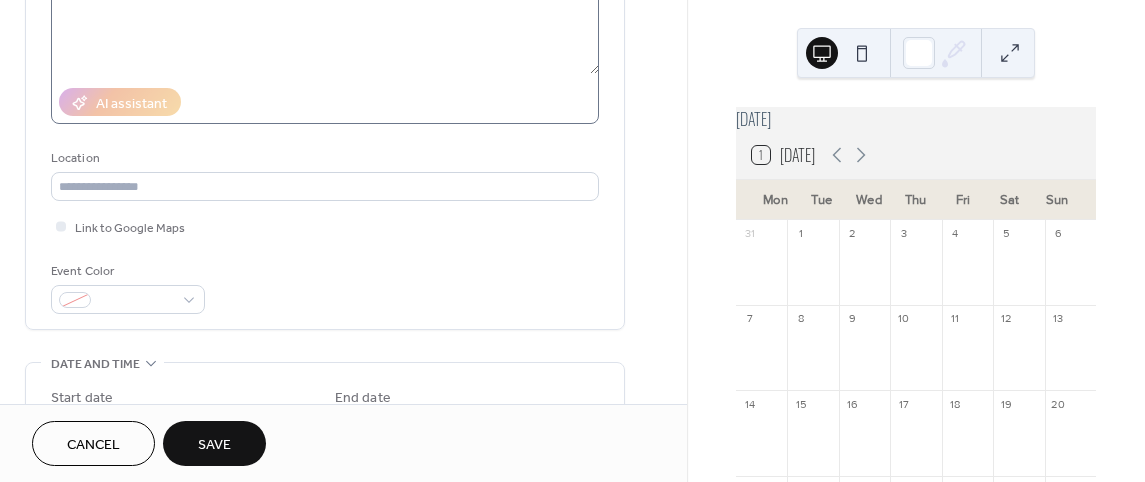 scroll, scrollTop: 300, scrollLeft: 0, axis: vertical 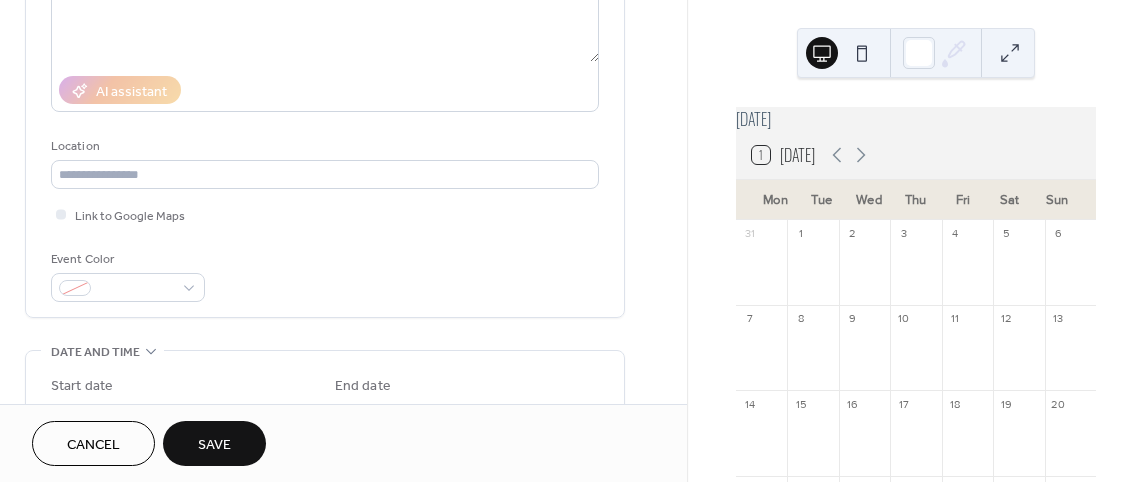 click on "Save" at bounding box center [214, 445] 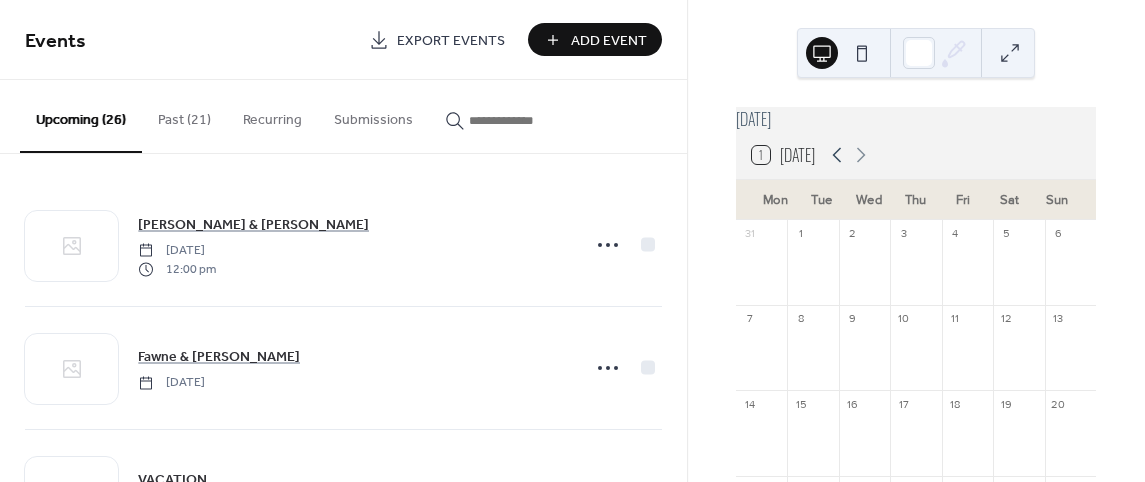 click 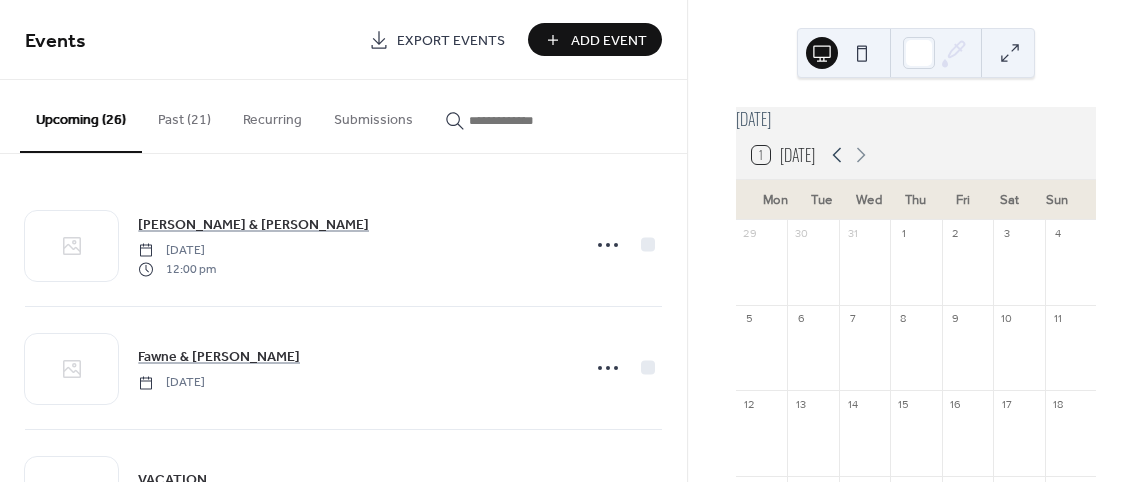 click 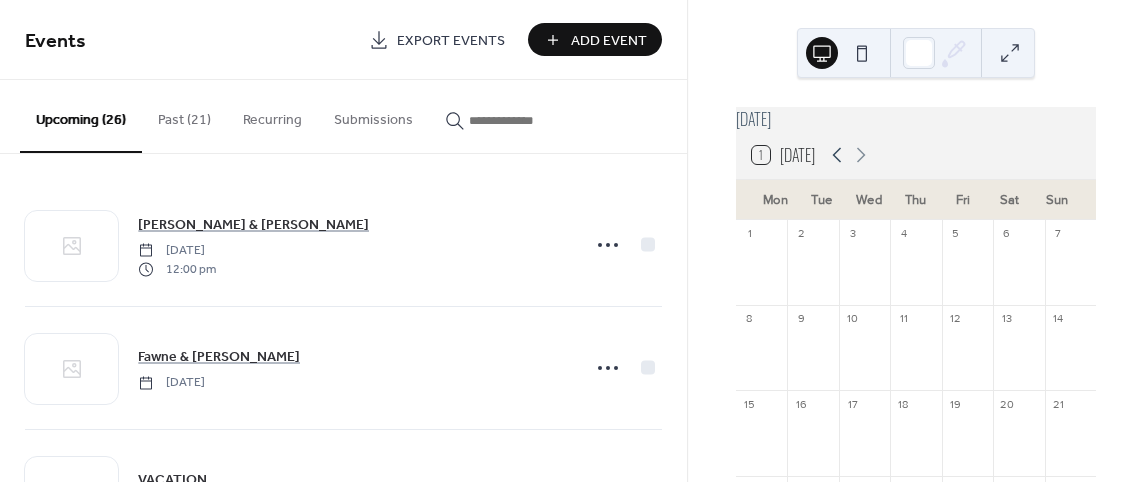 click 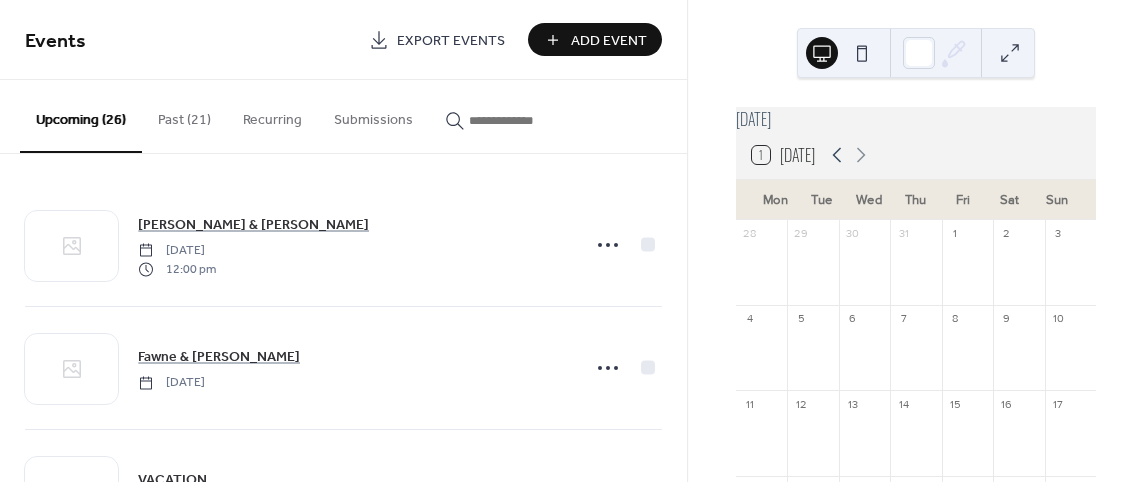 click 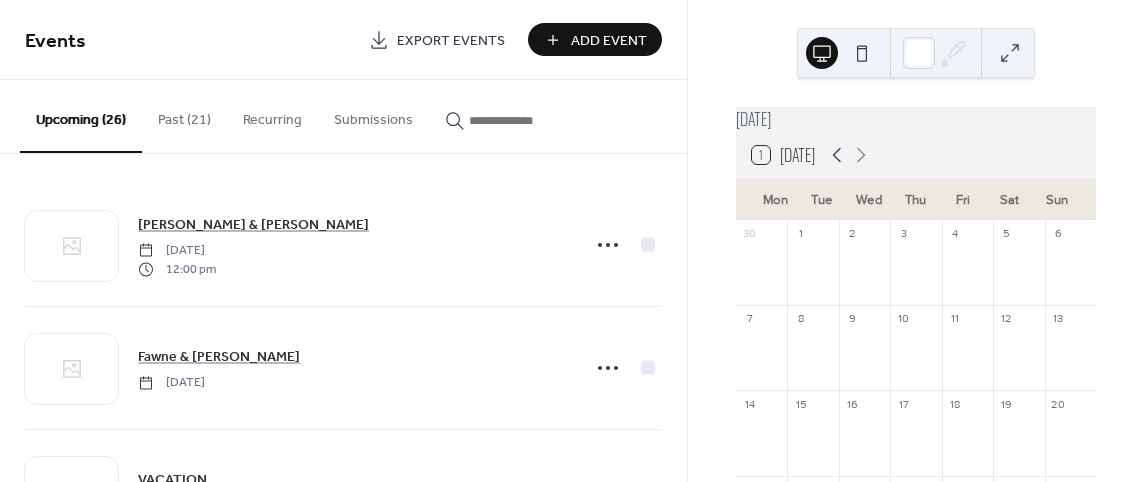 click 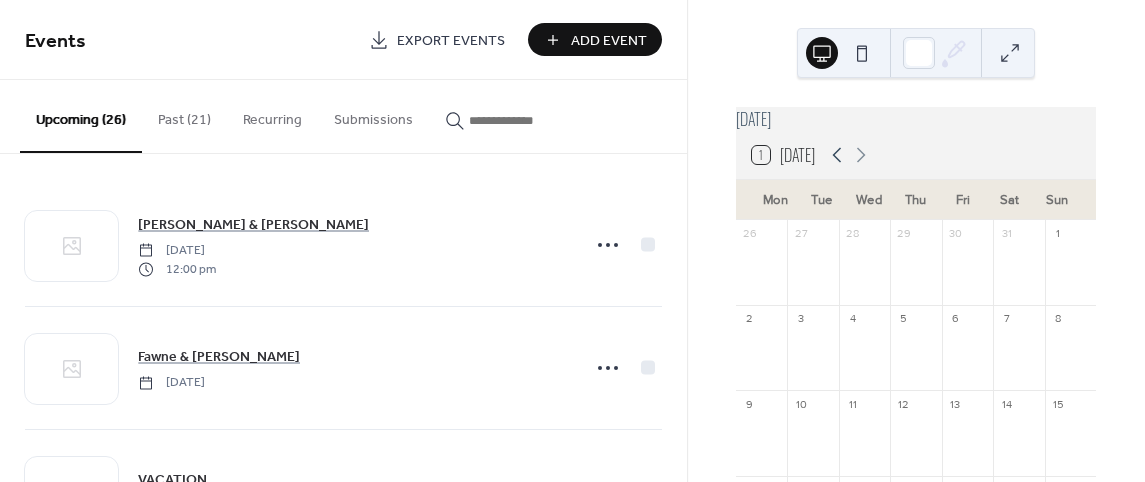 click 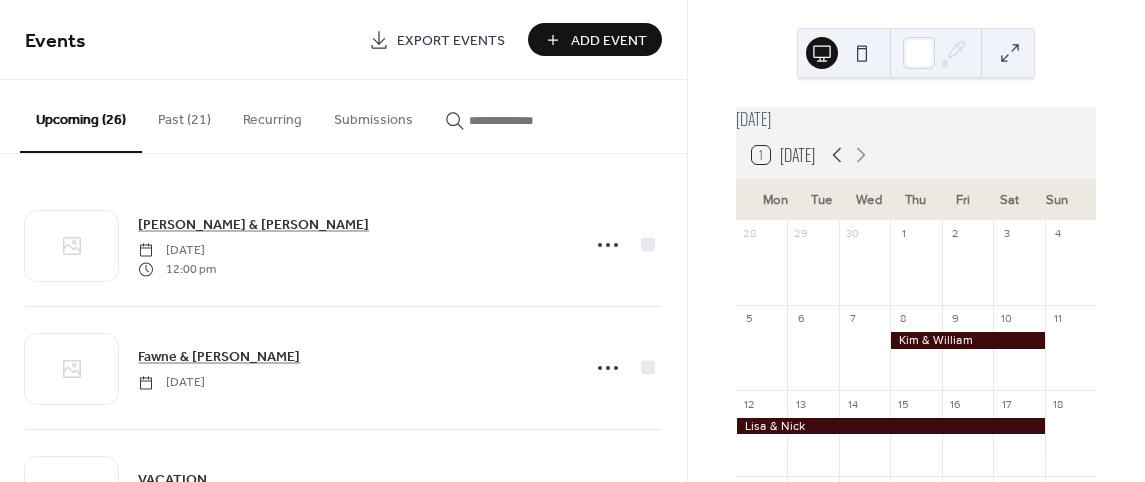 click 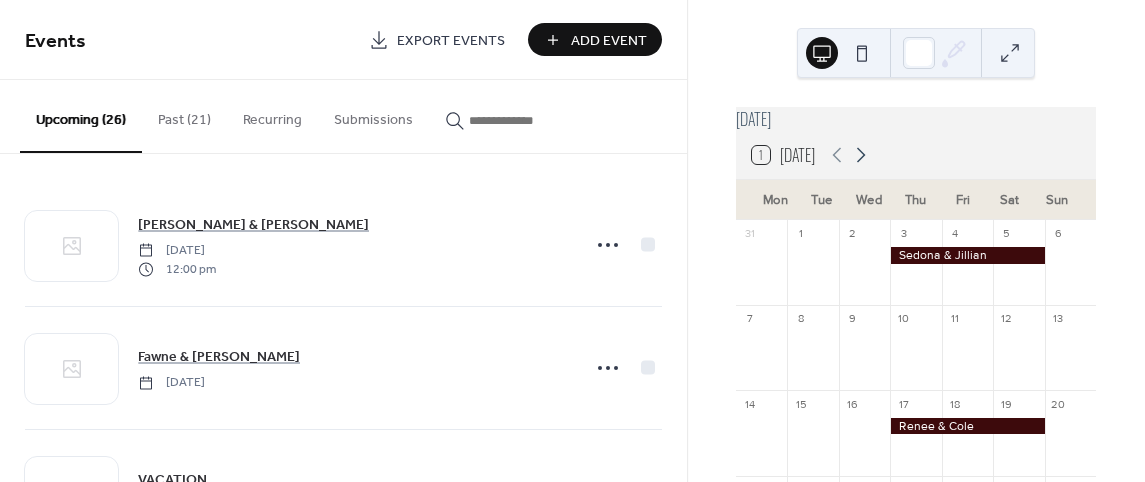 click 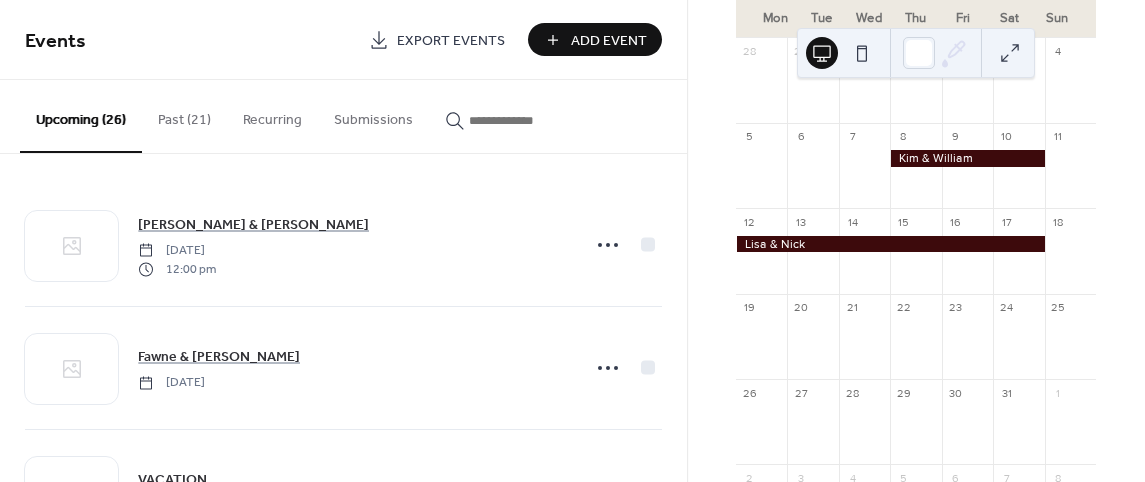 scroll, scrollTop: 100, scrollLeft: 0, axis: vertical 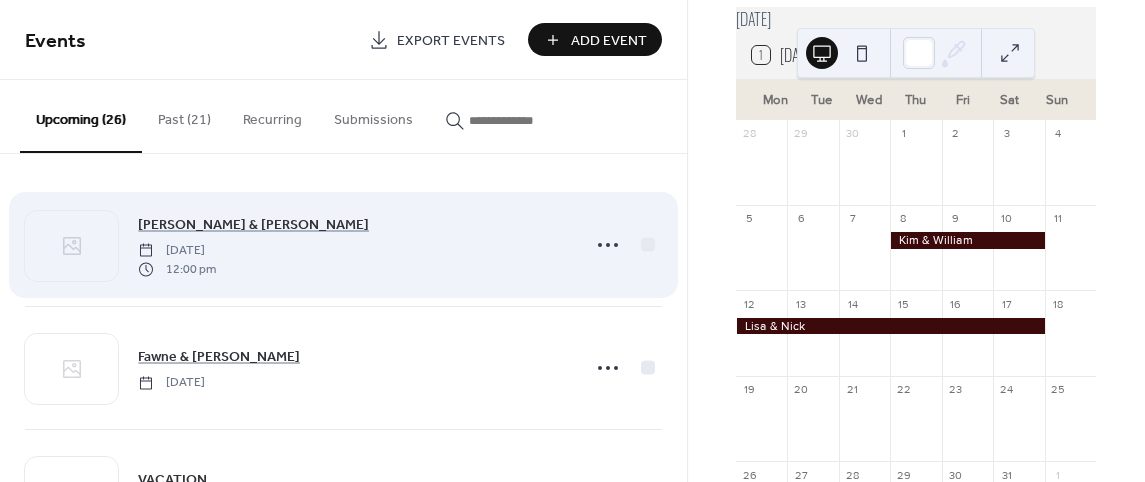 click on "Tuesday, July 1, 2025" at bounding box center (177, 251) 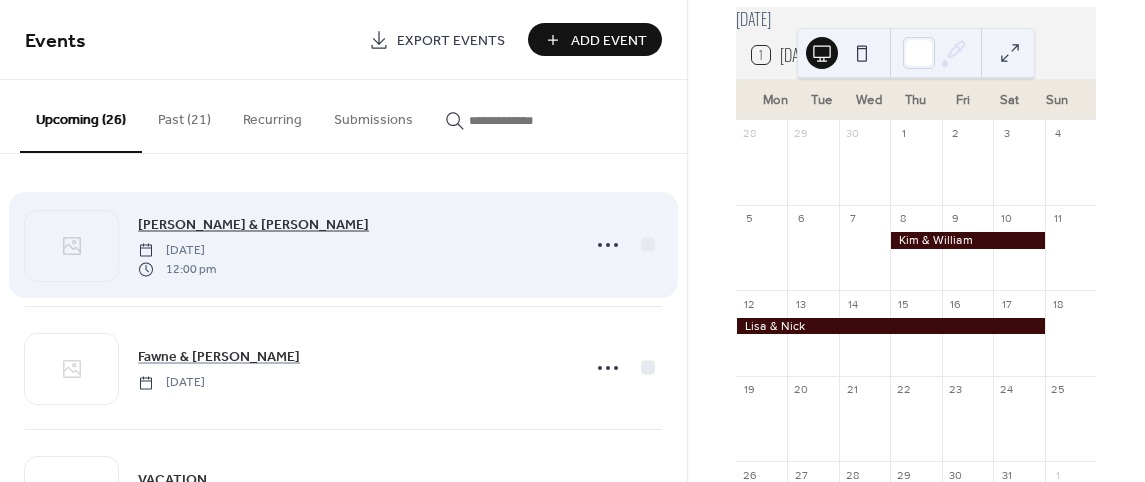 click on "Keysha & Nick" at bounding box center (253, 225) 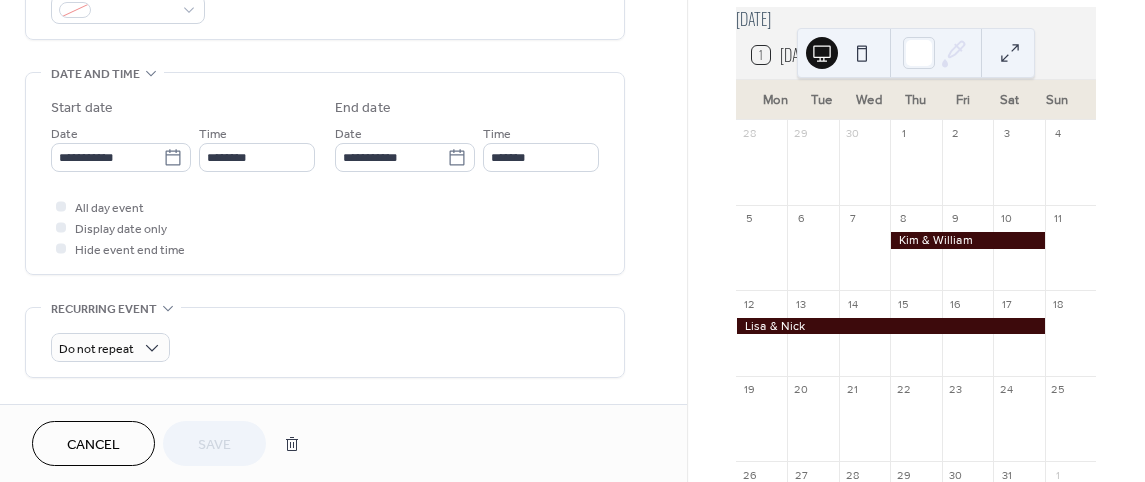 scroll, scrollTop: 600, scrollLeft: 0, axis: vertical 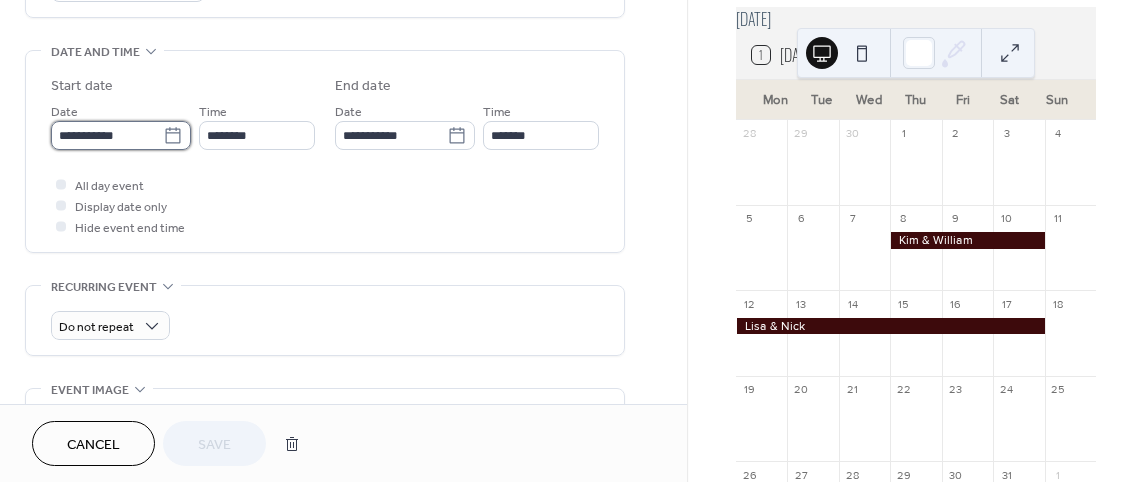 click on "**********" at bounding box center [107, 135] 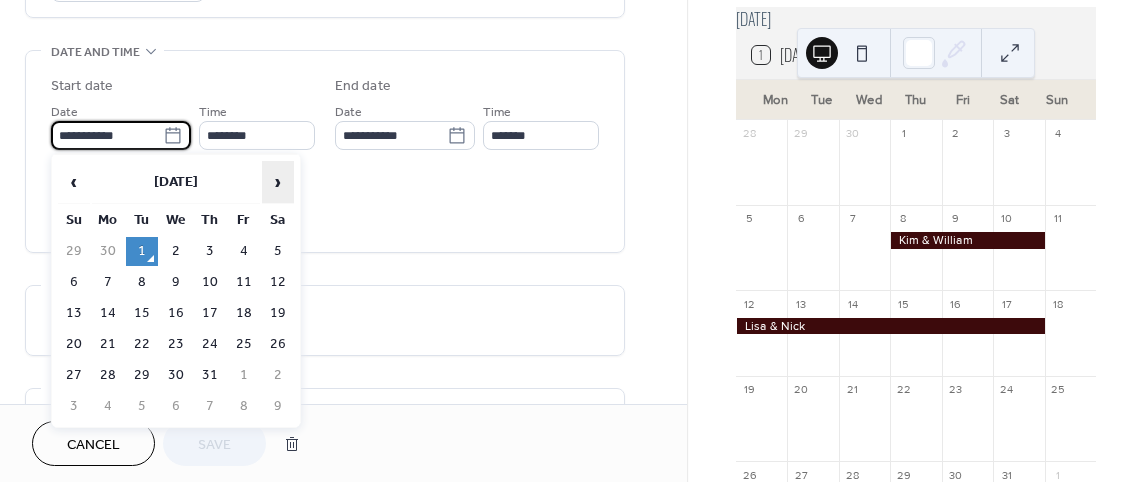 click on "›" at bounding box center (278, 182) 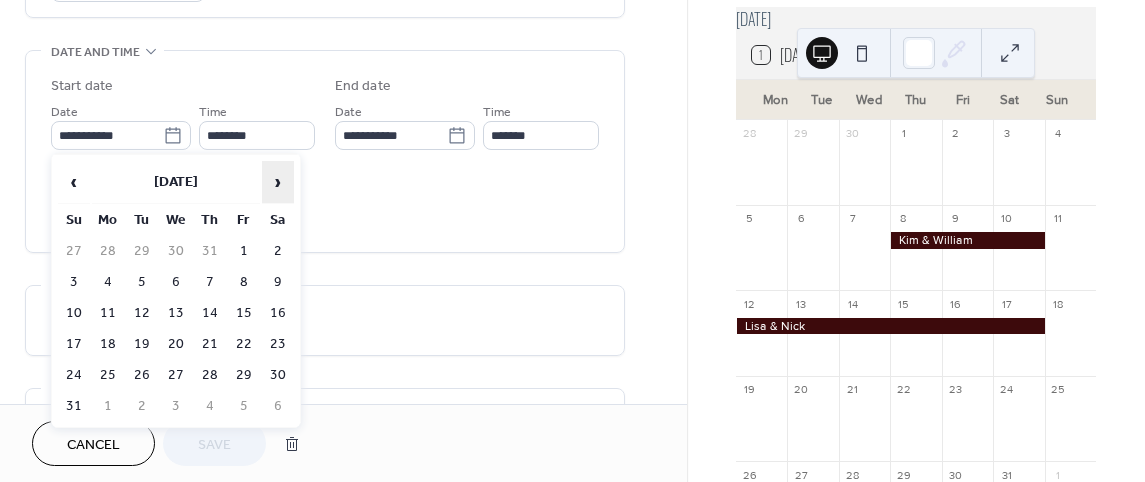 click on "›" at bounding box center [278, 182] 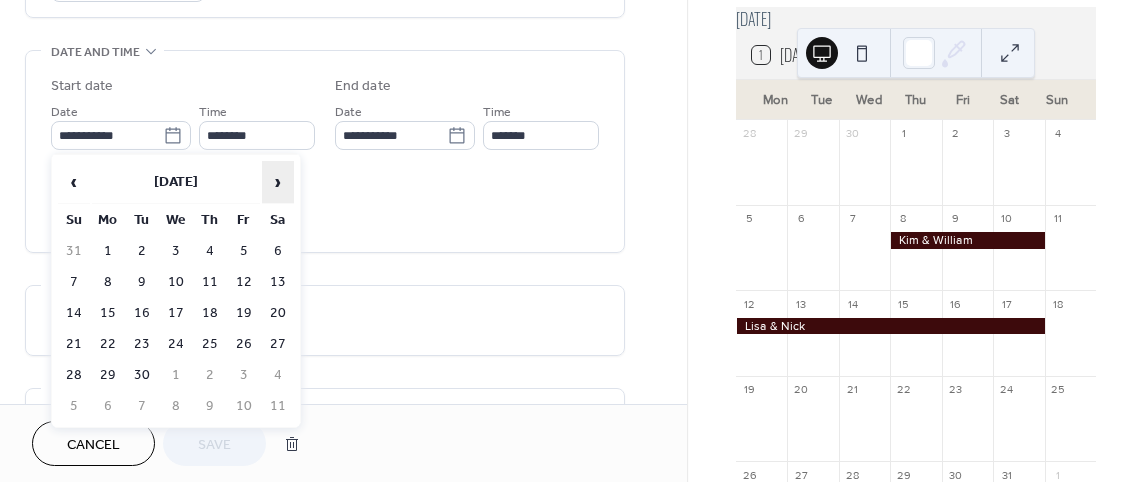 click on "›" at bounding box center (278, 182) 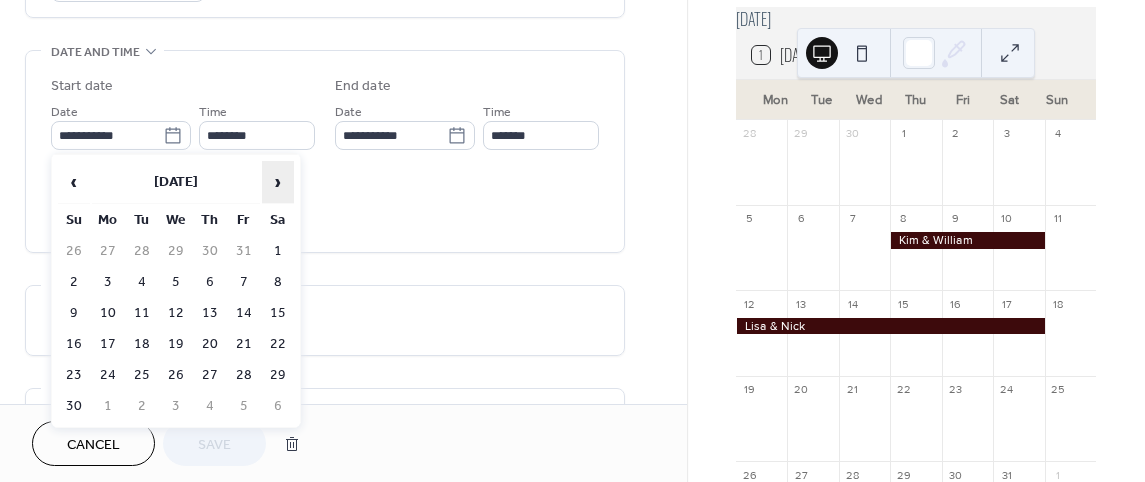 click on "›" at bounding box center [278, 182] 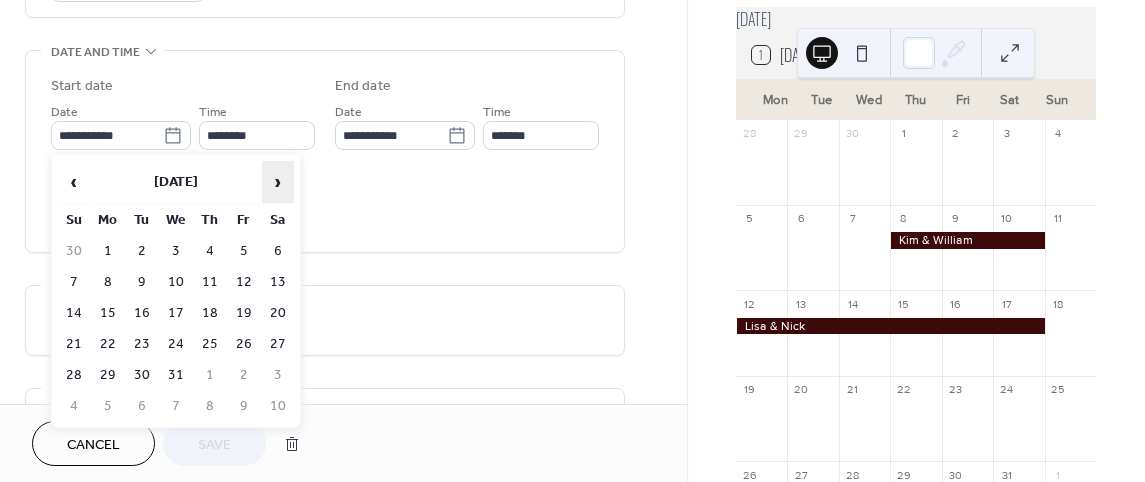 click on "›" at bounding box center (278, 182) 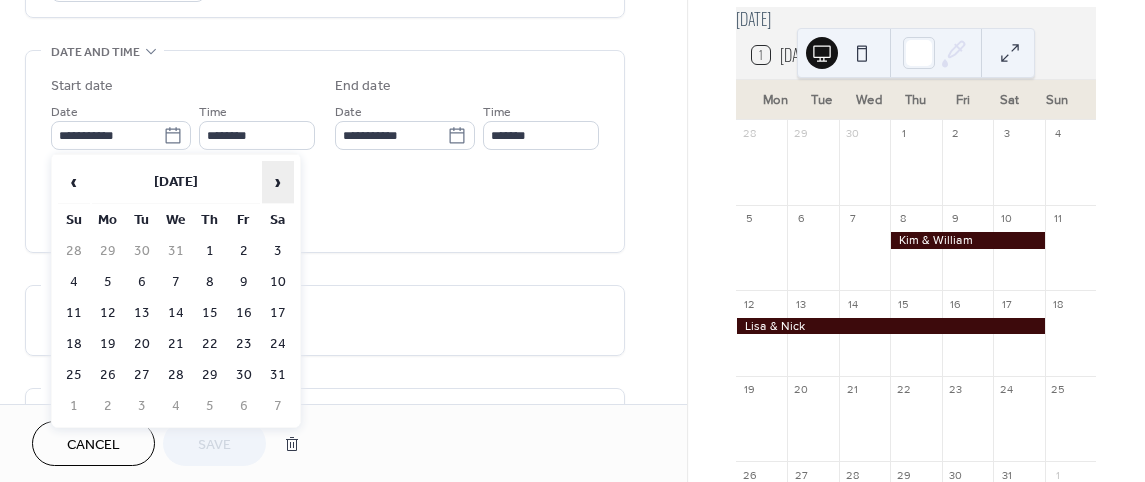 click on "›" at bounding box center (278, 182) 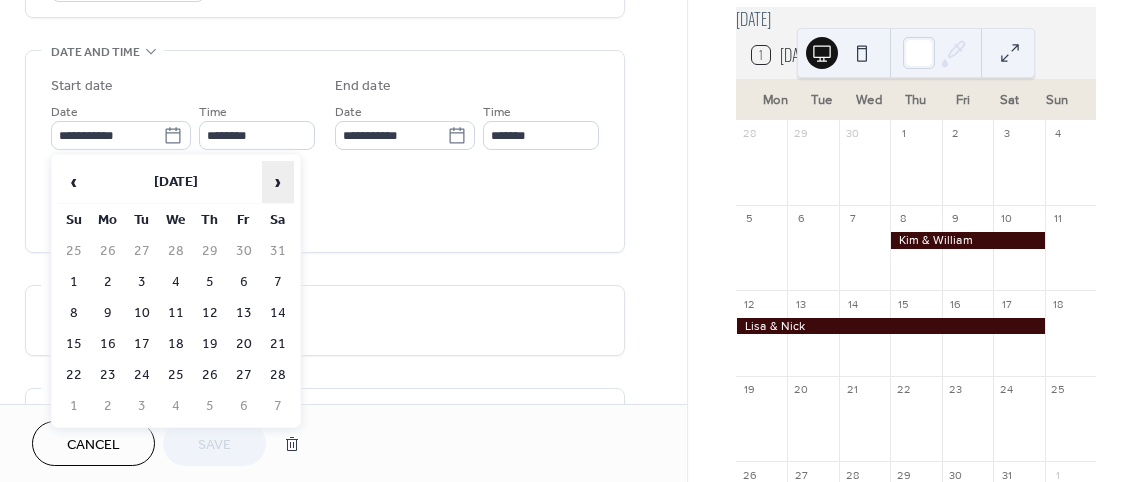 click on "›" at bounding box center [278, 182] 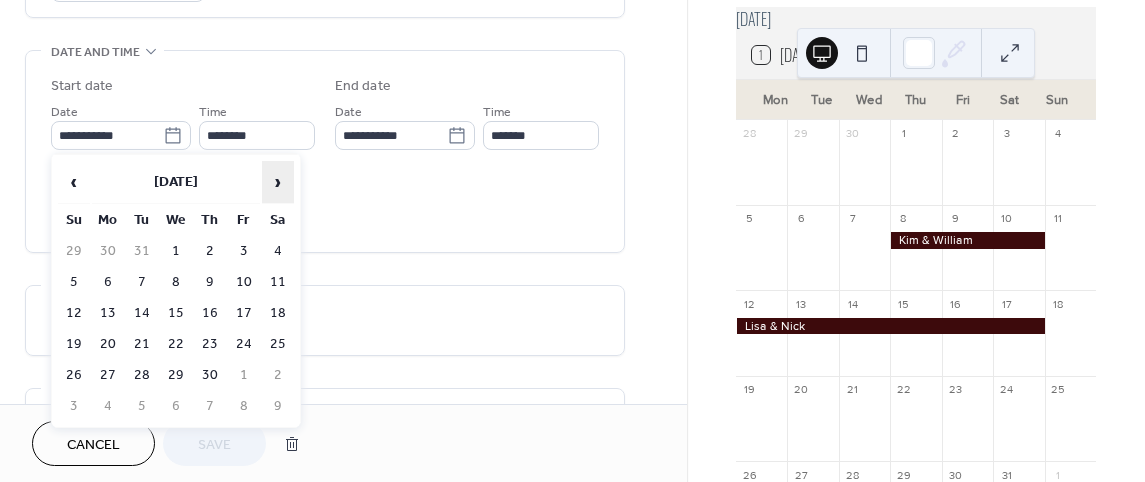 click on "›" at bounding box center (278, 182) 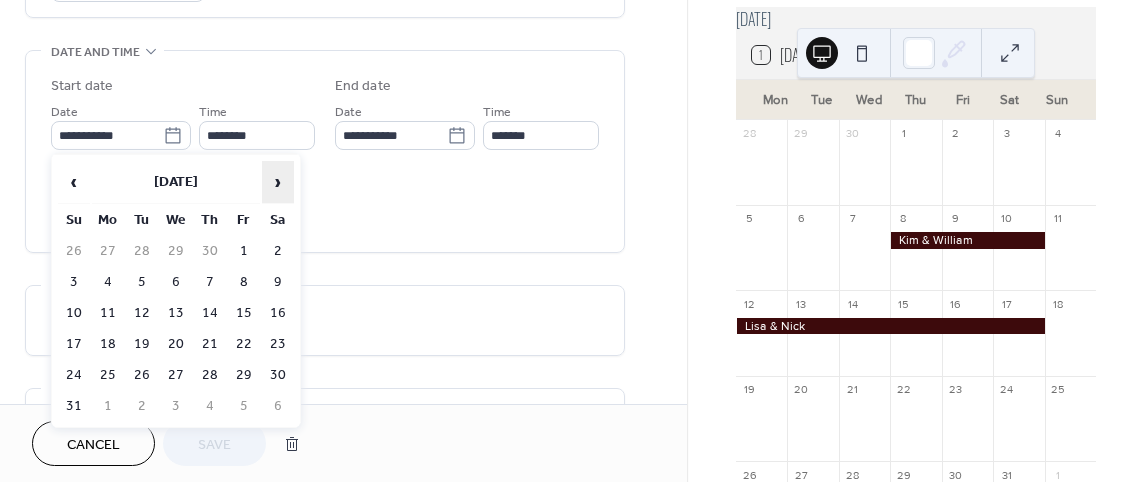 click on "›" at bounding box center [278, 182] 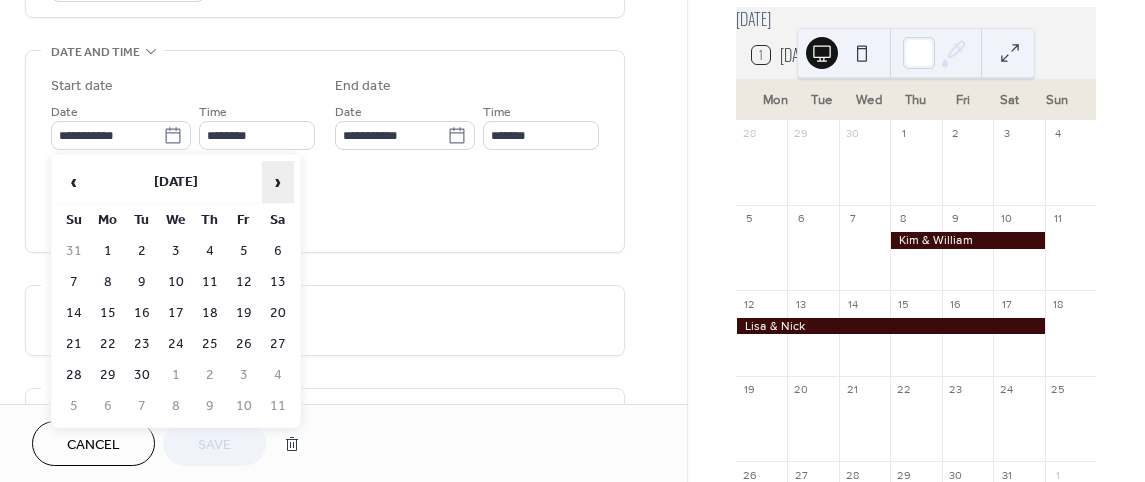 click on "›" at bounding box center [278, 182] 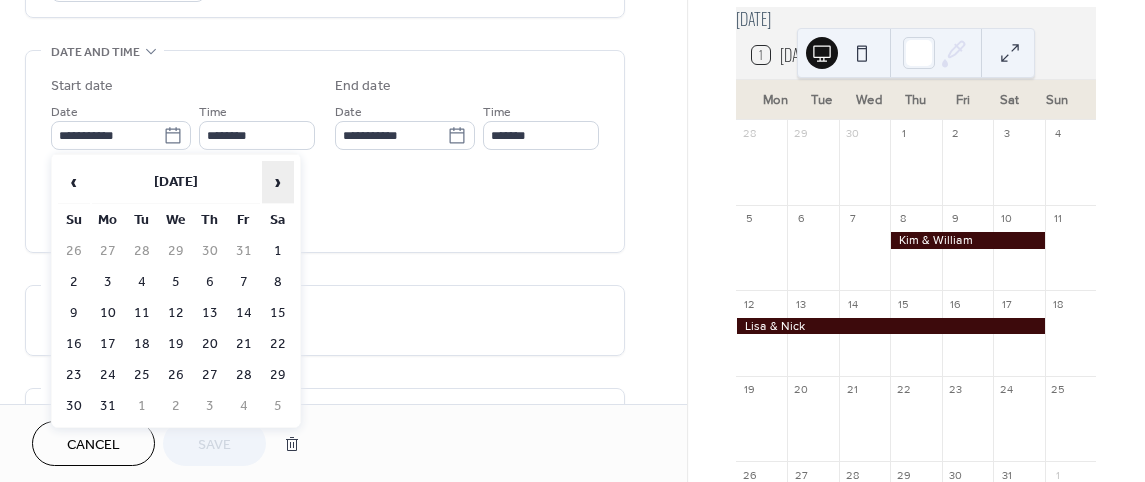 click on "›" at bounding box center (278, 182) 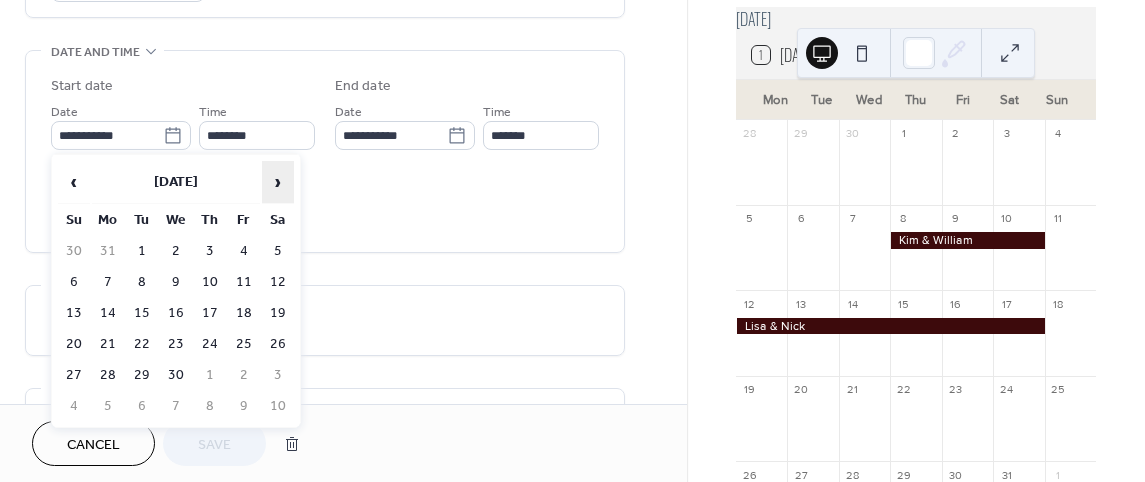 click on "›" at bounding box center [278, 182] 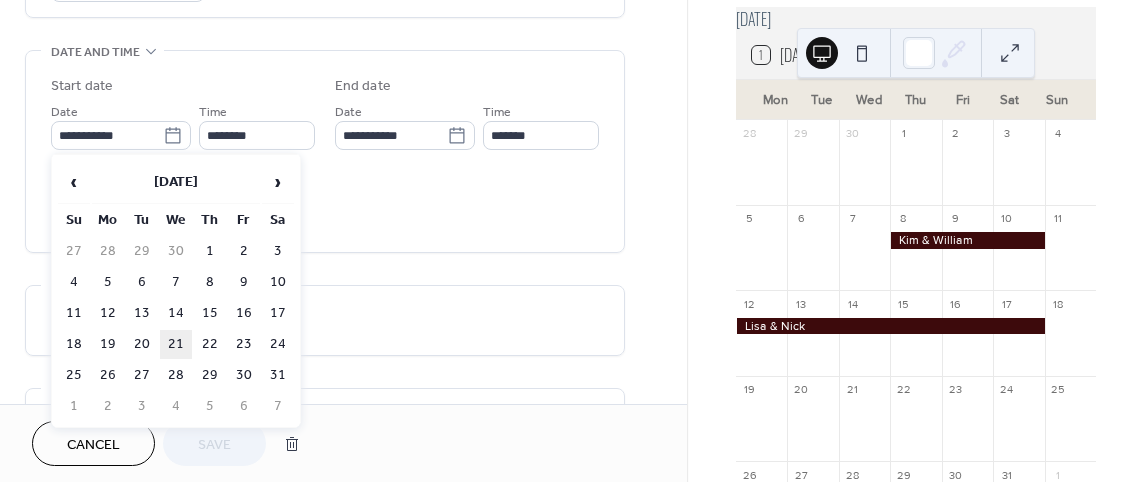 click on "21" at bounding box center [176, 344] 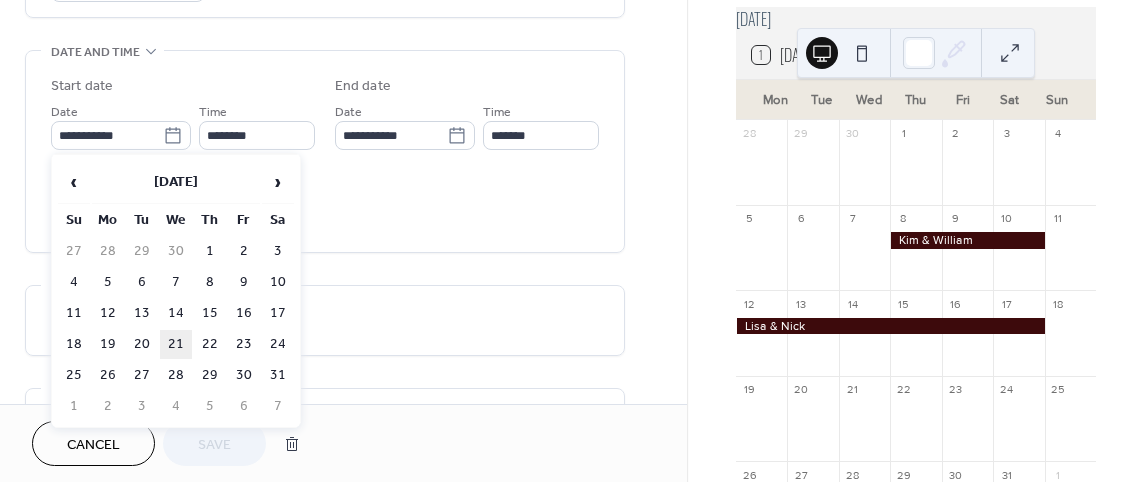 type on "**********" 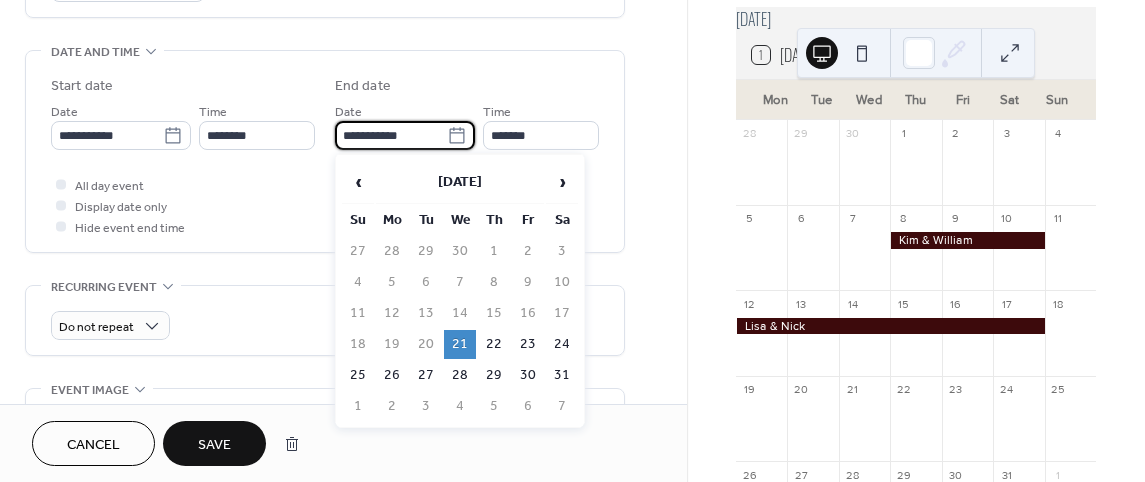 click on "**********" at bounding box center (391, 135) 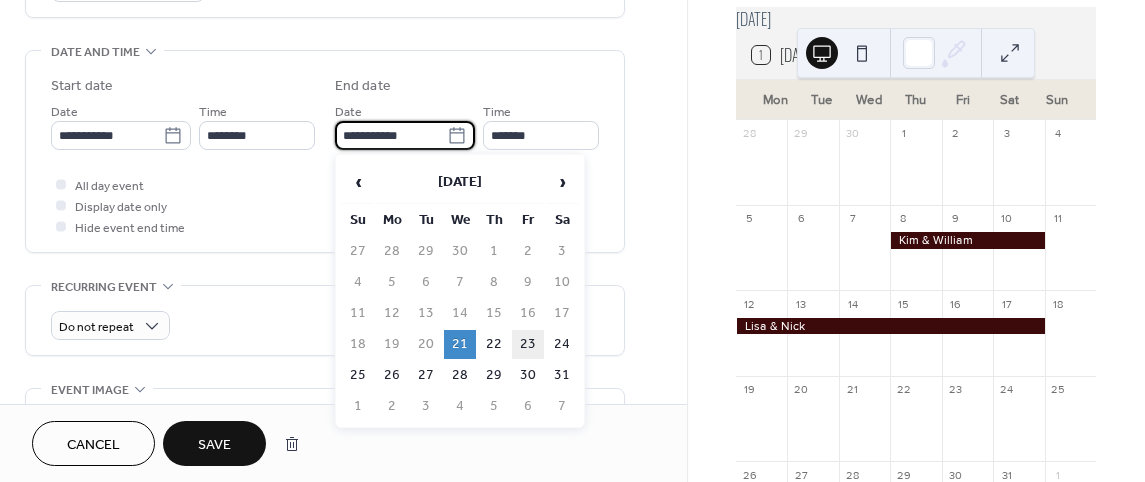 click on "23" at bounding box center (528, 344) 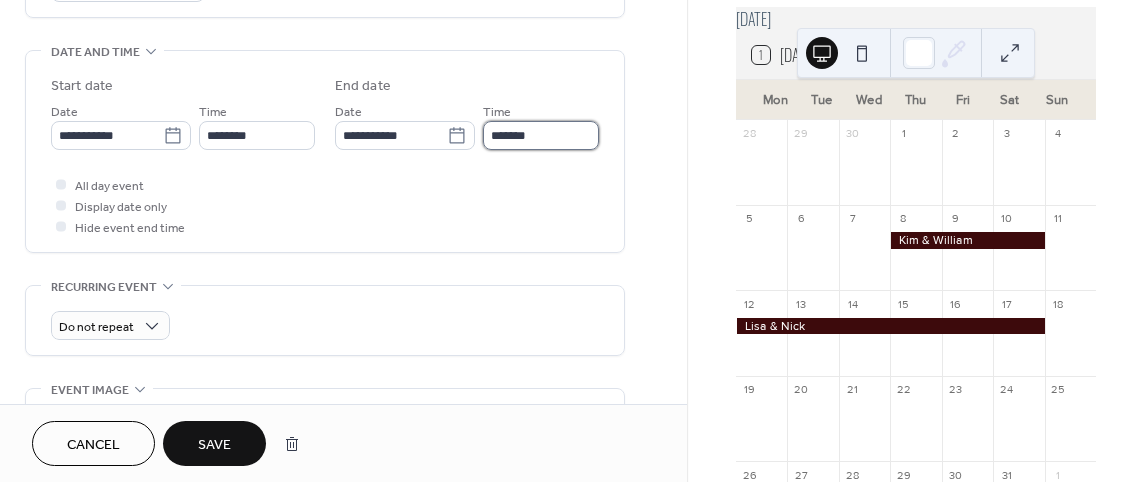 click on "*******" at bounding box center (541, 135) 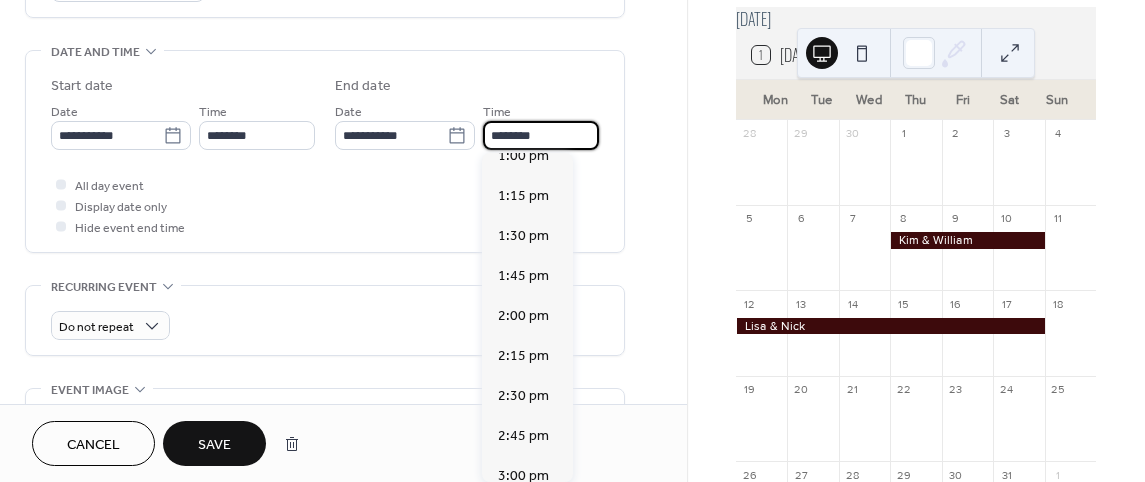 scroll, scrollTop: 1936, scrollLeft: 0, axis: vertical 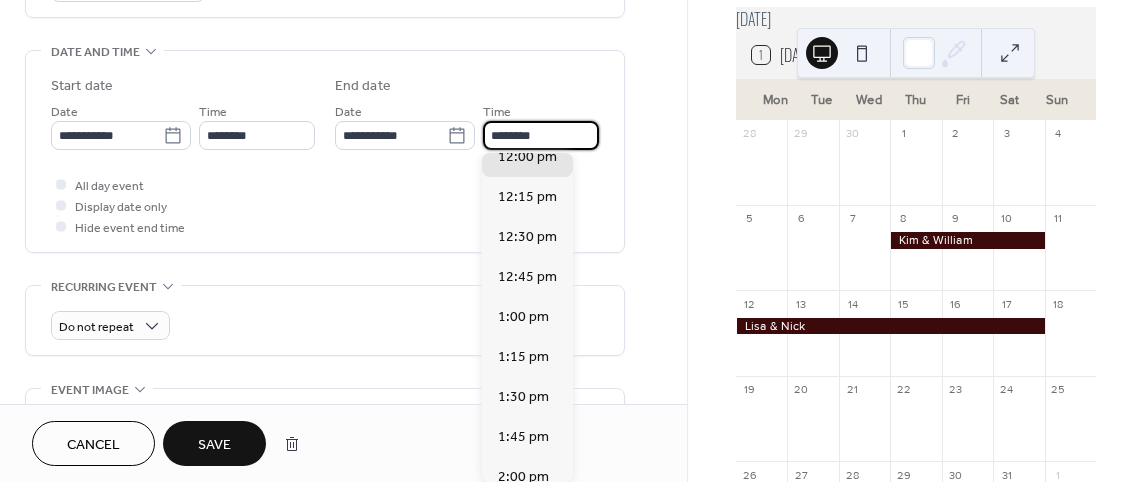 type on "********" 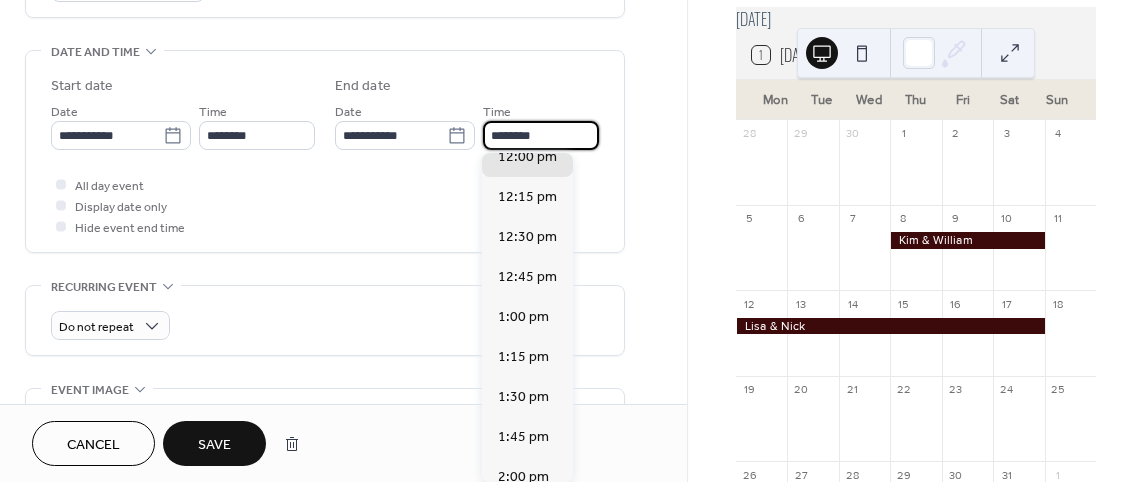 click on "All day event Display date only Hide event end time" at bounding box center (325, 205) 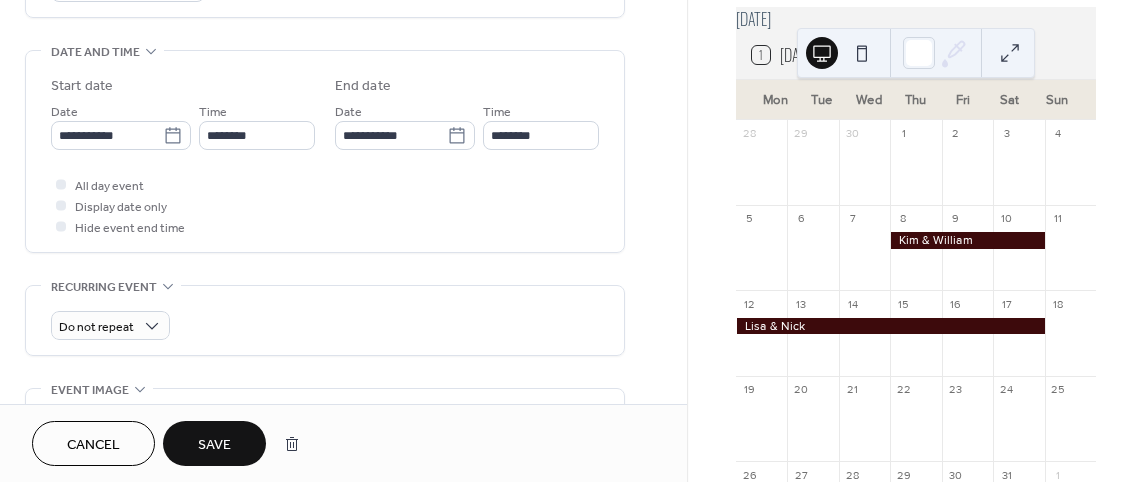 click on "Save" at bounding box center [214, 443] 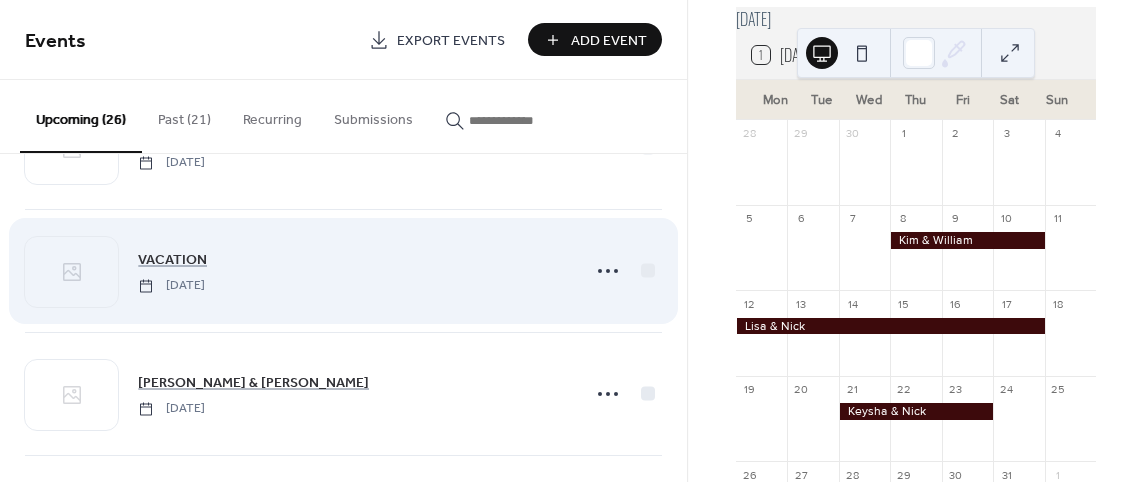 scroll, scrollTop: 100, scrollLeft: 0, axis: vertical 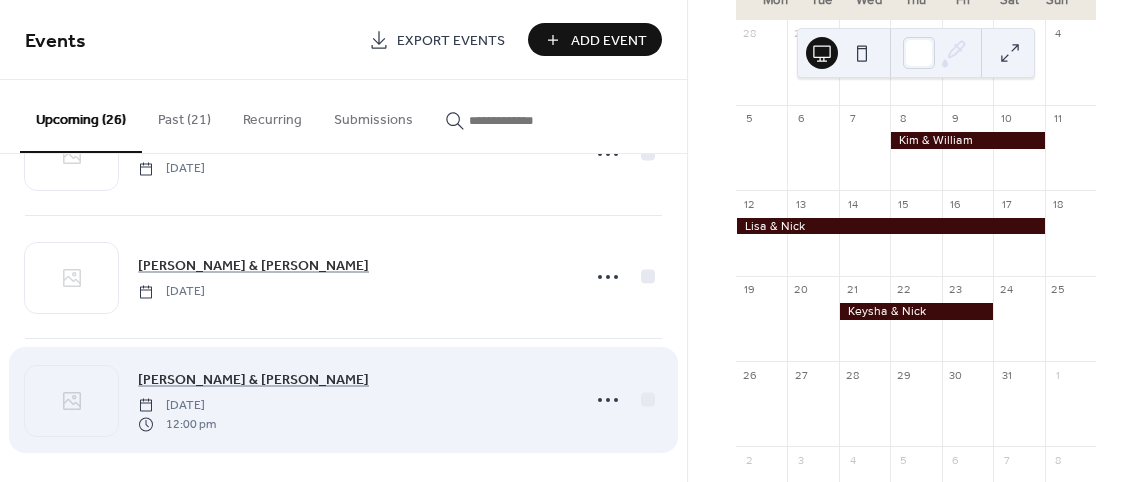 click on "Wednesday, October 21, 2026" at bounding box center [177, 406] 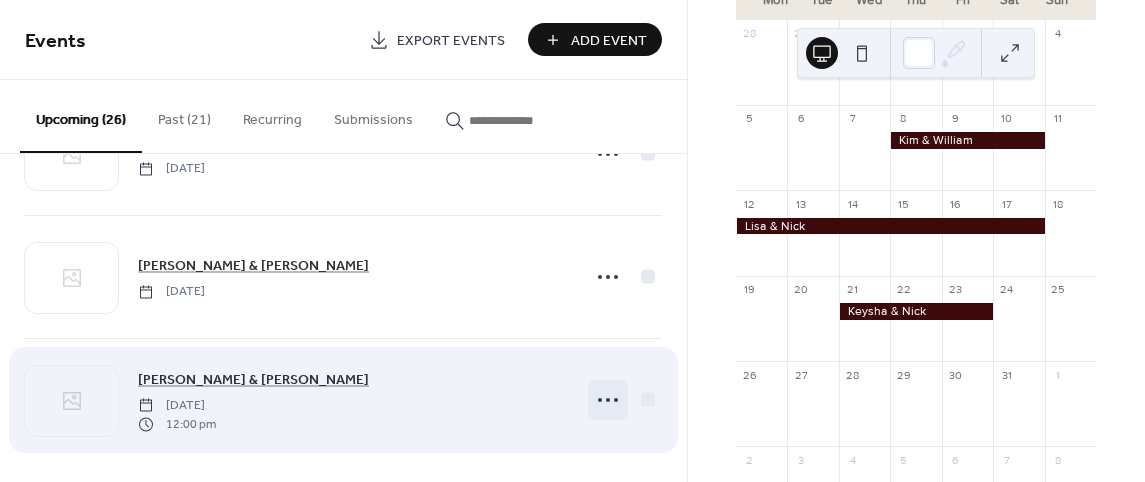 click 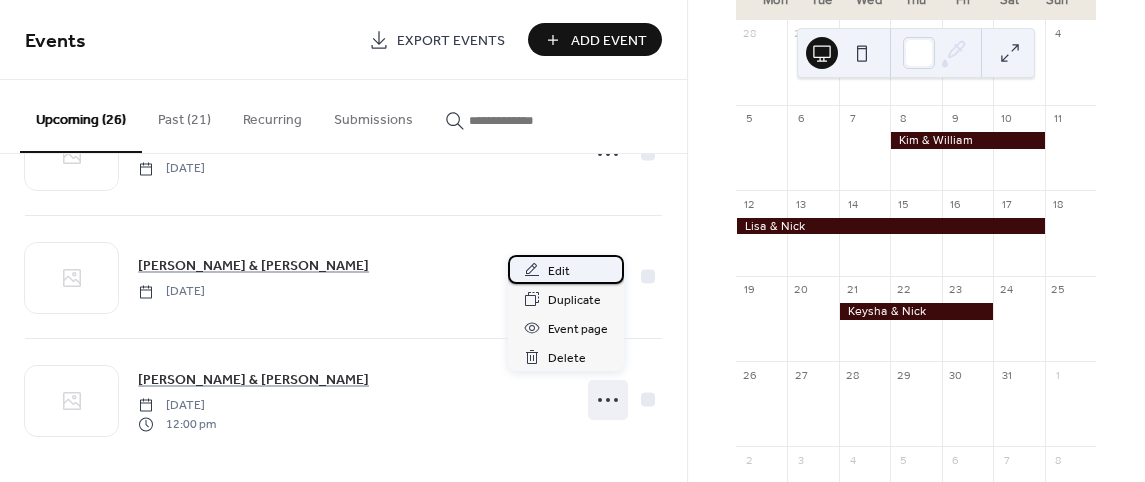 click on "Edit" at bounding box center [559, 271] 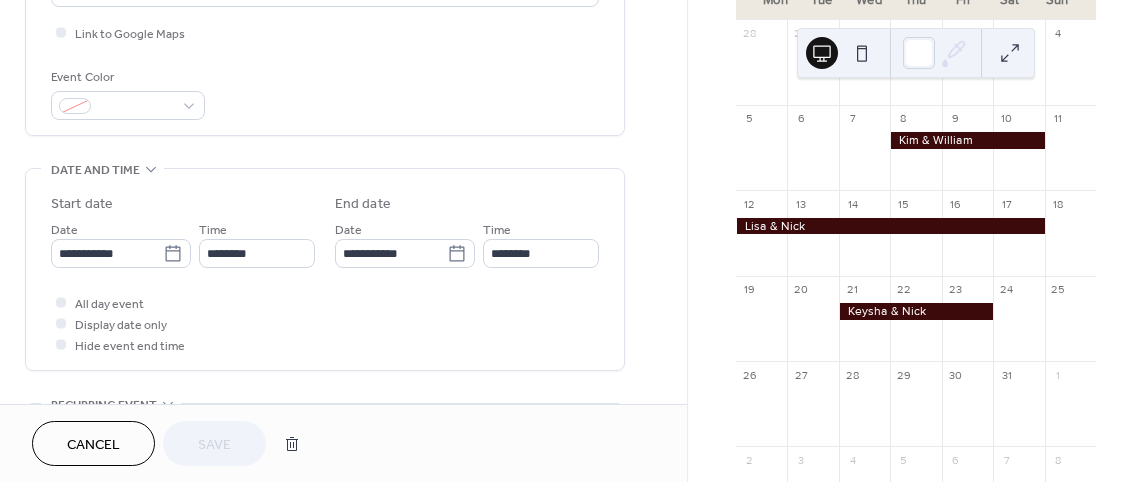 scroll, scrollTop: 600, scrollLeft: 0, axis: vertical 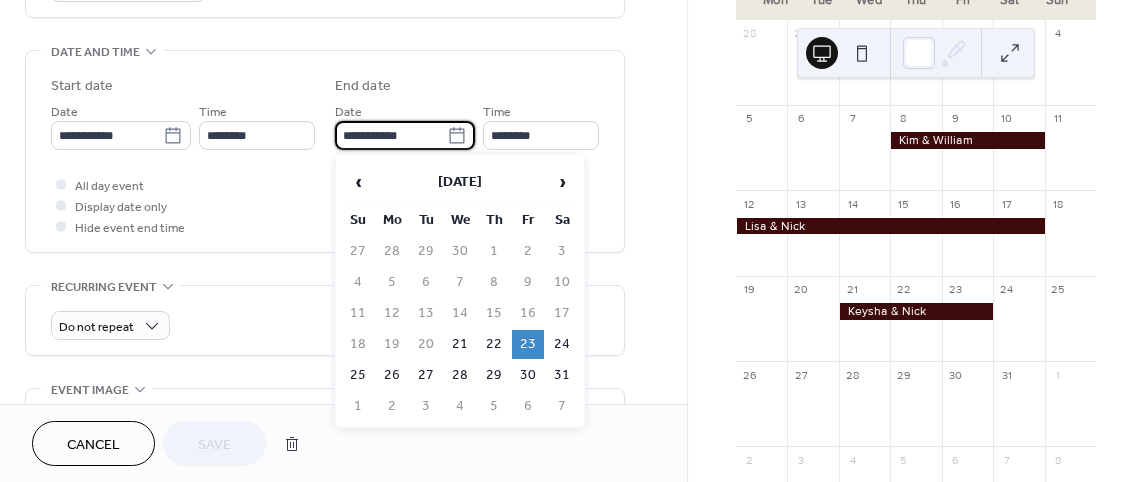 click on "**********" at bounding box center (391, 135) 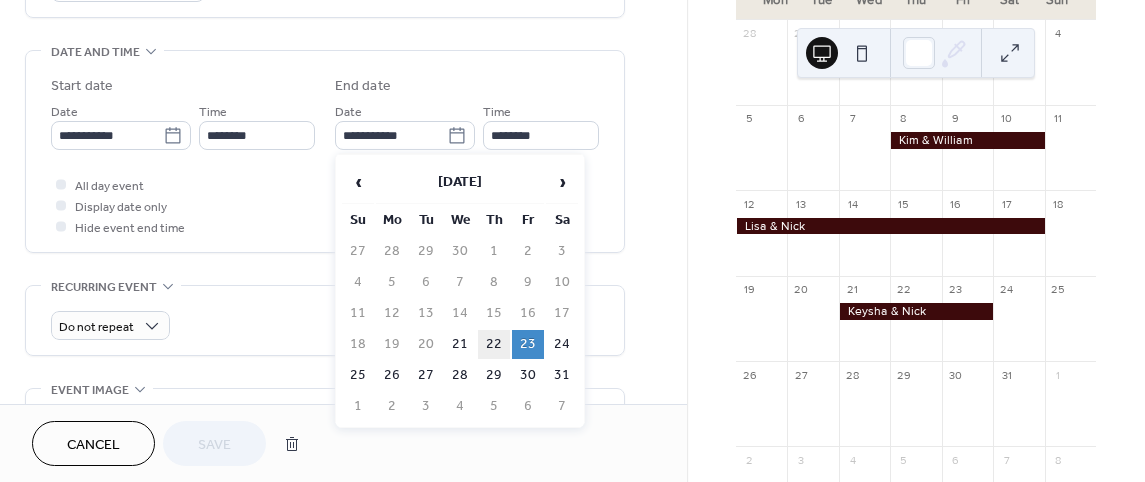 click on "22" at bounding box center [494, 344] 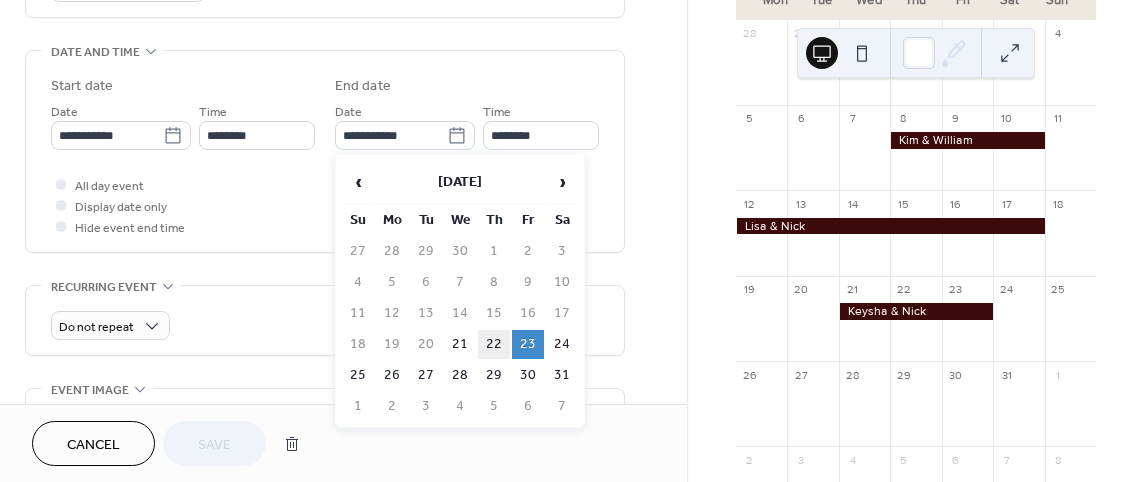 type on "**********" 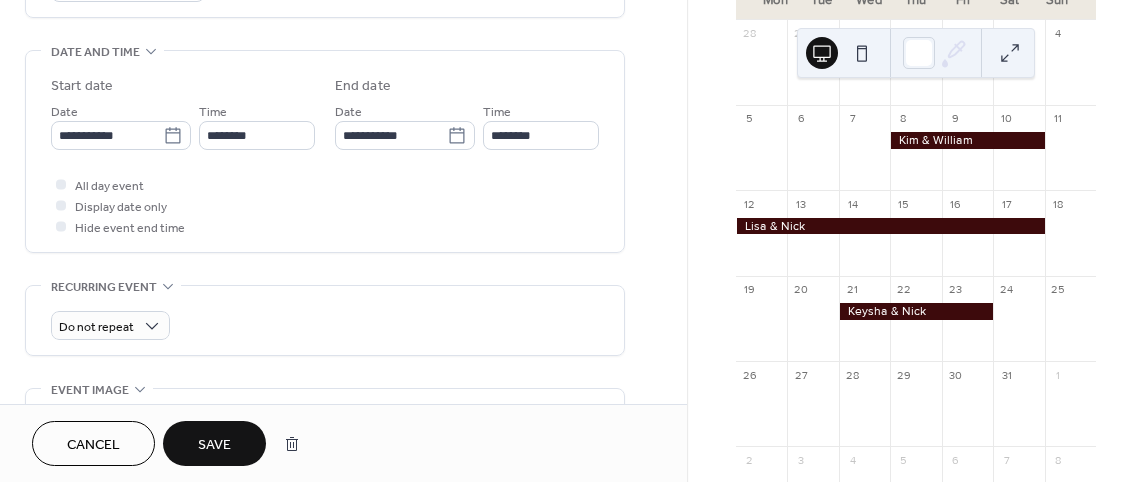 click on "Save" at bounding box center [214, 445] 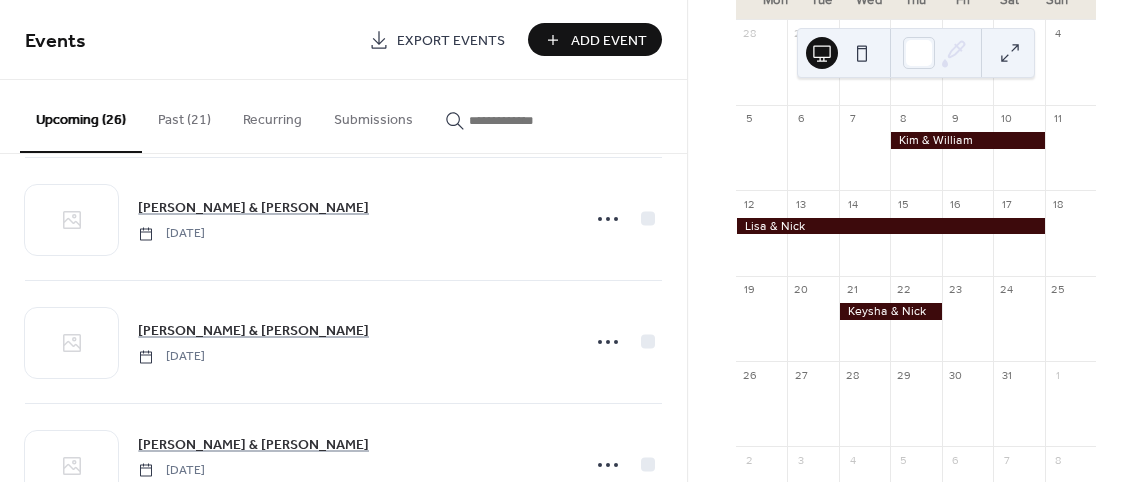 scroll, scrollTop: 2920, scrollLeft: 0, axis: vertical 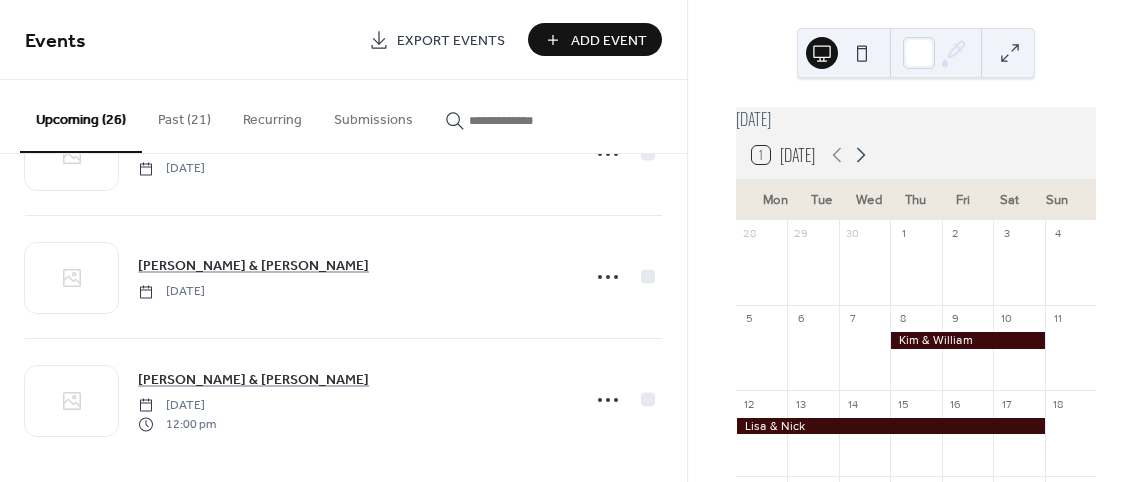 click 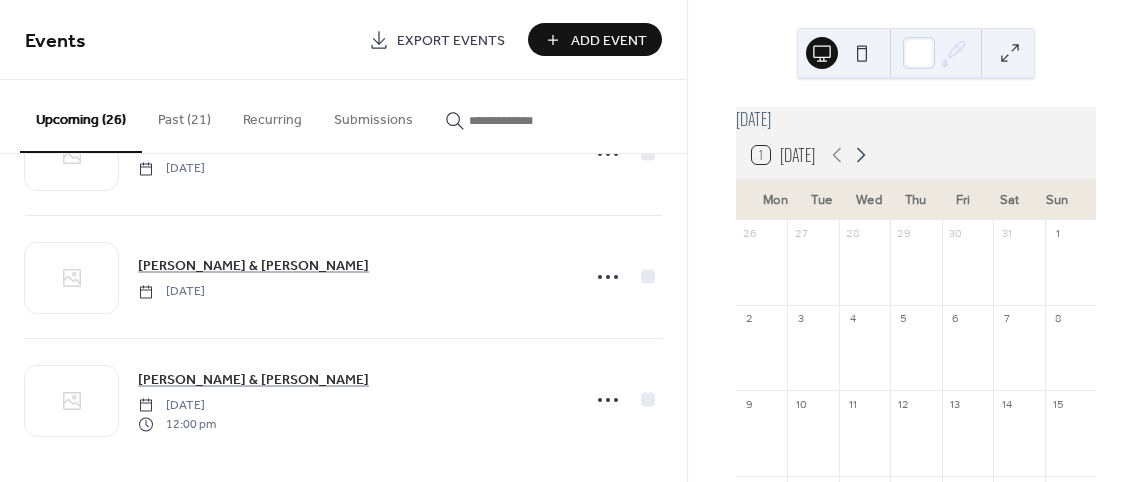 click 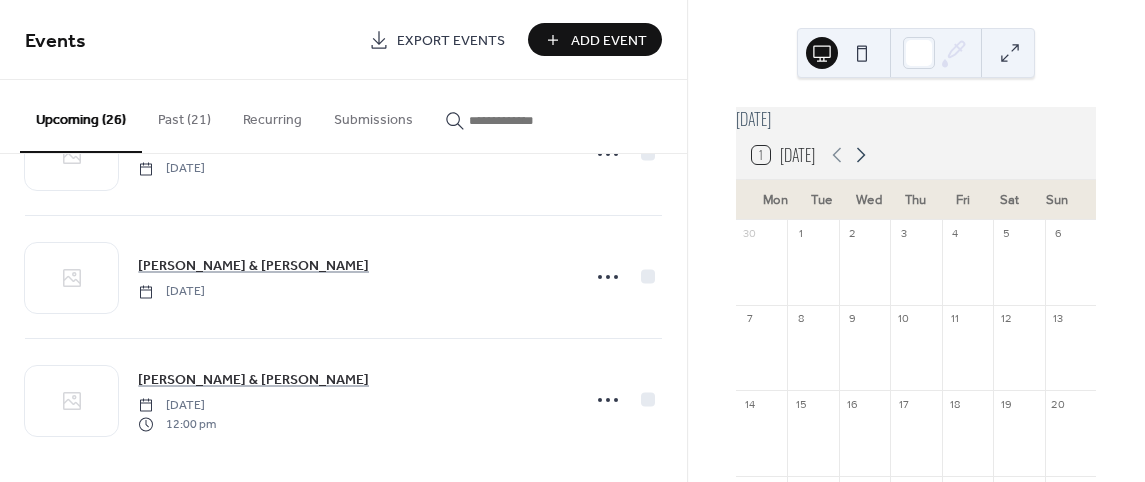 click 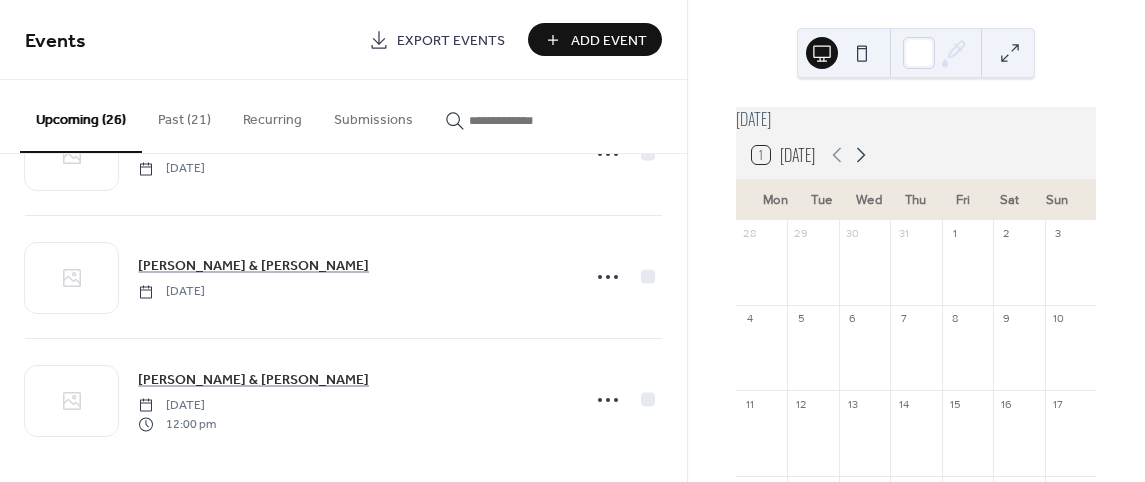 click 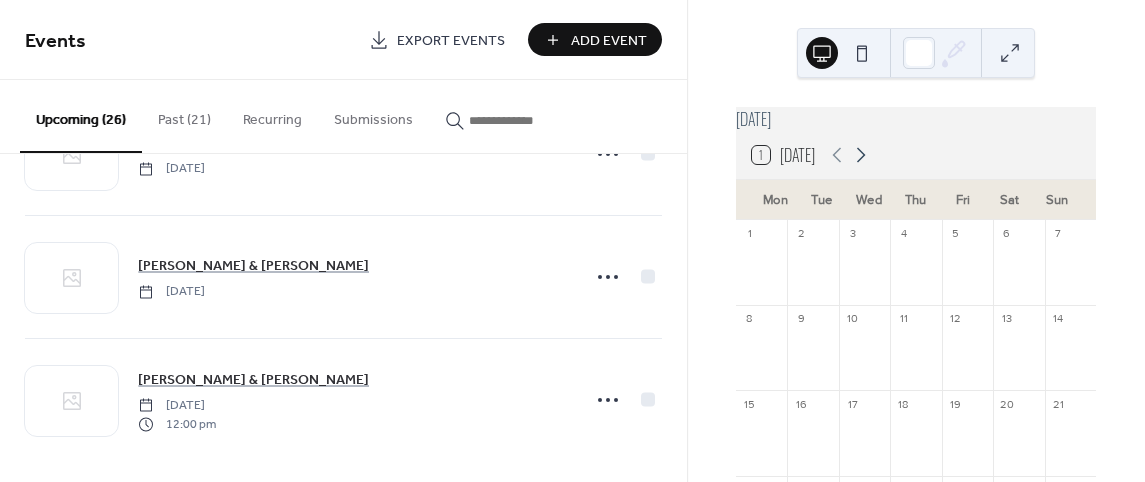 click 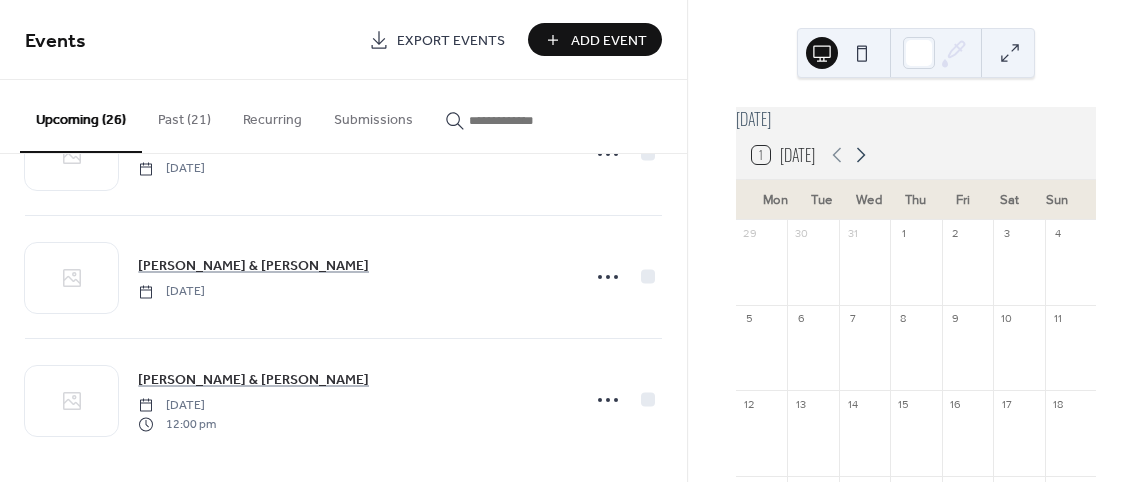 click 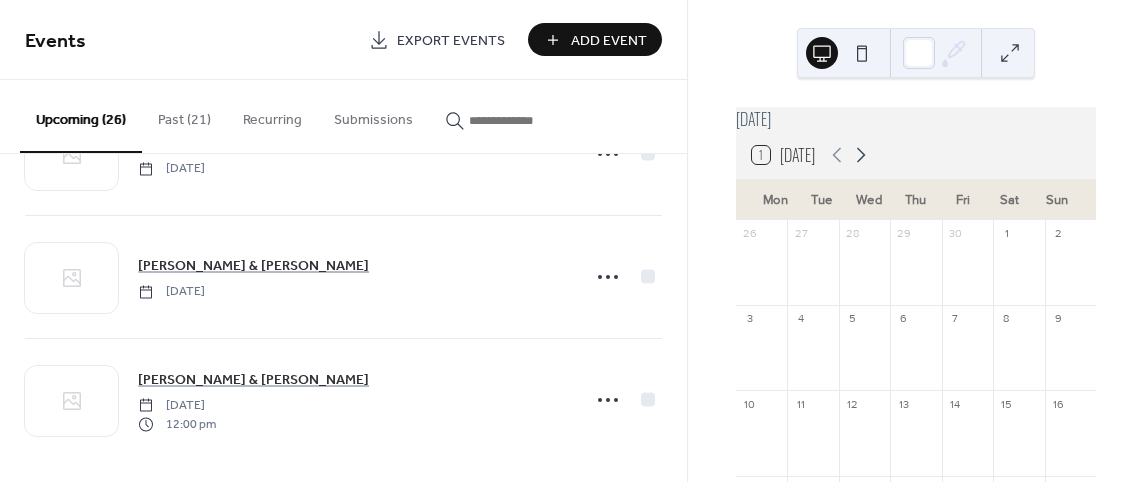 click 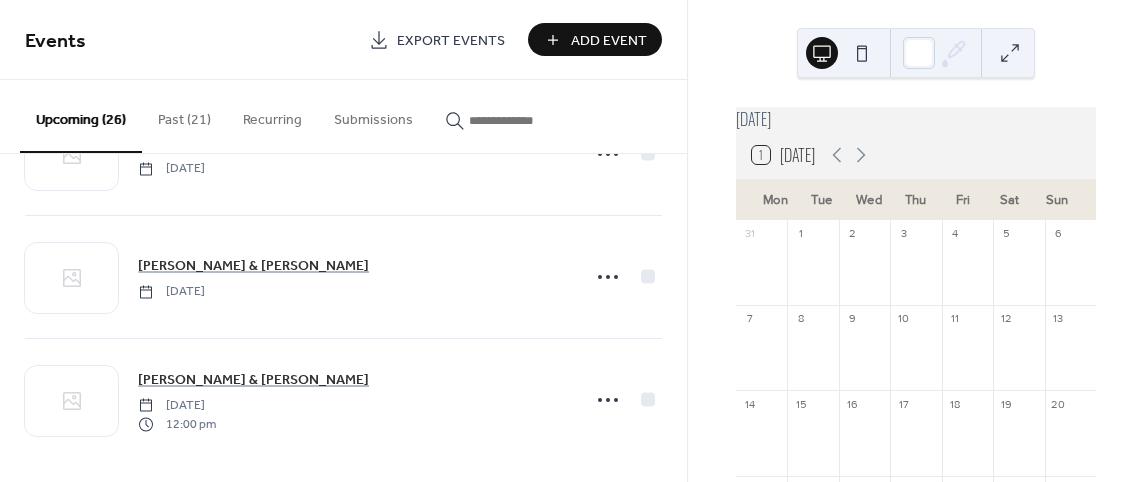 click on "Add Event" at bounding box center (609, 41) 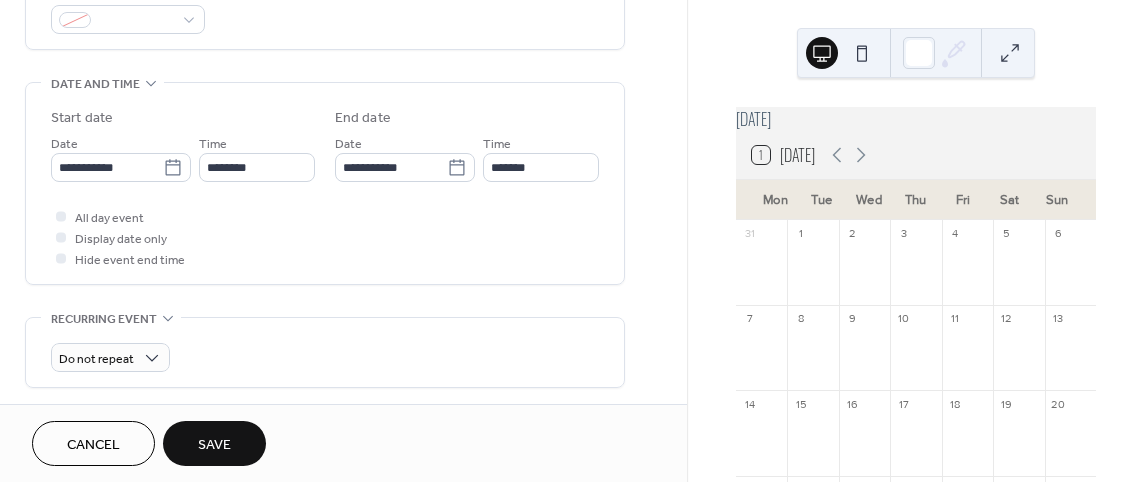 scroll, scrollTop: 600, scrollLeft: 0, axis: vertical 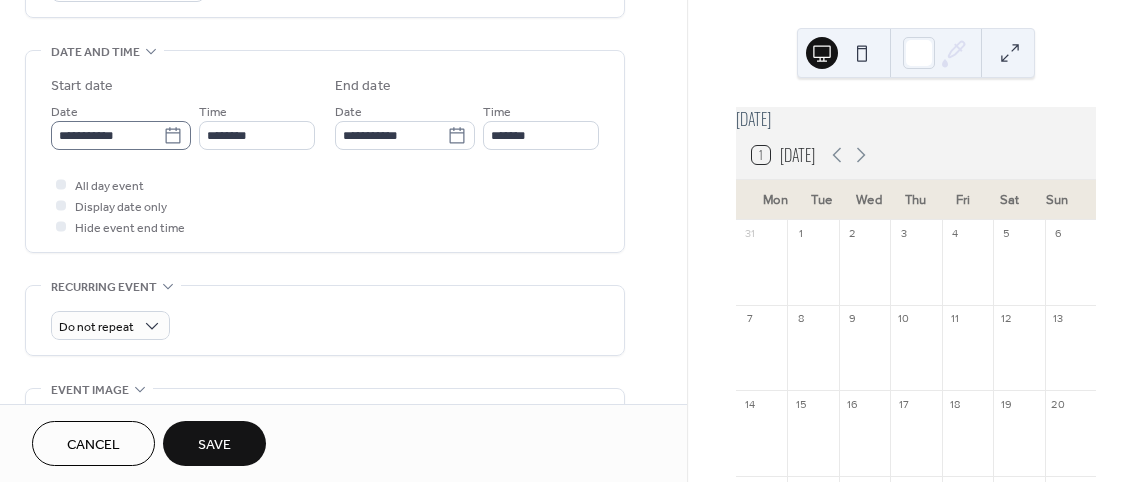 type on "**********" 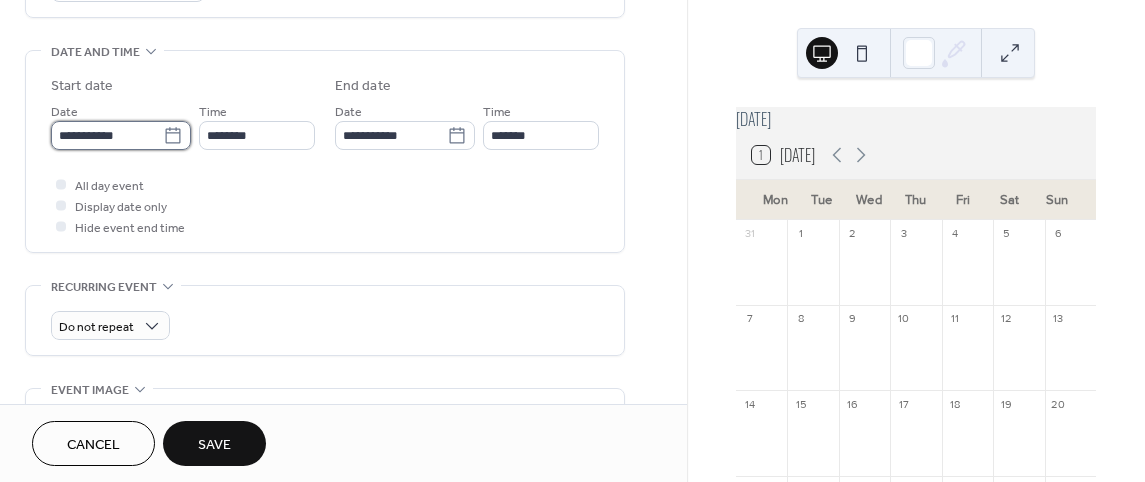 click on "**********" at bounding box center [107, 135] 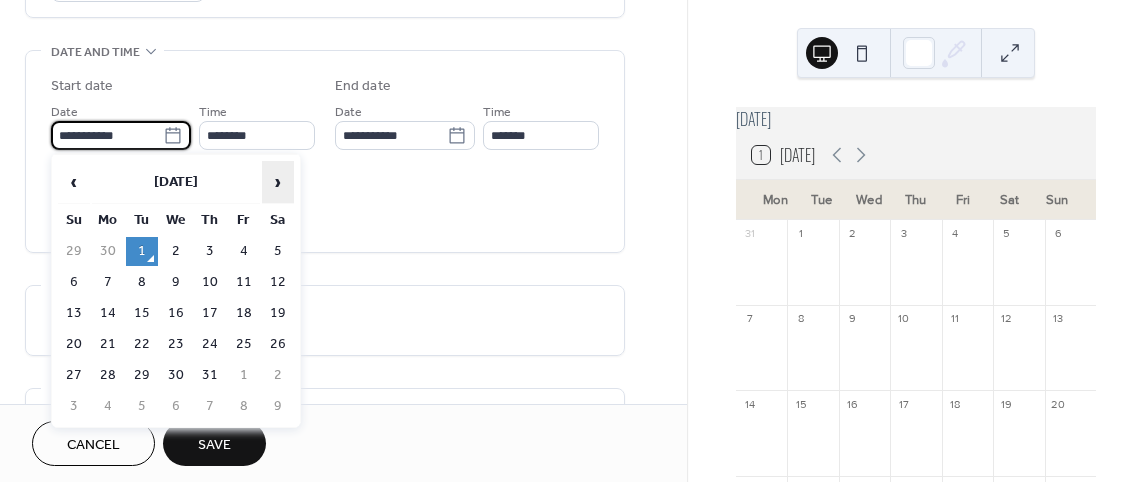 click on "›" at bounding box center (278, 182) 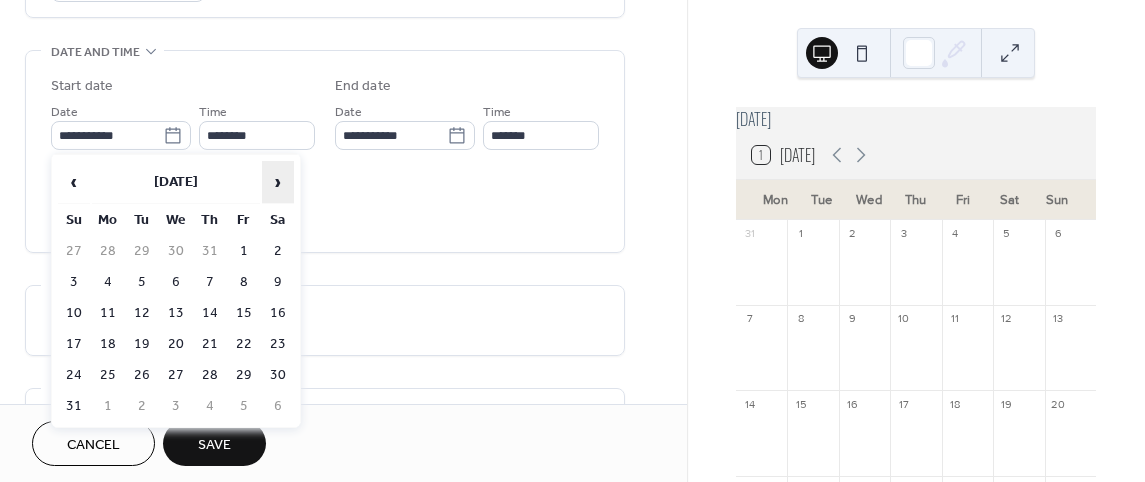 click on "›" at bounding box center [278, 182] 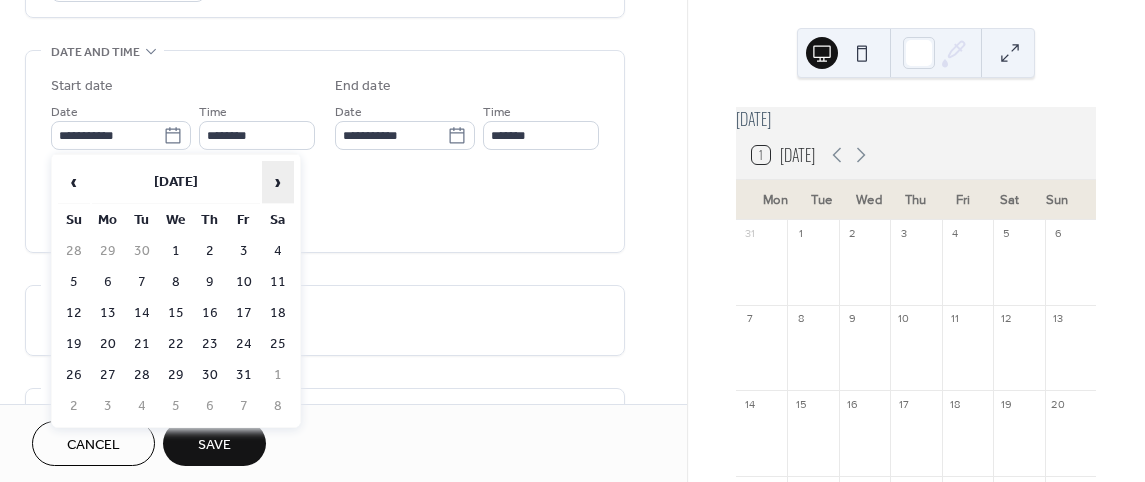 click on "›" at bounding box center (278, 182) 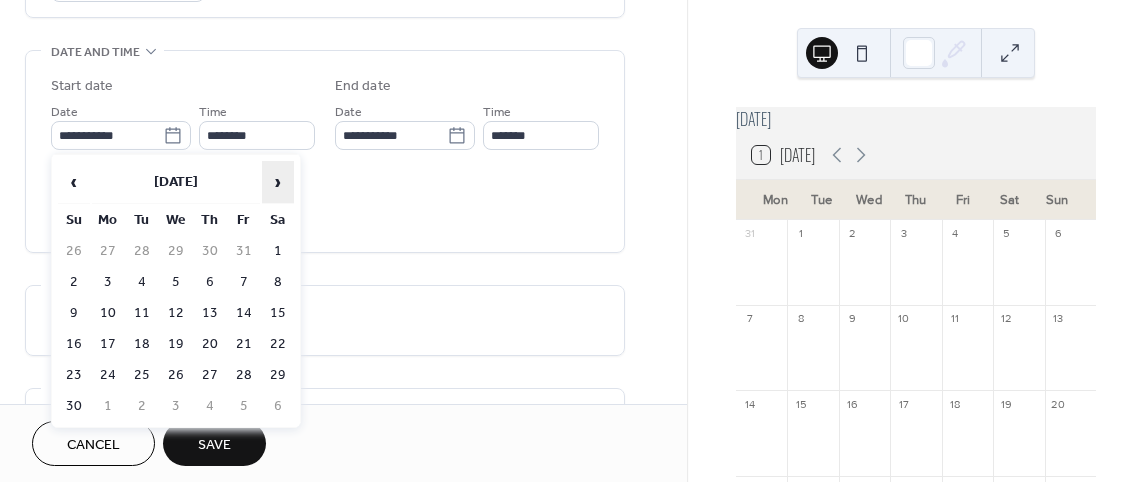 click on "›" at bounding box center (278, 182) 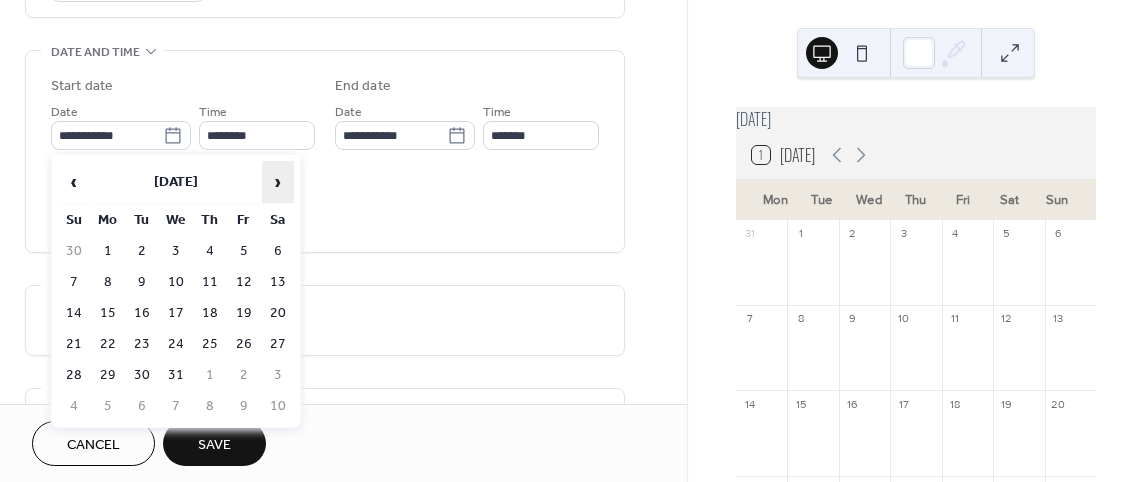 click on "›" at bounding box center (278, 182) 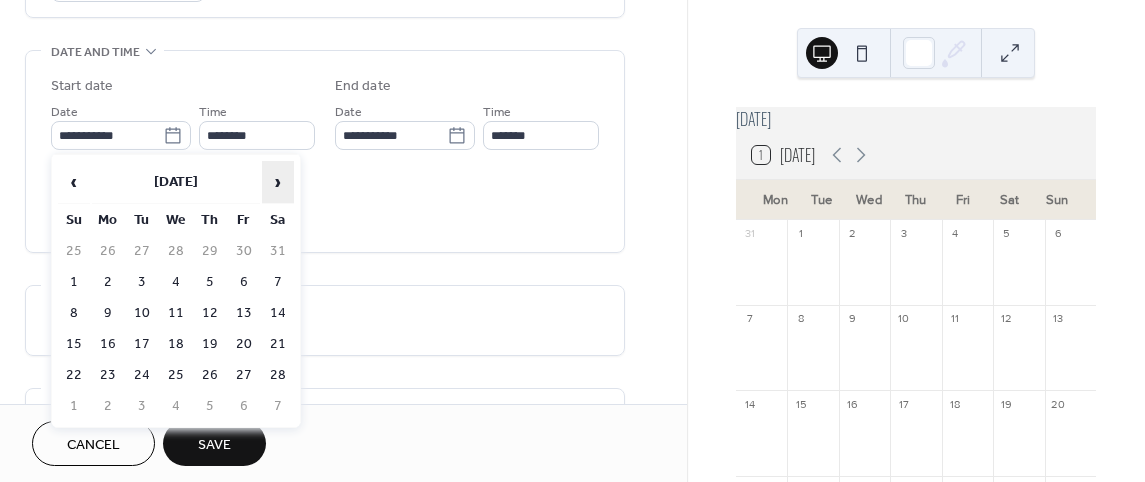 click on "›" at bounding box center [278, 182] 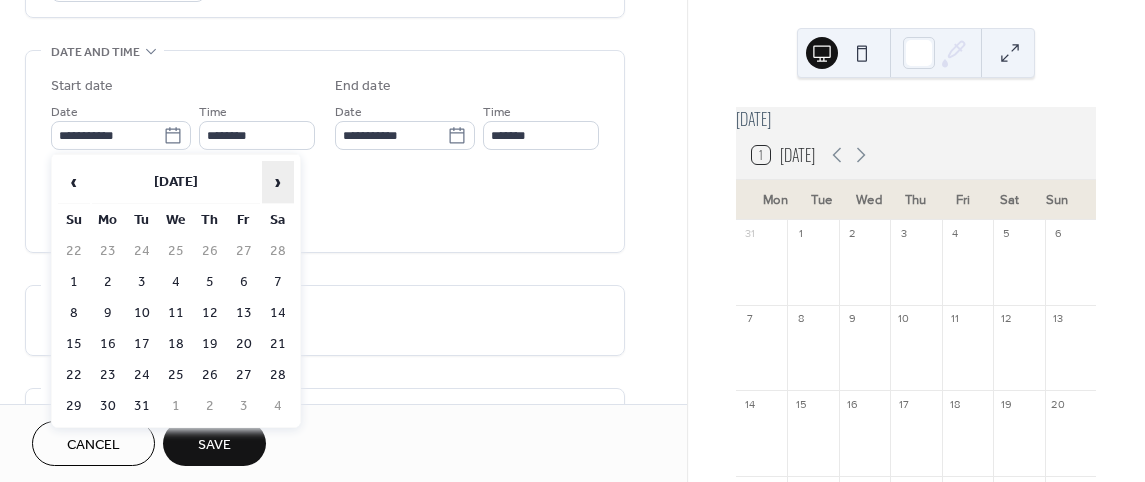 click on "›" at bounding box center [278, 182] 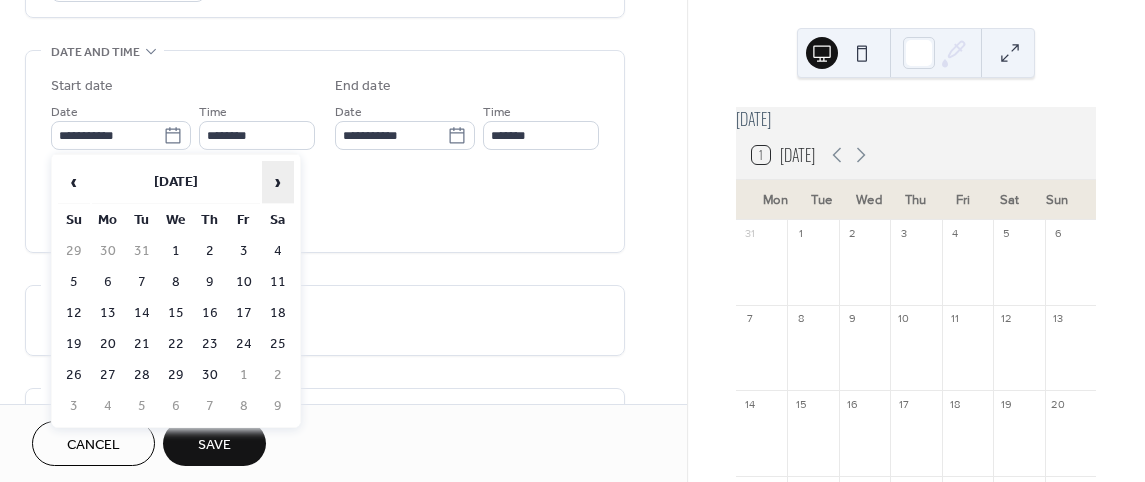 click on "›" at bounding box center (278, 182) 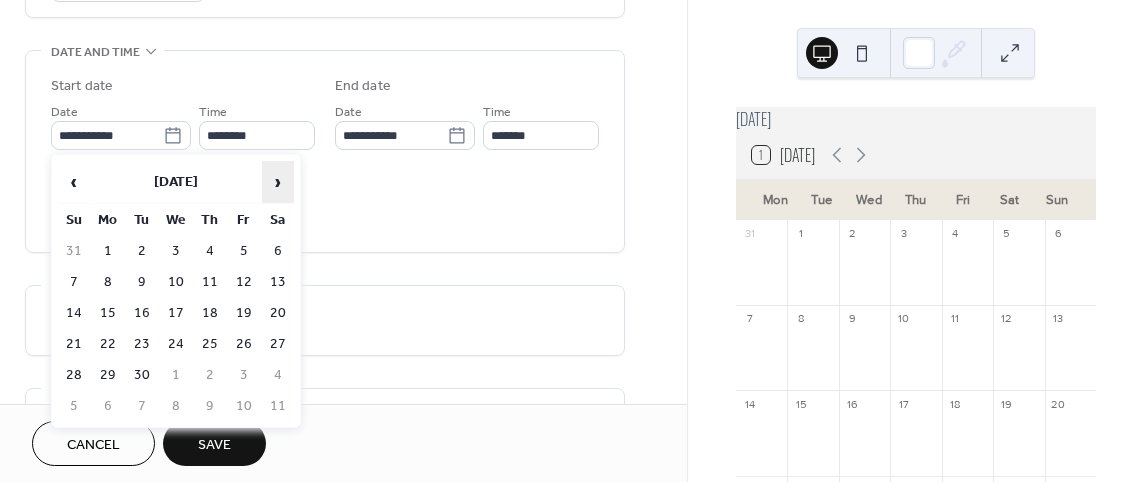 click on "›" at bounding box center [278, 182] 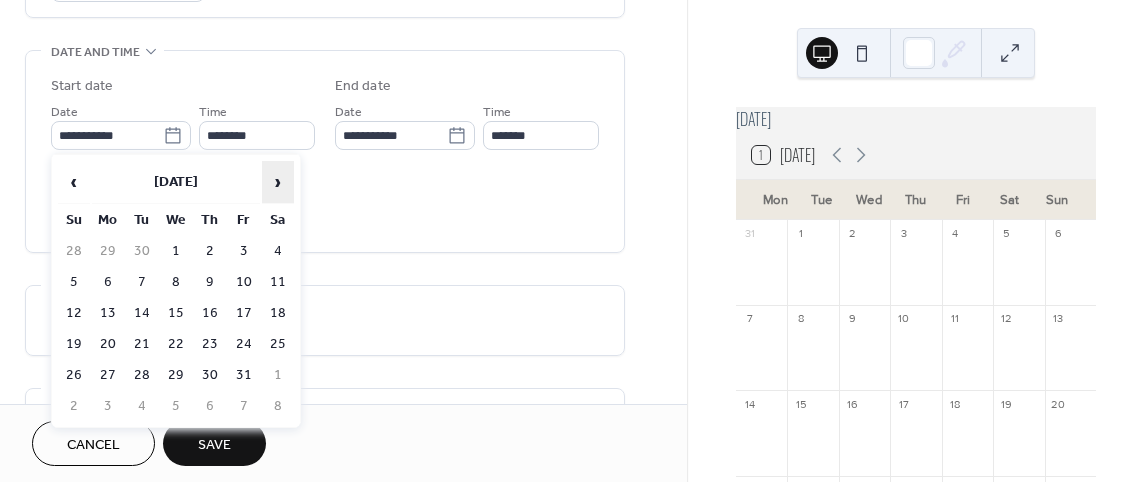 click on "›" at bounding box center [278, 182] 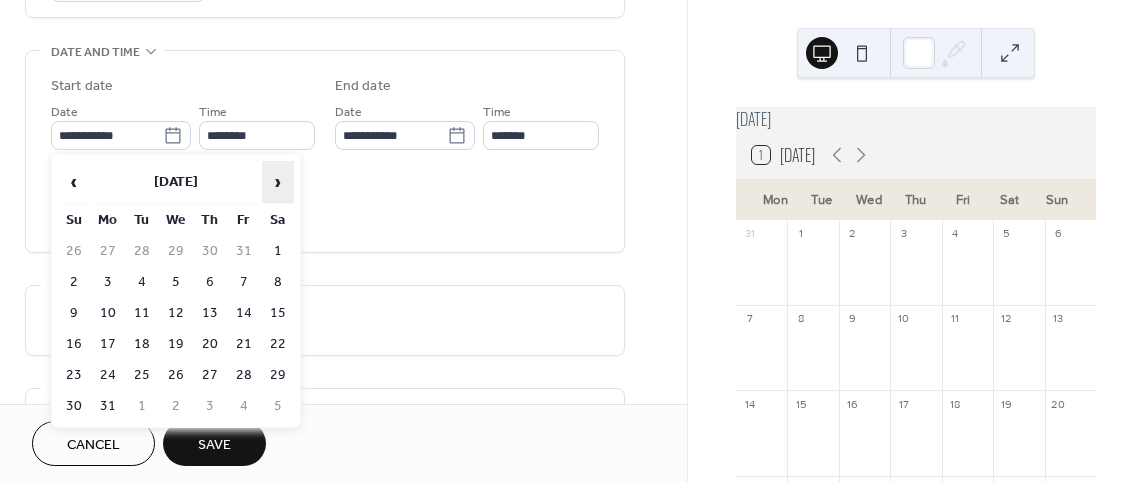 click on "›" at bounding box center (278, 182) 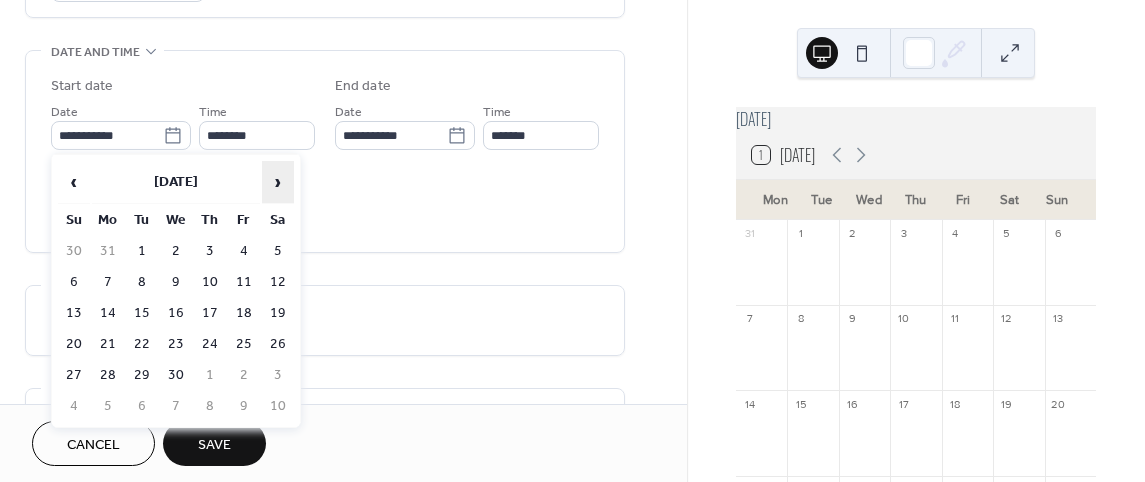 click on "›" at bounding box center [278, 182] 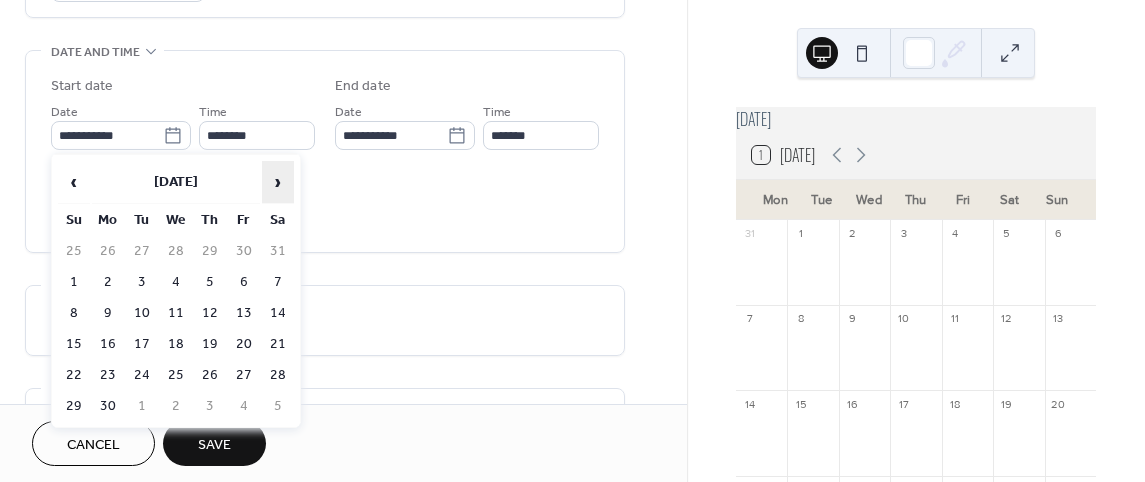 click on "›" at bounding box center (278, 182) 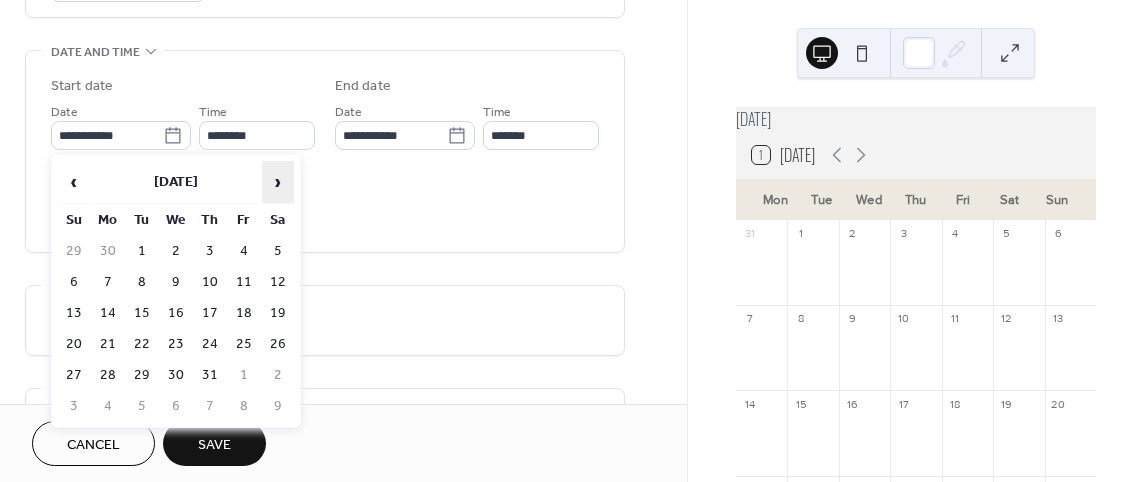 click on "›" at bounding box center [278, 182] 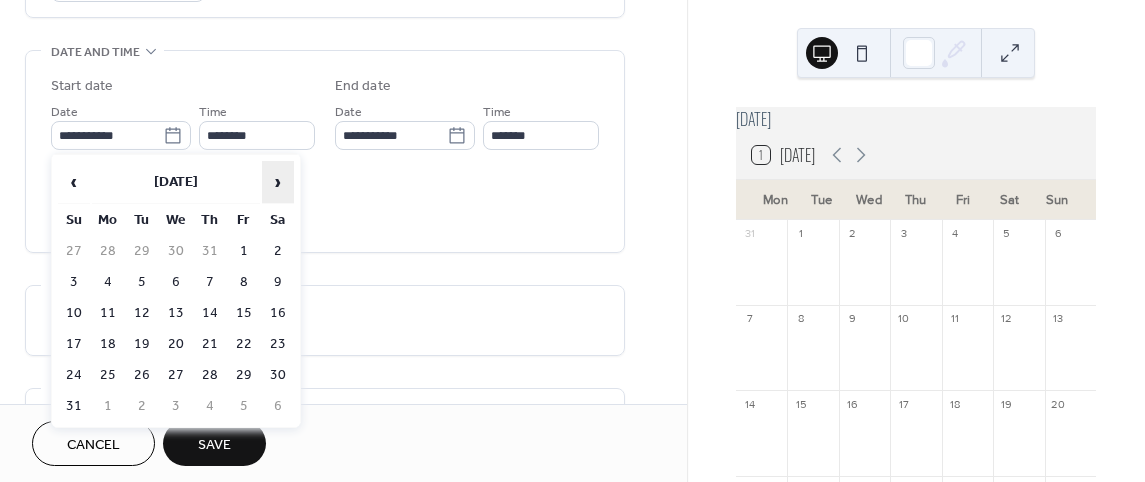 click on "›" at bounding box center (278, 182) 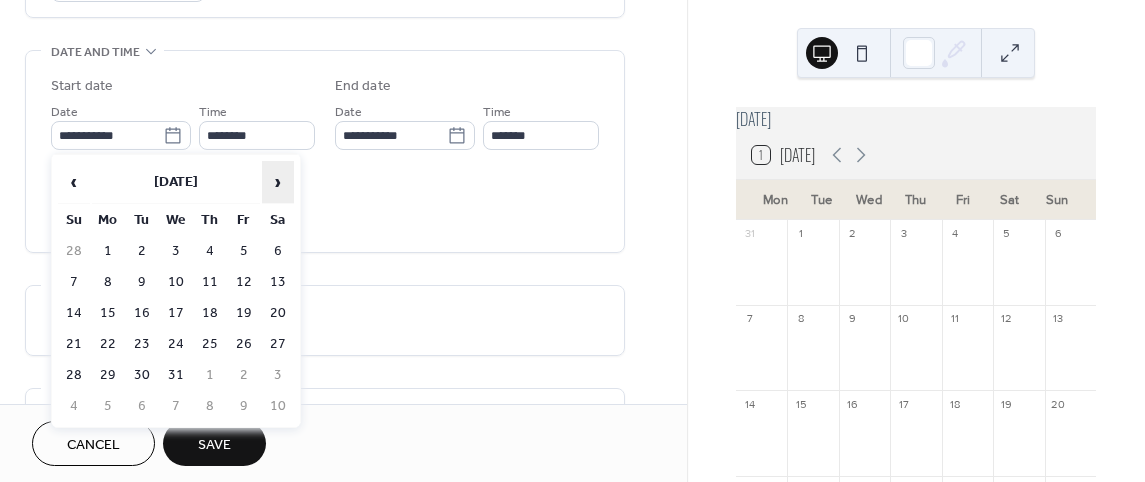 click on "›" at bounding box center [278, 182] 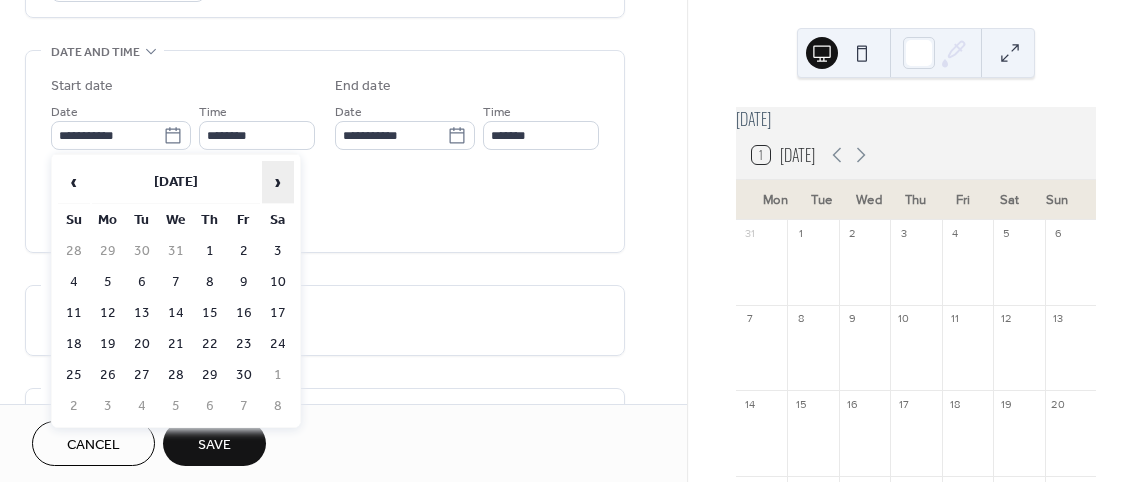 click on "›" at bounding box center [278, 182] 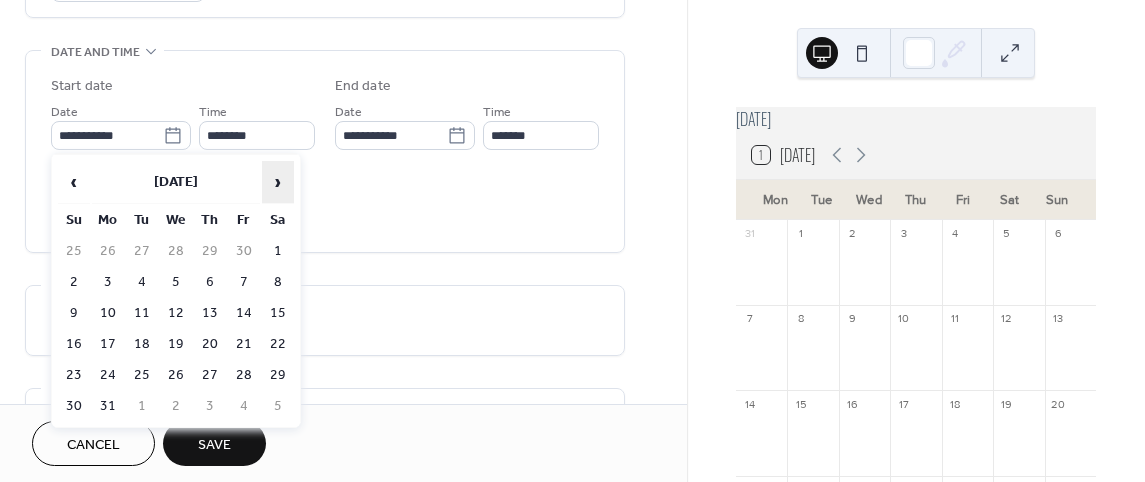 click on "›" at bounding box center (278, 182) 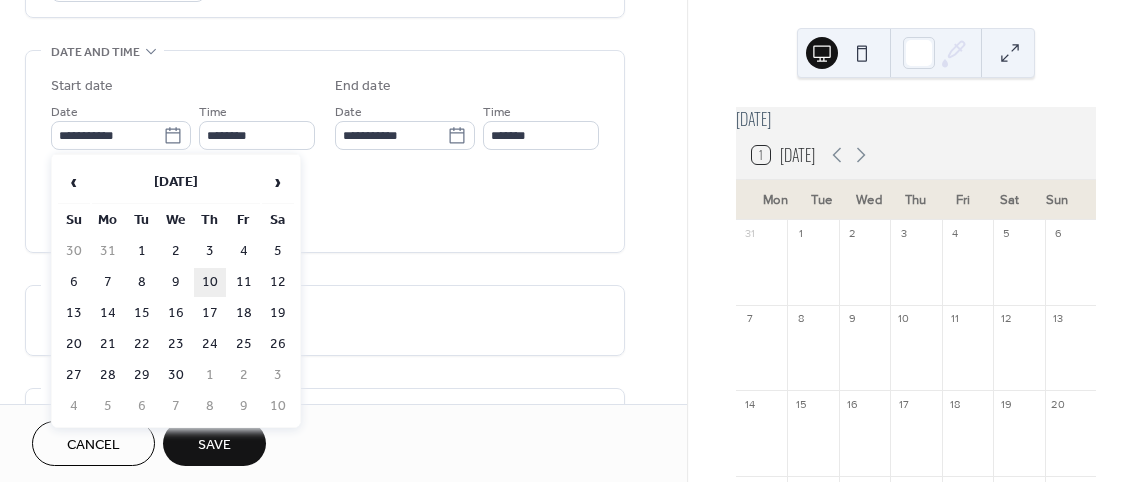click on "10" at bounding box center [210, 282] 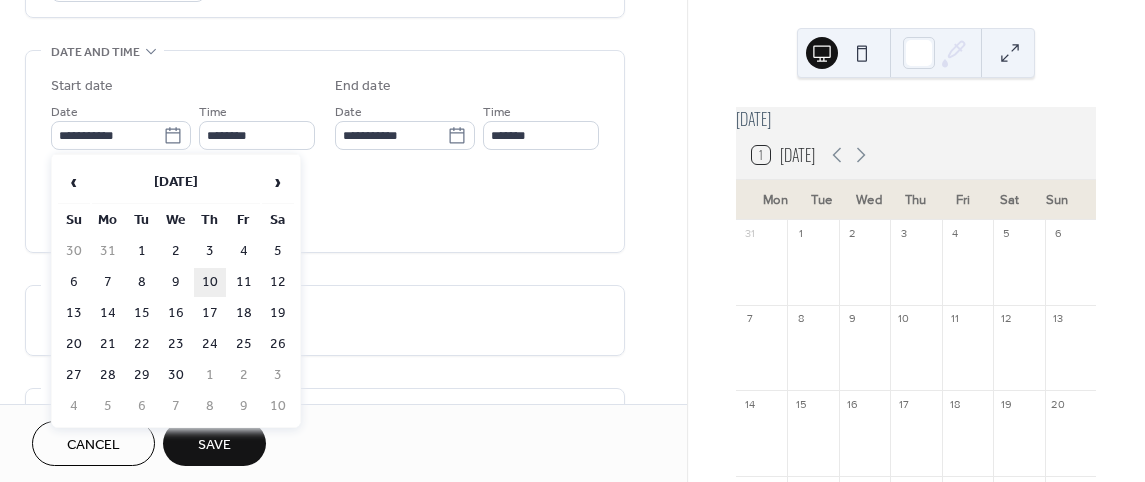 type on "**********" 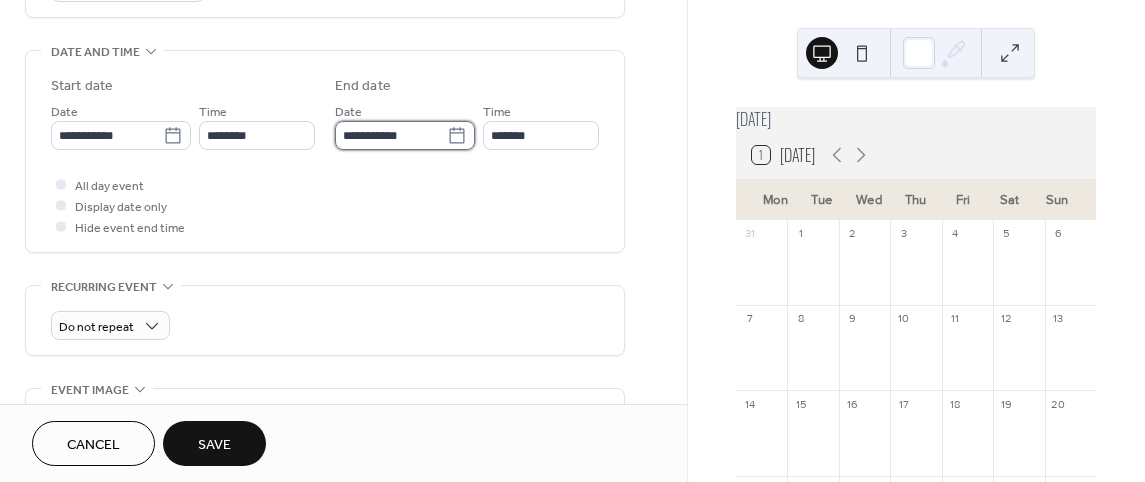 click on "**********" at bounding box center [391, 135] 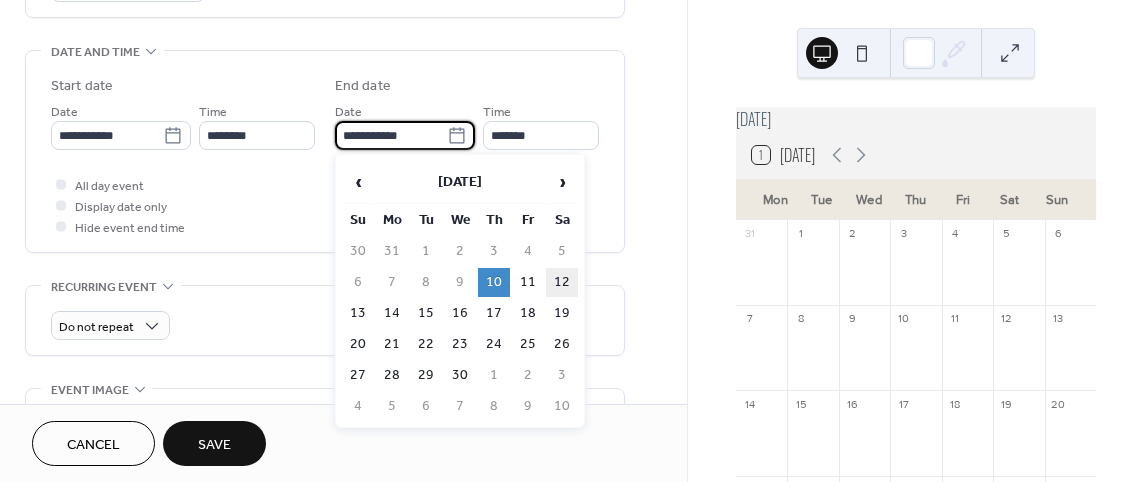 click on "12" at bounding box center (562, 282) 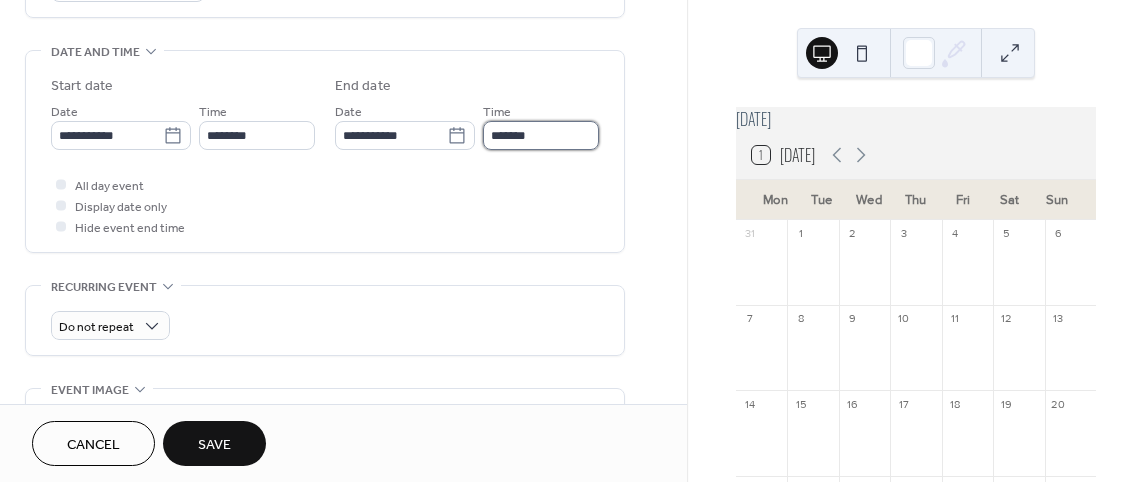 click on "*******" at bounding box center [541, 135] 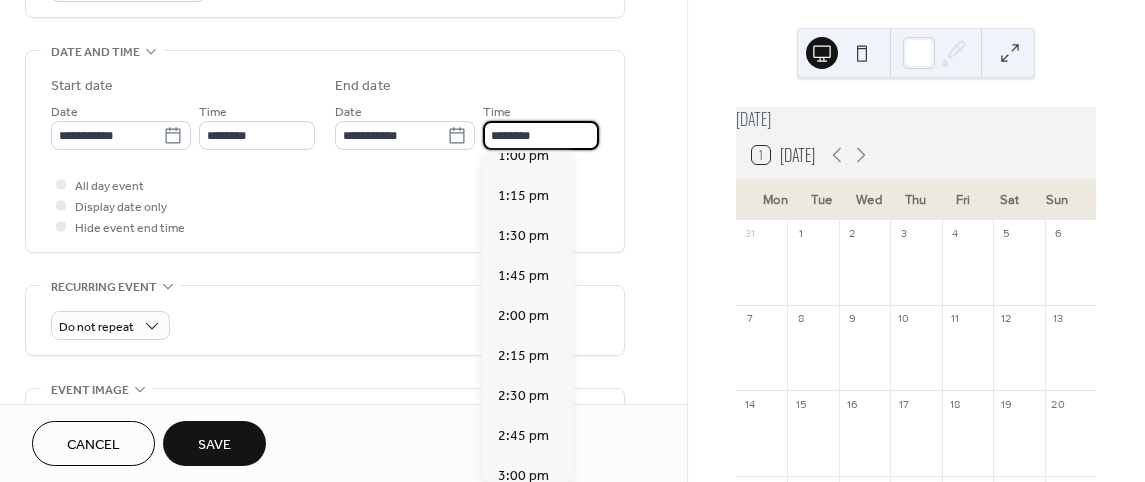 scroll, scrollTop: 3542, scrollLeft: 0, axis: vertical 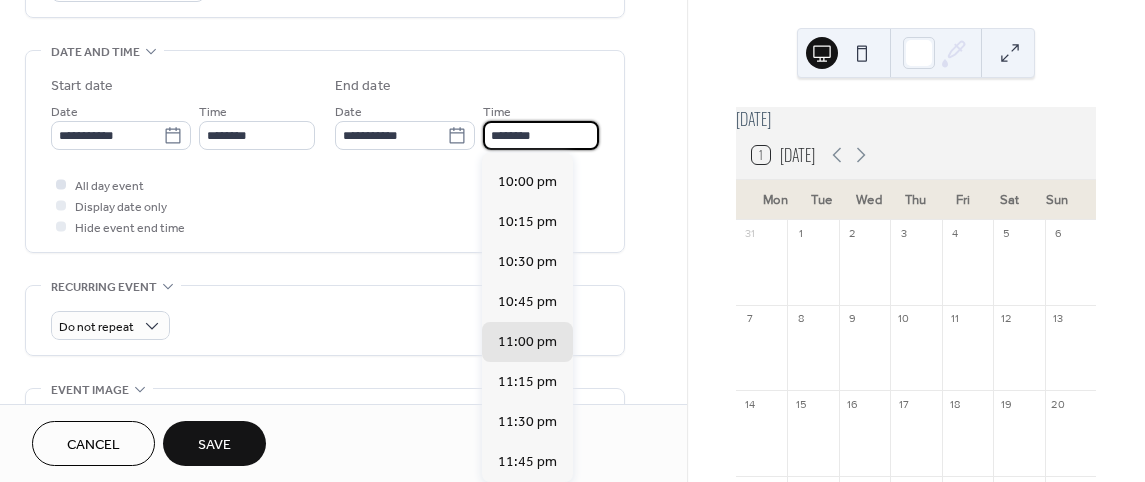 type on "********" 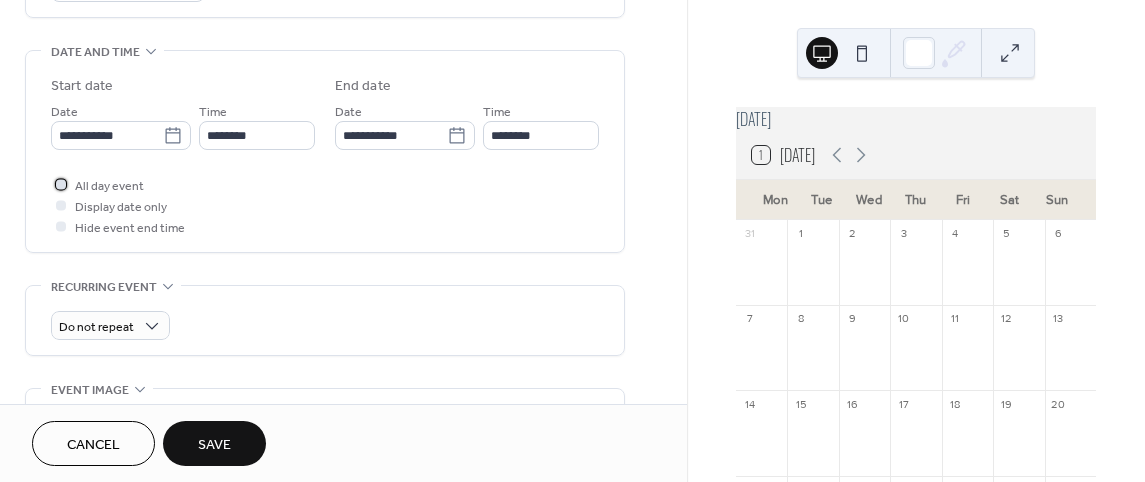 click at bounding box center [61, 184] 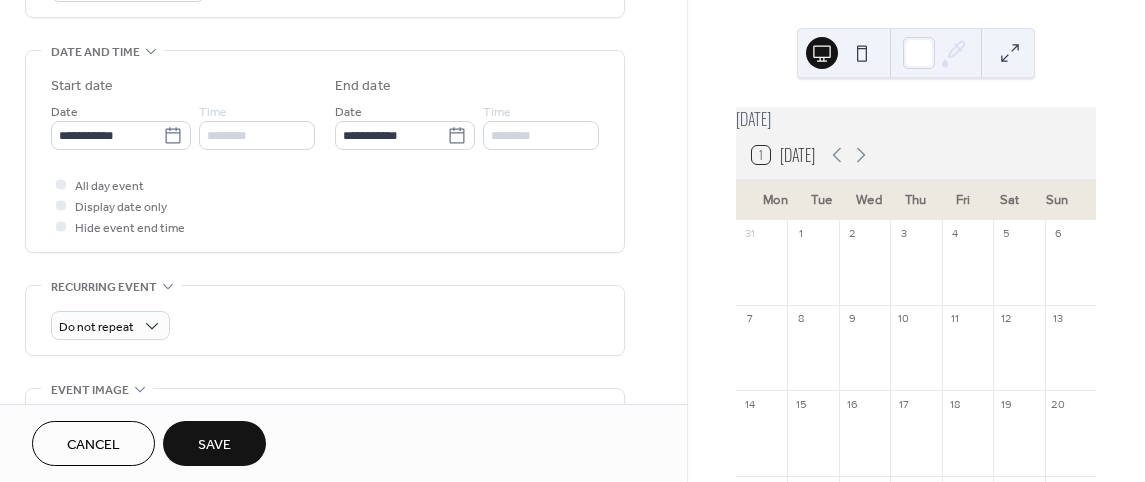 click on "Save" at bounding box center (214, 443) 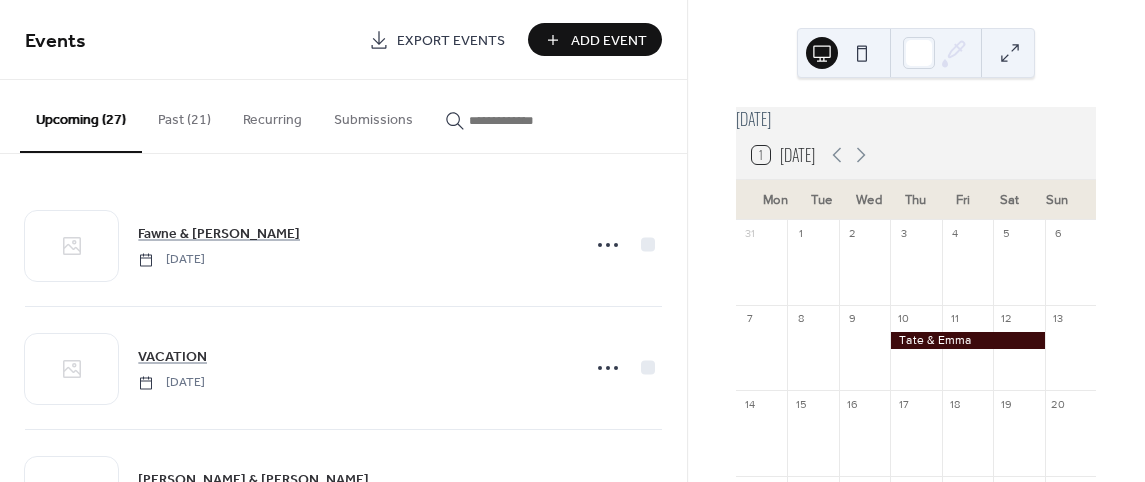 click on "Add Event" at bounding box center [609, 41] 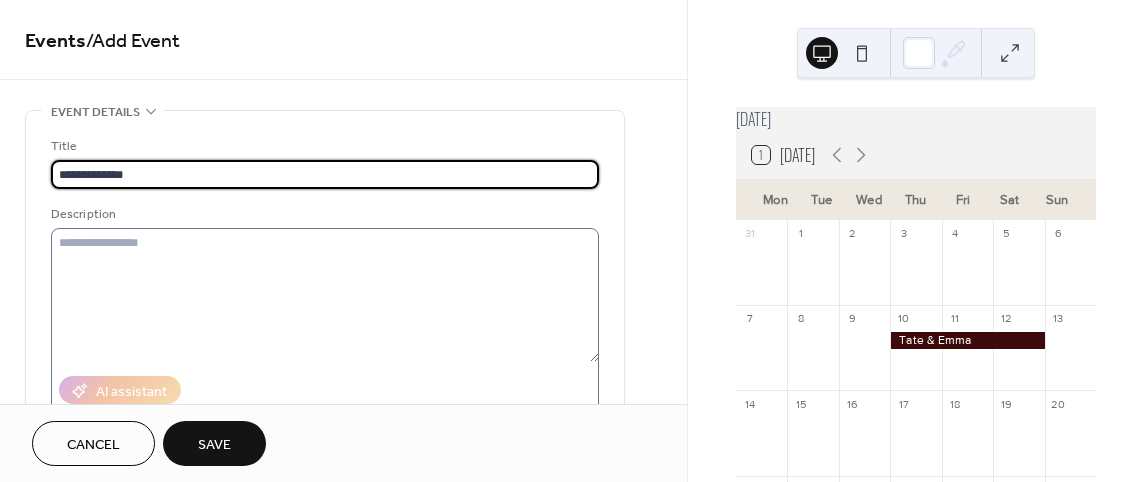 type on "**********" 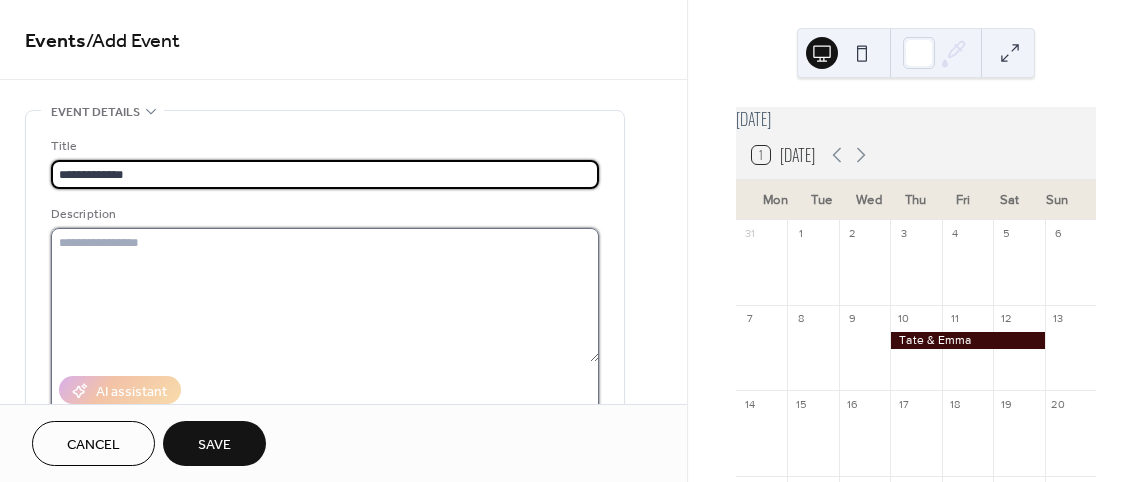 click at bounding box center (325, 295) 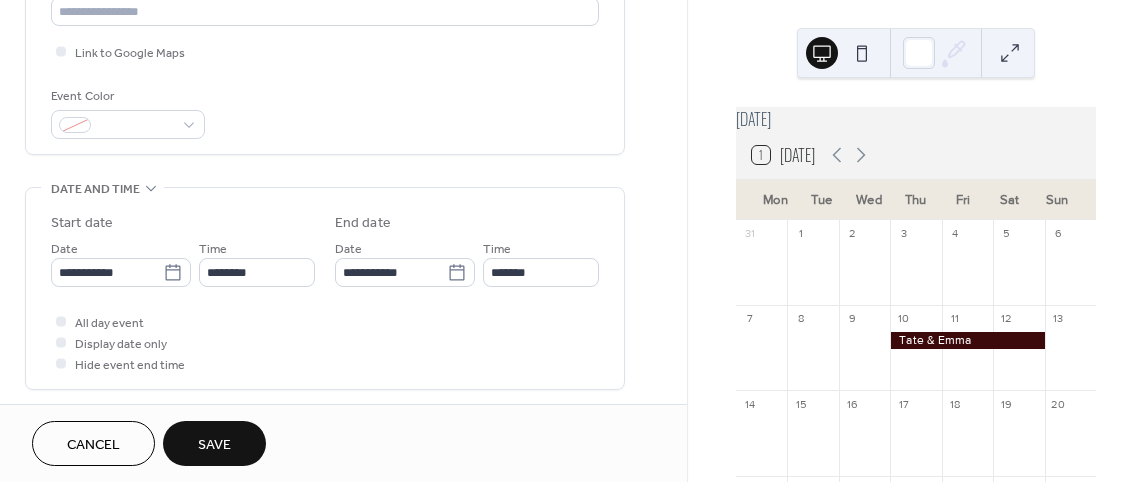 scroll, scrollTop: 500, scrollLeft: 0, axis: vertical 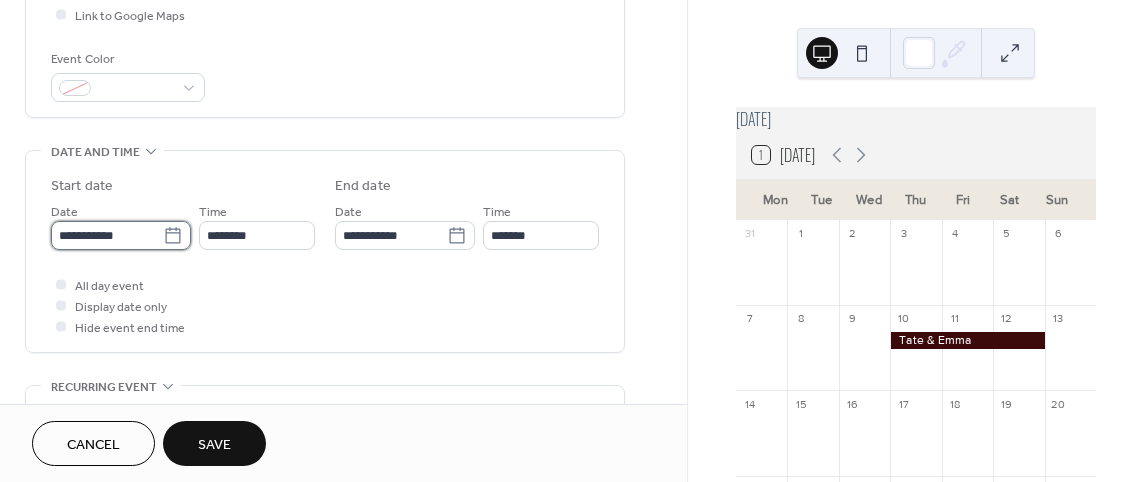 click on "**********" at bounding box center (107, 235) 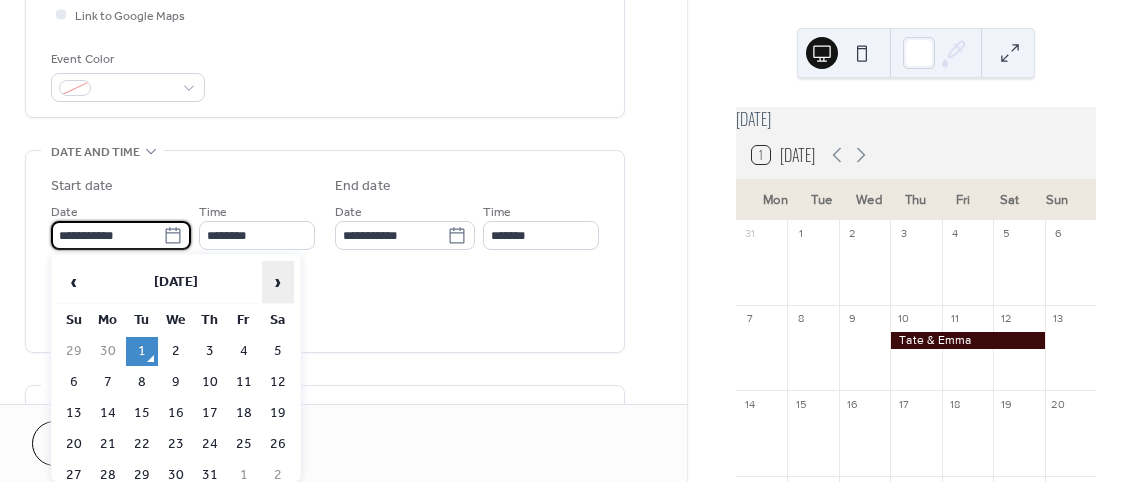 click on "›" at bounding box center (278, 282) 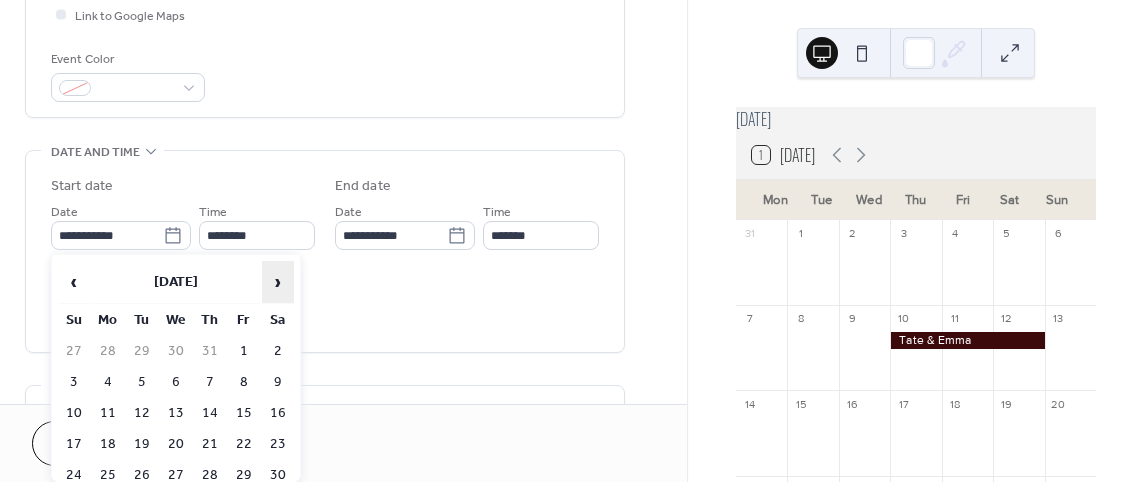 click on "›" at bounding box center (278, 282) 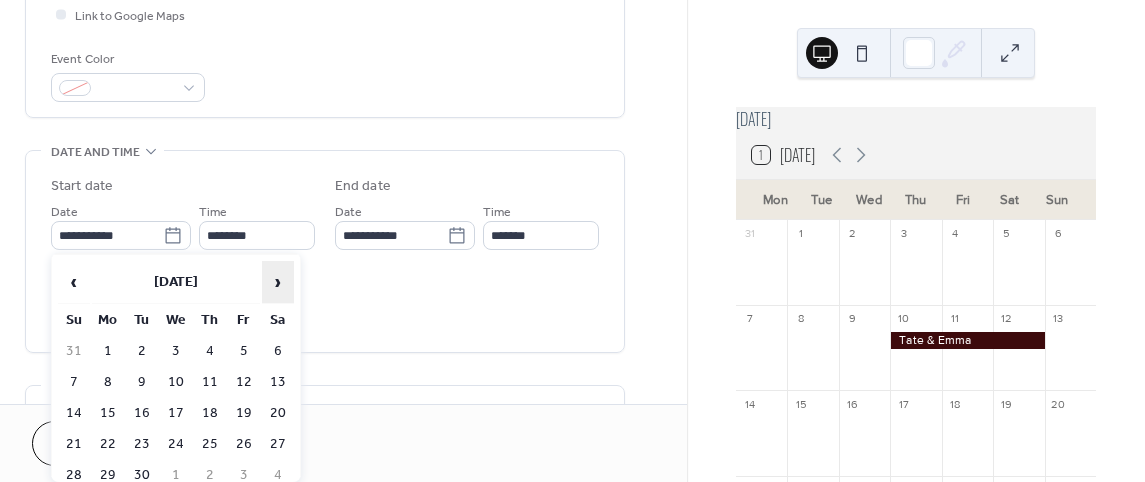 click on "›" at bounding box center [278, 282] 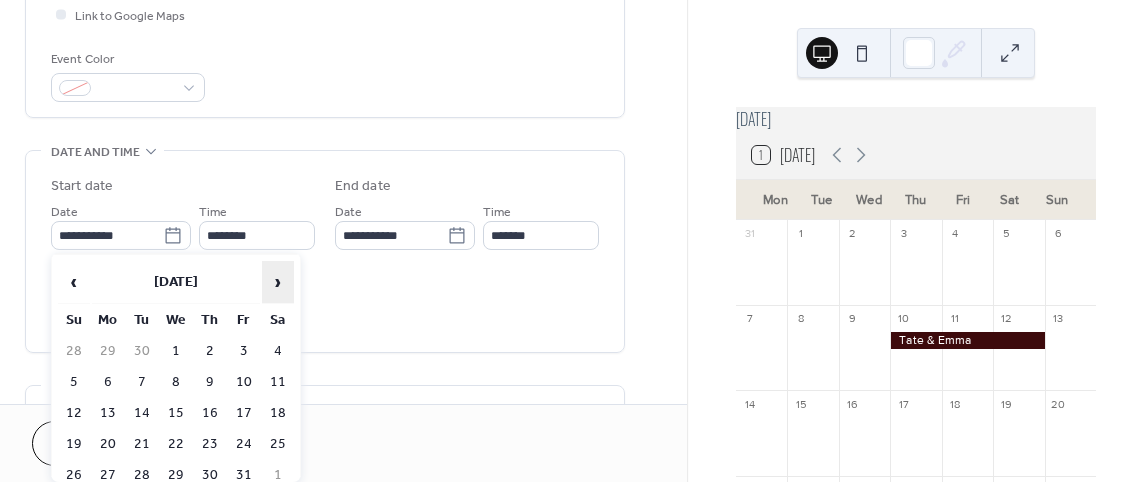 click on "›" at bounding box center (278, 282) 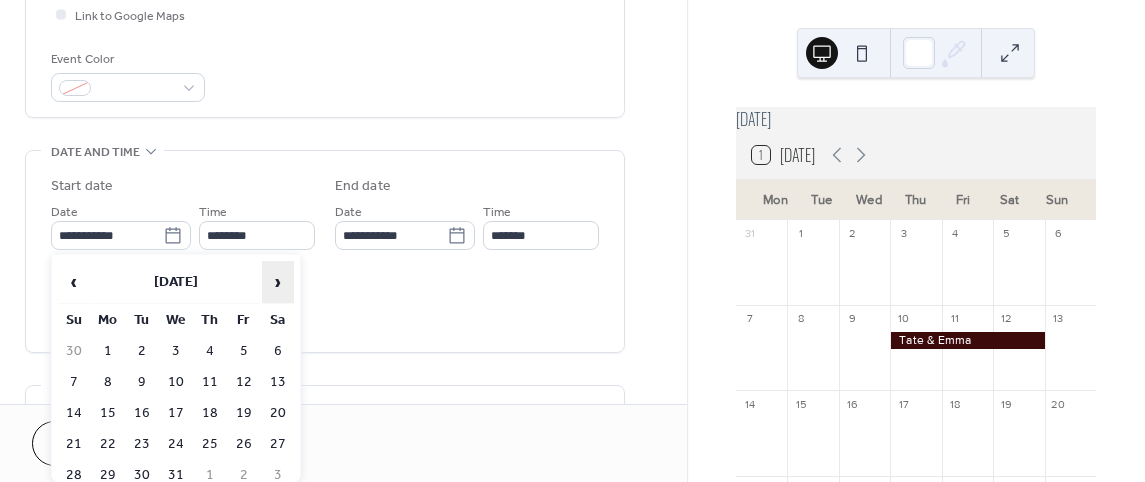 click on "›" at bounding box center [278, 282] 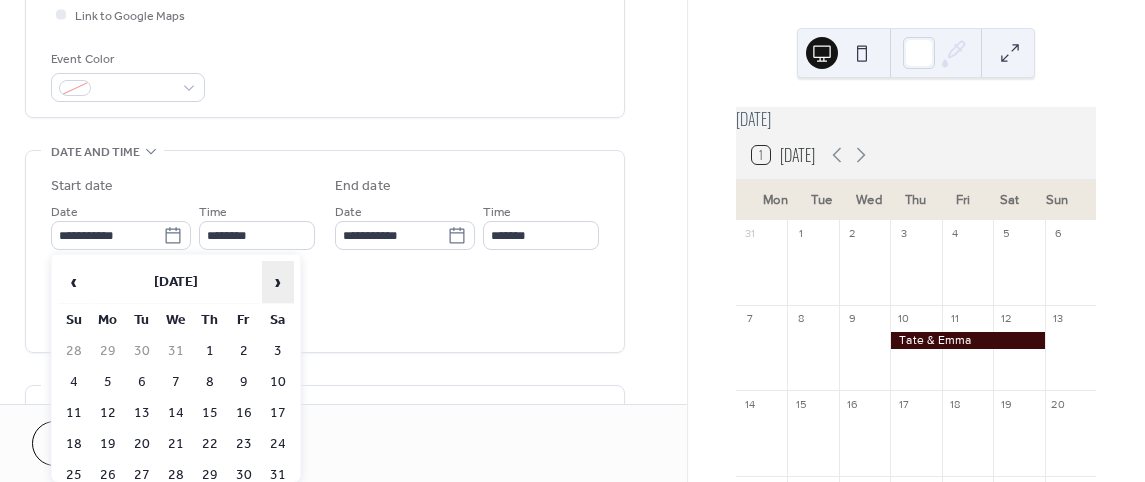 click on "›" at bounding box center [278, 282] 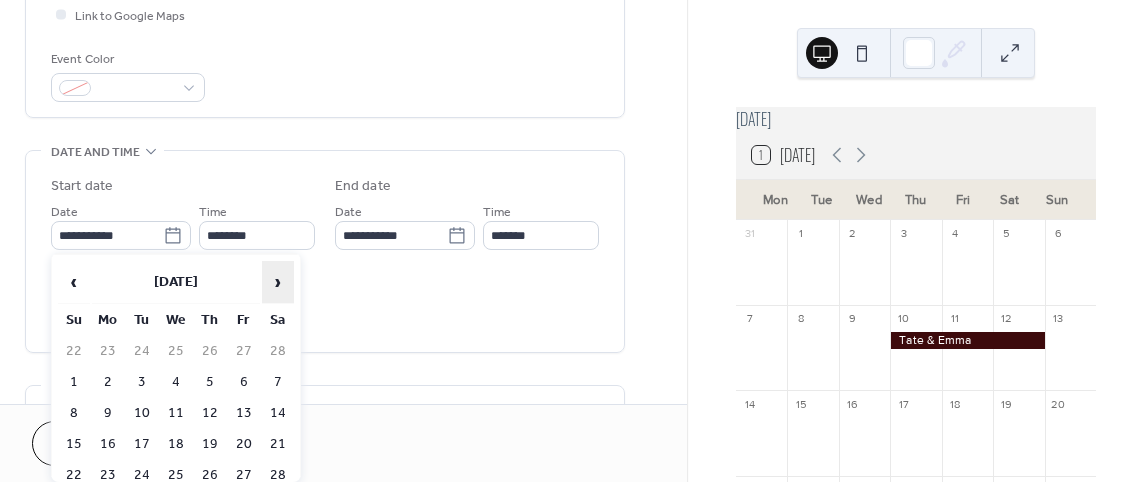 click on "›" at bounding box center (278, 282) 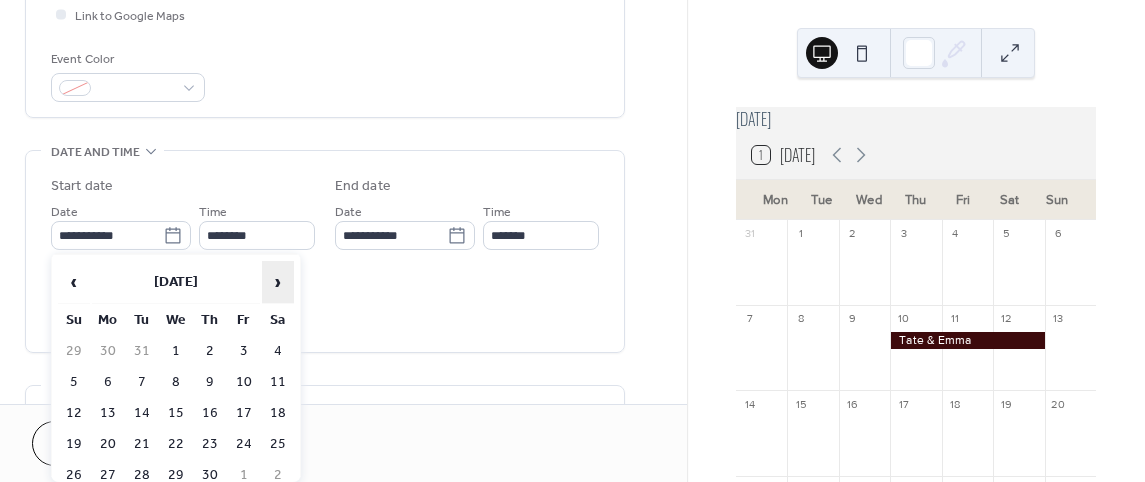click on "›" at bounding box center [278, 282] 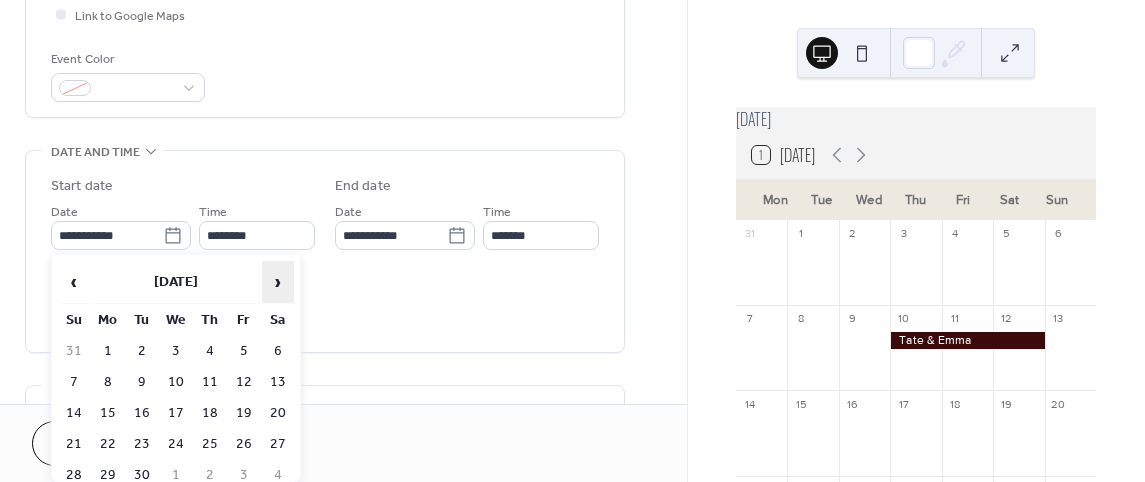 click on "›" at bounding box center [278, 282] 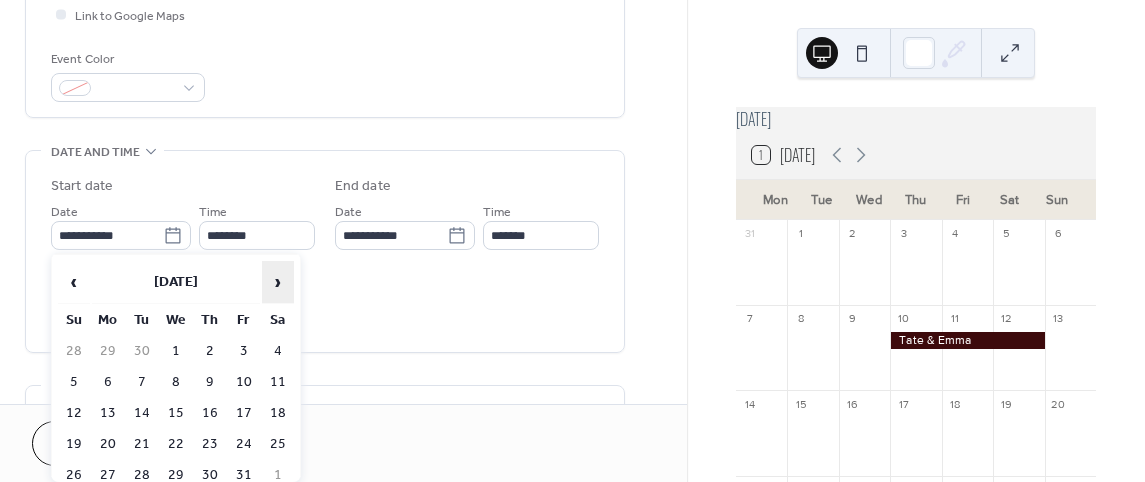 click on "›" at bounding box center [278, 282] 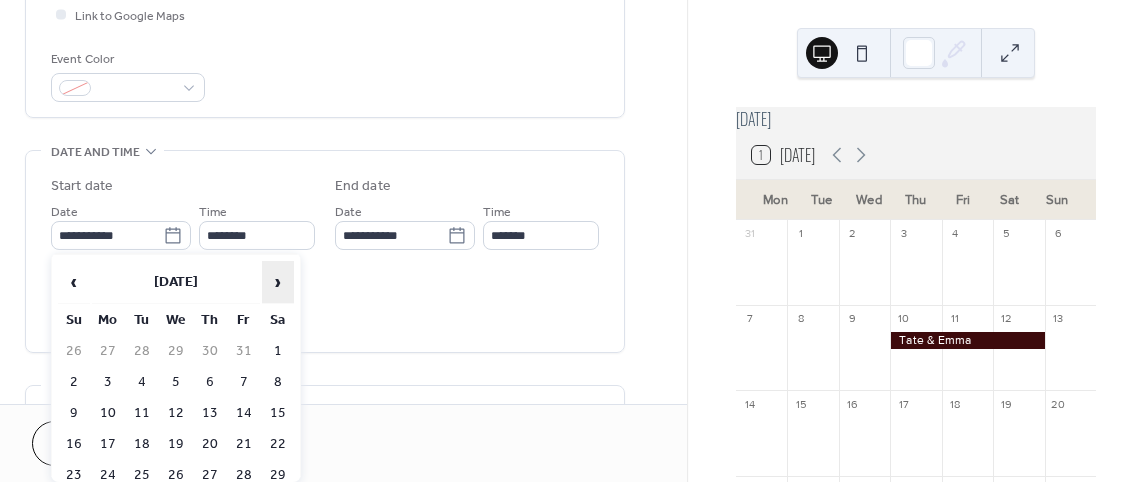 click on "›" at bounding box center (278, 282) 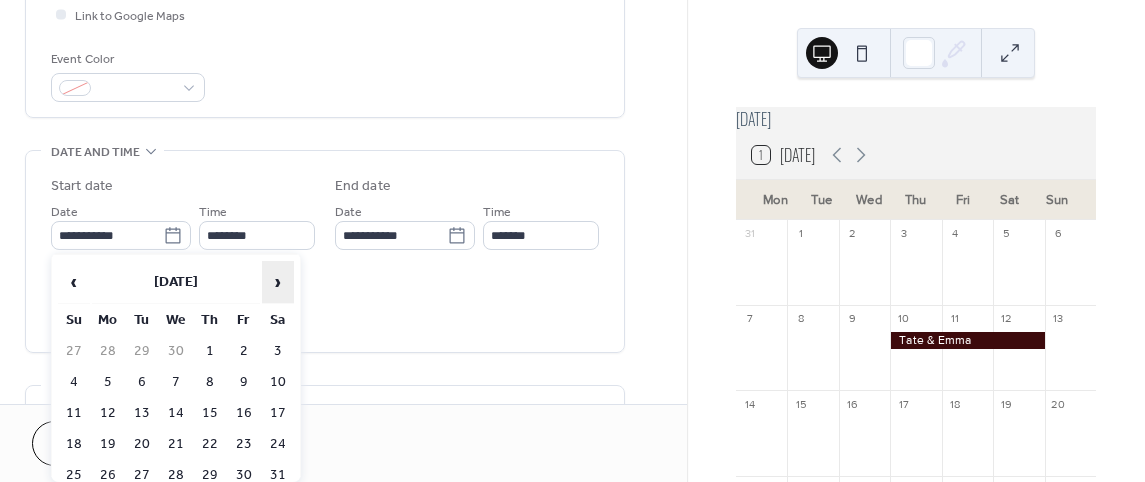 click on "›" at bounding box center (278, 282) 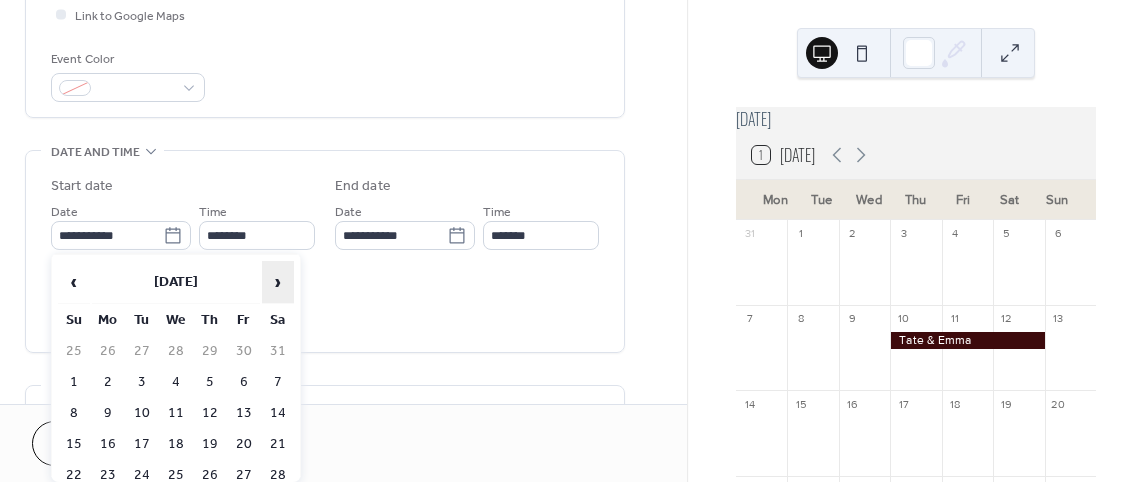 click on "›" at bounding box center (278, 282) 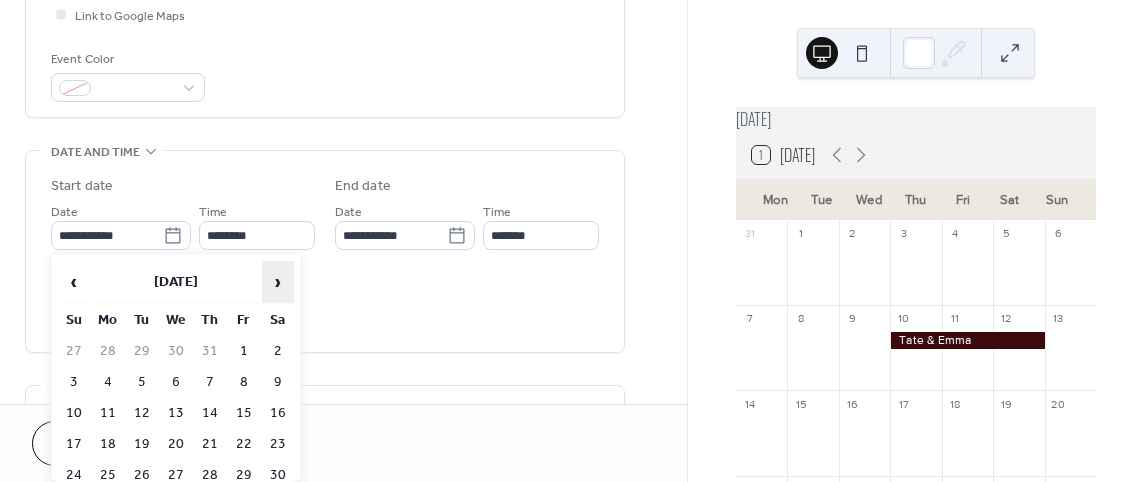 click on "›" at bounding box center [278, 282] 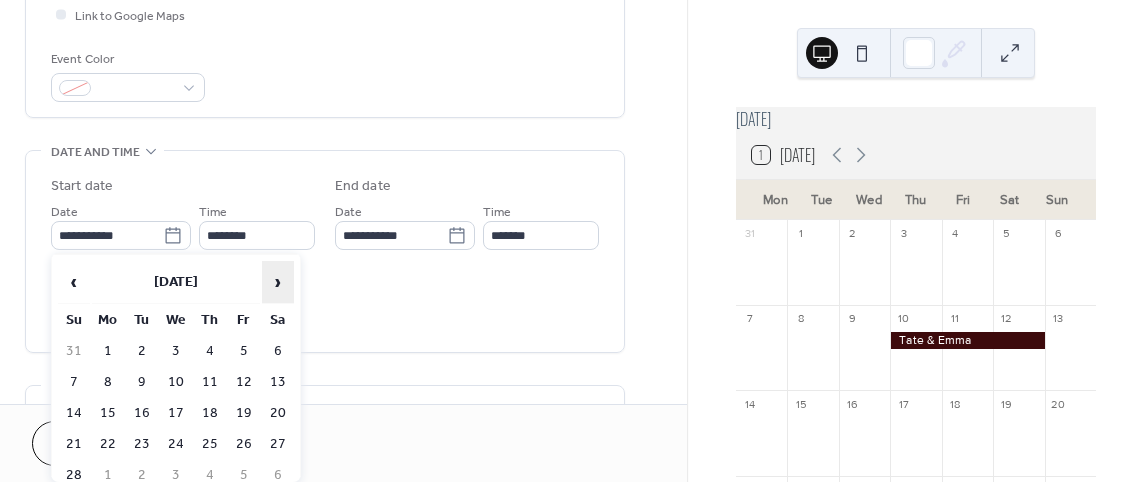 click on "›" at bounding box center [278, 282] 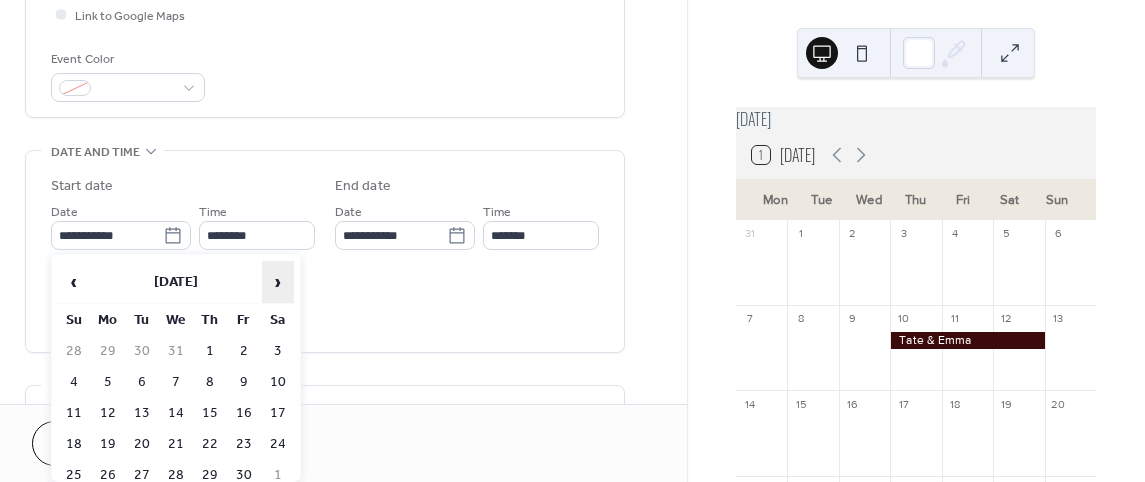 click on "›" at bounding box center (278, 282) 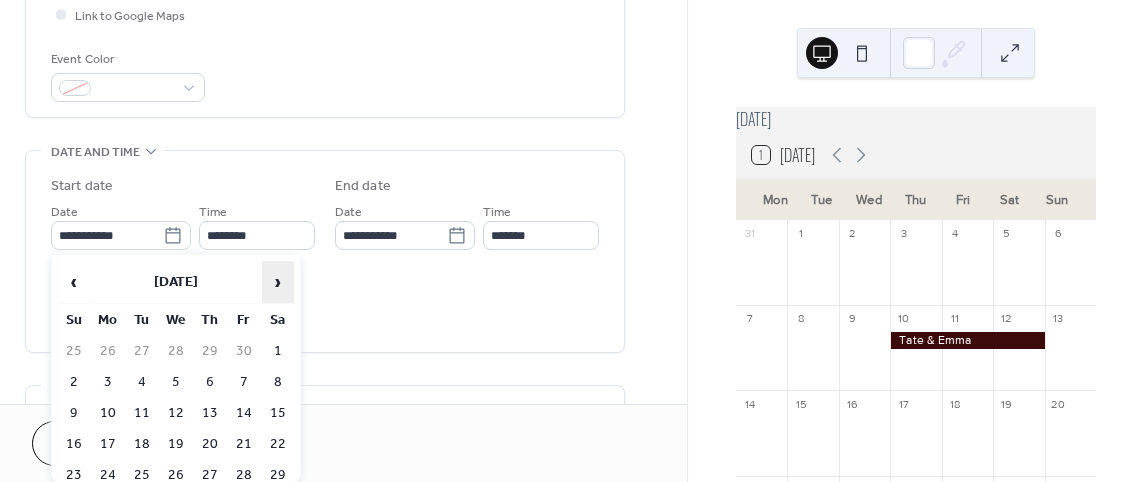 click on "›" at bounding box center [278, 282] 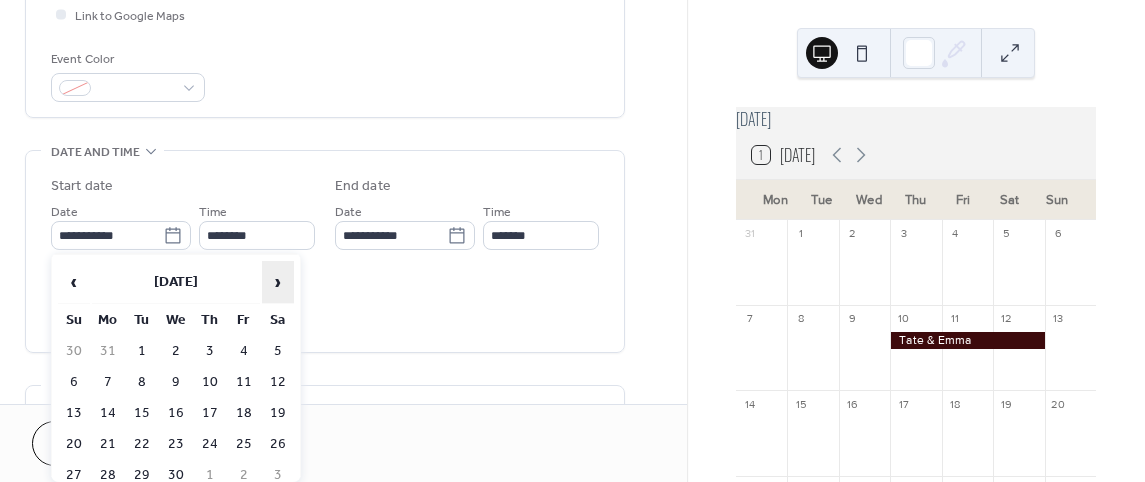 click on "›" at bounding box center [278, 282] 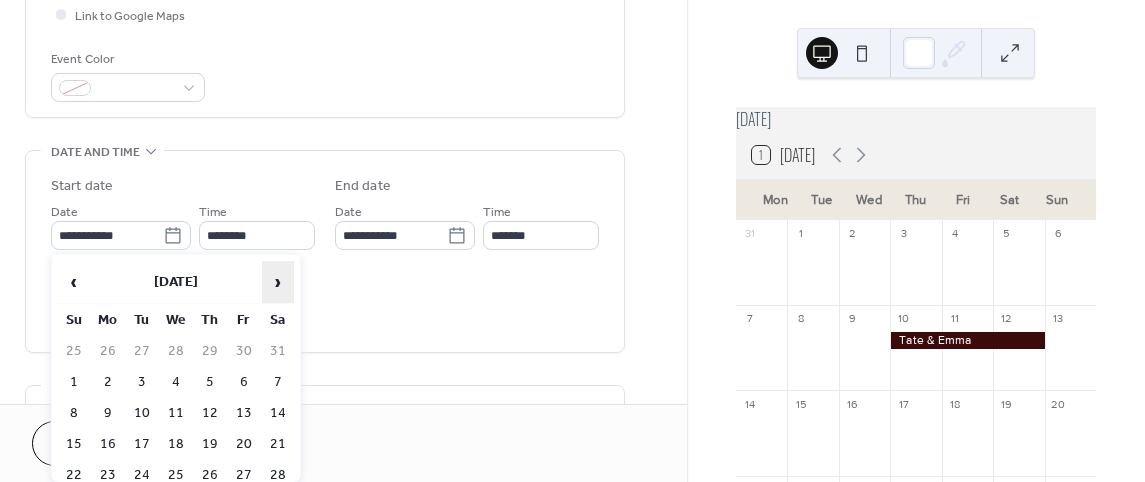 click on "›" at bounding box center [278, 282] 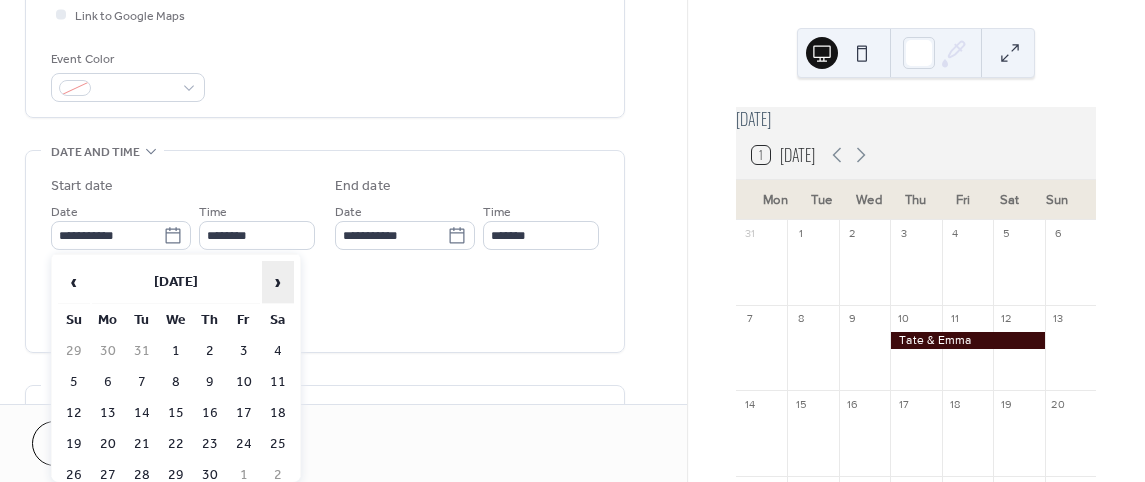 click on "›" at bounding box center [278, 282] 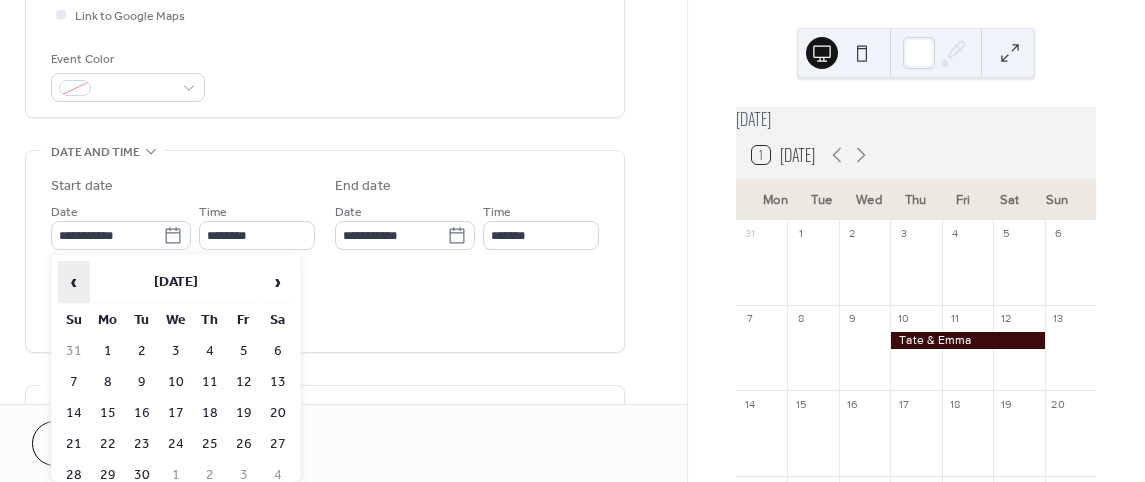 click on "‹" at bounding box center [74, 282] 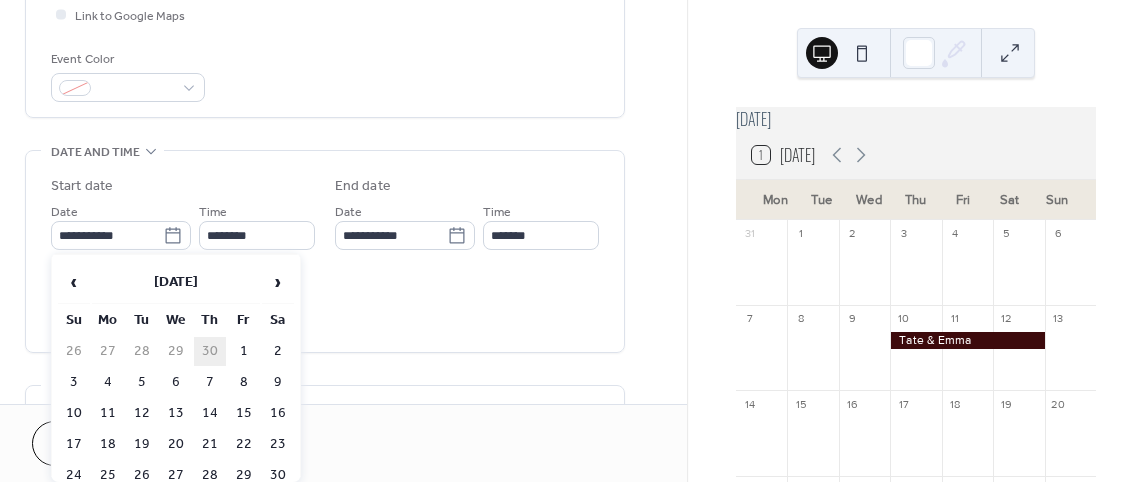 click on "30" at bounding box center [210, 351] 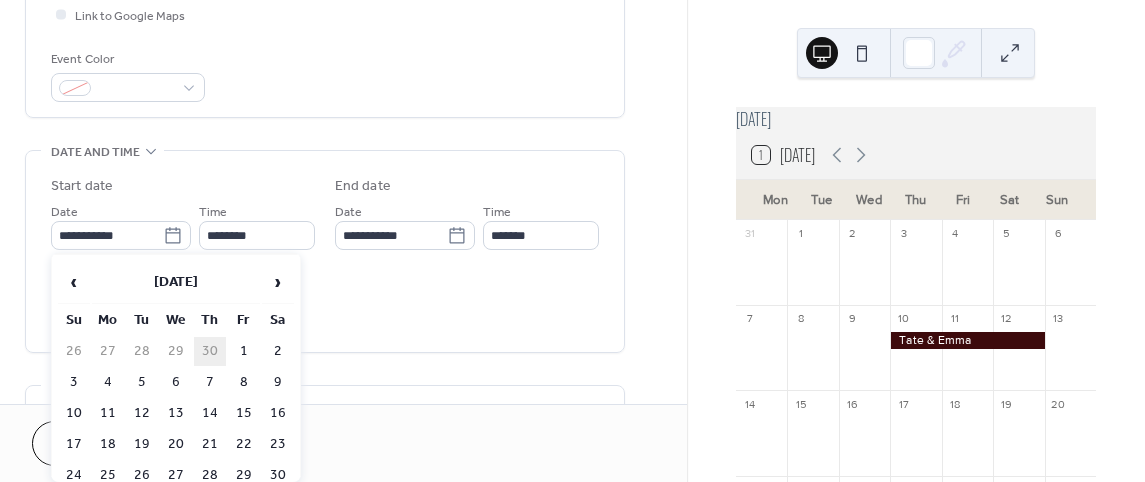 type on "**********" 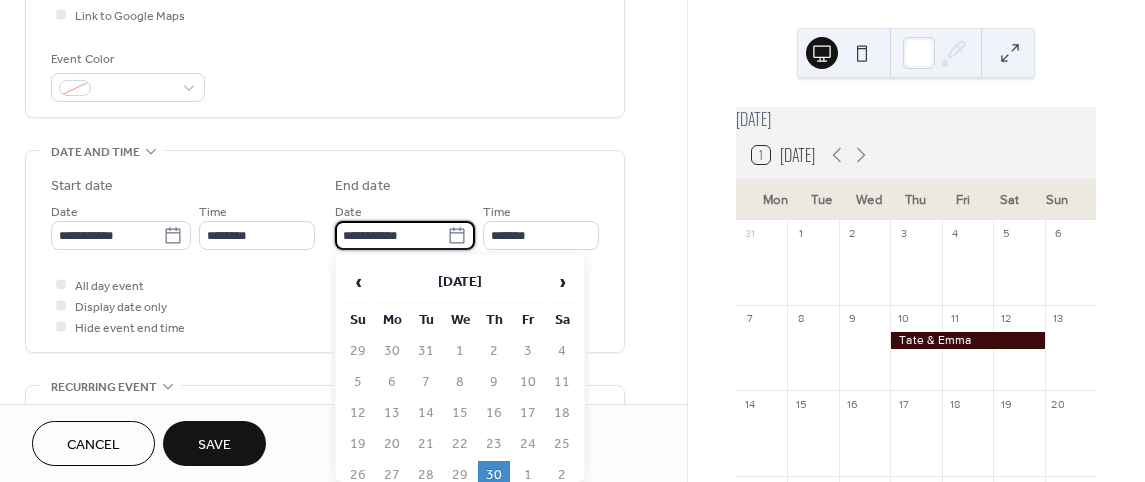 click on "**********" at bounding box center [391, 235] 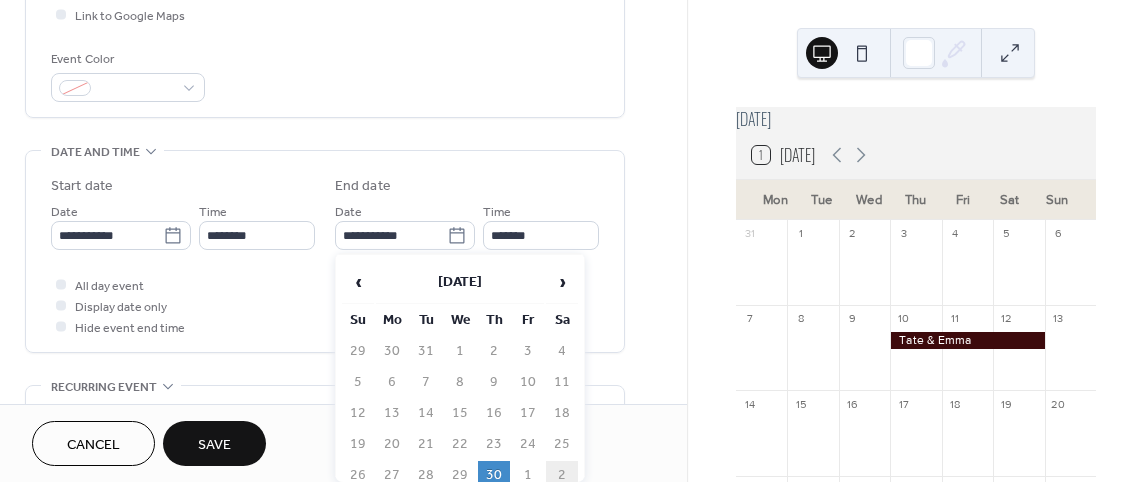 click on "2" at bounding box center (562, 475) 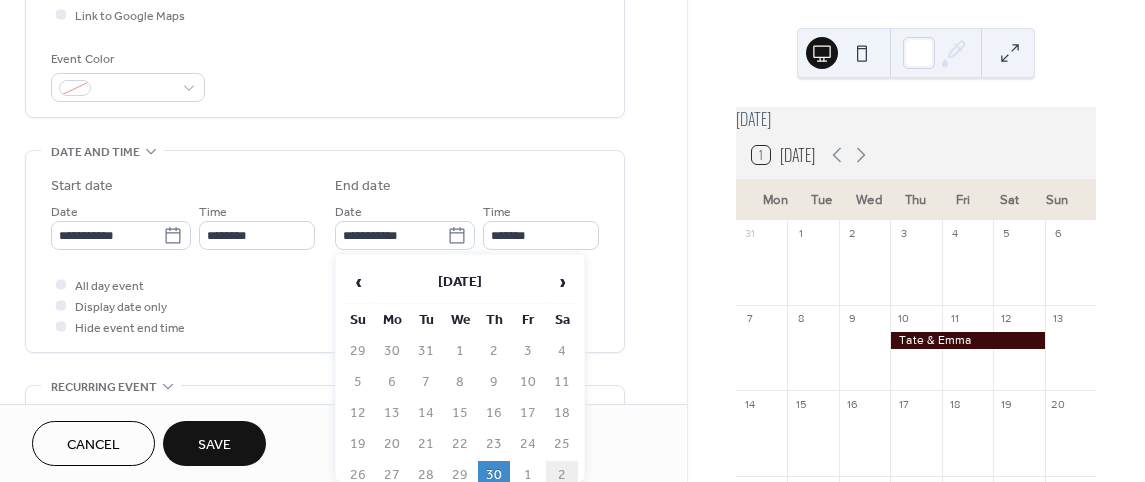 type on "**********" 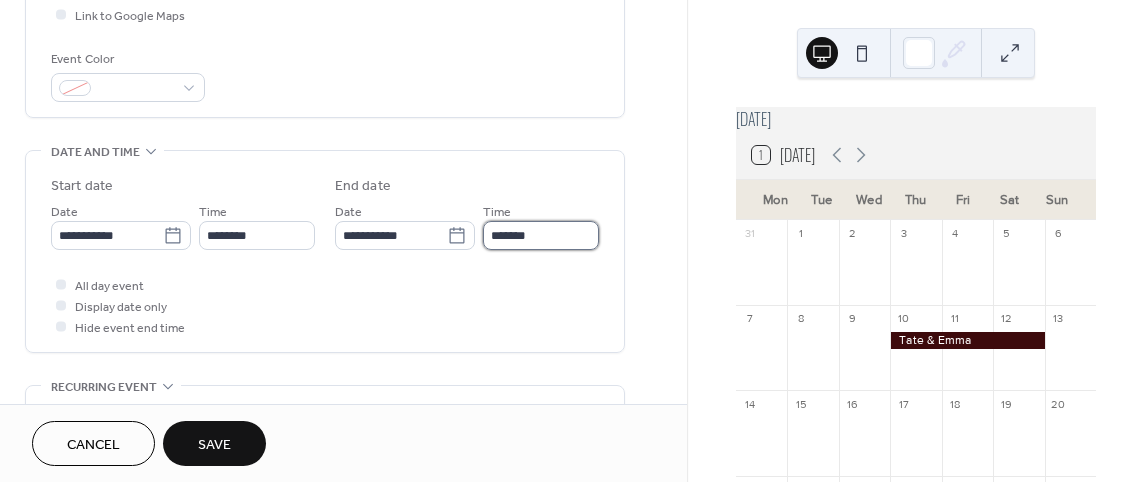 click on "*******" at bounding box center (541, 235) 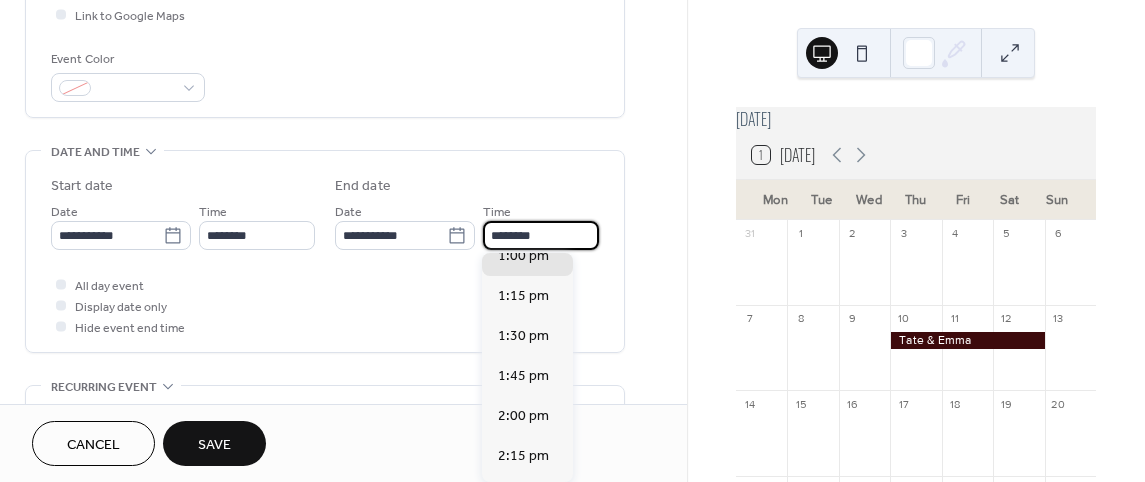 scroll, scrollTop: 3642, scrollLeft: 0, axis: vertical 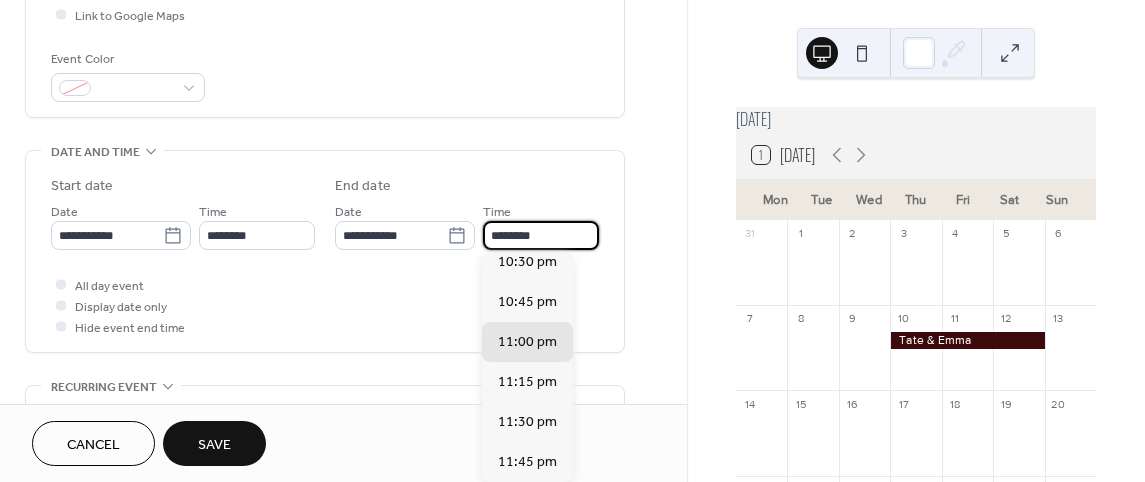 type on "********" 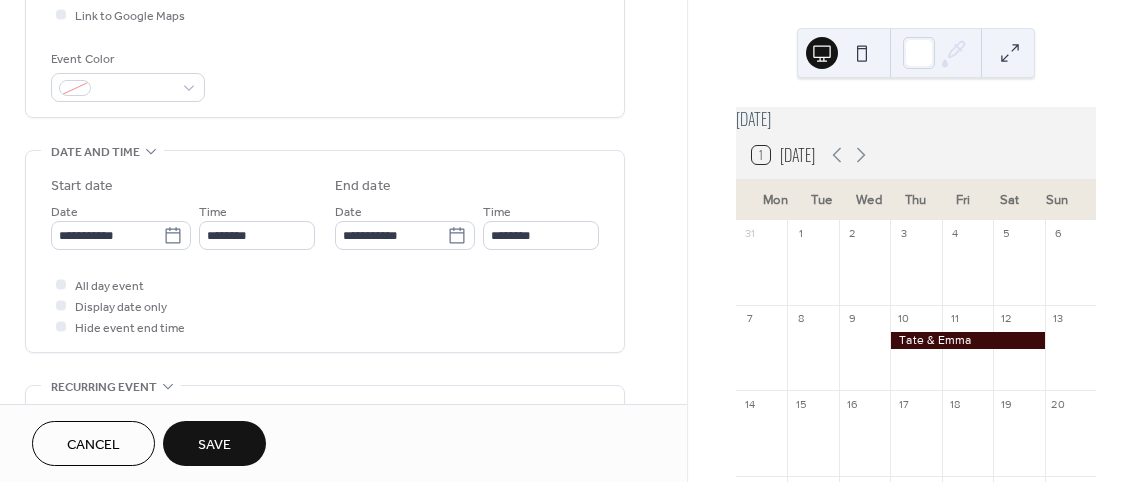 click on "Save" at bounding box center (214, 445) 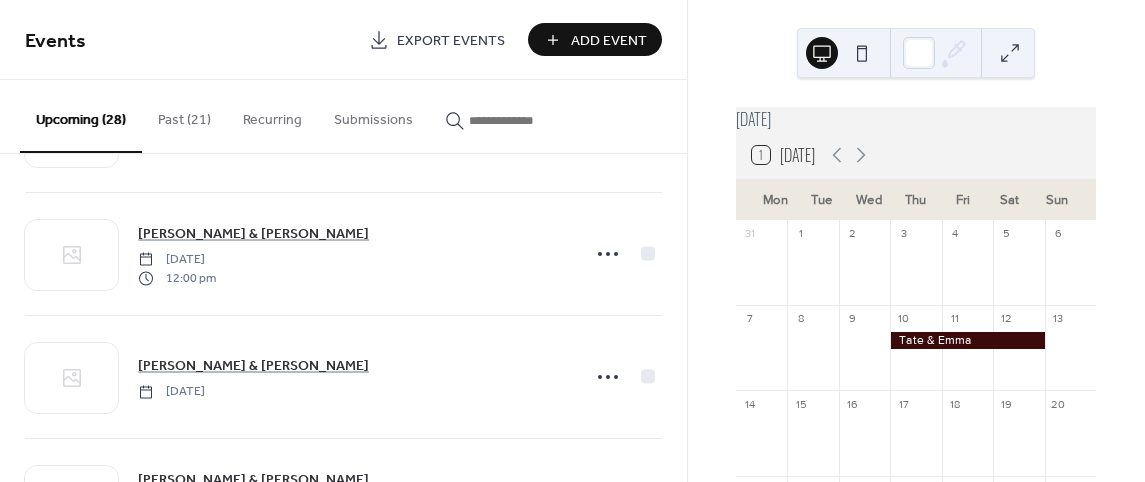 scroll, scrollTop: 3165, scrollLeft: 0, axis: vertical 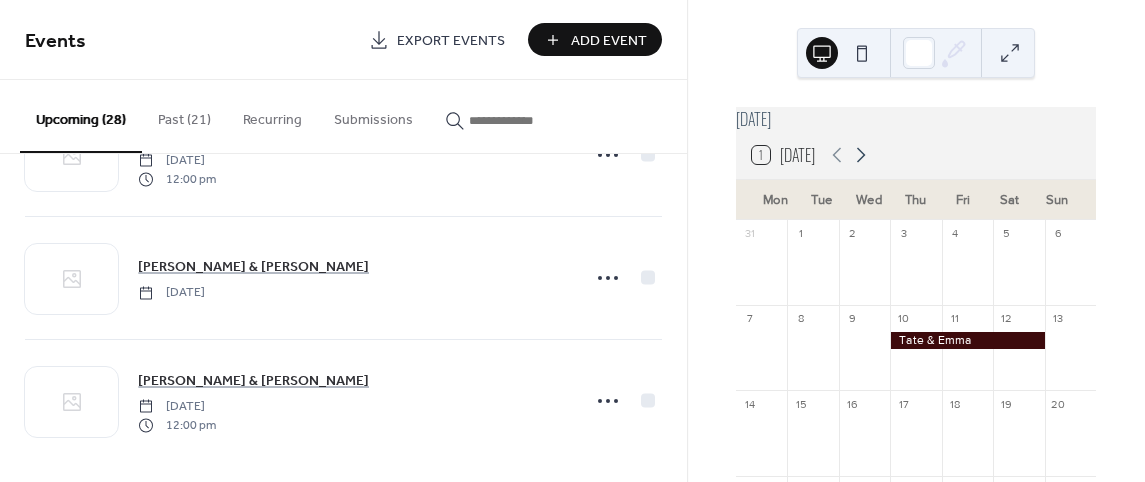 click 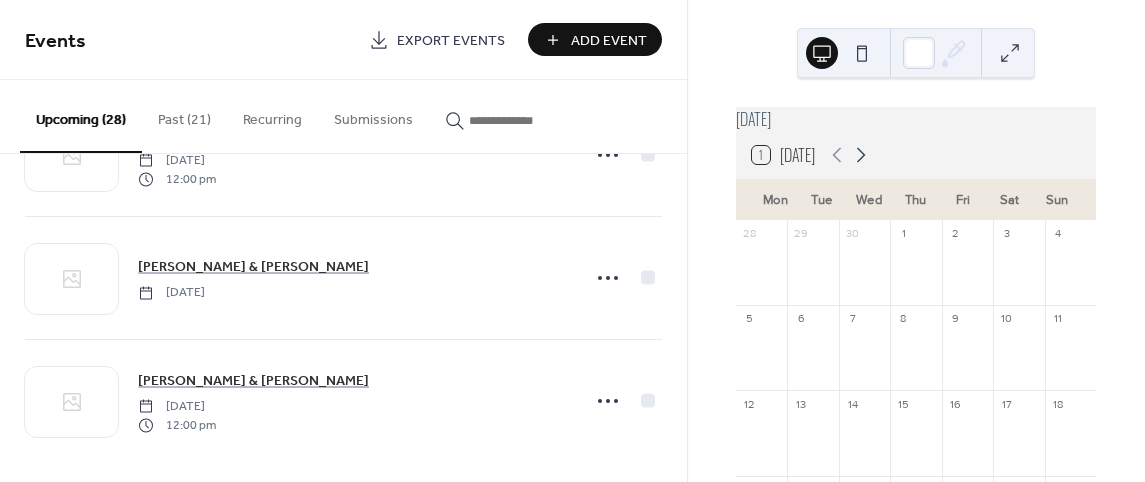 click 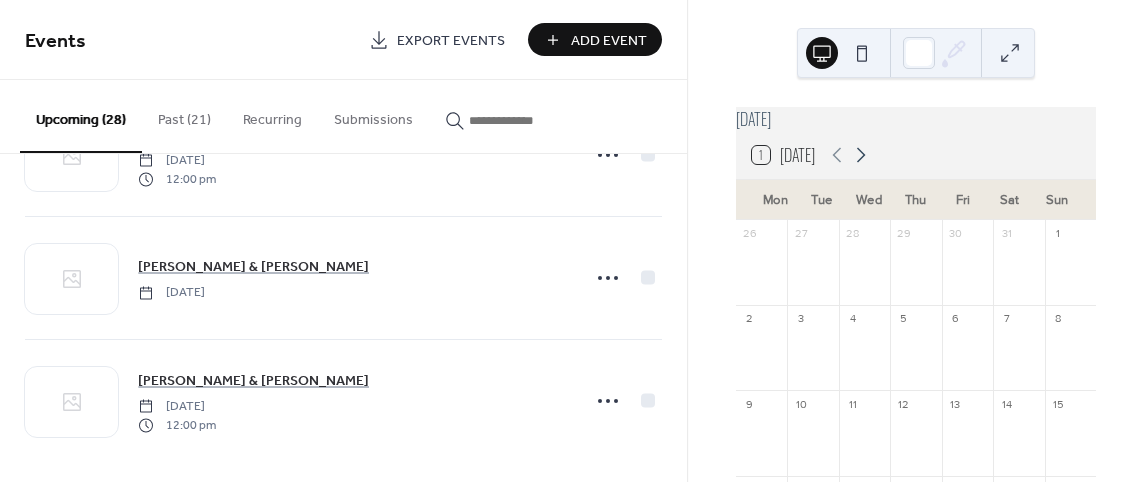 click 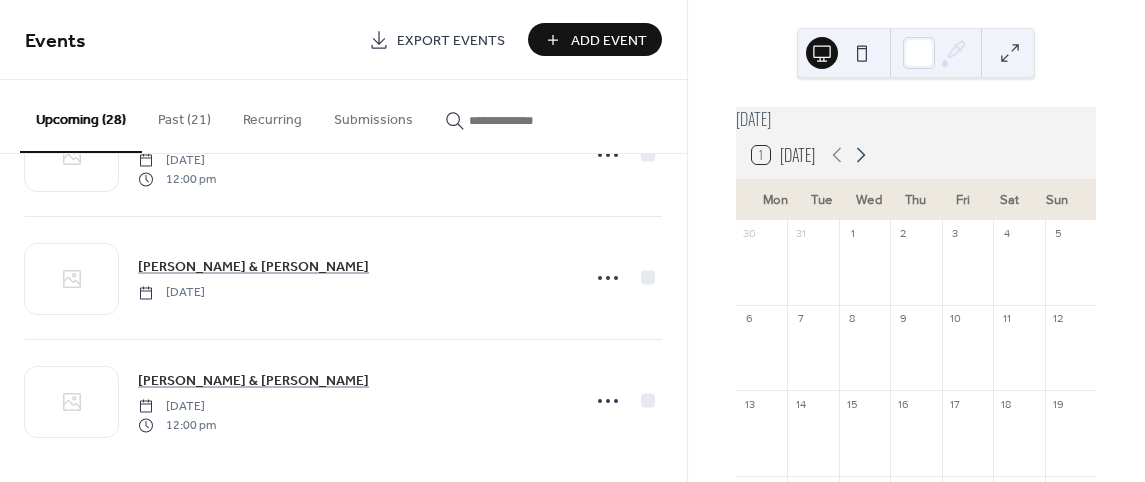 click 